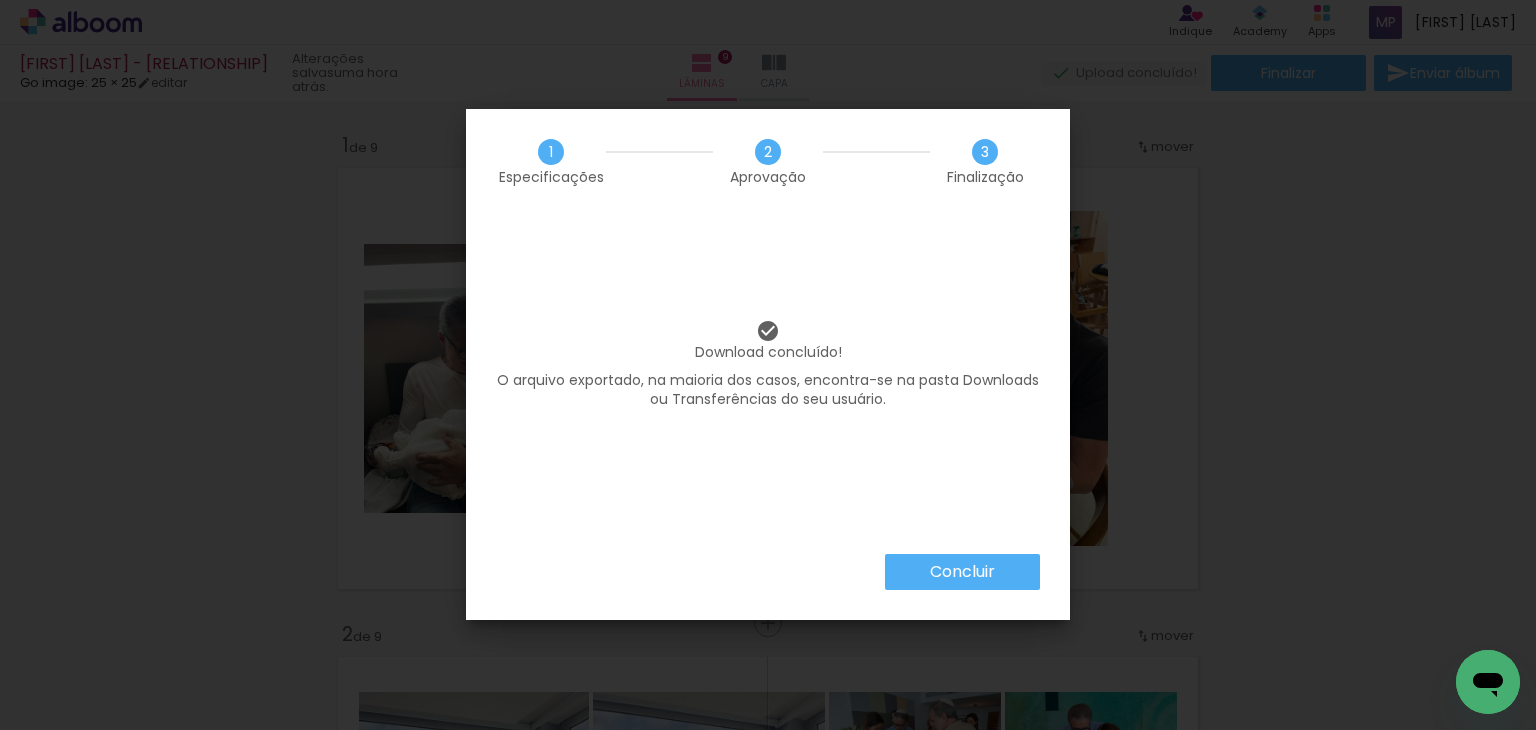 scroll, scrollTop: 0, scrollLeft: 0, axis: both 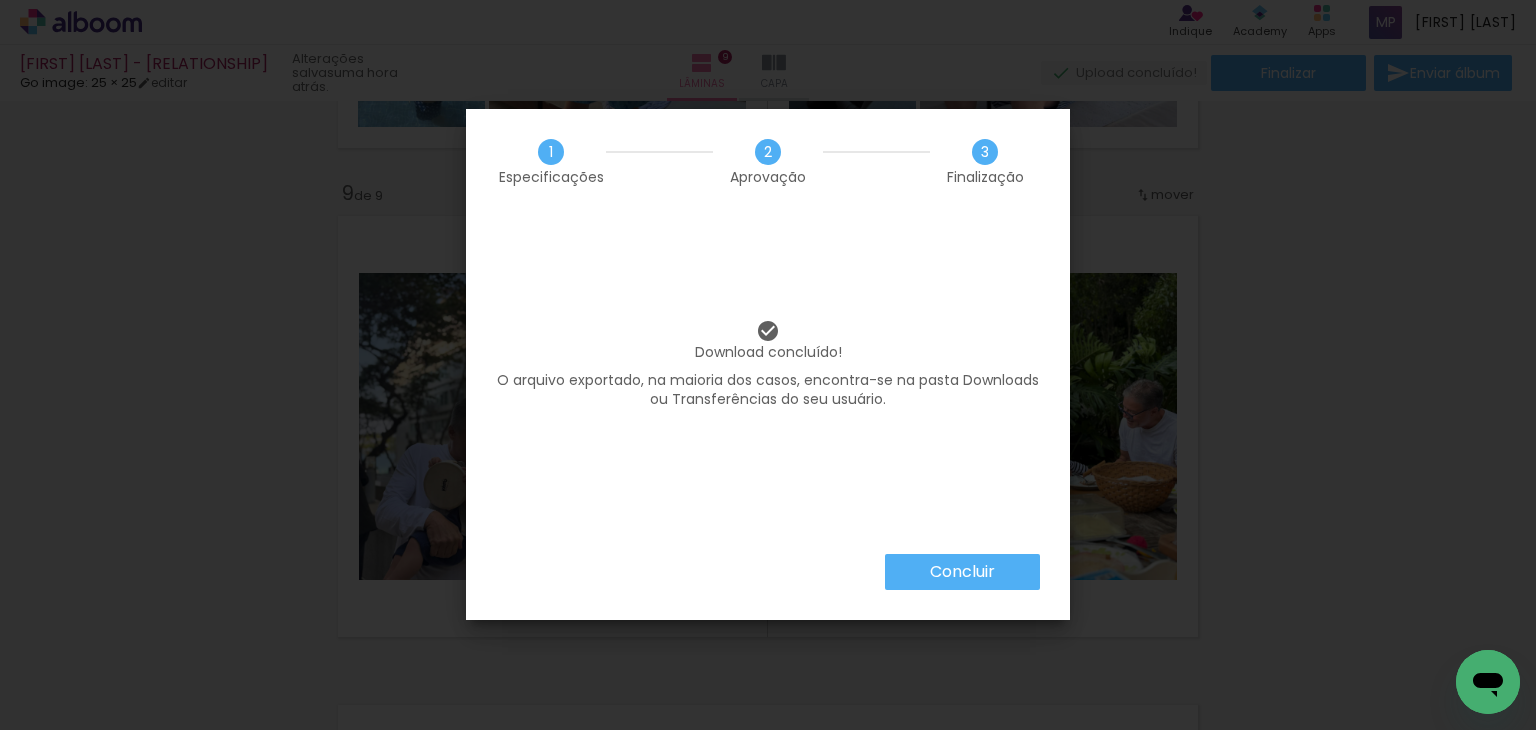 click on "Concluir" at bounding box center (962, 572) 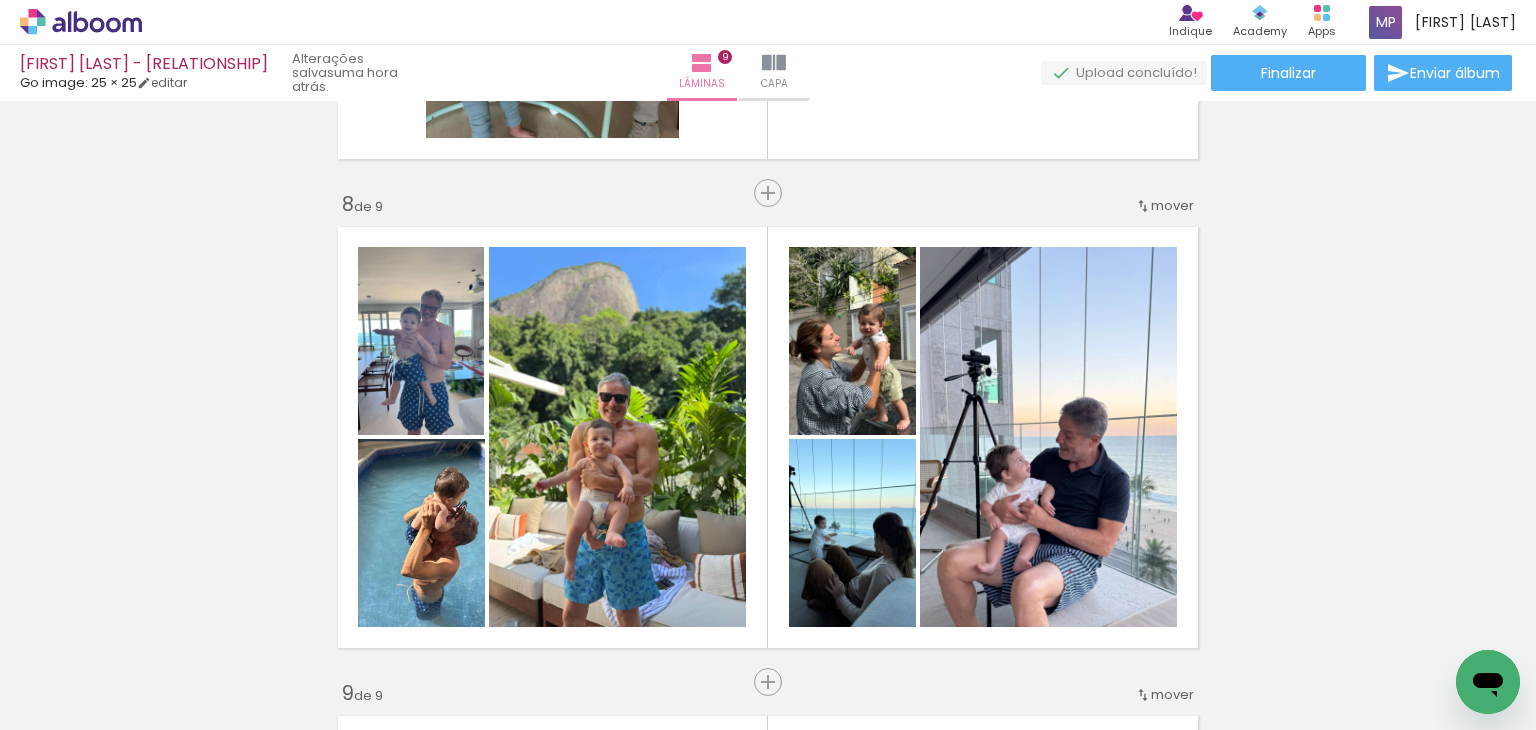 scroll, scrollTop: 2764, scrollLeft: 0, axis: vertical 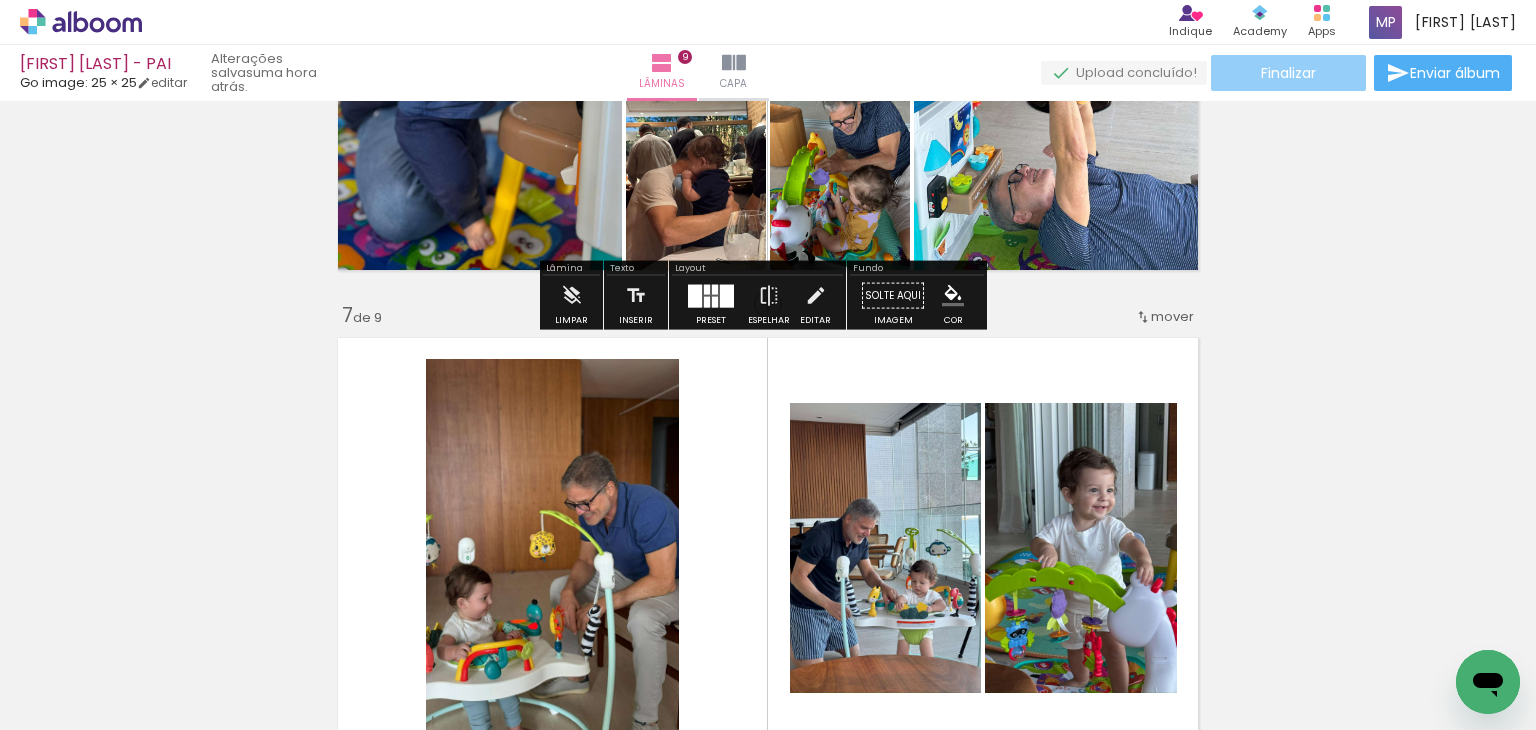 click on "Finalizar" 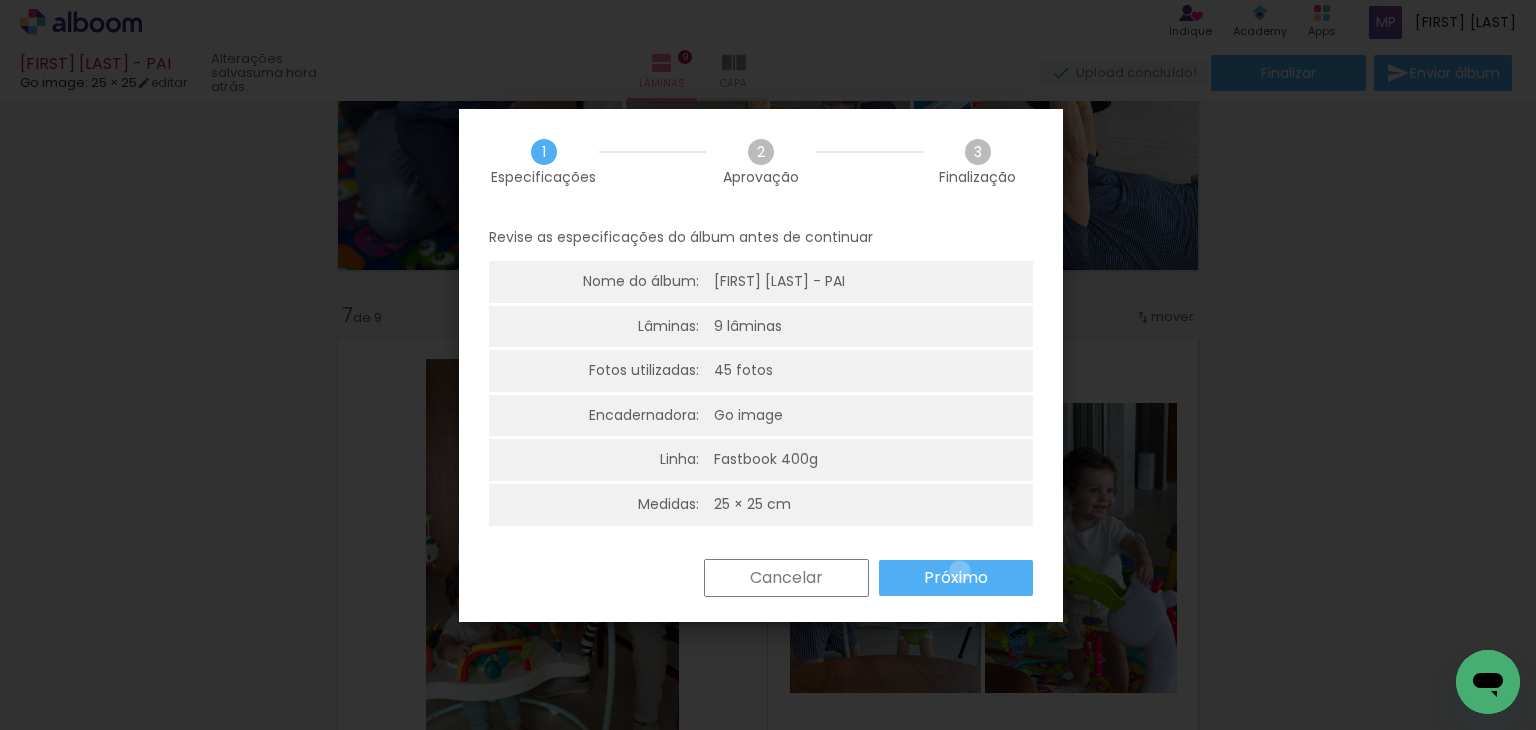 click on "Próximo" at bounding box center [0, 0] 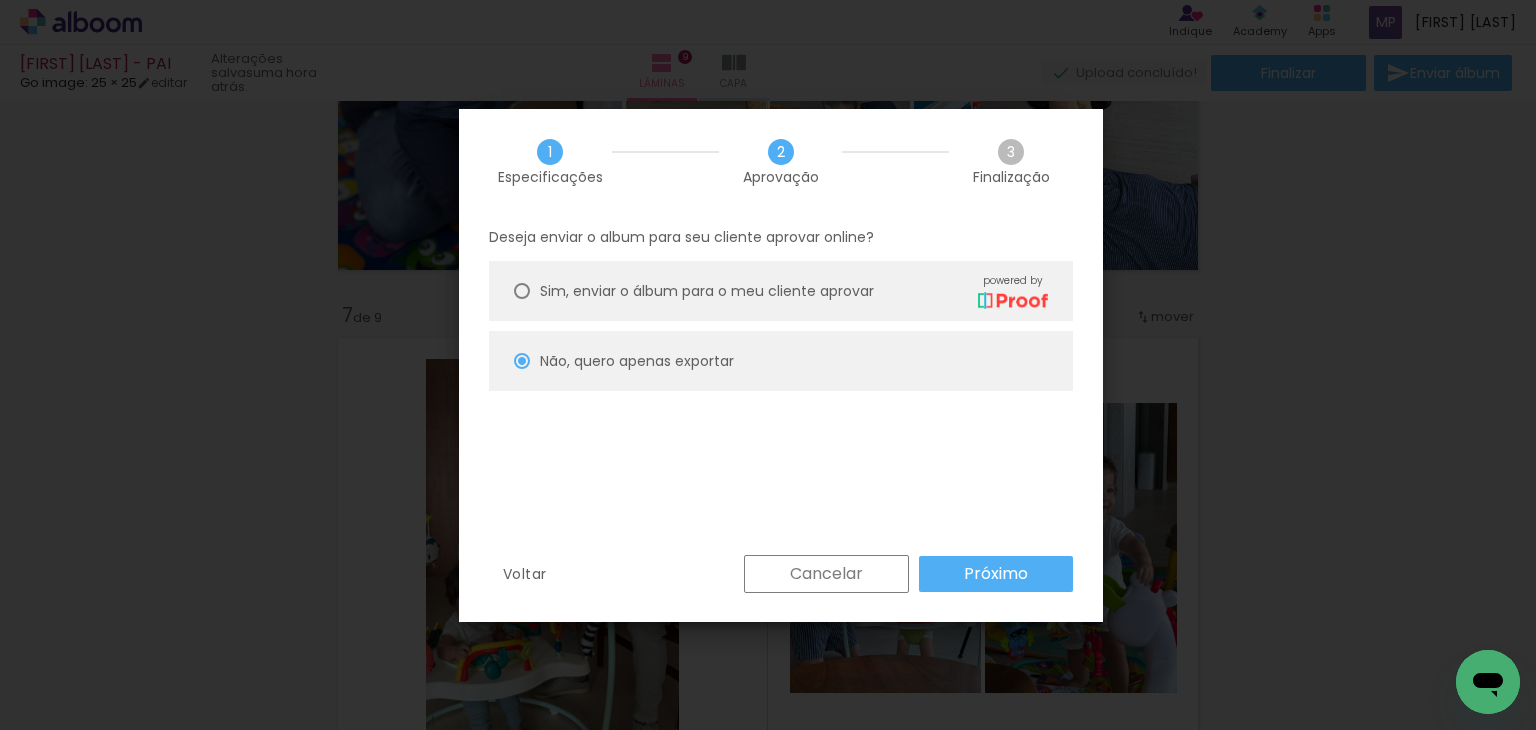 click on "Próximo" at bounding box center (0, 0) 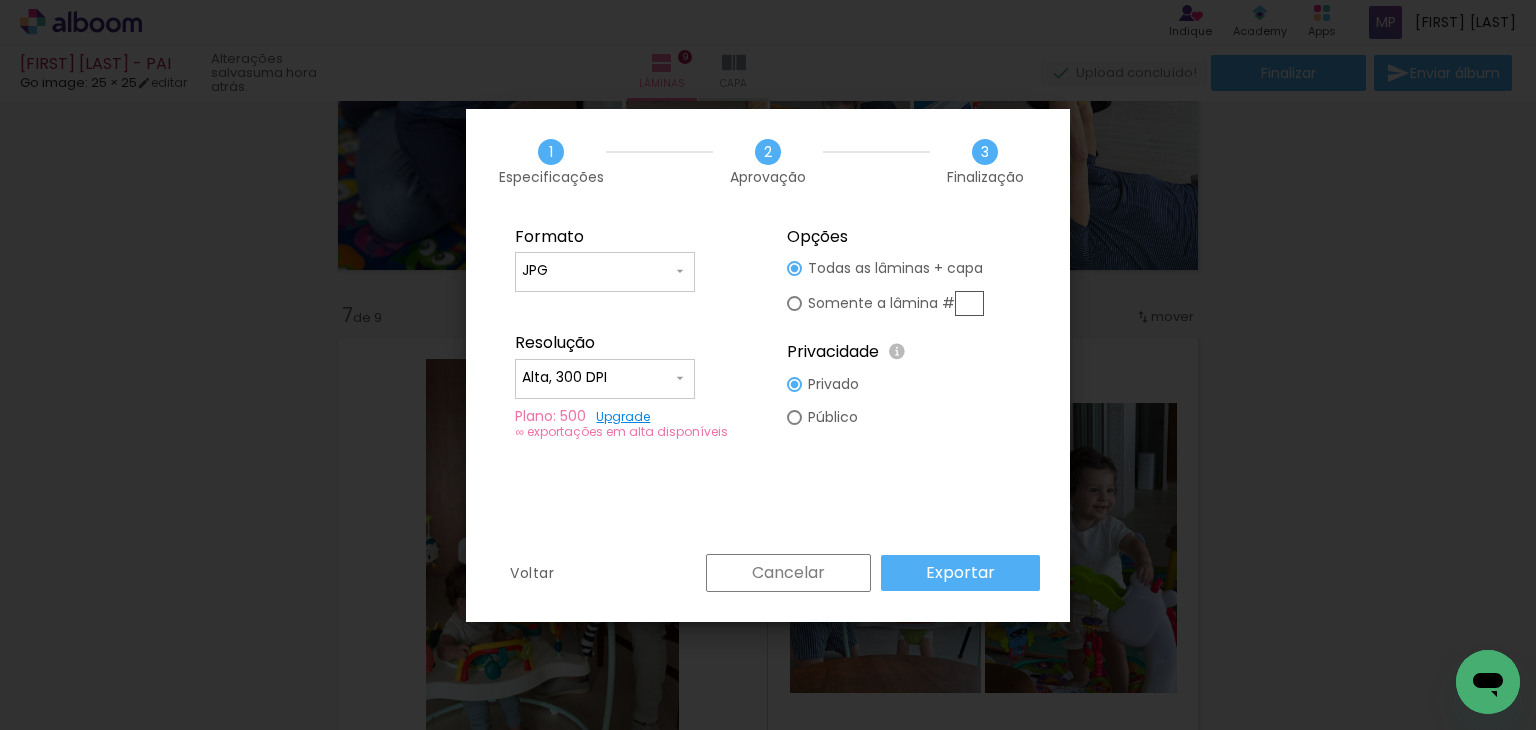 click on "Exportar" at bounding box center (0, 0) 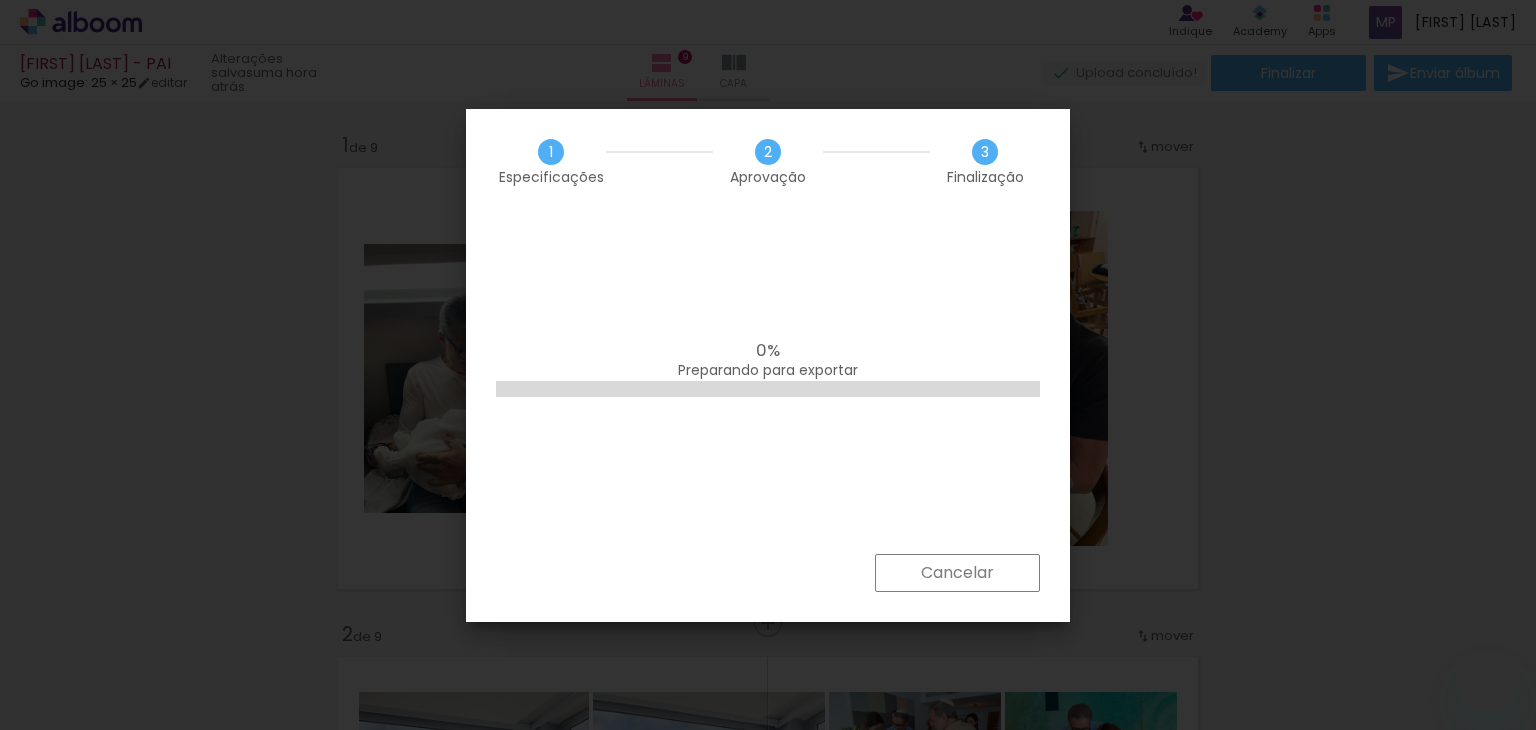 click on "Cancelar" at bounding box center (0, 0) 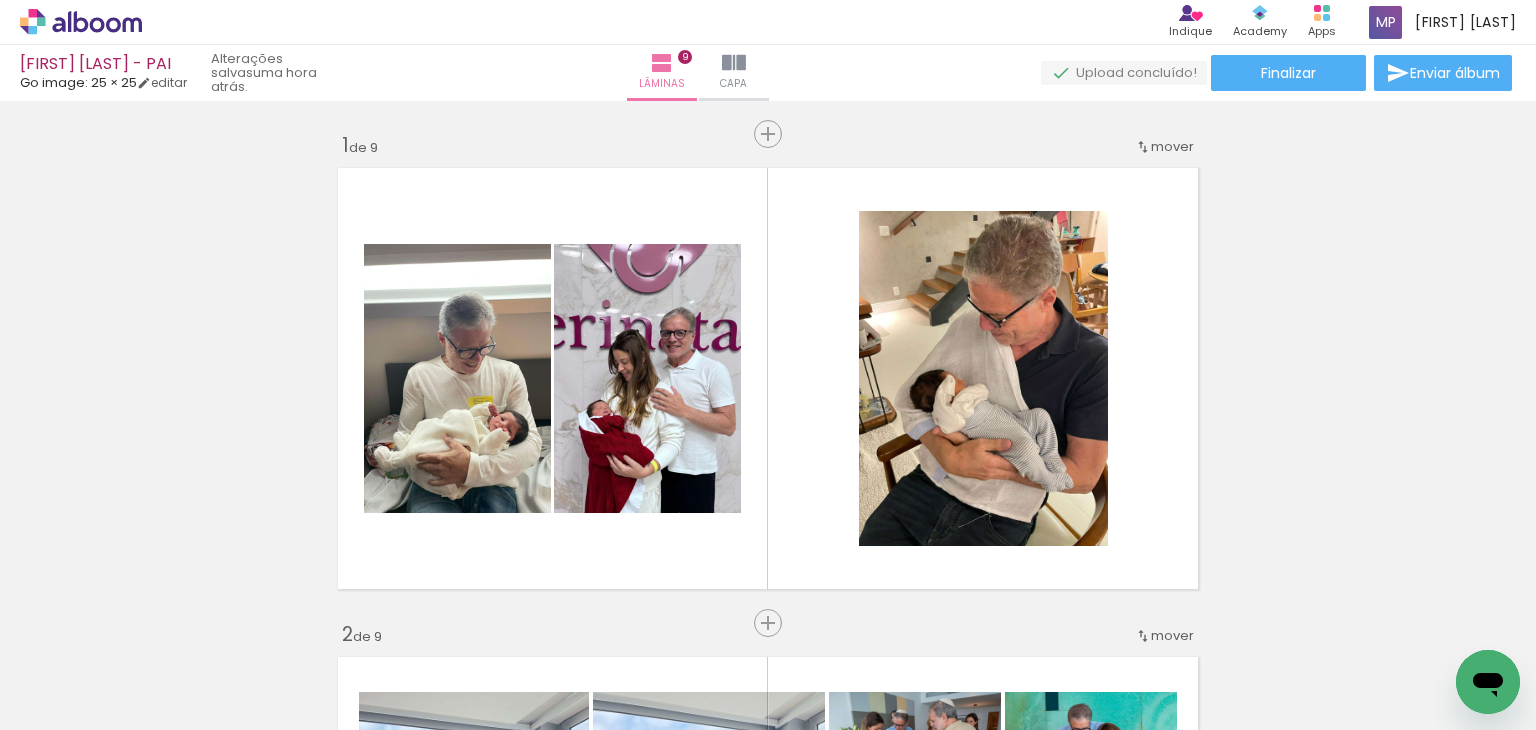 scroll, scrollTop: 2764, scrollLeft: 0, axis: vertical 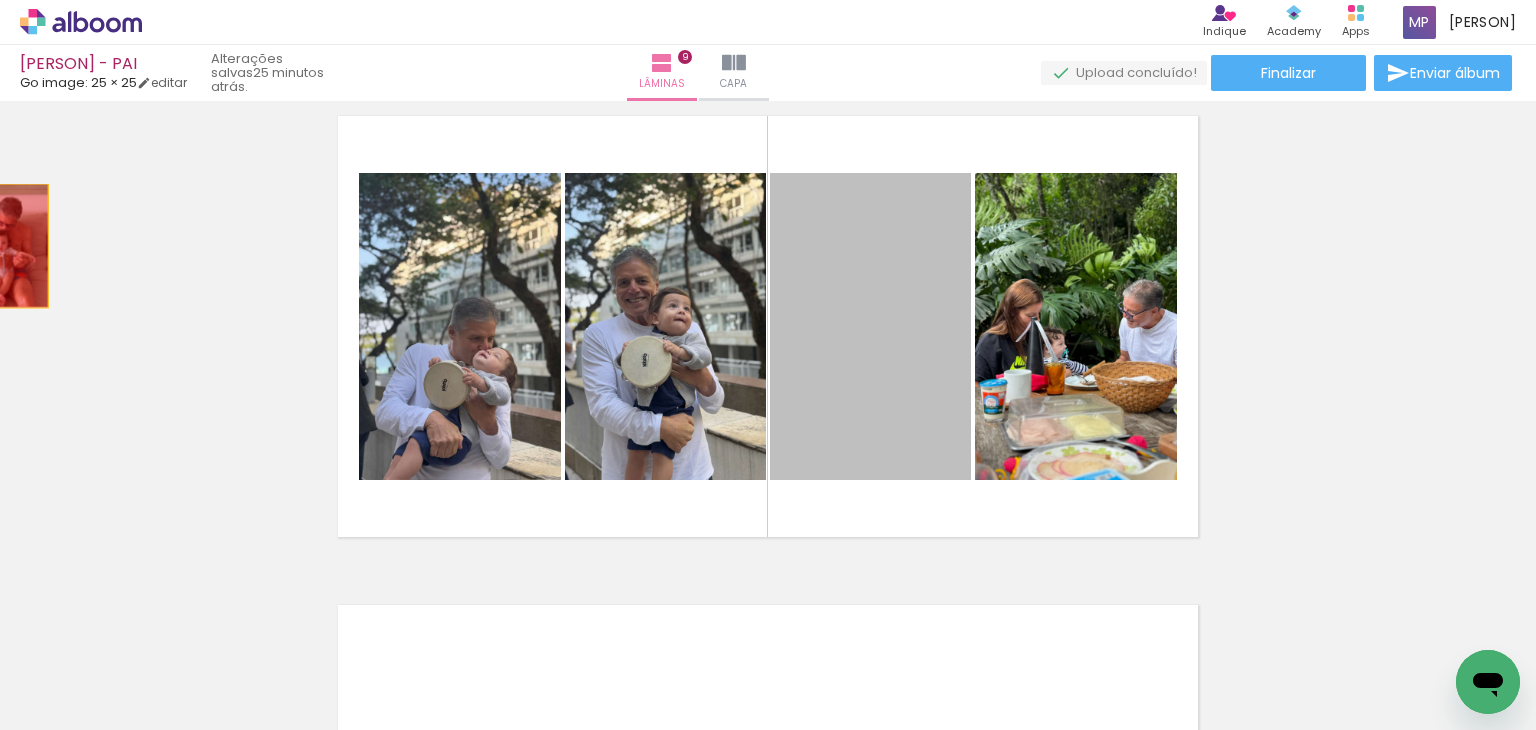 drag, startPoint x: 849, startPoint y: 387, endPoint x: 0, endPoint y: 245, distance: 860.7932 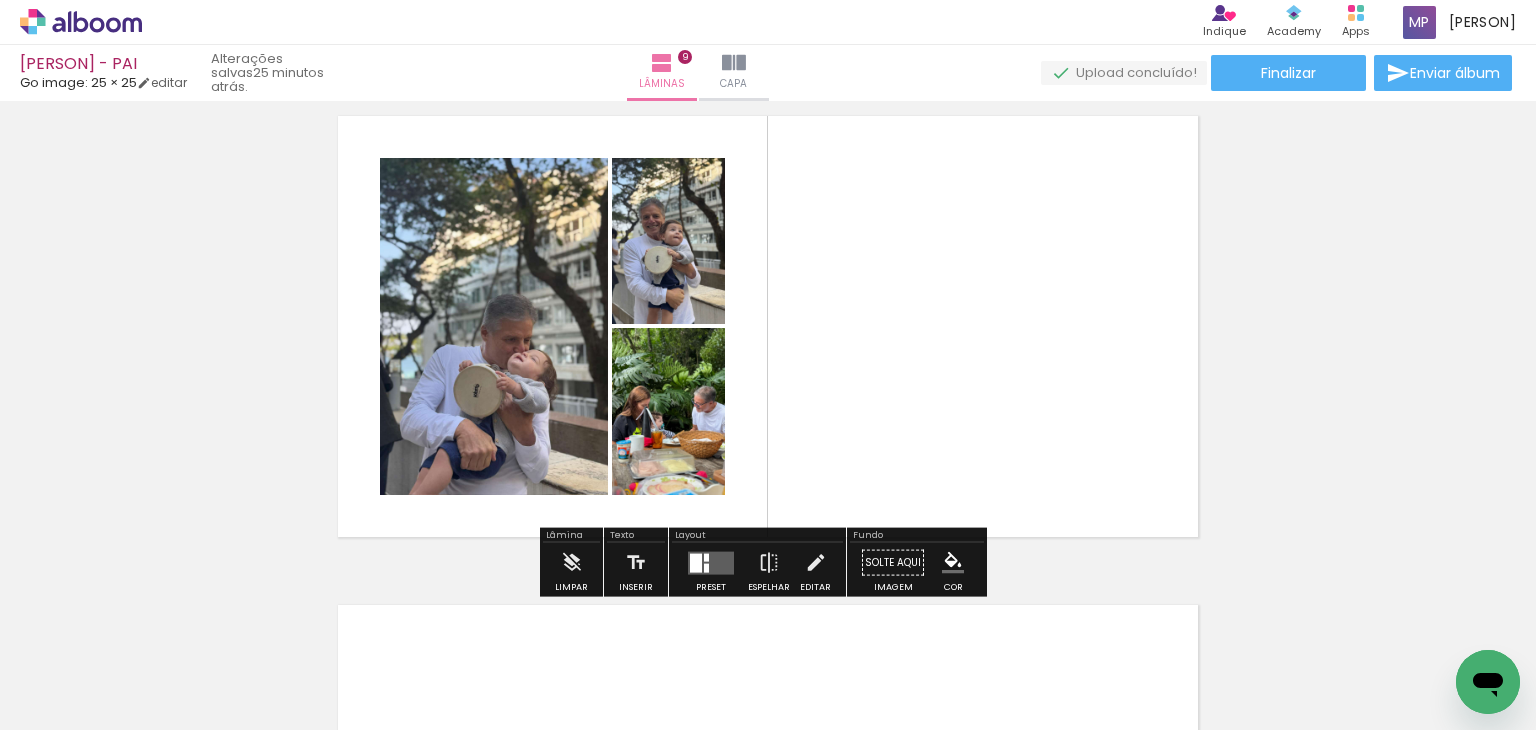 drag, startPoint x: 679, startPoint y: 389, endPoint x: 120, endPoint y: 639, distance: 612.35693 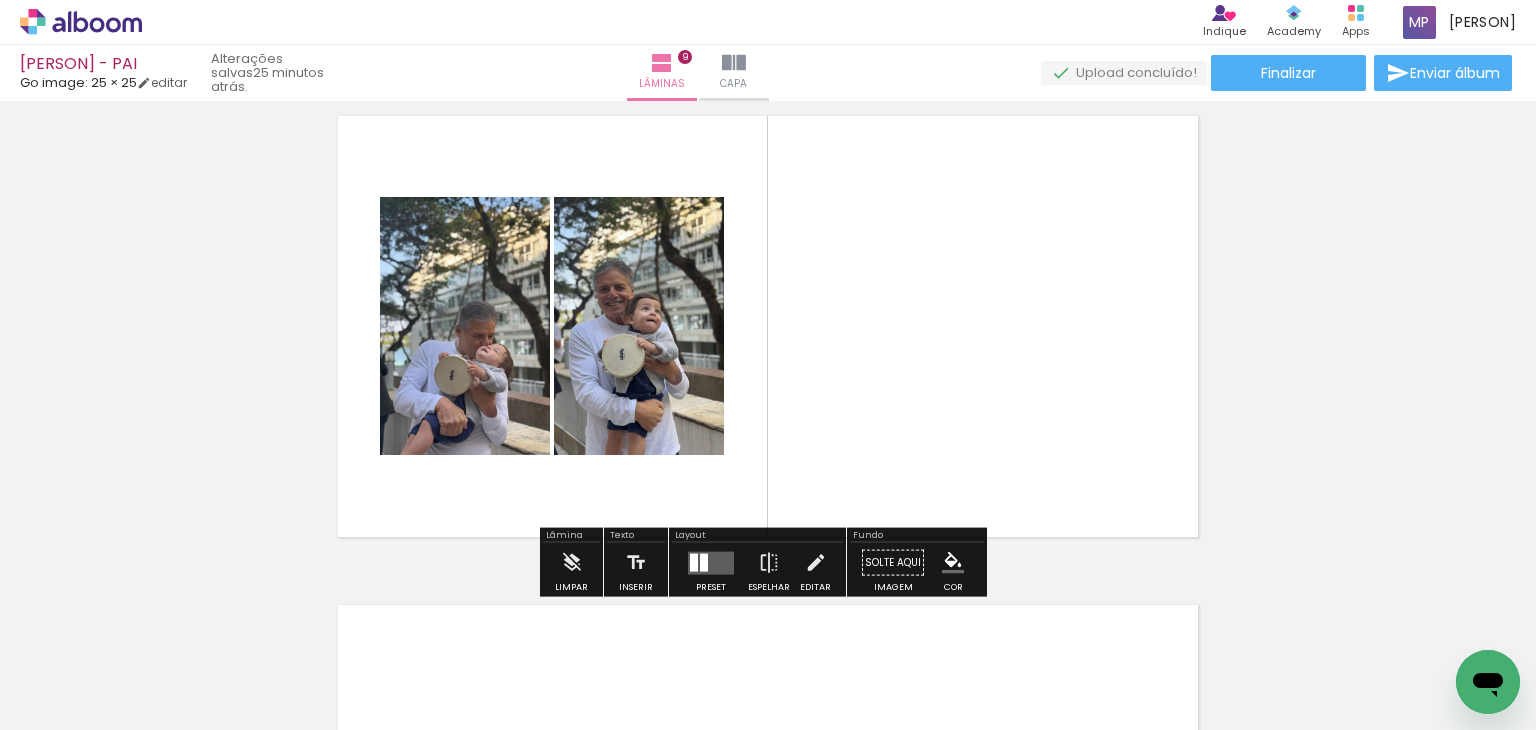 click on "Adicionar
Fotos" at bounding box center (71, 719) 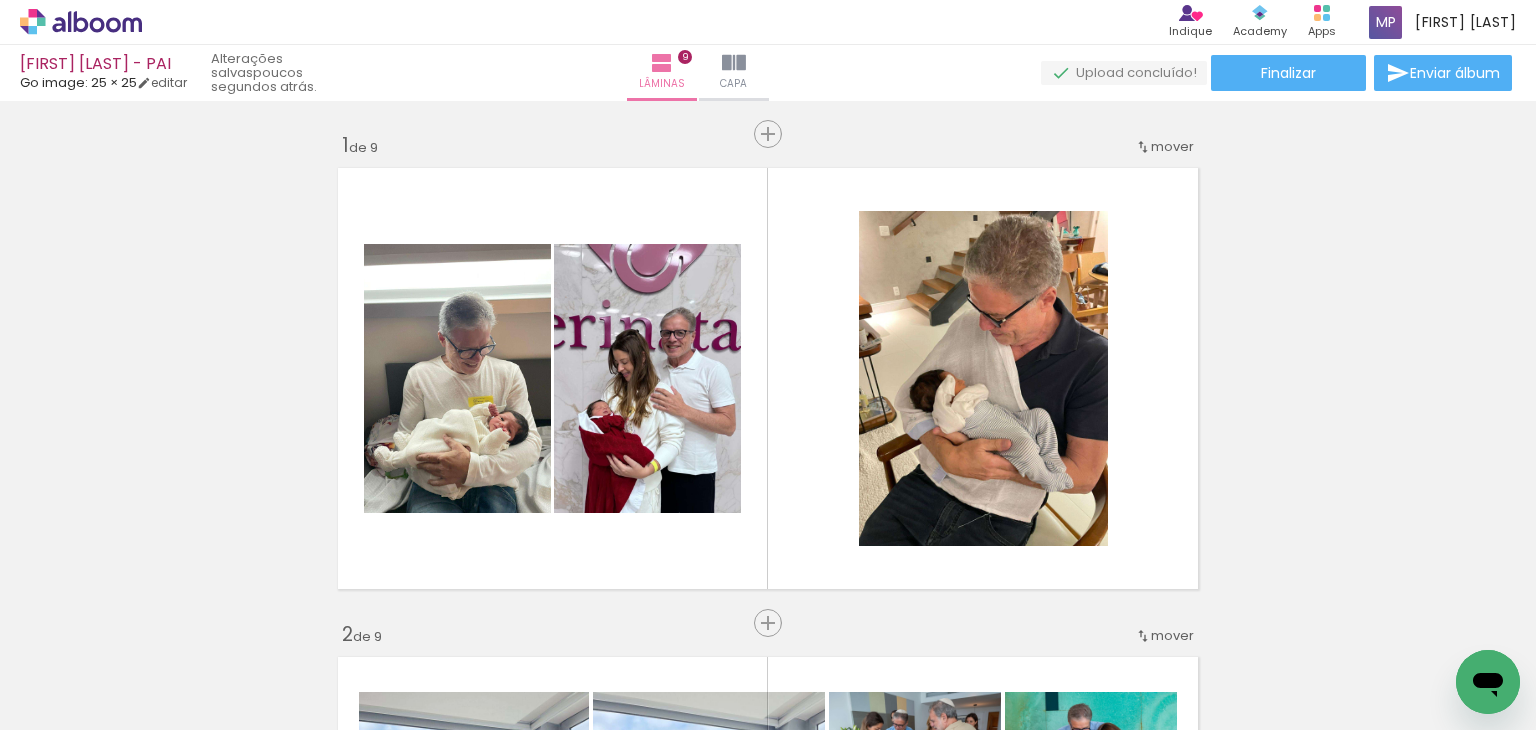 scroll, scrollTop: 0, scrollLeft: 0, axis: both 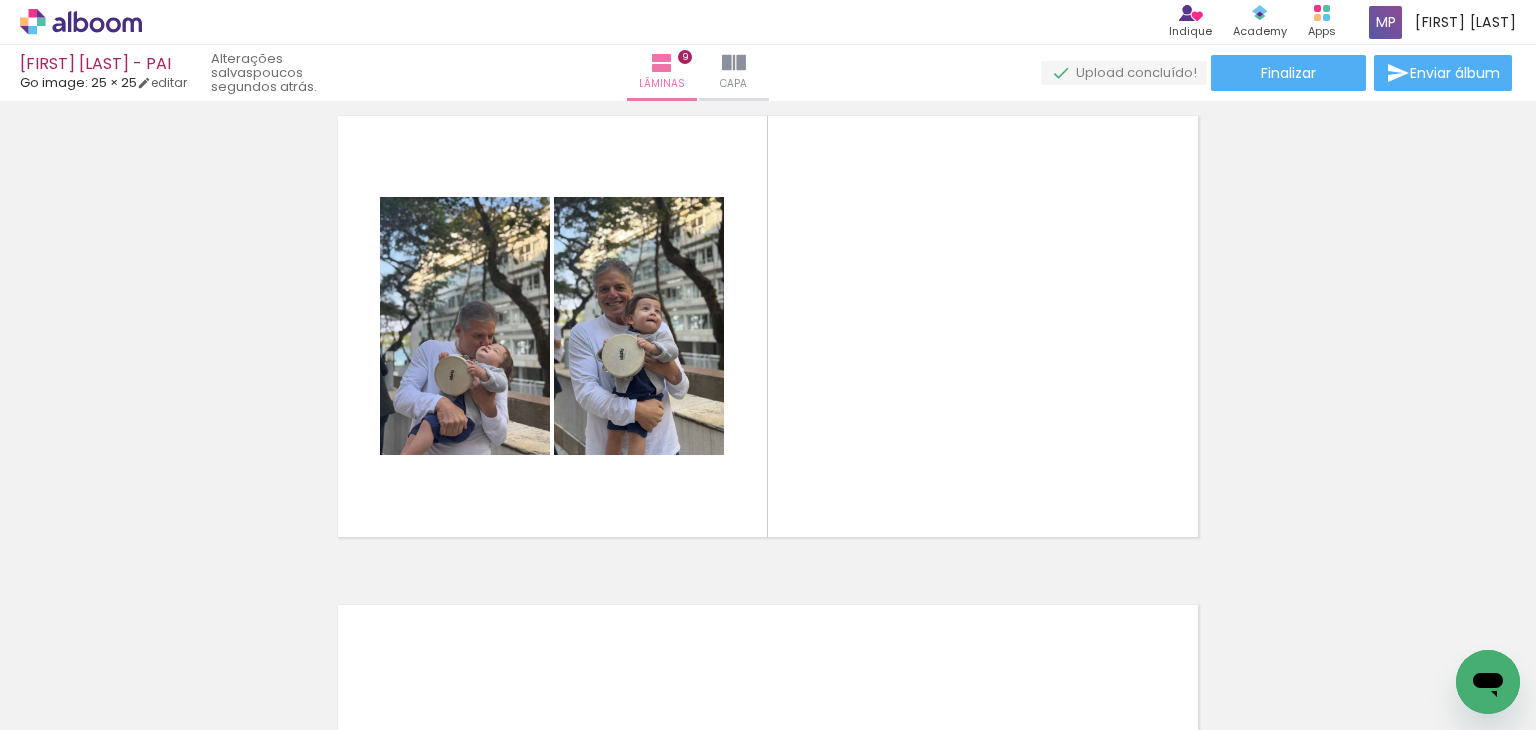 click on "Adicionar
Fotos" at bounding box center (71, 719) 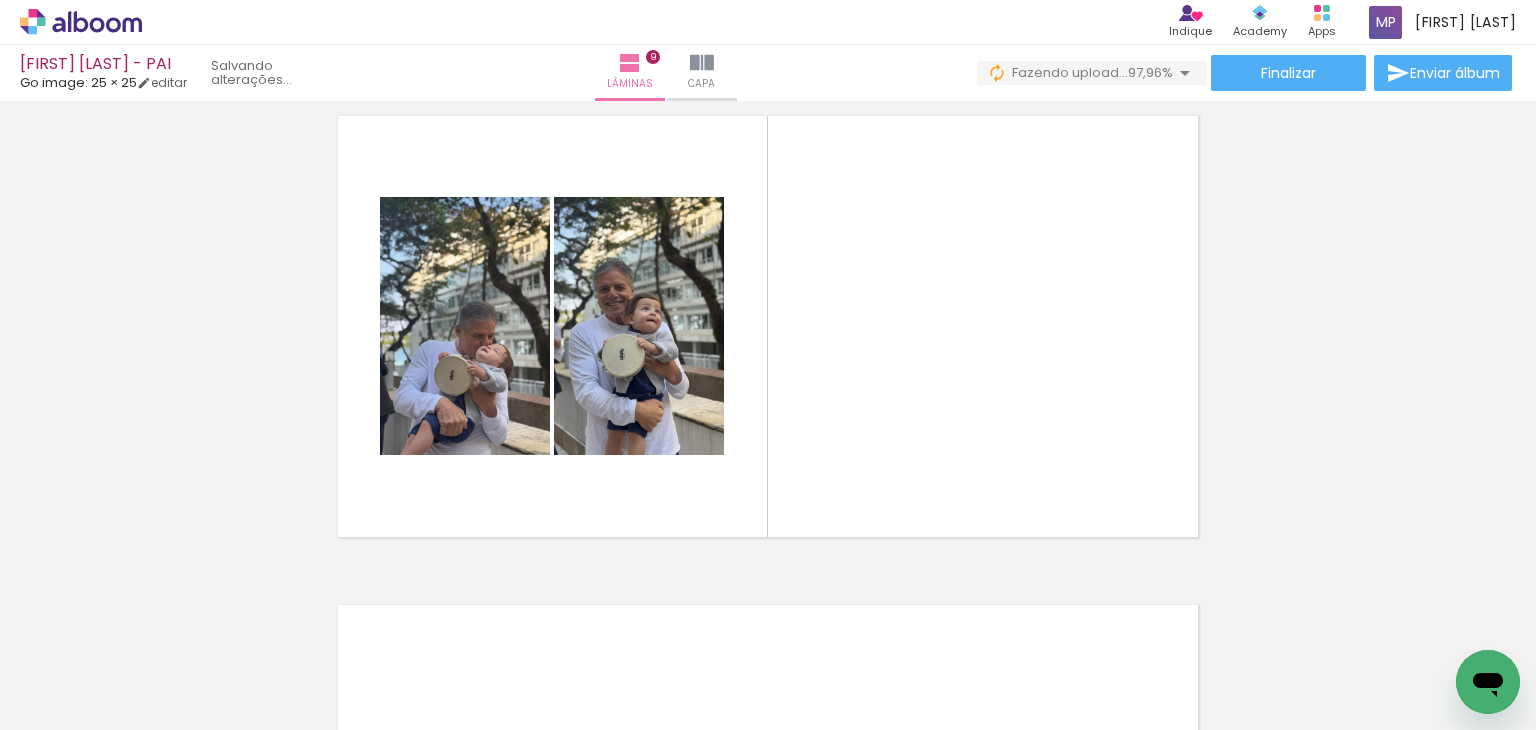 drag, startPoint x: 427, startPoint y: 671, endPoint x: 923, endPoint y: 337, distance: 597.97327 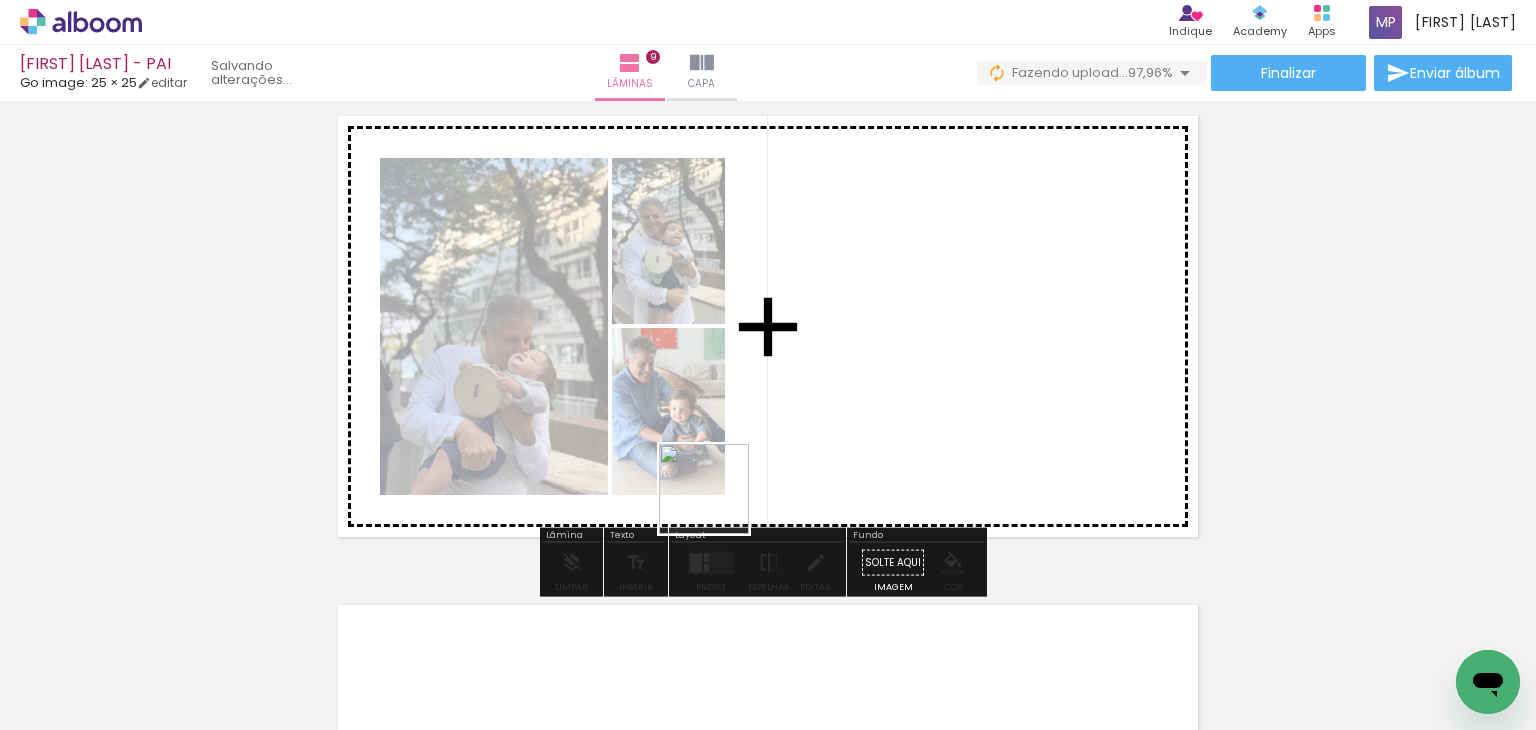 drag, startPoint x: 456, startPoint y: 690, endPoint x: 892, endPoint y: 437, distance: 504.0883 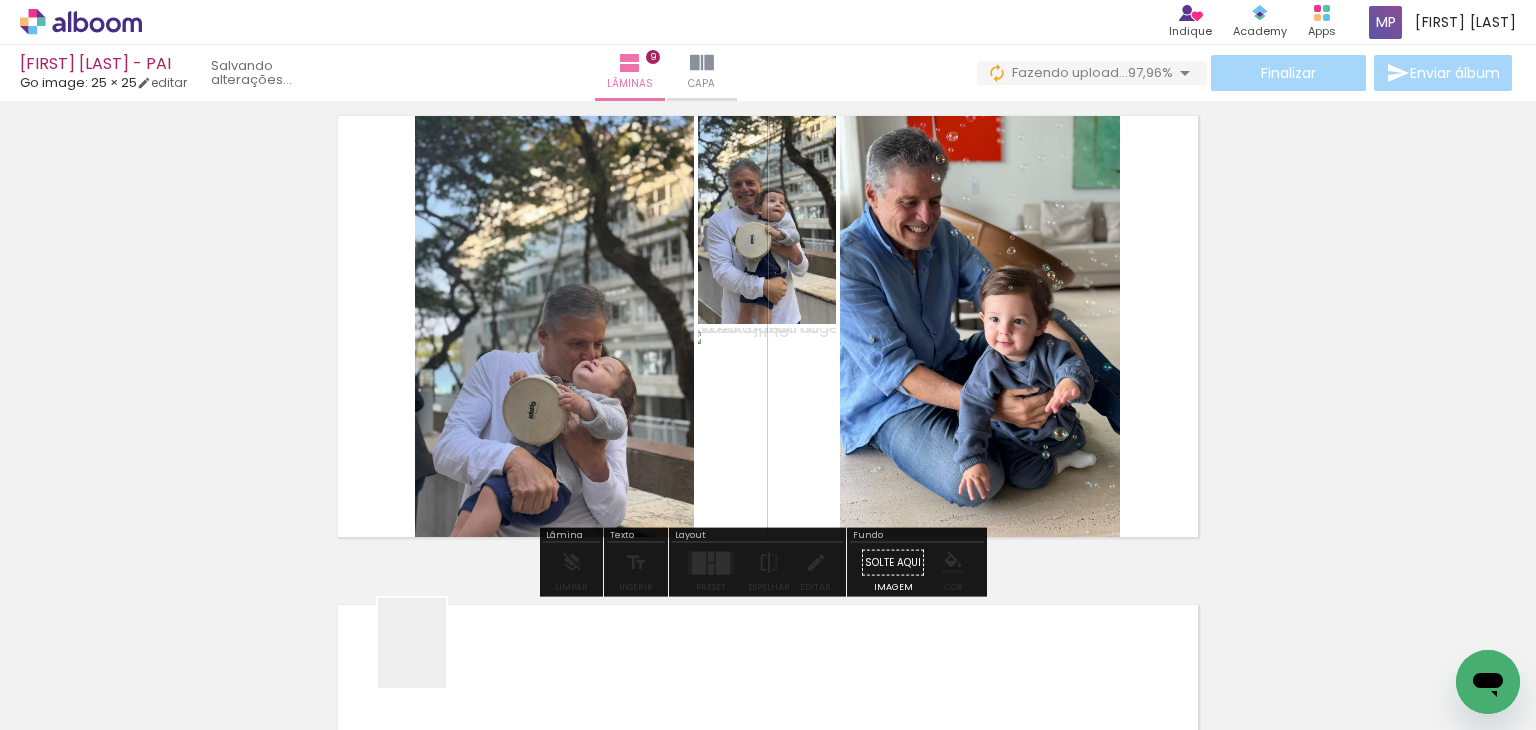 drag, startPoint x: 428, startPoint y: 672, endPoint x: 900, endPoint y: 401, distance: 544.26556 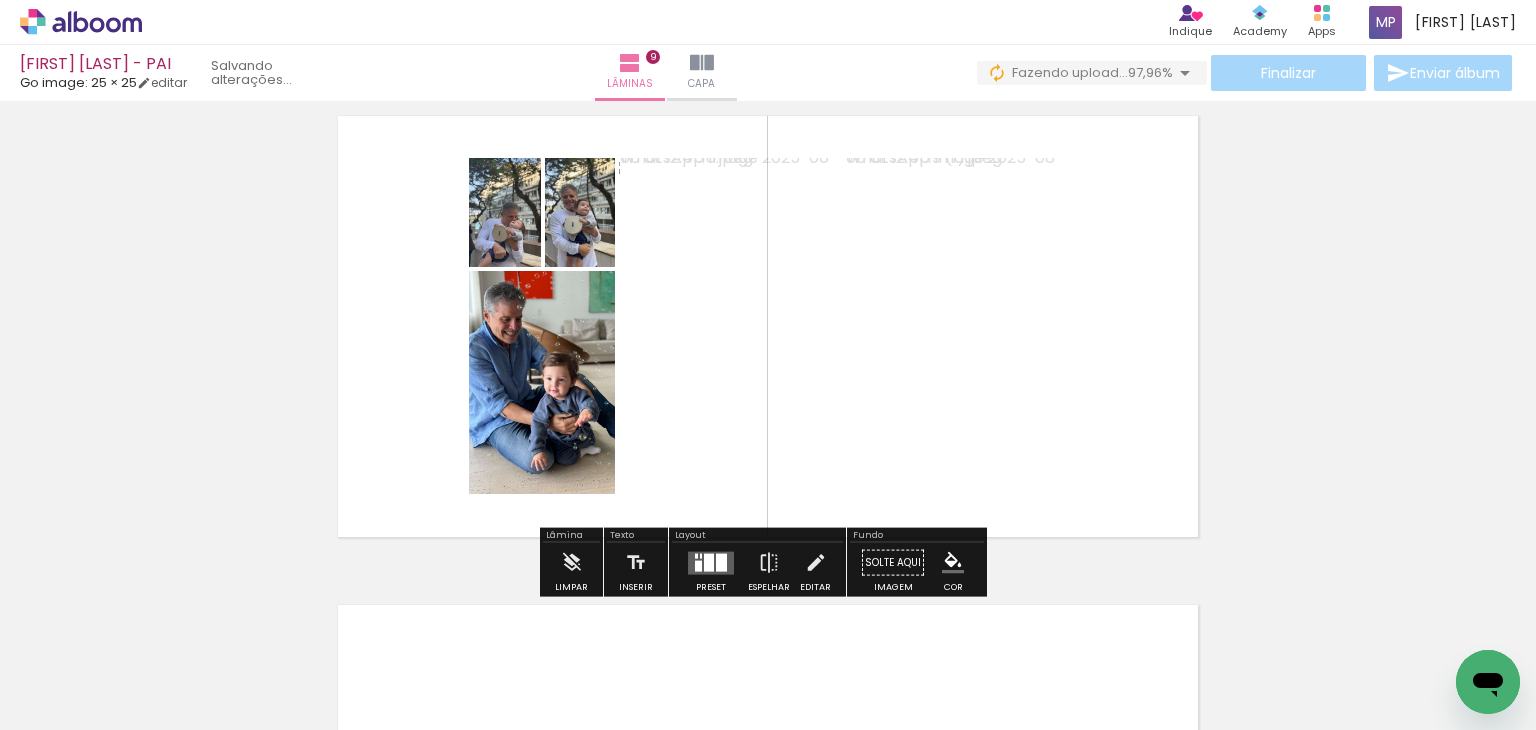 drag, startPoint x: 454, startPoint y: 672, endPoint x: 904, endPoint y: 401, distance: 525.30084 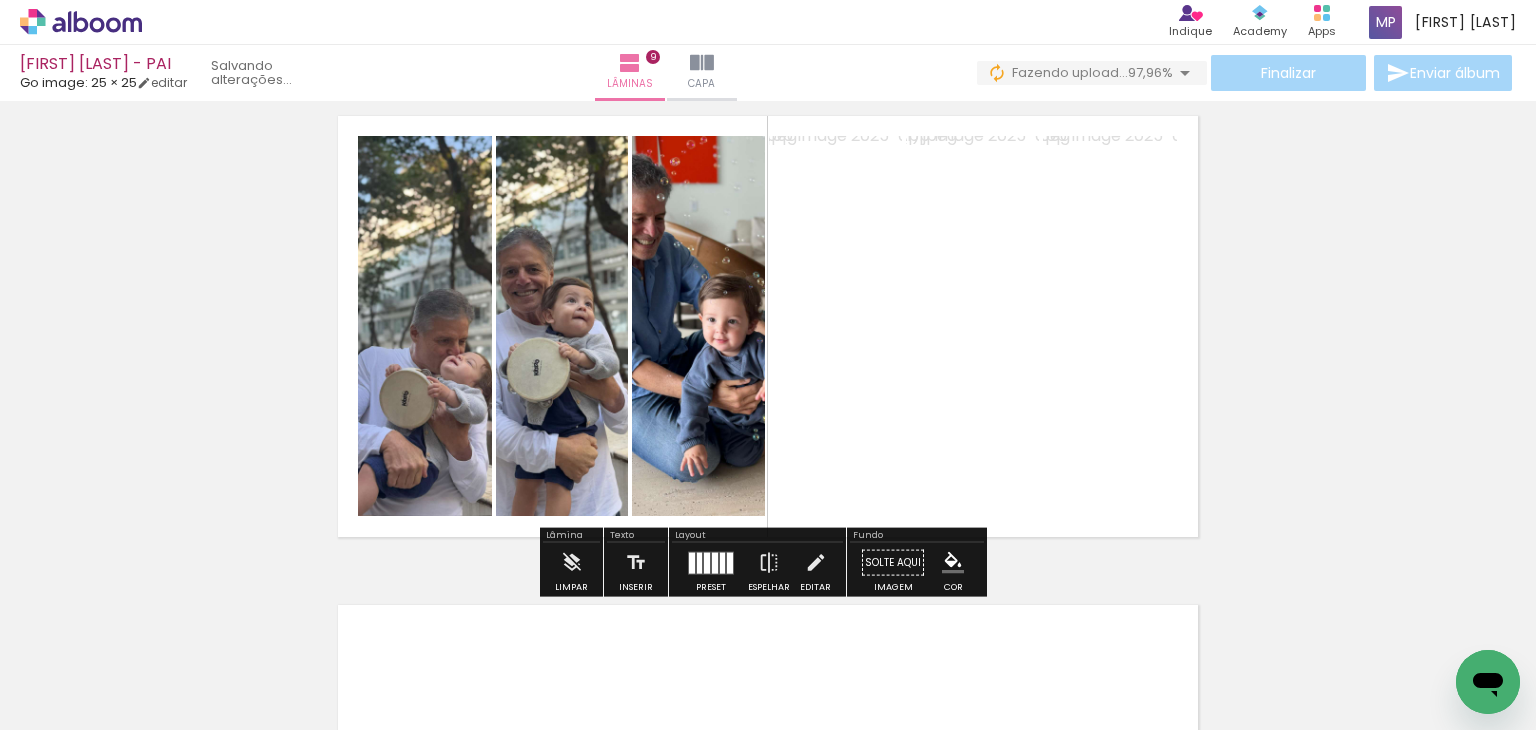click at bounding box center (711, 562) 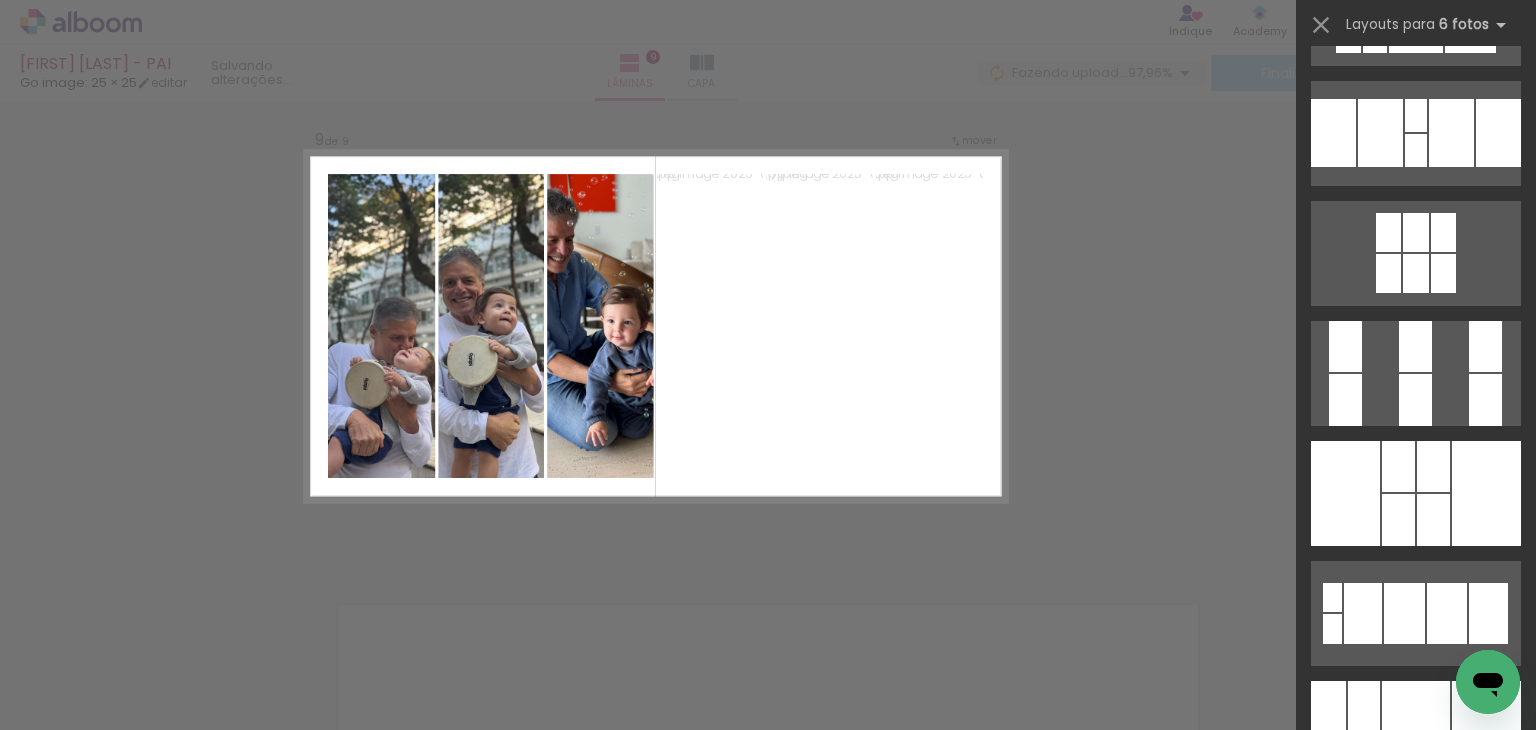 scroll, scrollTop: 0, scrollLeft: 0, axis: both 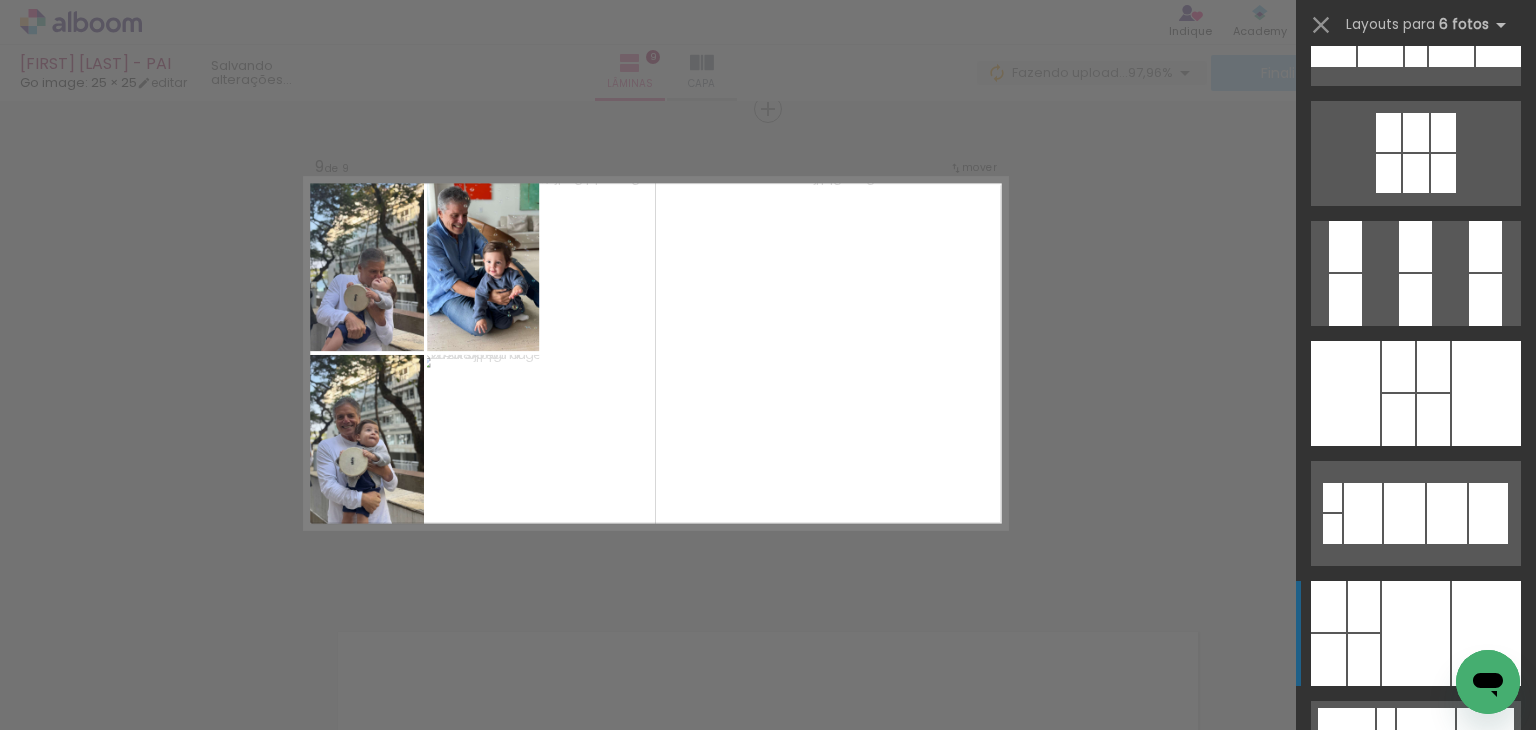 click at bounding box center [1416, 633] 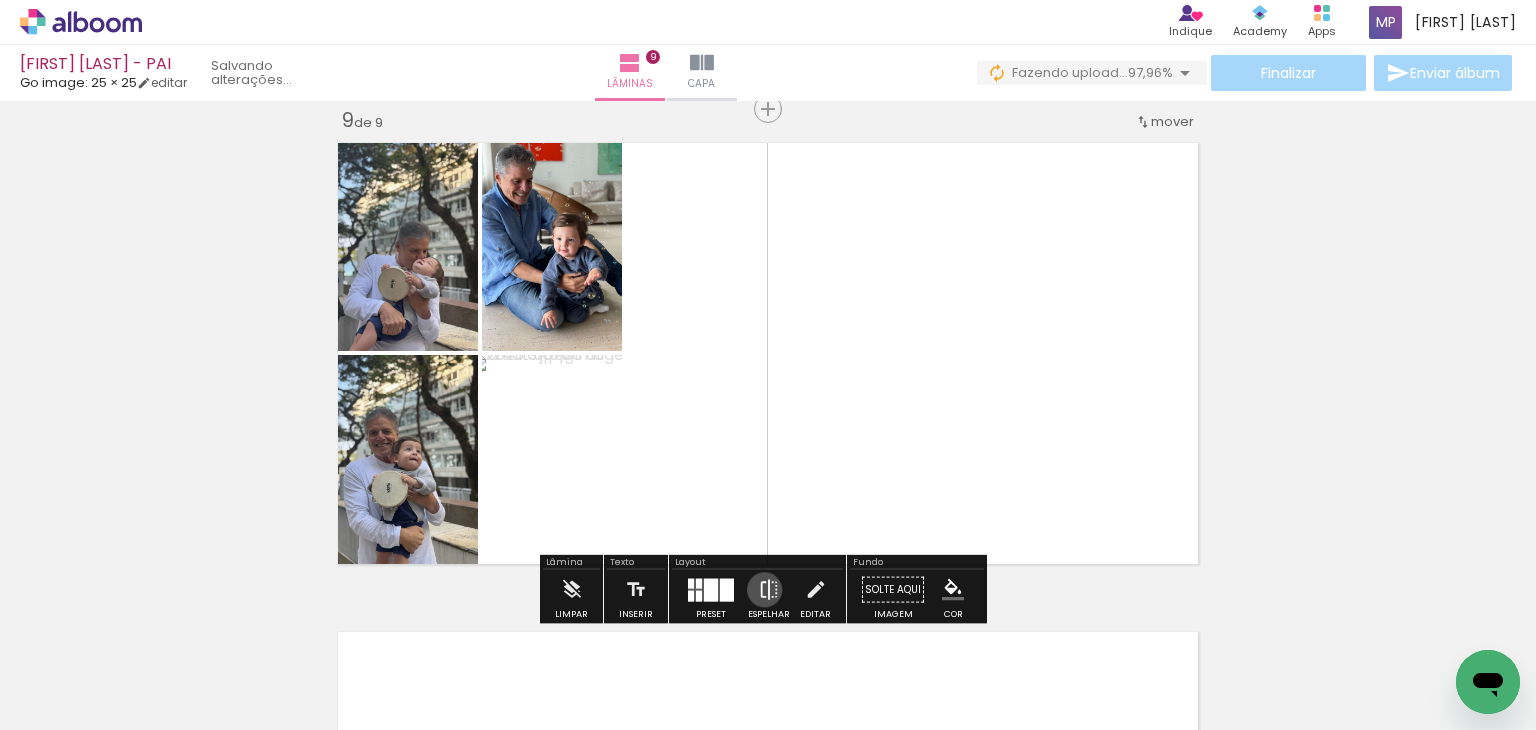 click at bounding box center [769, 590] 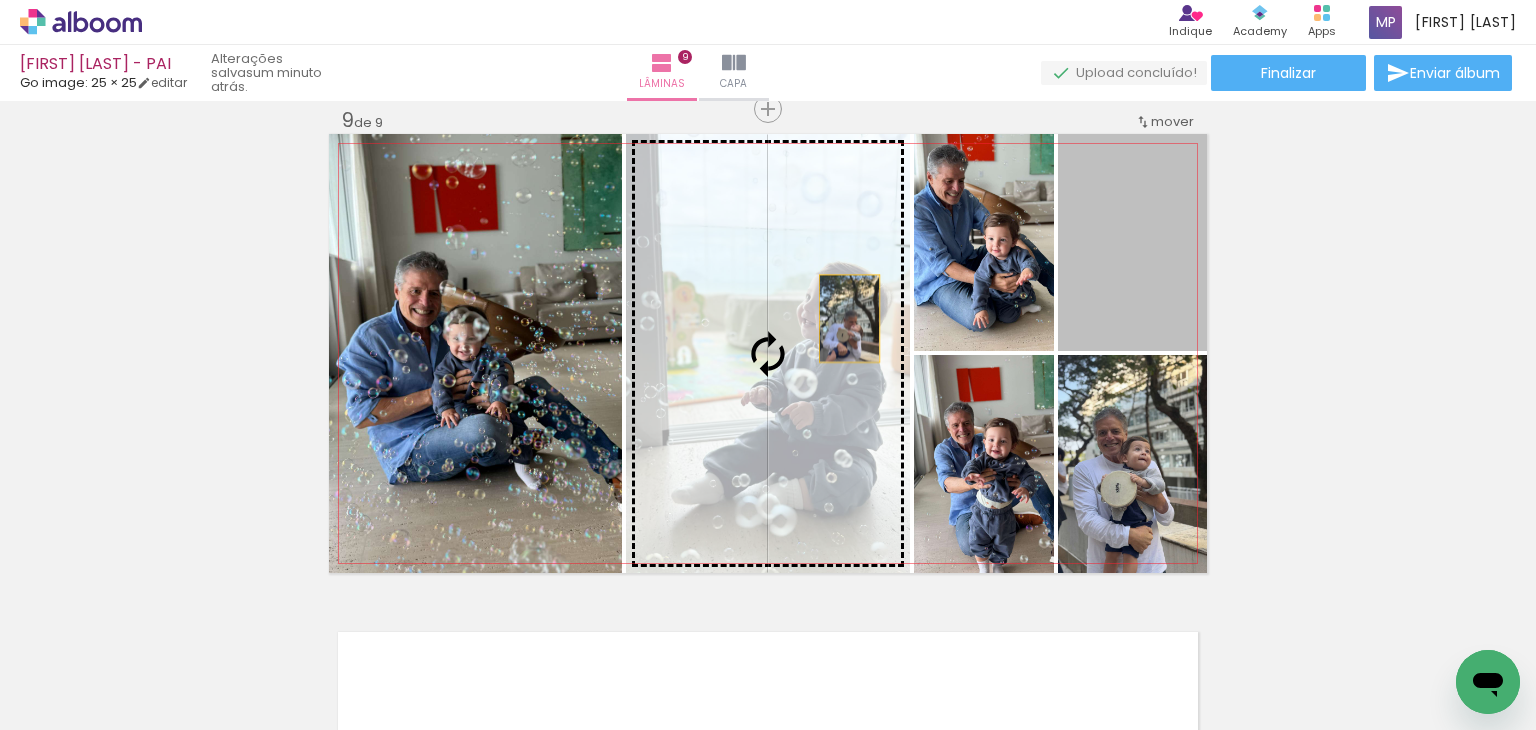 drag, startPoint x: 1018, startPoint y: 293, endPoint x: 842, endPoint y: 318, distance: 177.76671 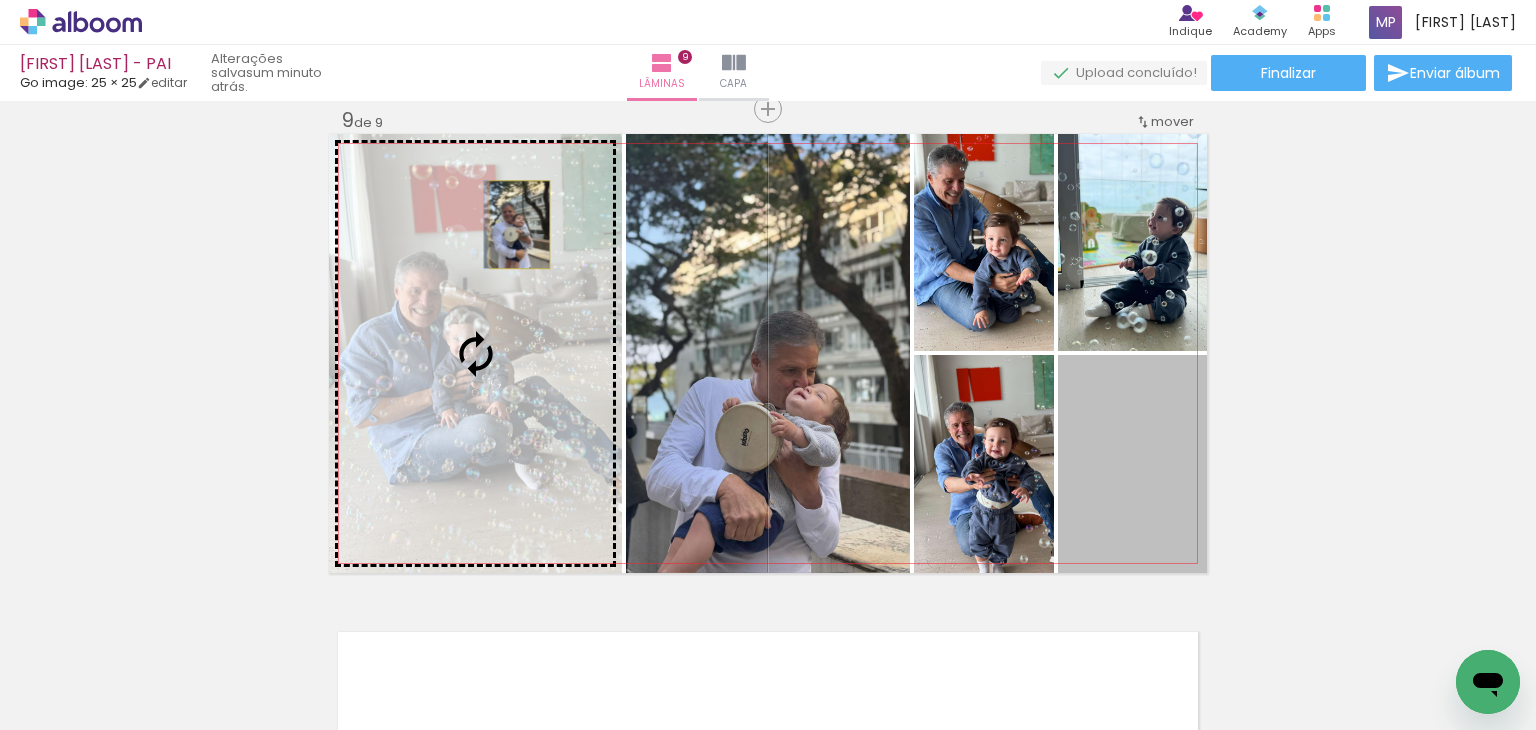 drag, startPoint x: 719, startPoint y: 289, endPoint x: 512, endPoint y: 224, distance: 216.96544 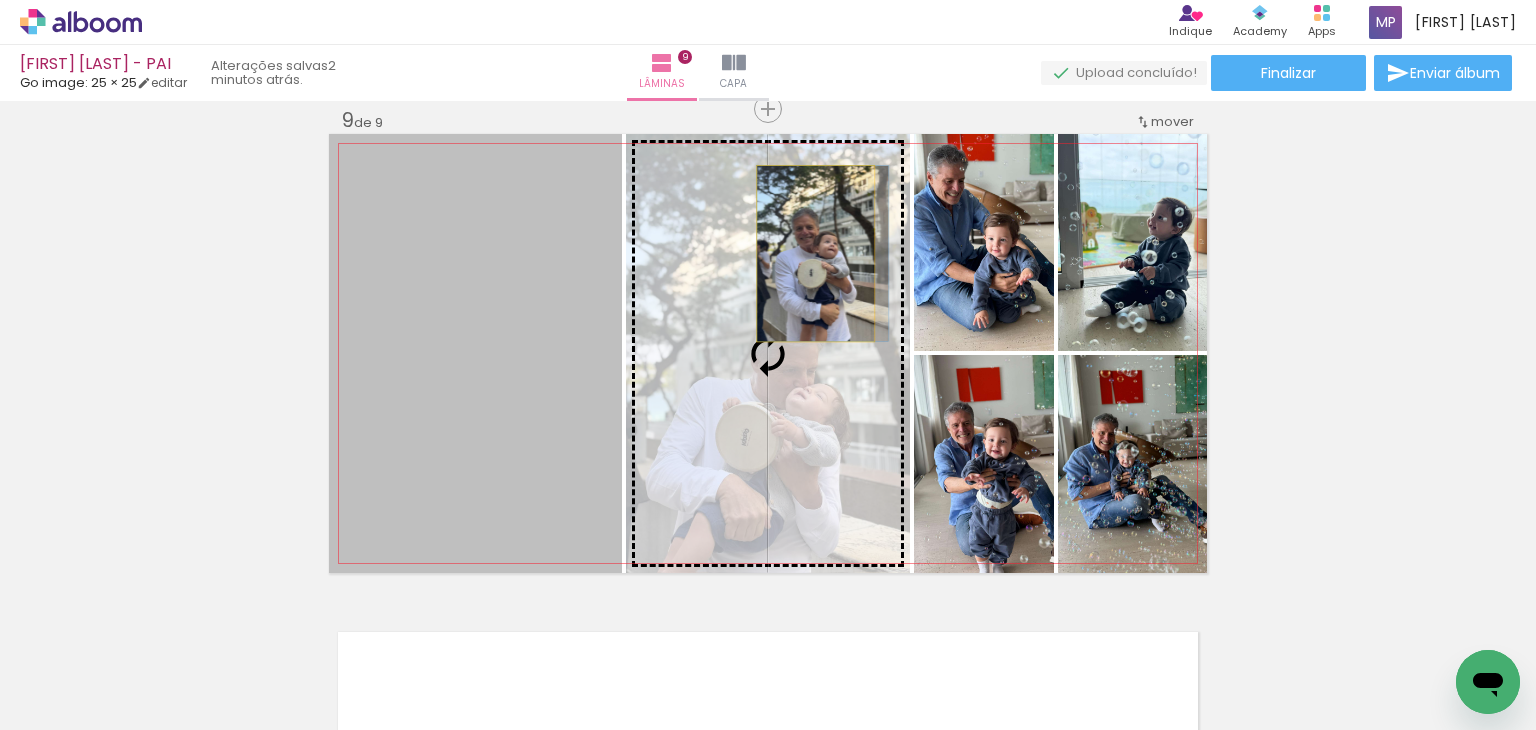 drag, startPoint x: 871, startPoint y: 257, endPoint x: 808, endPoint y: 253, distance: 63.126858 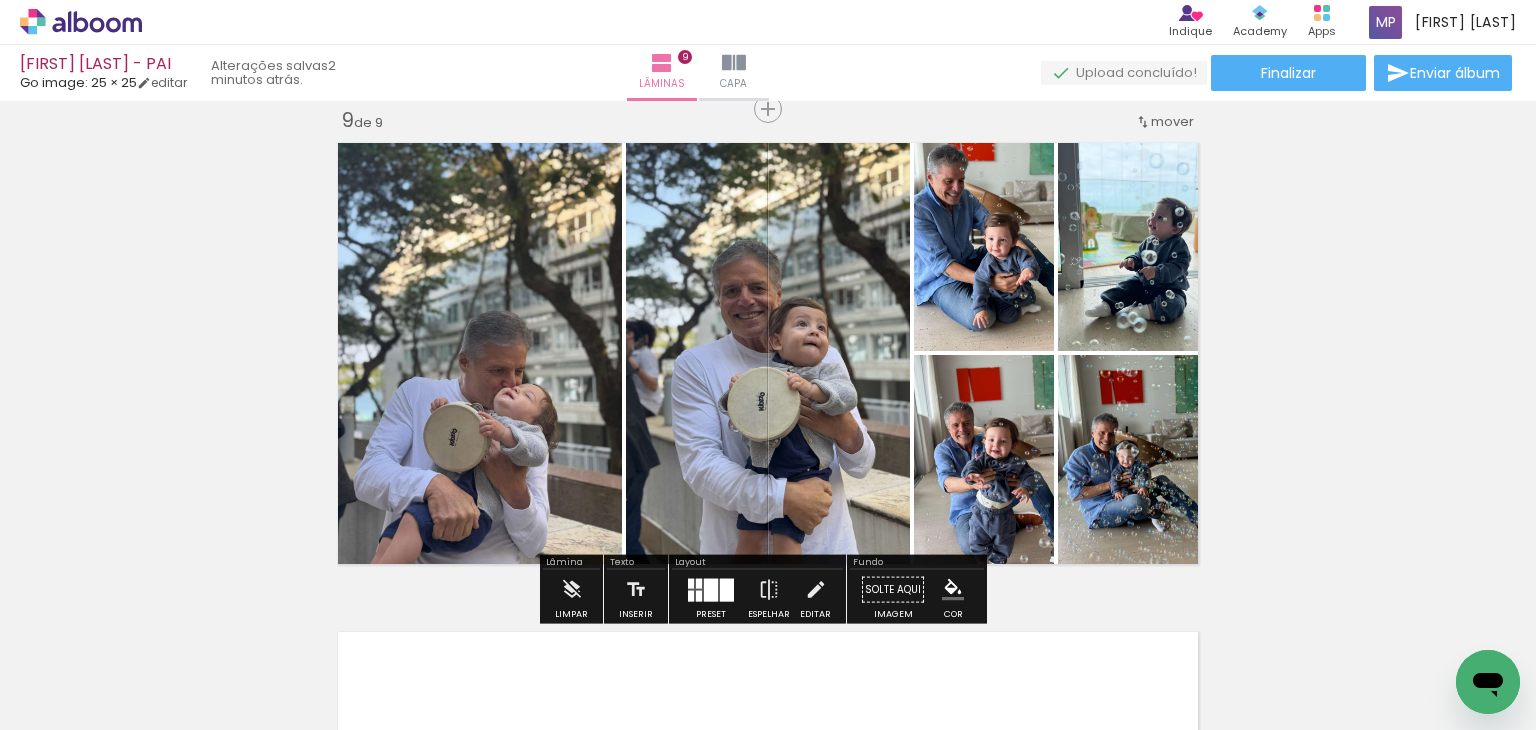 click at bounding box center (699, 595) 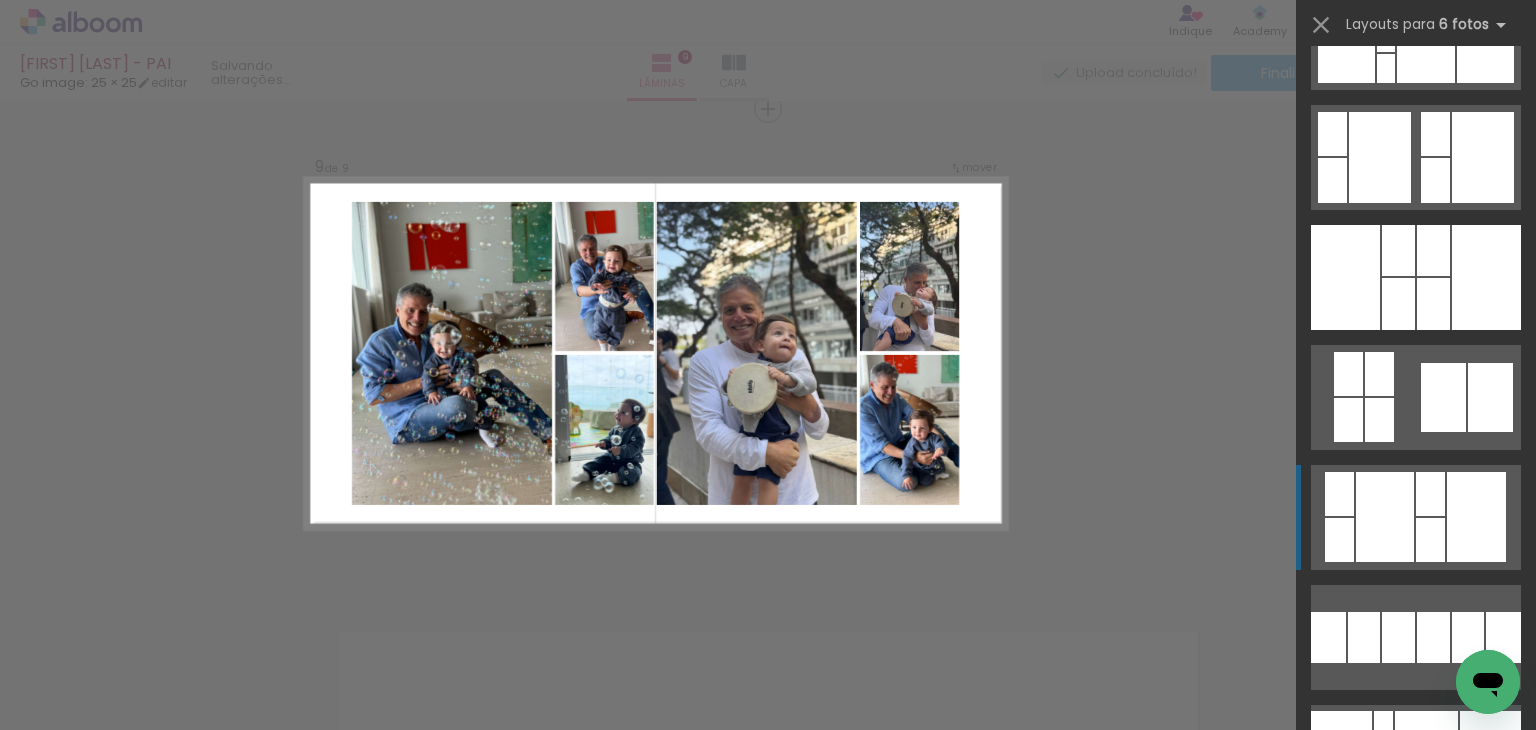 scroll, scrollTop: 1600, scrollLeft: 0, axis: vertical 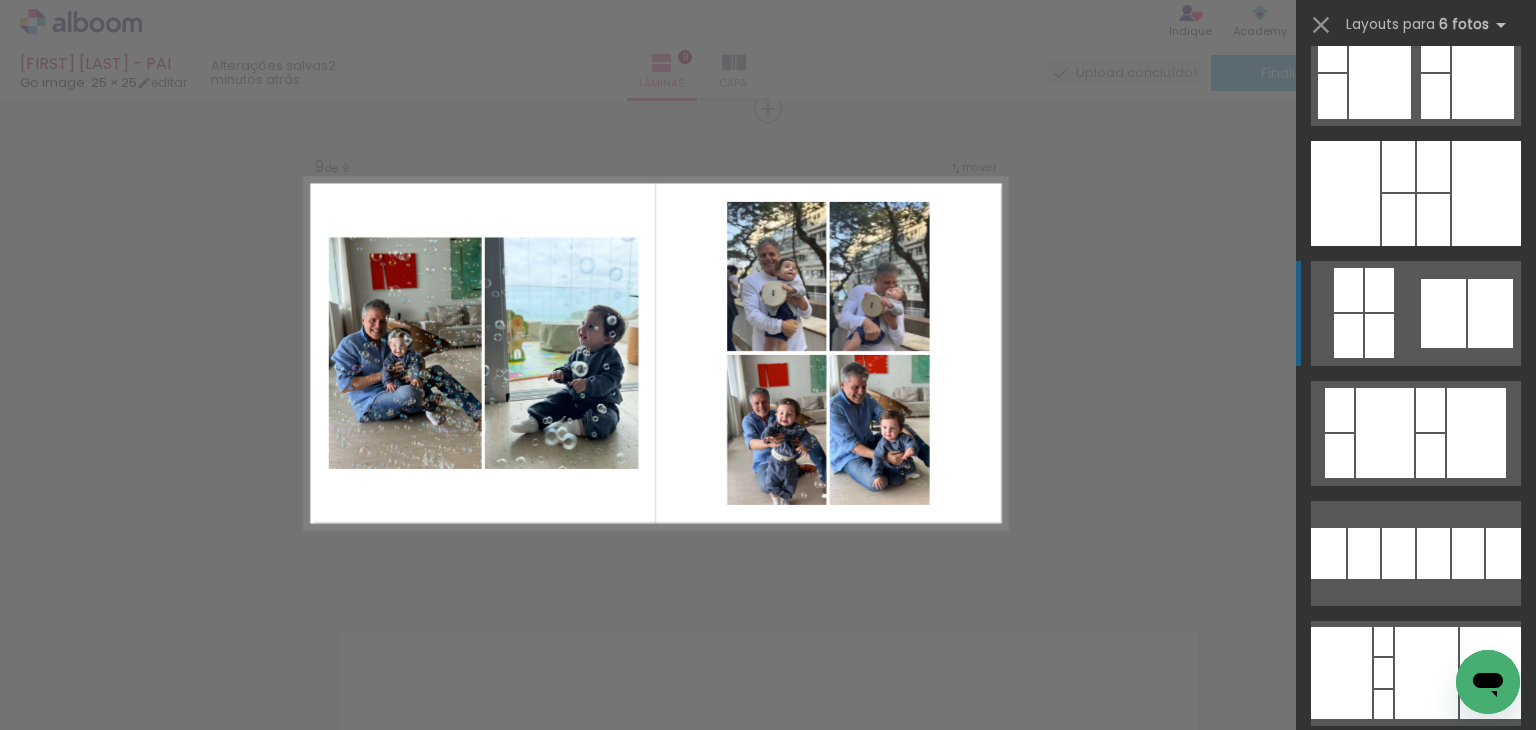 click at bounding box center (1491, 770) 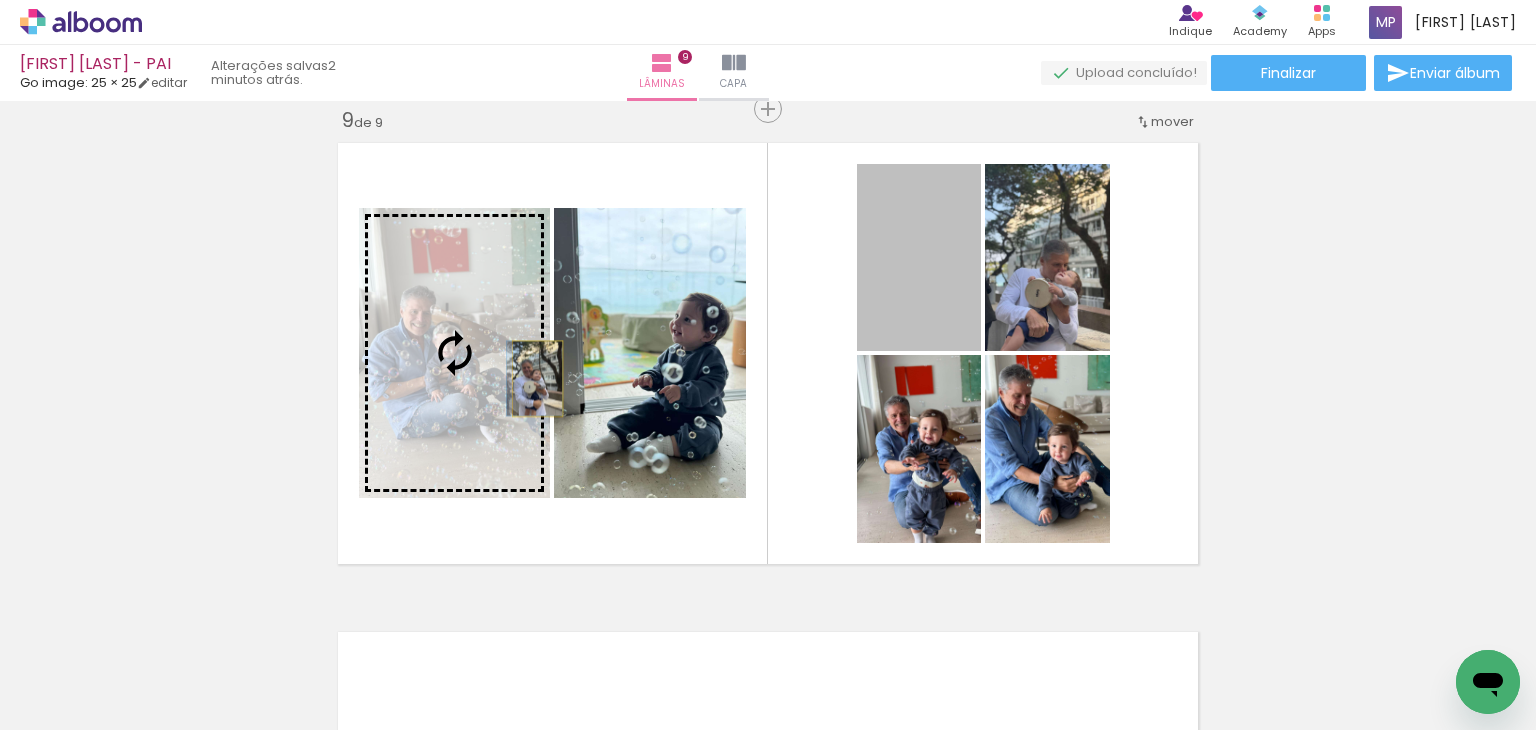 drag, startPoint x: 814, startPoint y: 309, endPoint x: 530, endPoint y: 378, distance: 292.26187 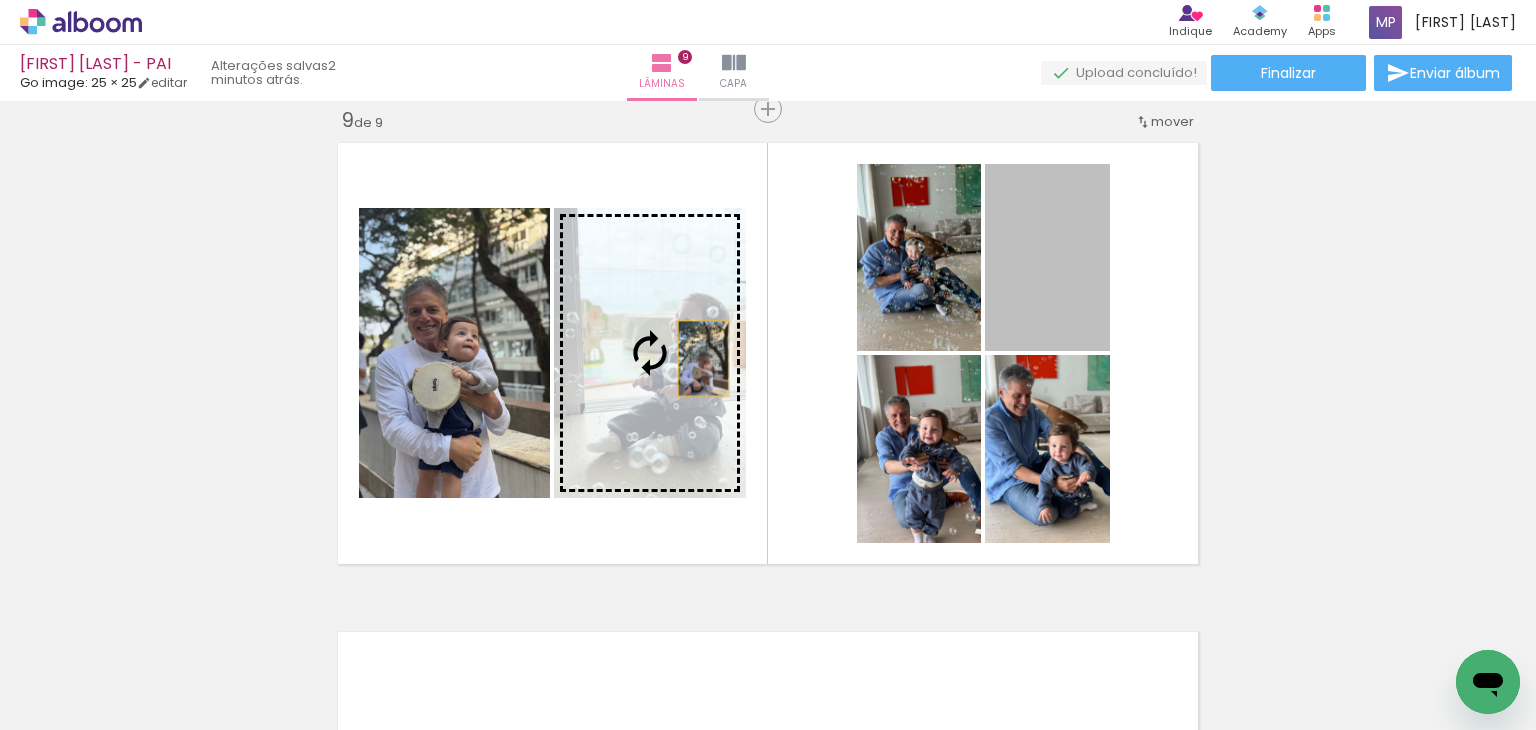 drag, startPoint x: 790, startPoint y: 341, endPoint x: 689, endPoint y: 361, distance: 102.96116 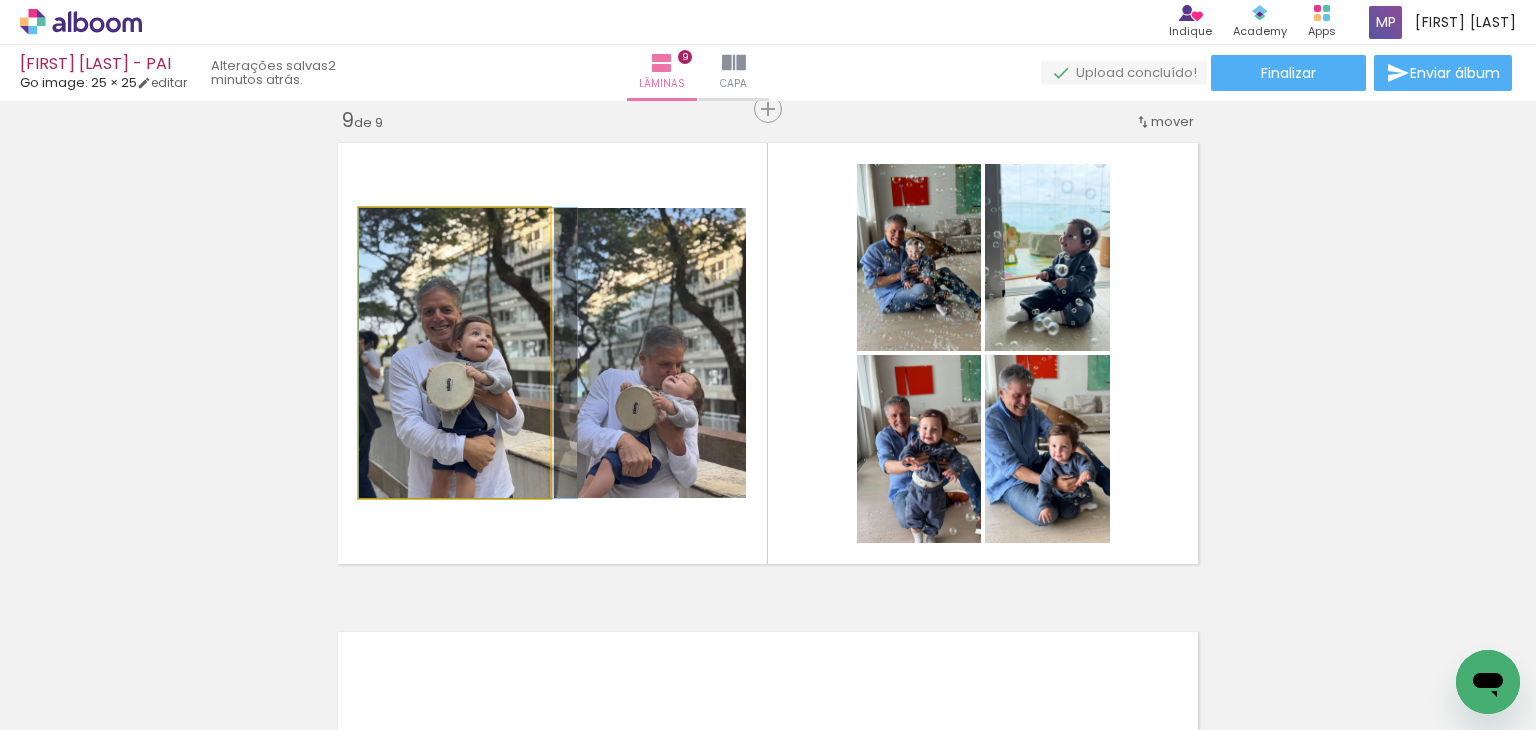 drag, startPoint x: 455, startPoint y: 391, endPoint x: 472, endPoint y: 385, distance: 18.027756 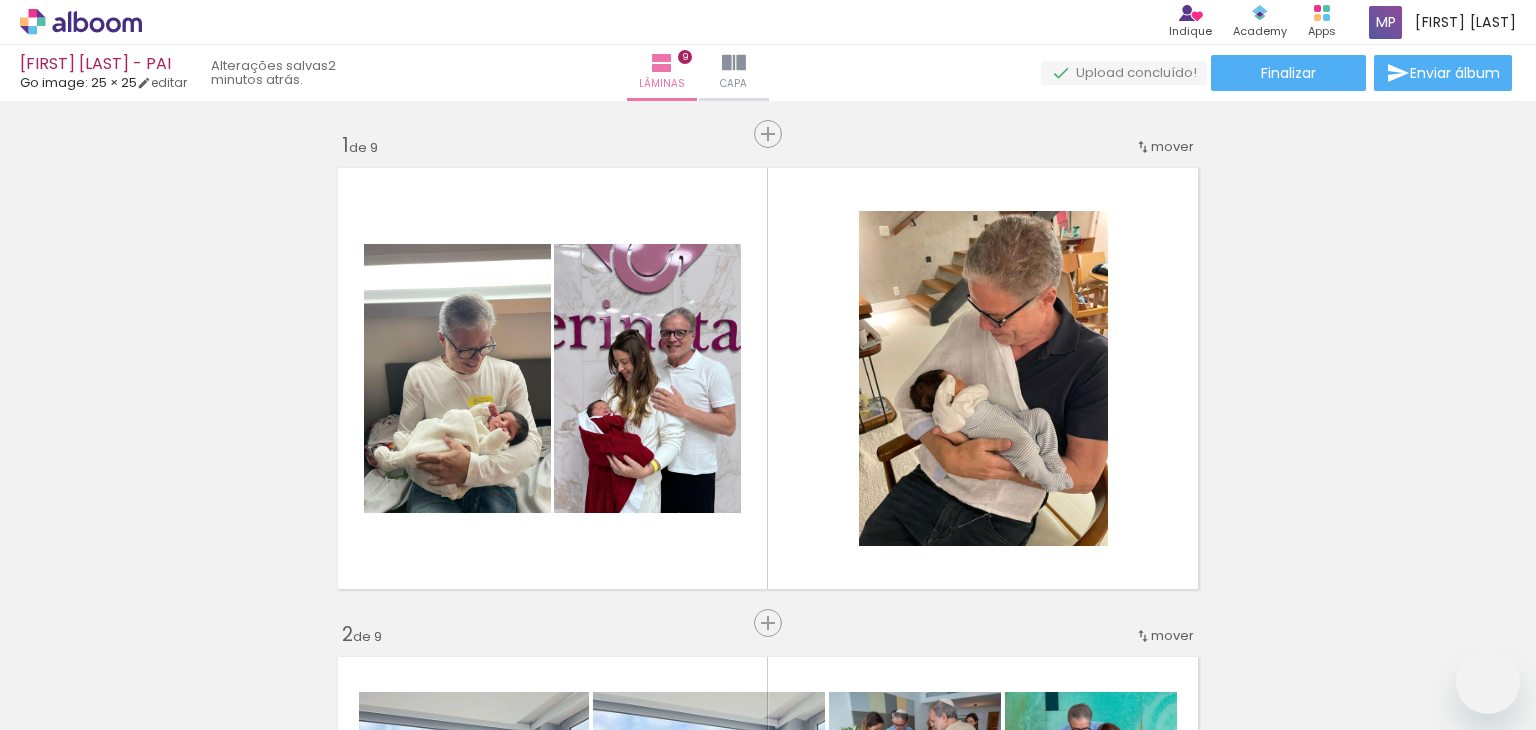 scroll, scrollTop: 0, scrollLeft: 0, axis: both 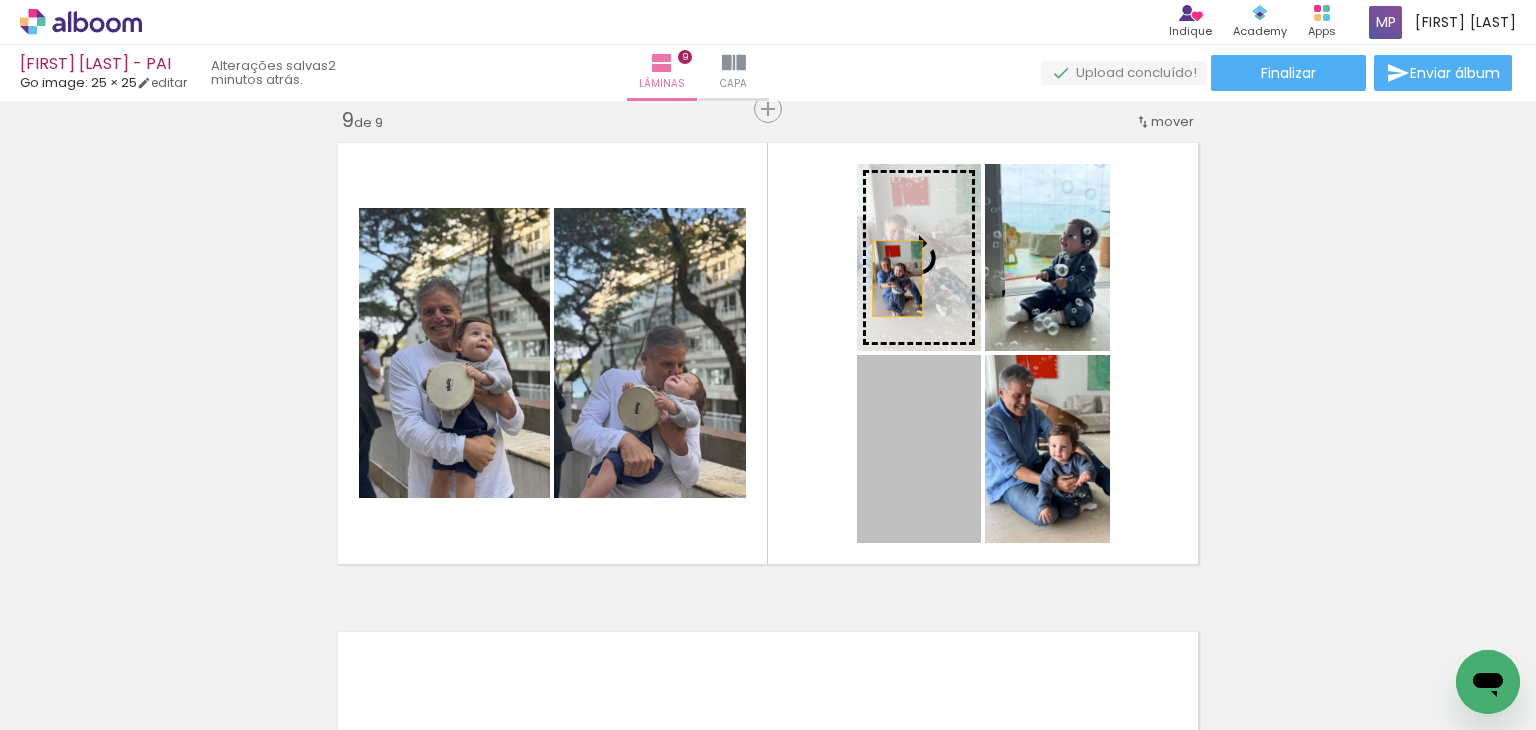 drag, startPoint x: 940, startPoint y: 461, endPoint x: 890, endPoint y: 278, distance: 189.70767 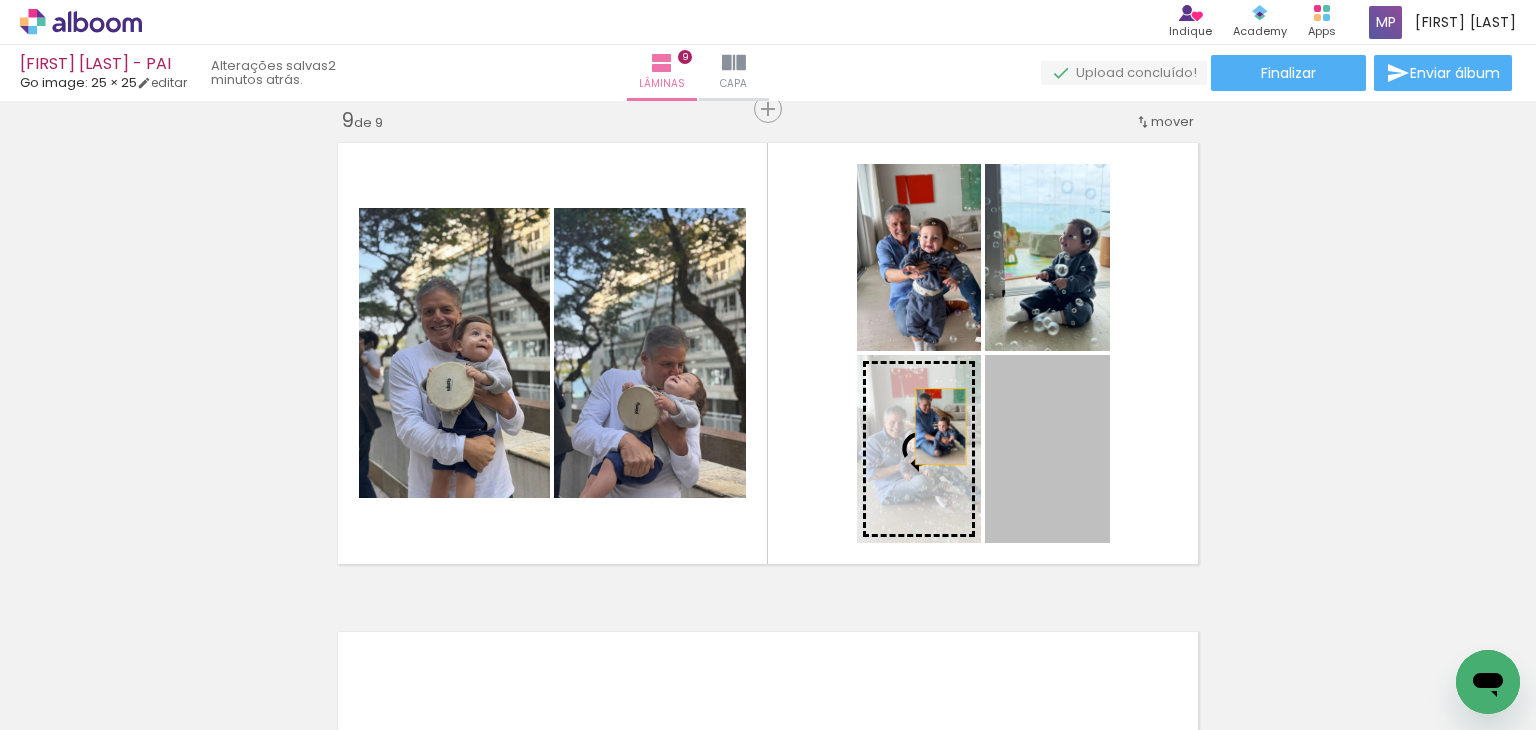 drag, startPoint x: 1037, startPoint y: 450, endPoint x: 932, endPoint y: 426, distance: 107.70794 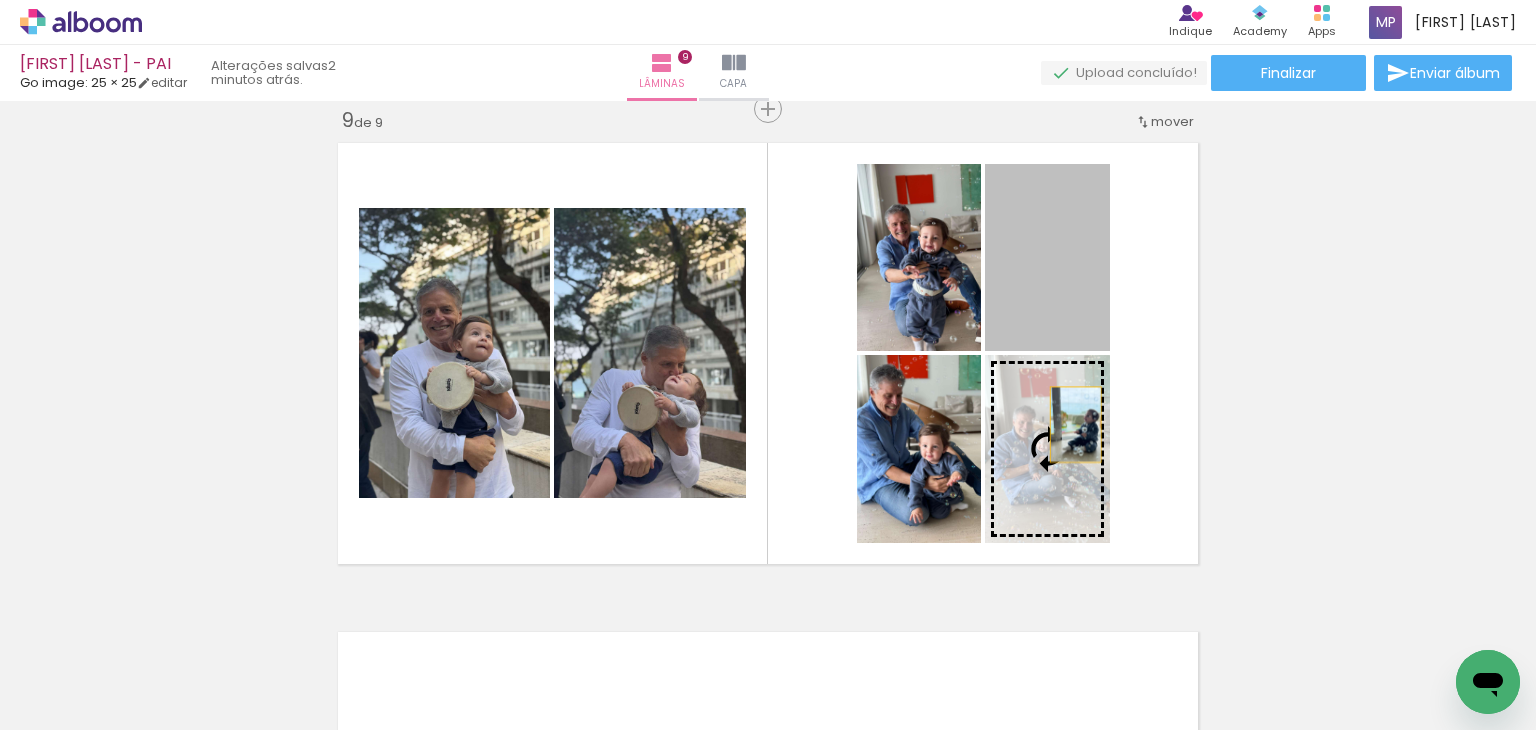 drag, startPoint x: 1030, startPoint y: 286, endPoint x: 1068, endPoint y: 432, distance: 150.86418 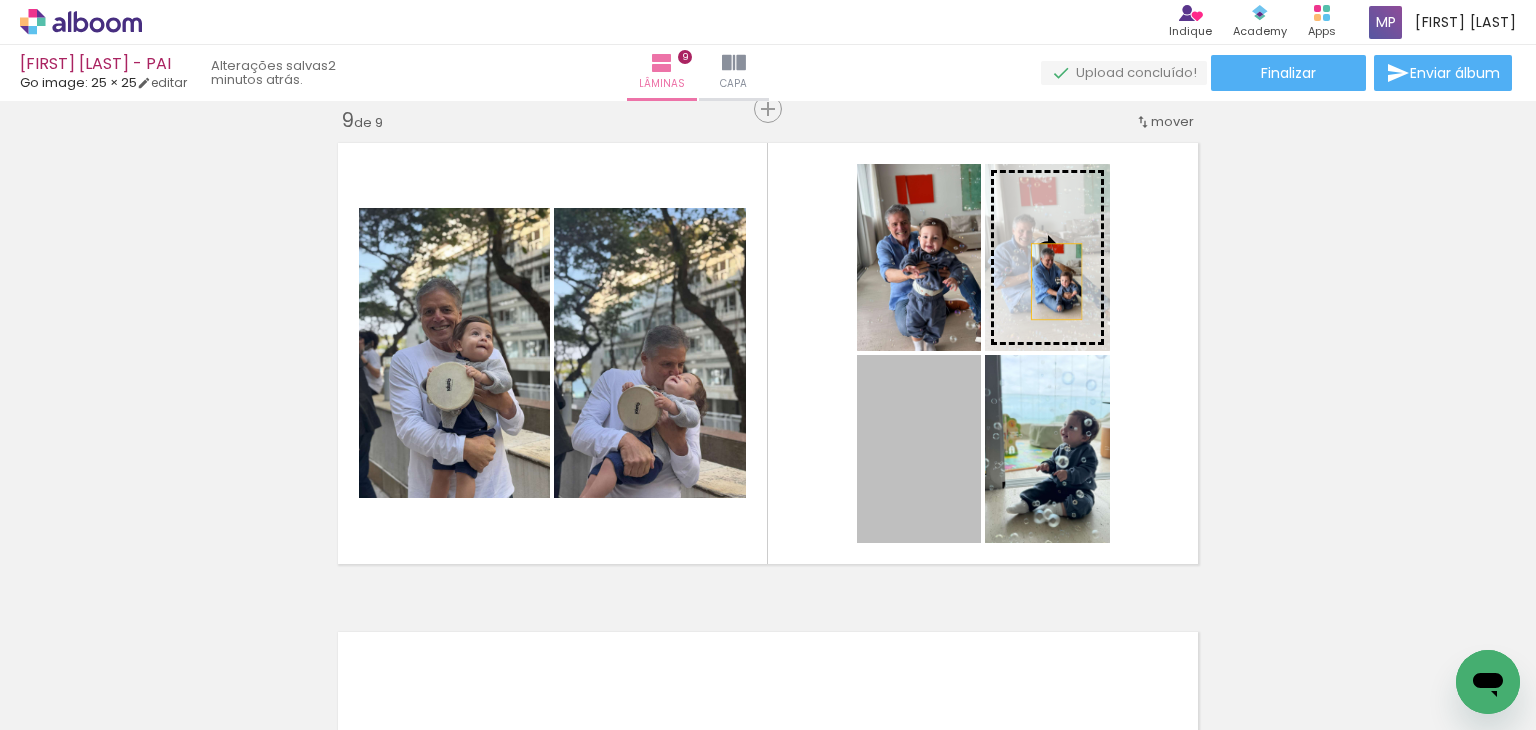 drag, startPoint x: 936, startPoint y: 449, endPoint x: 1049, endPoint y: 281, distance: 202.46729 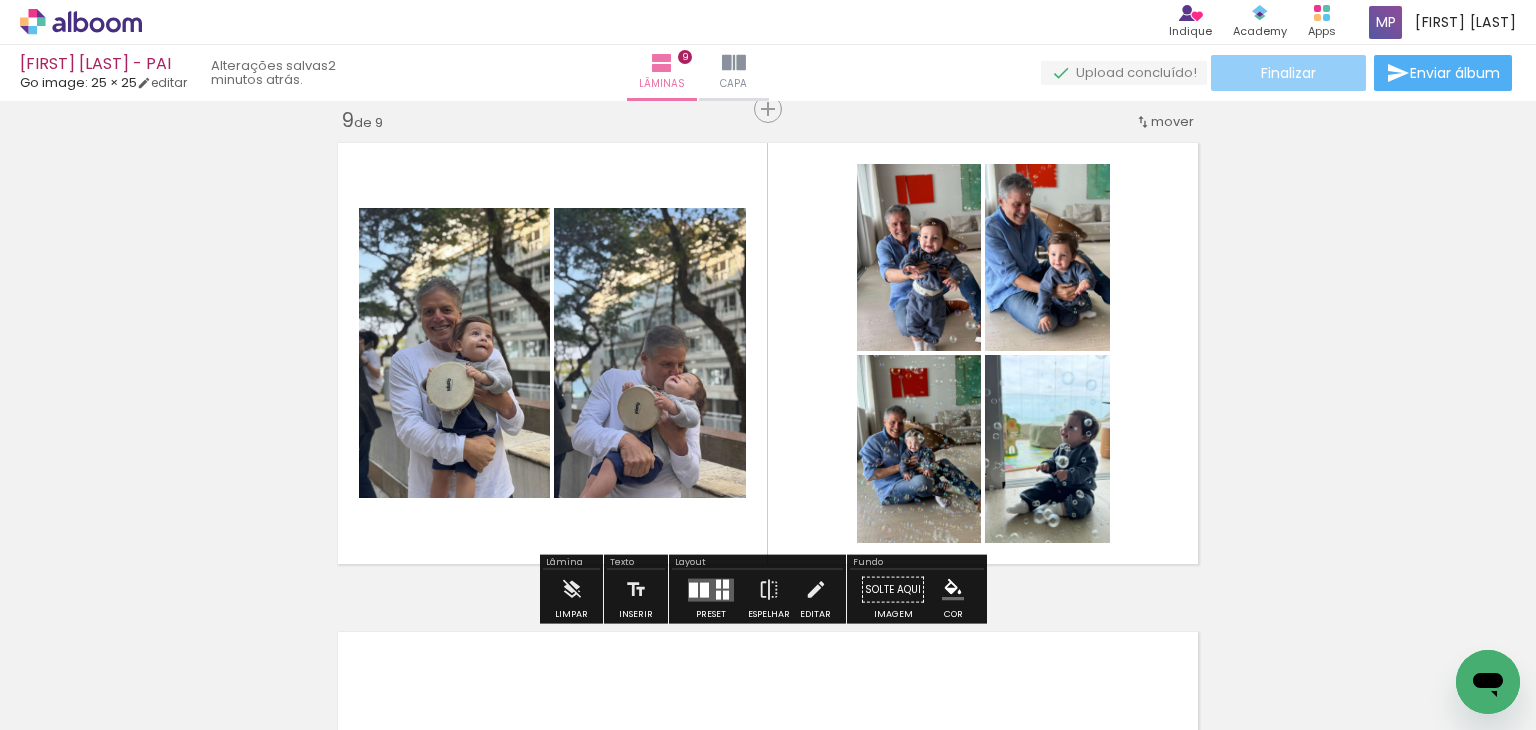 click on "Finalizar" 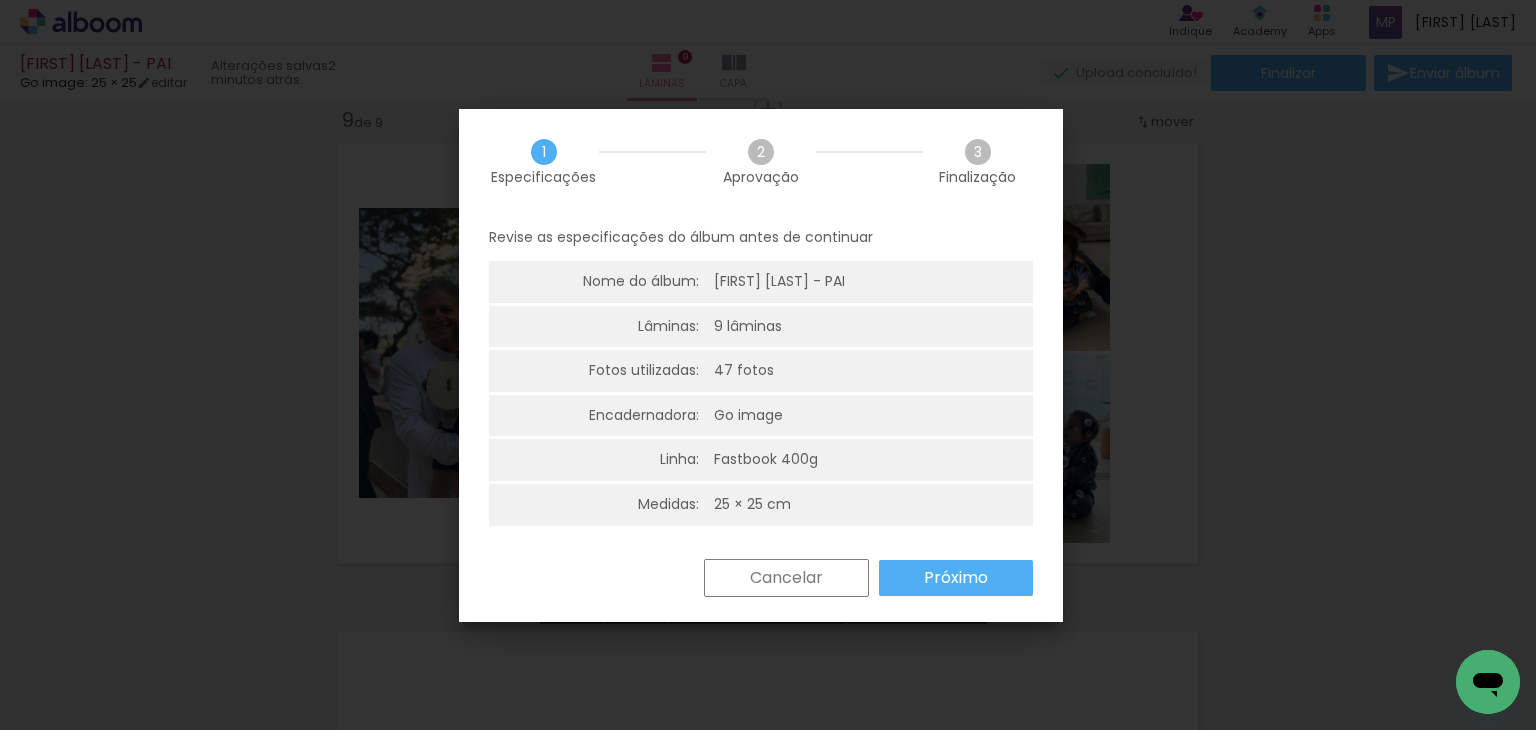 click on "Próximo" at bounding box center [956, 578] 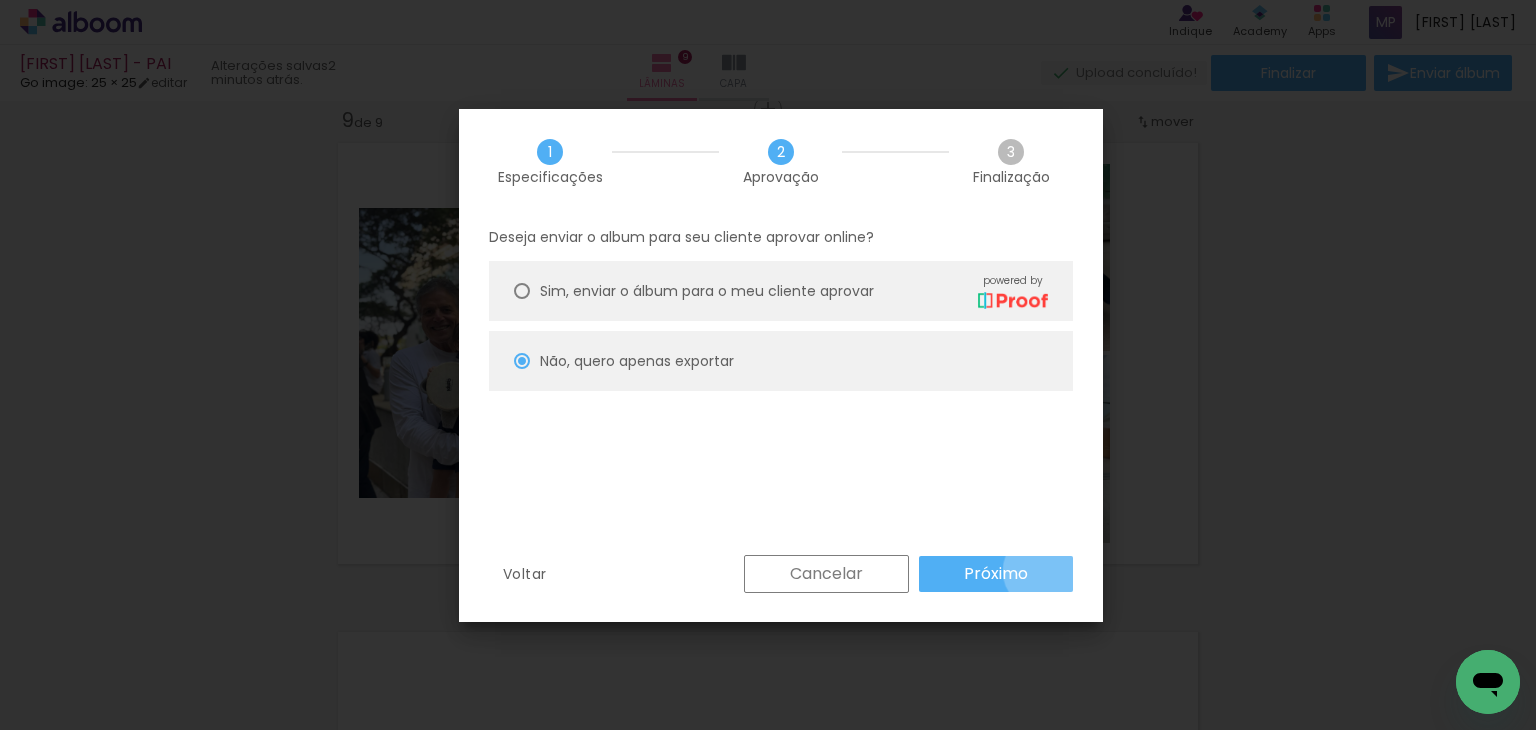 click on "Próximo" at bounding box center [996, 574] 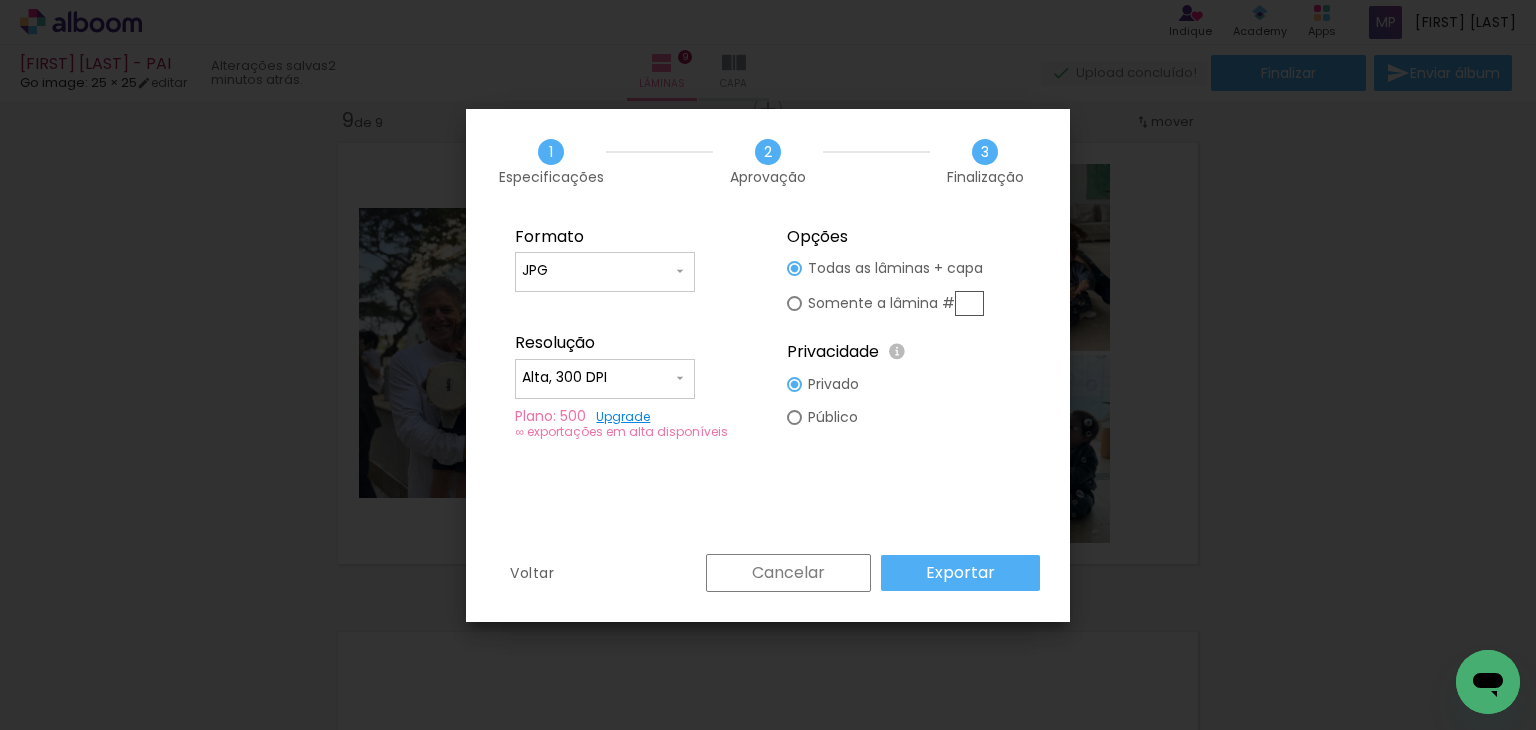 click at bounding box center (969, 303) 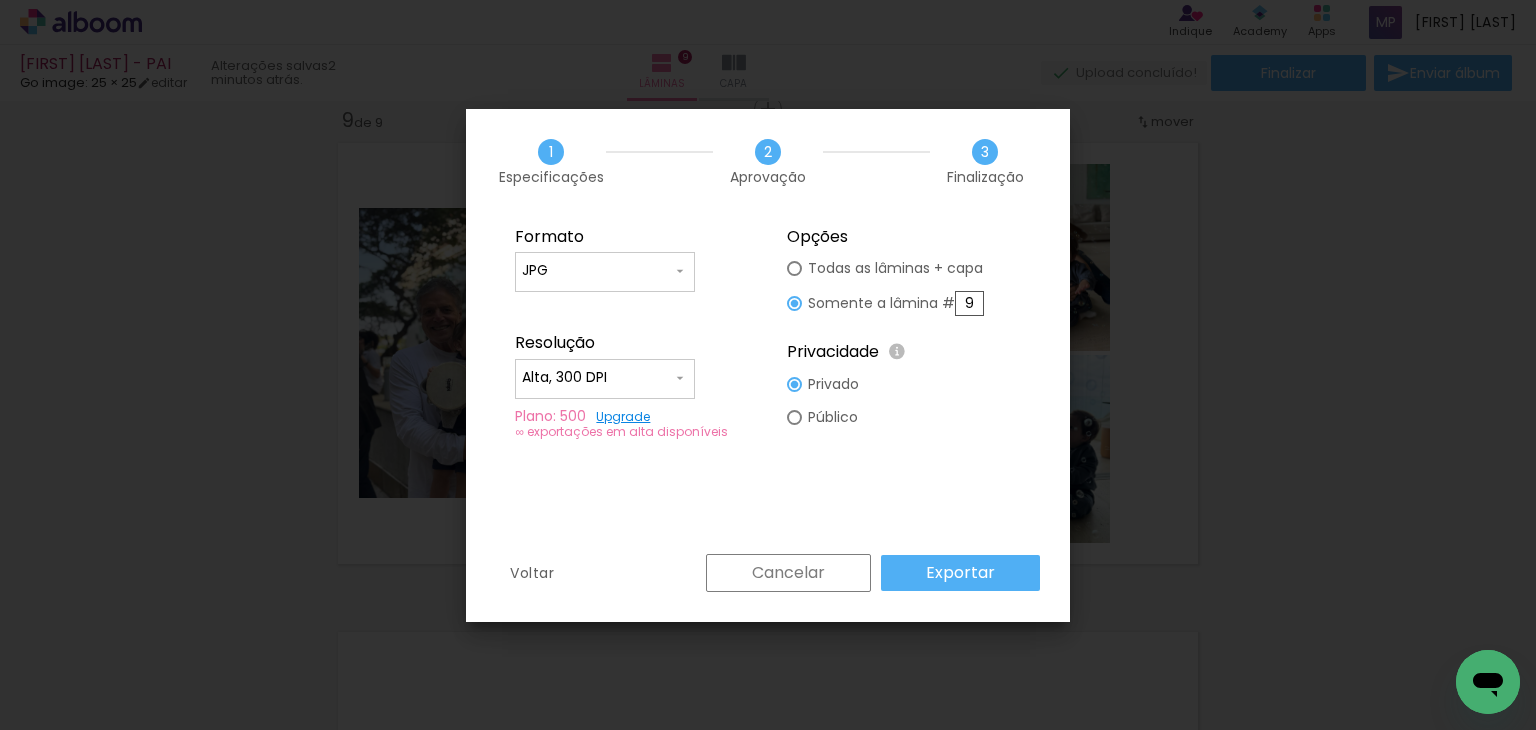 type on "9" 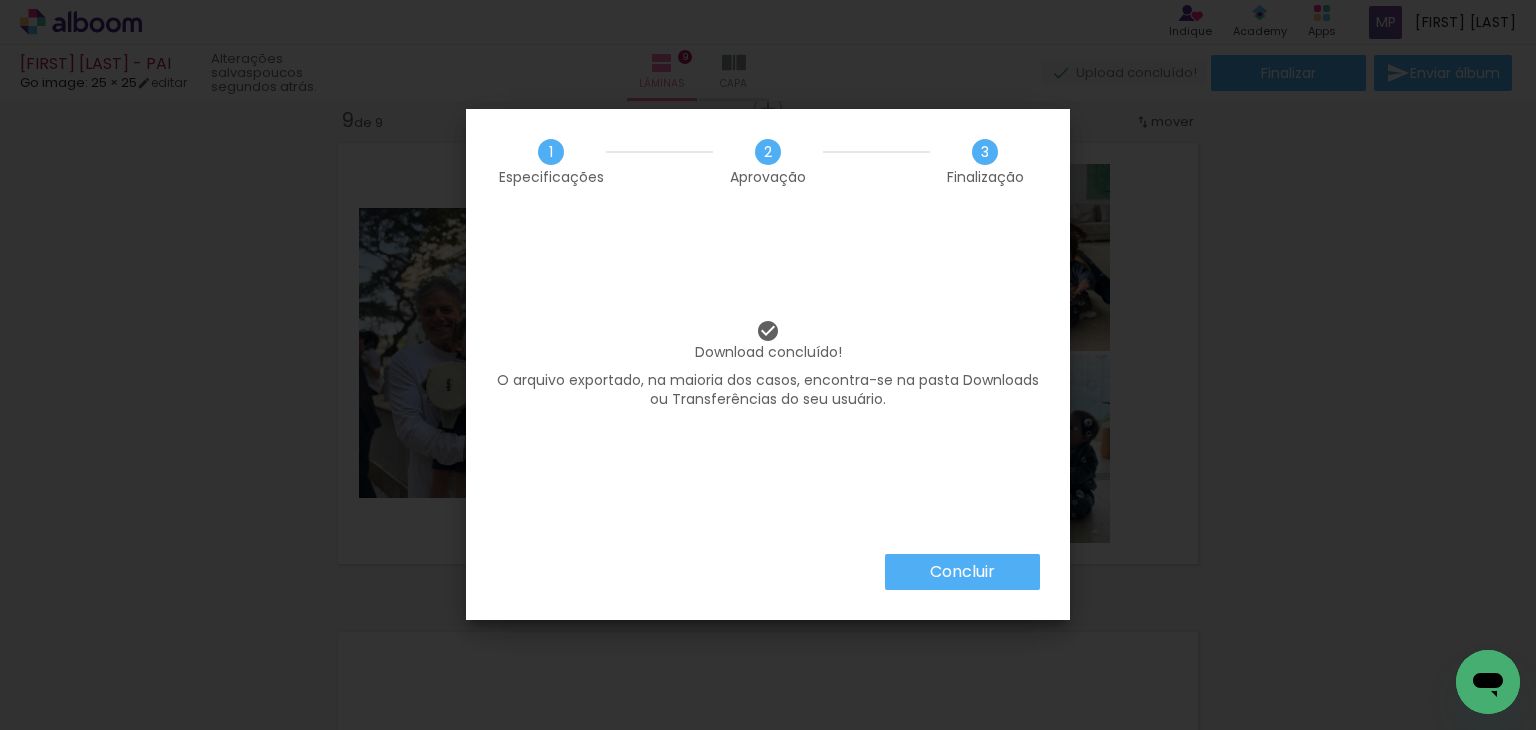 click on "Concluir" at bounding box center (0, 0) 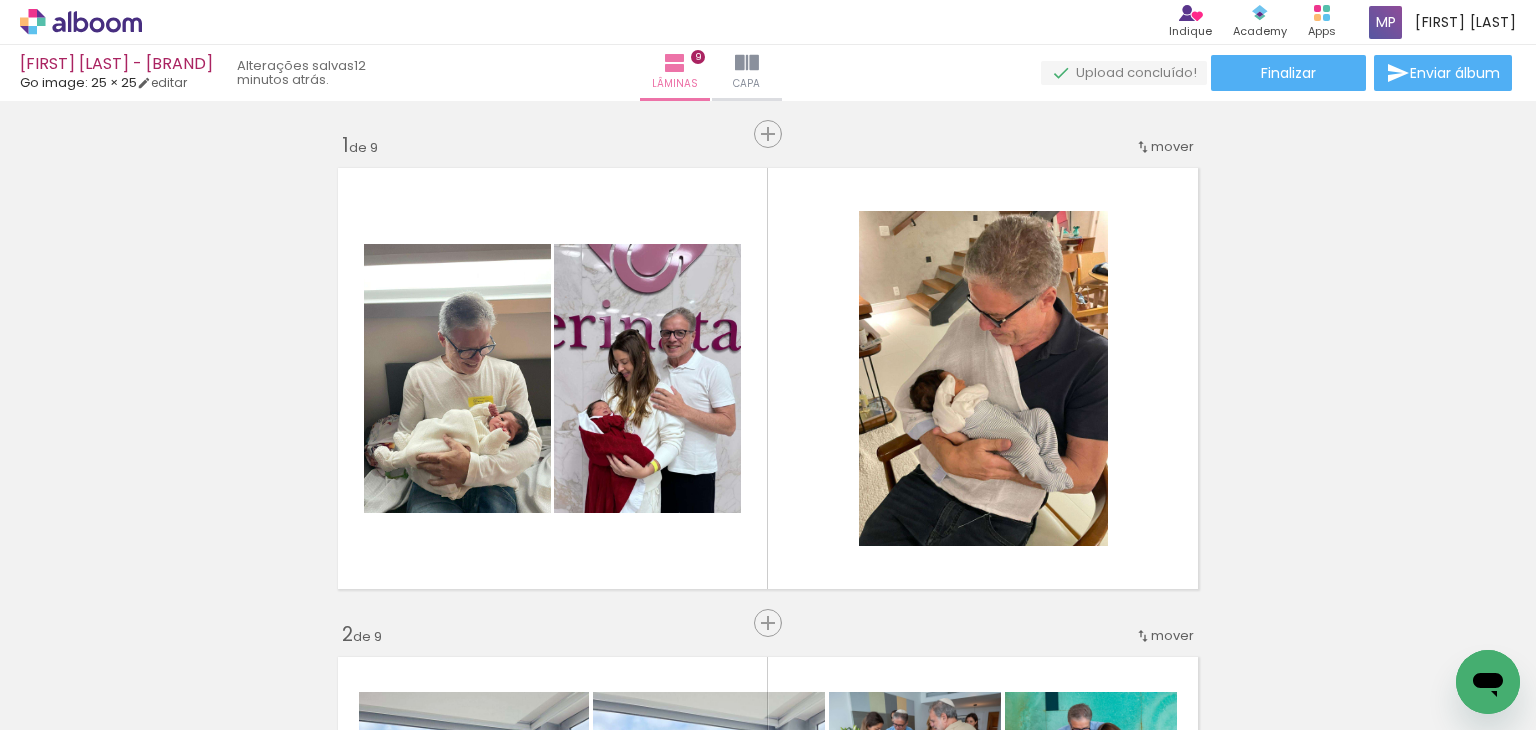 scroll, scrollTop: 0, scrollLeft: 0, axis: both 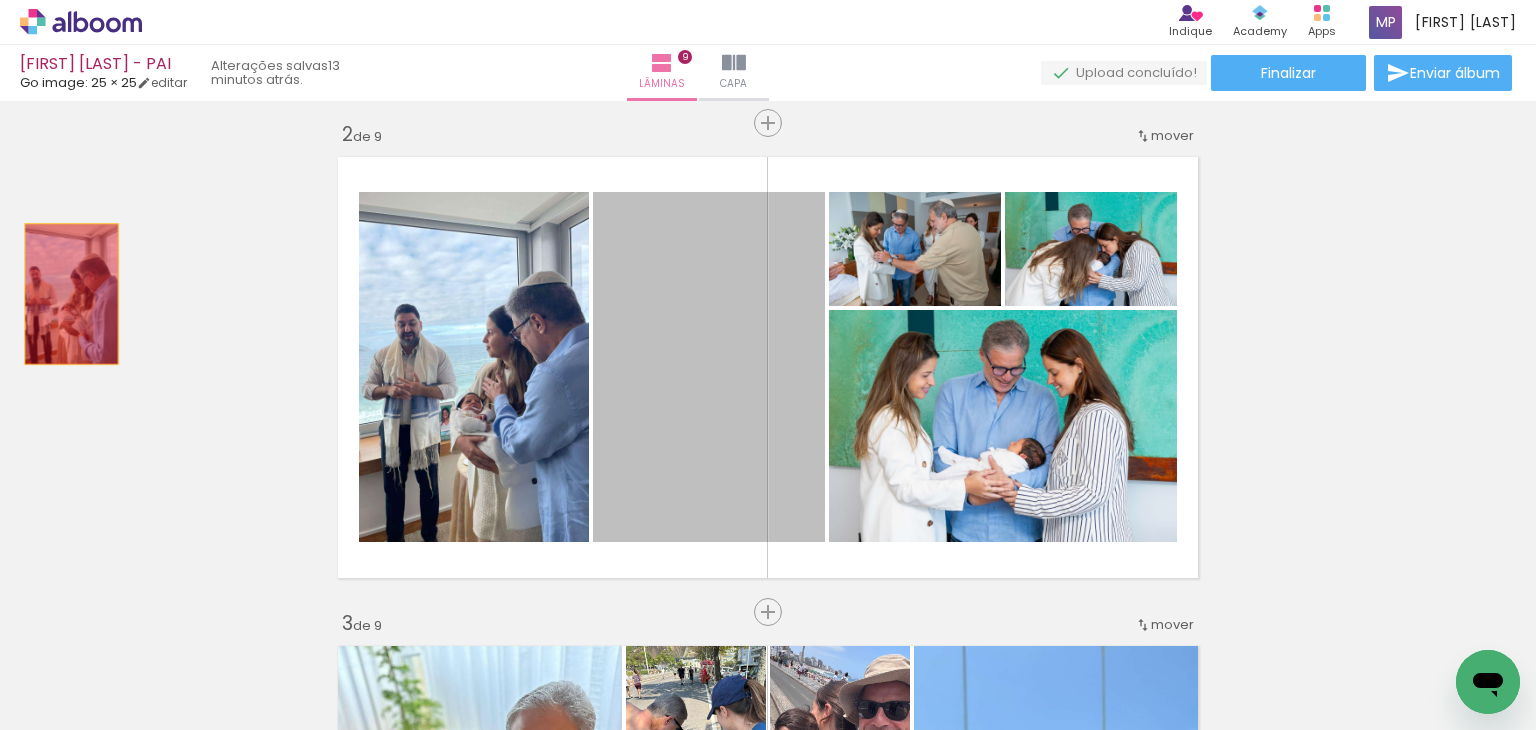 drag, startPoint x: 675, startPoint y: 437, endPoint x: 64, endPoint y: 294, distance: 627.511 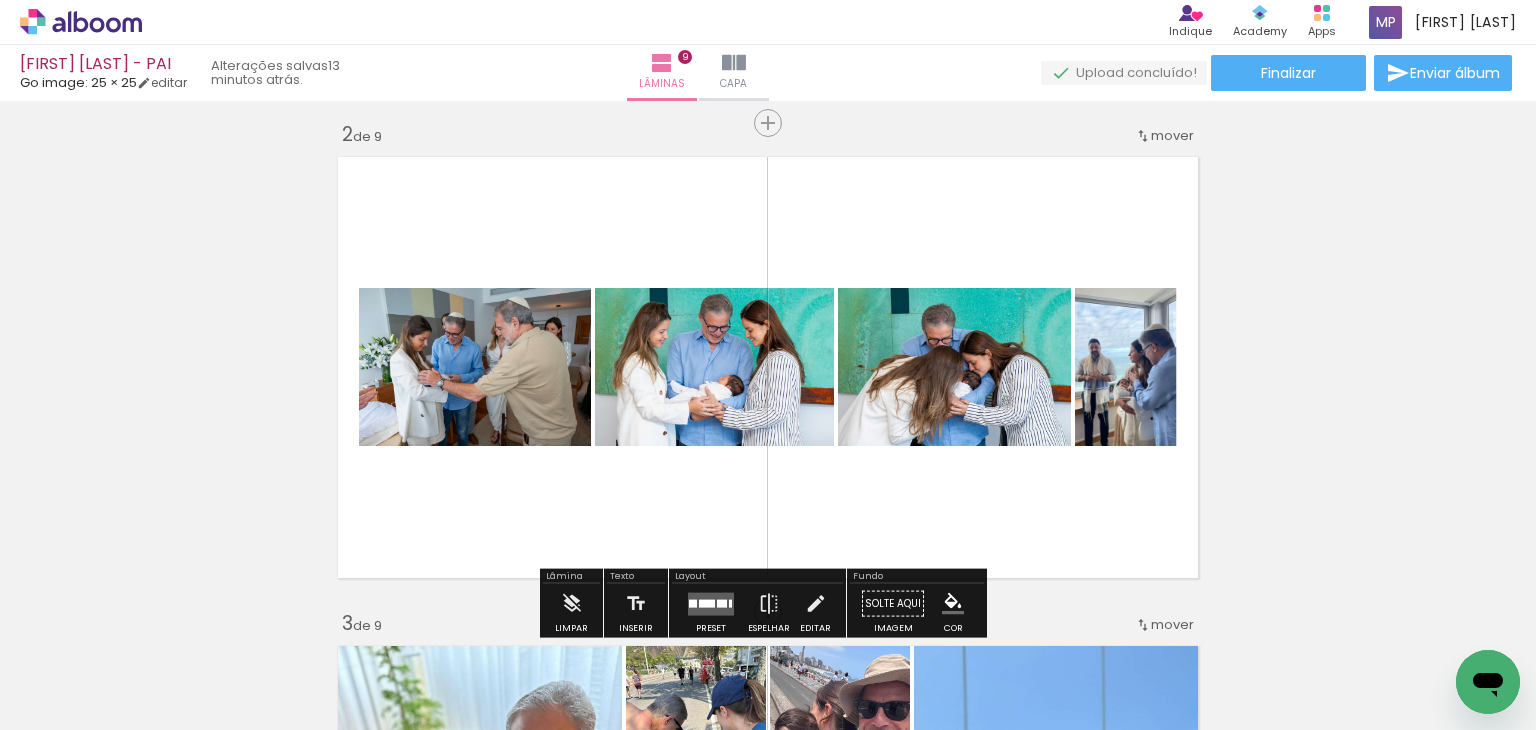 click at bounding box center [722, 603] 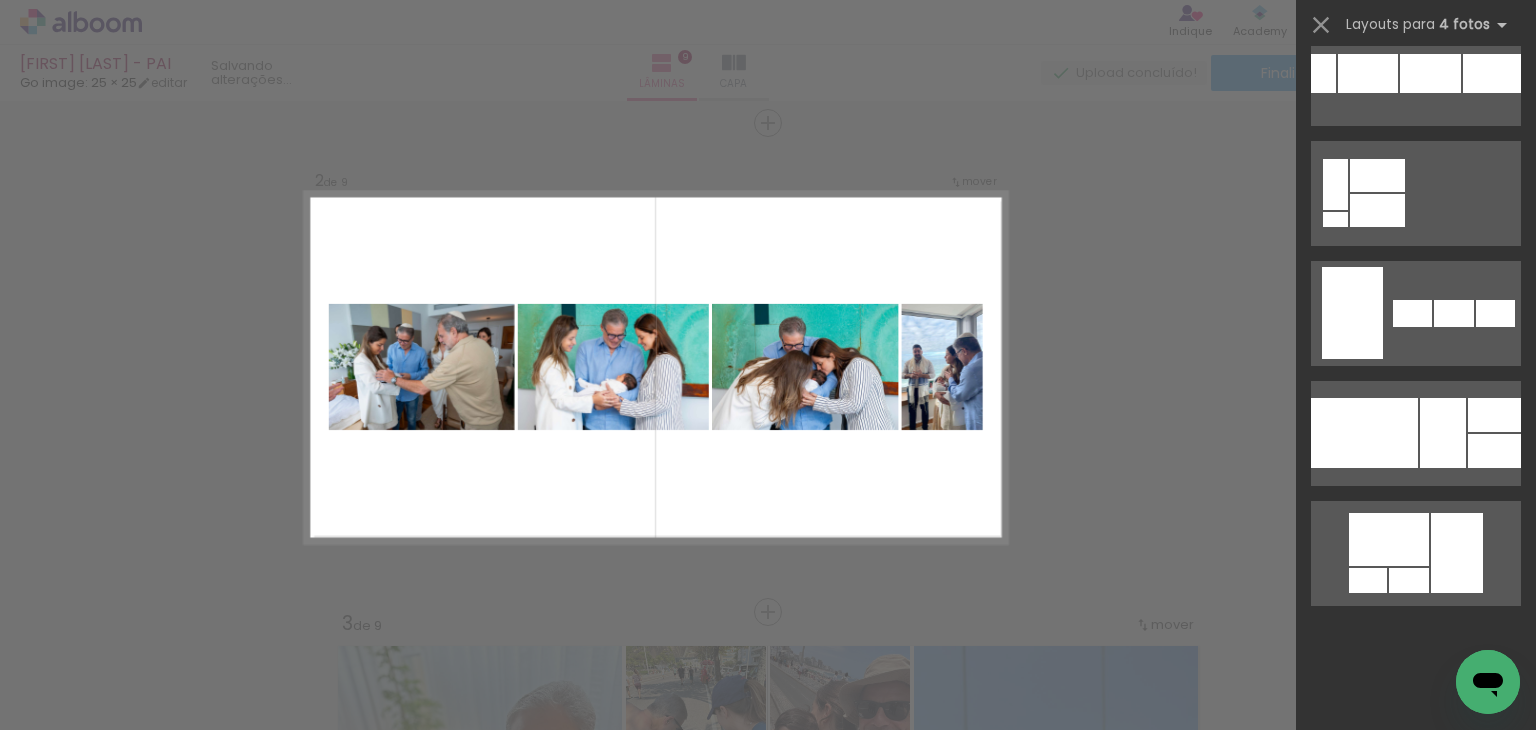 scroll, scrollTop: 0, scrollLeft: 0, axis: both 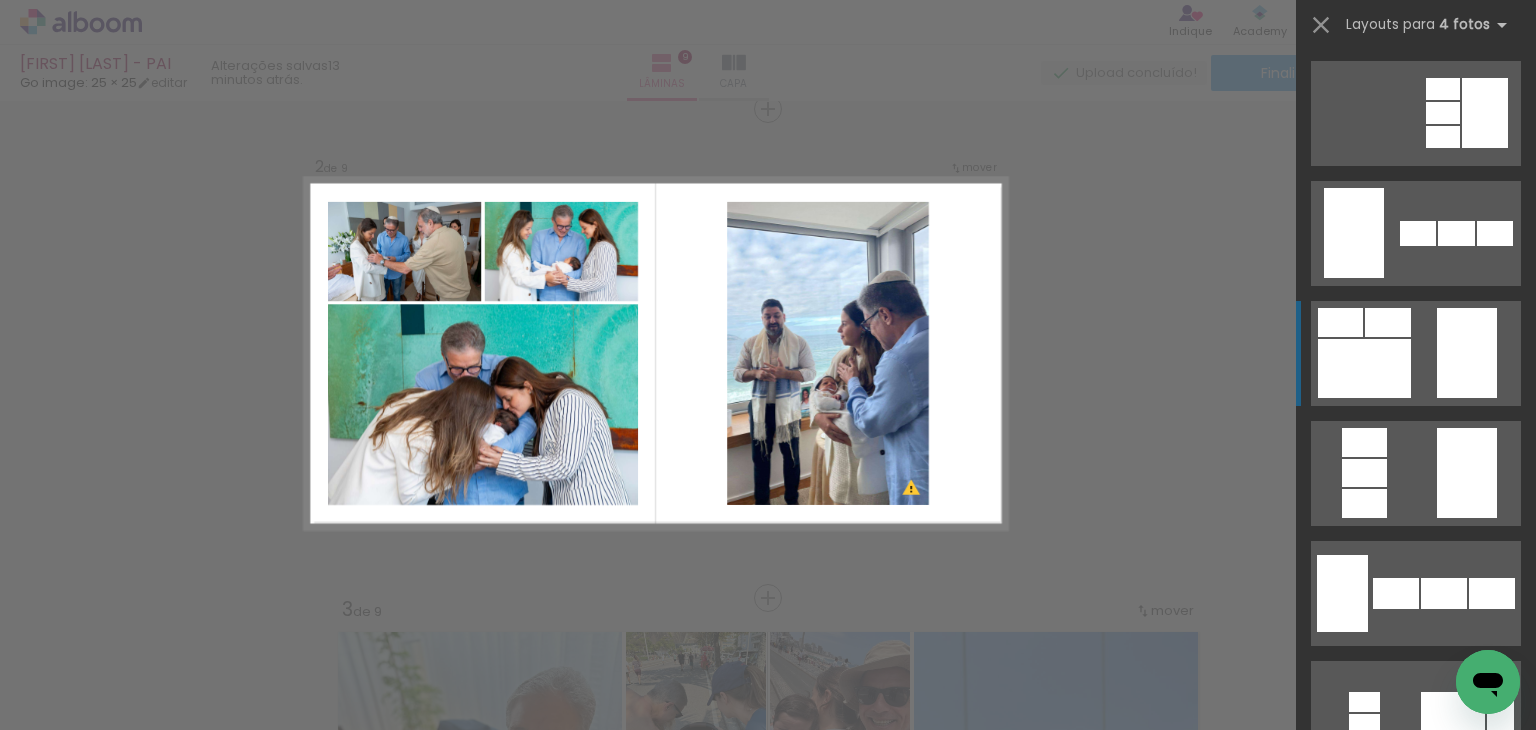 click at bounding box center [1408, -337] 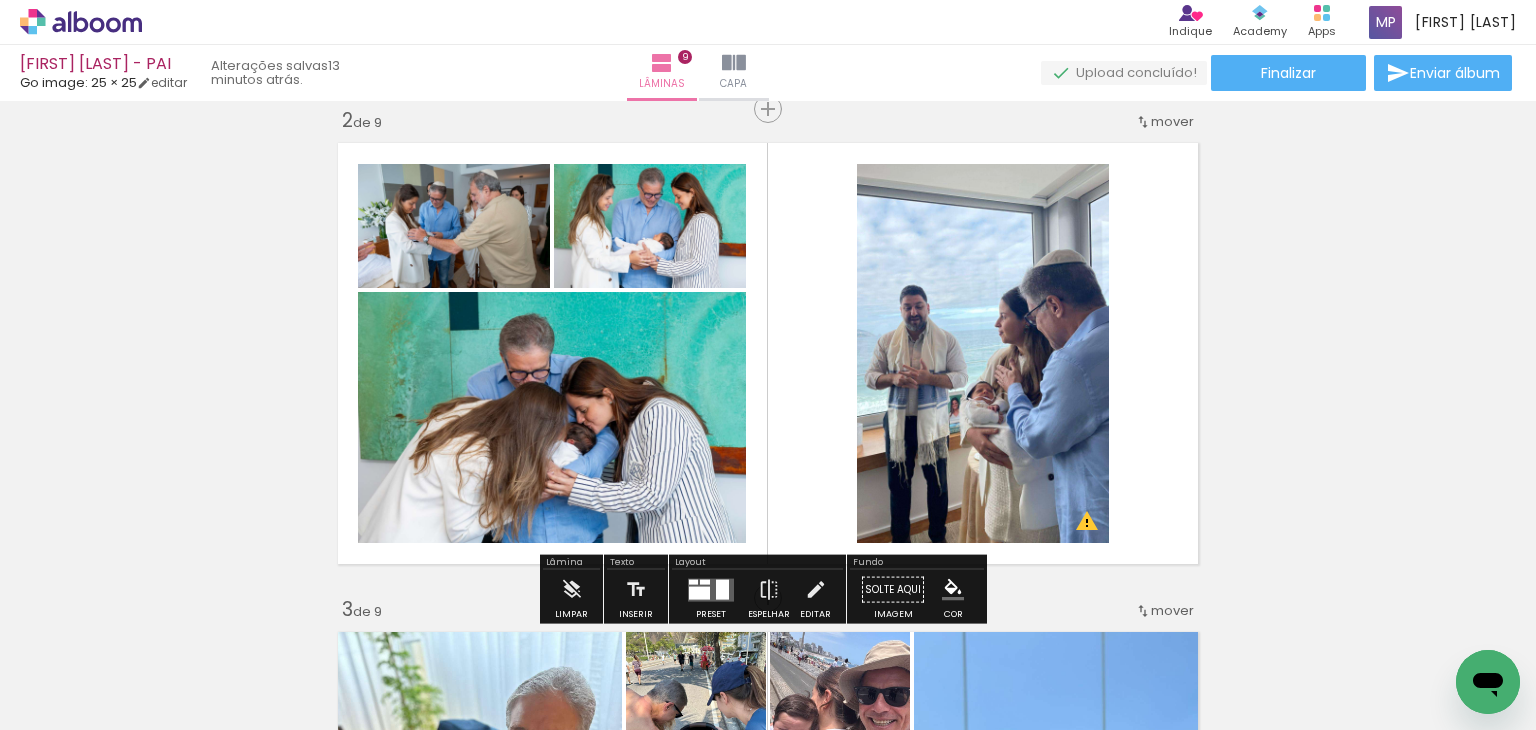 click at bounding box center (722, 589) 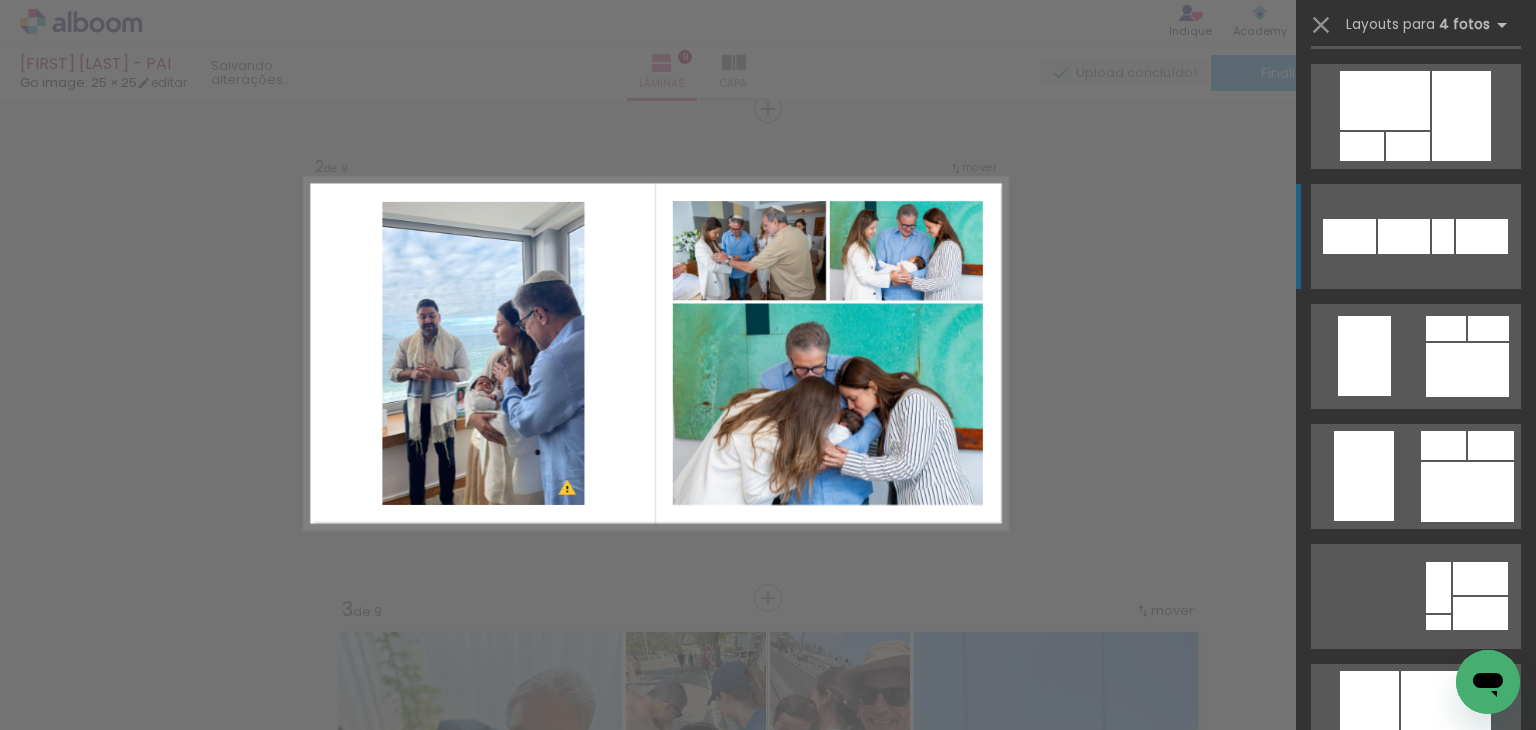 scroll, scrollTop: 4200, scrollLeft: 0, axis: vertical 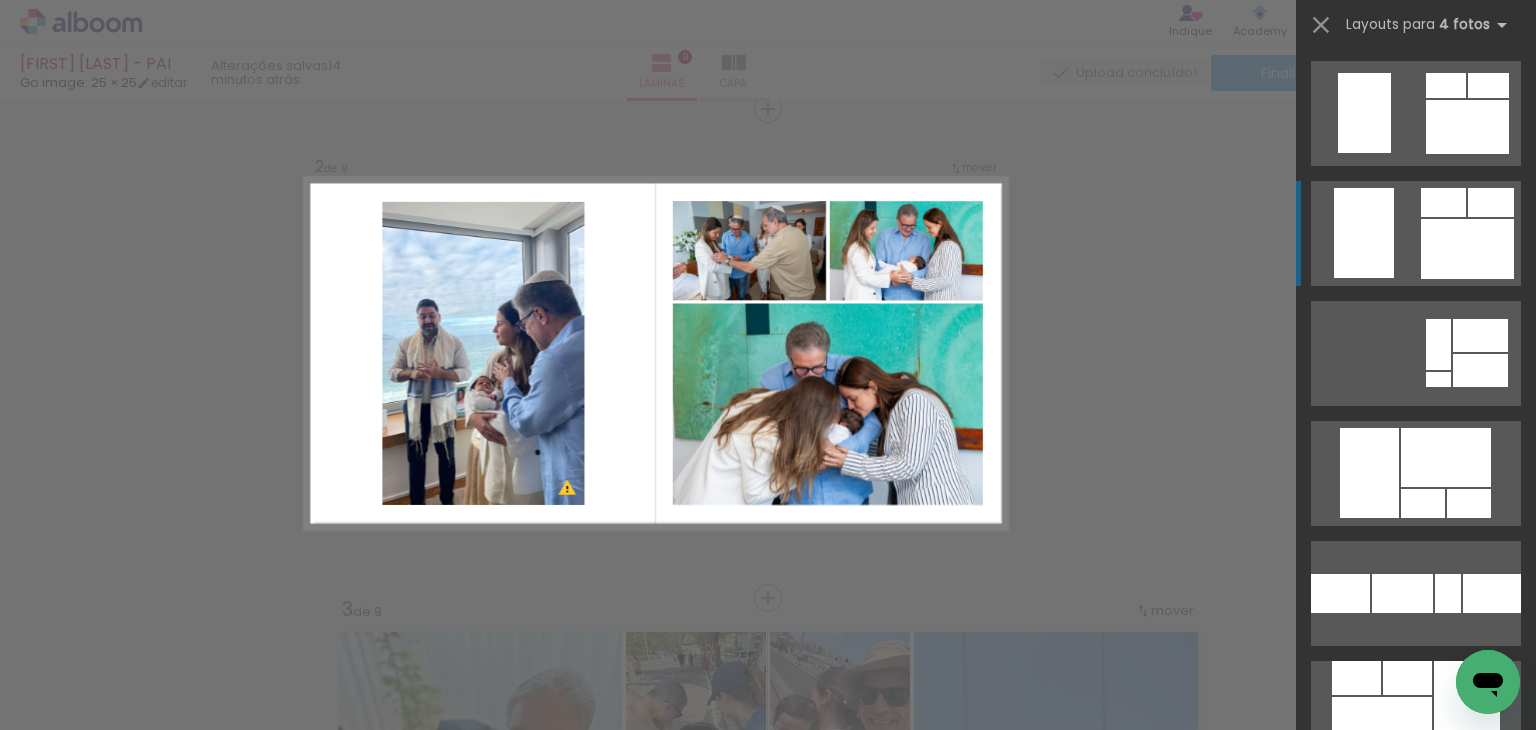 click at bounding box center (1480, 370) 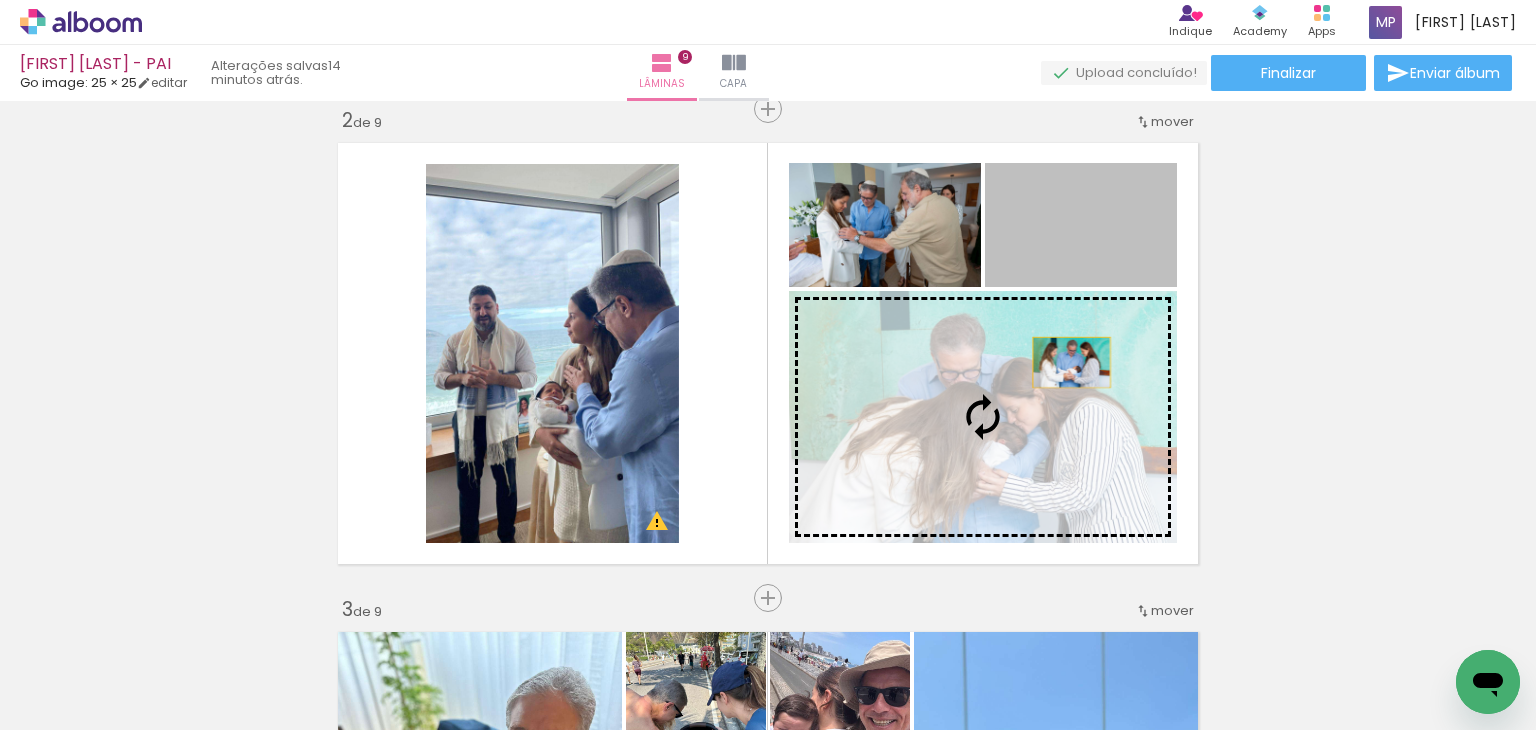 drag, startPoint x: 1087, startPoint y: 245, endPoint x: 1054, endPoint y: 400, distance: 158.47397 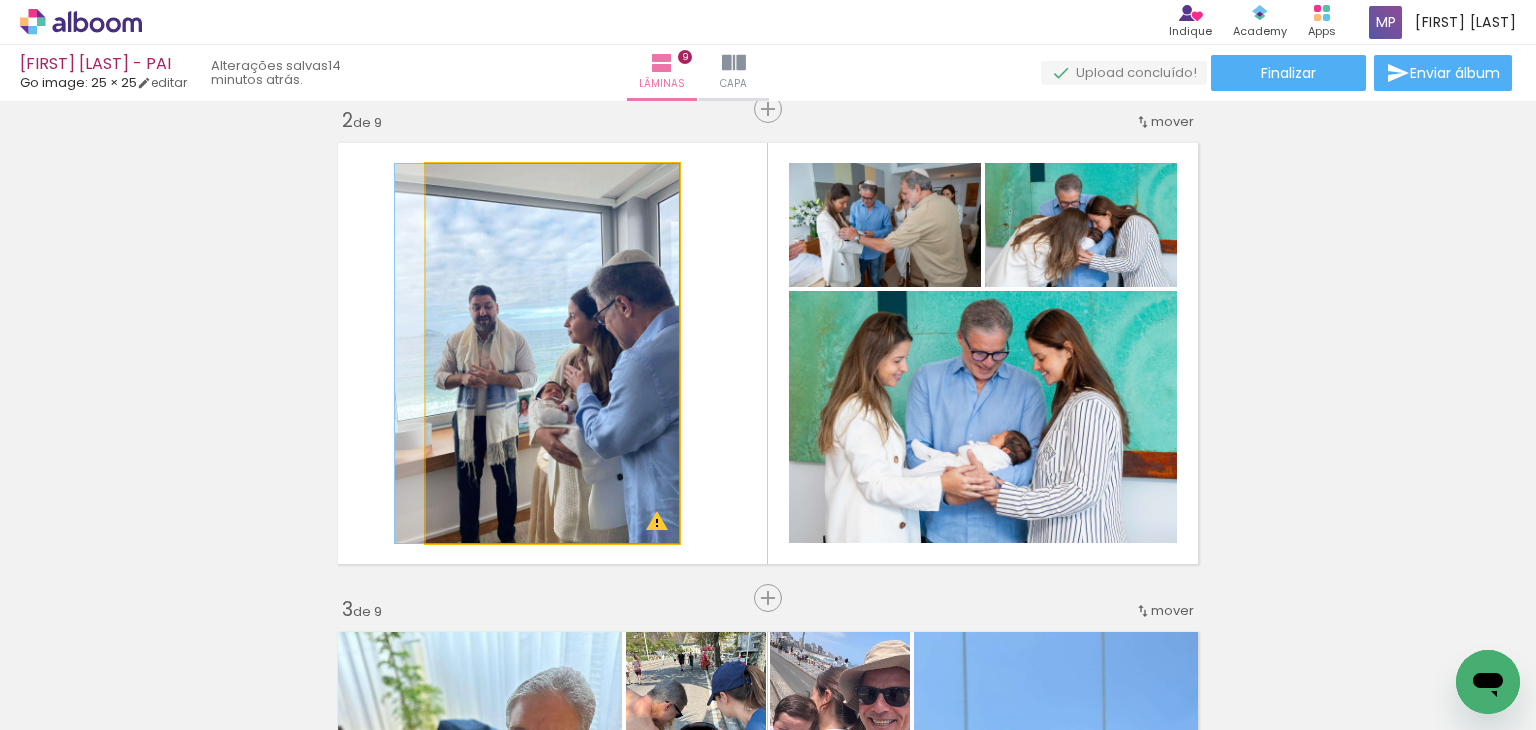 click 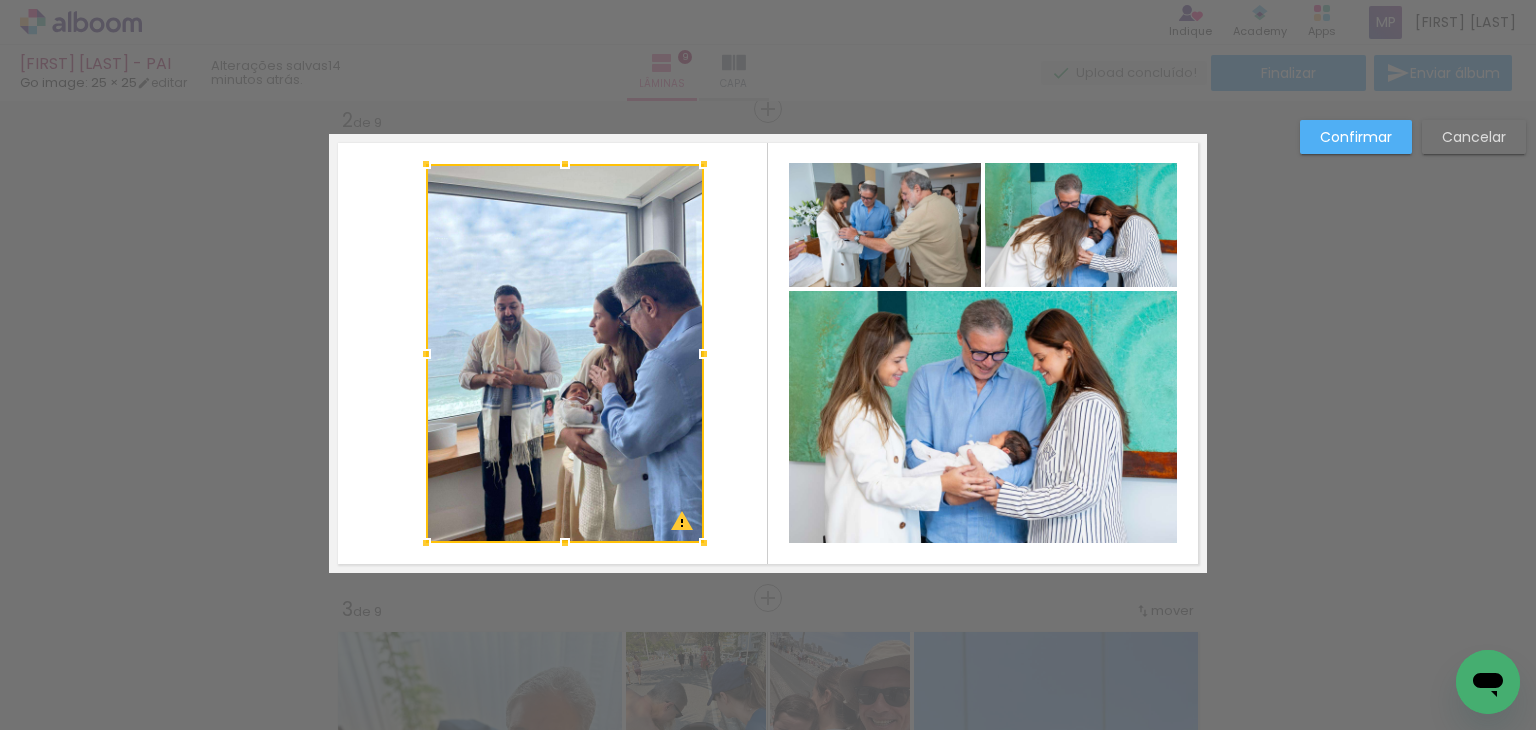 drag, startPoint x: 676, startPoint y: 360, endPoint x: 708, endPoint y: 354, distance: 32.55764 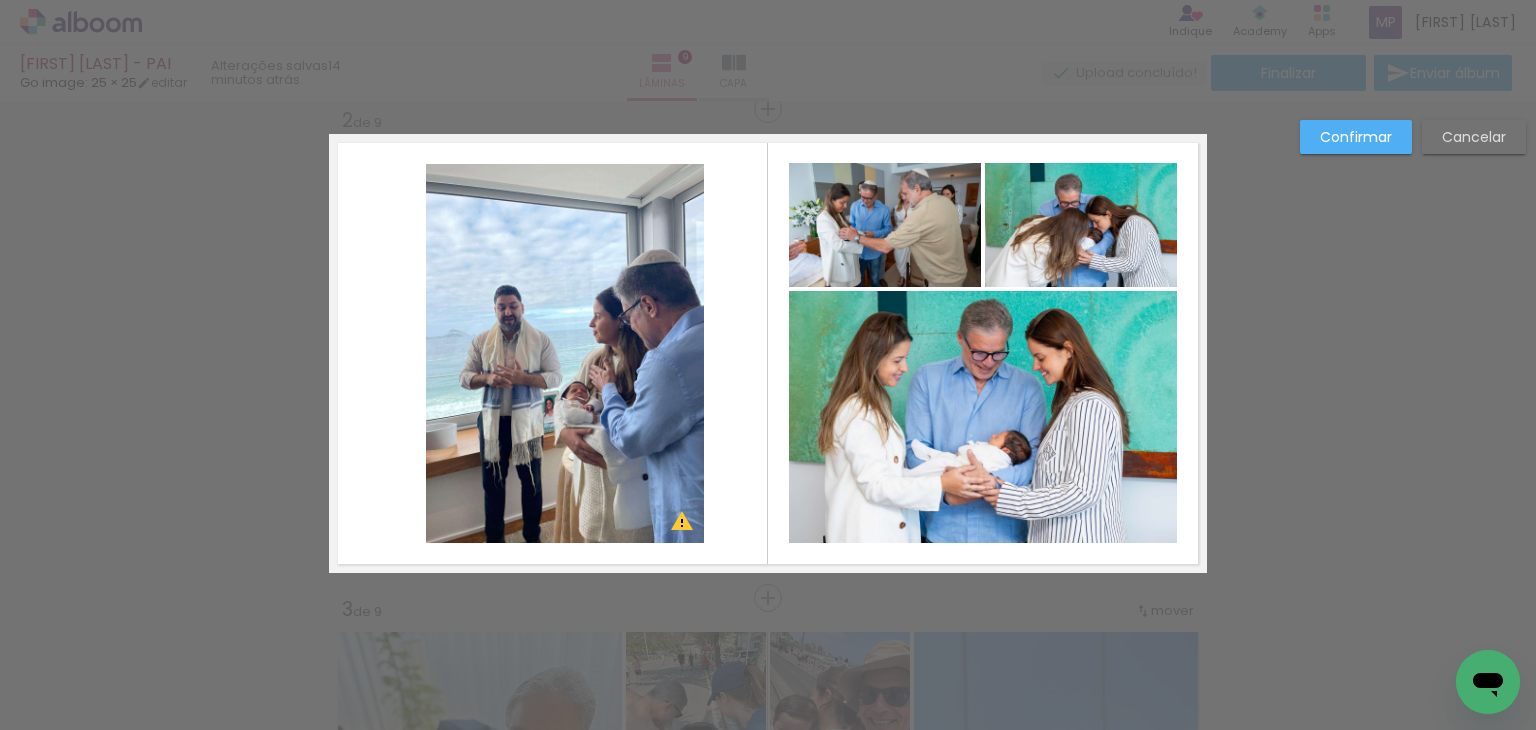 click 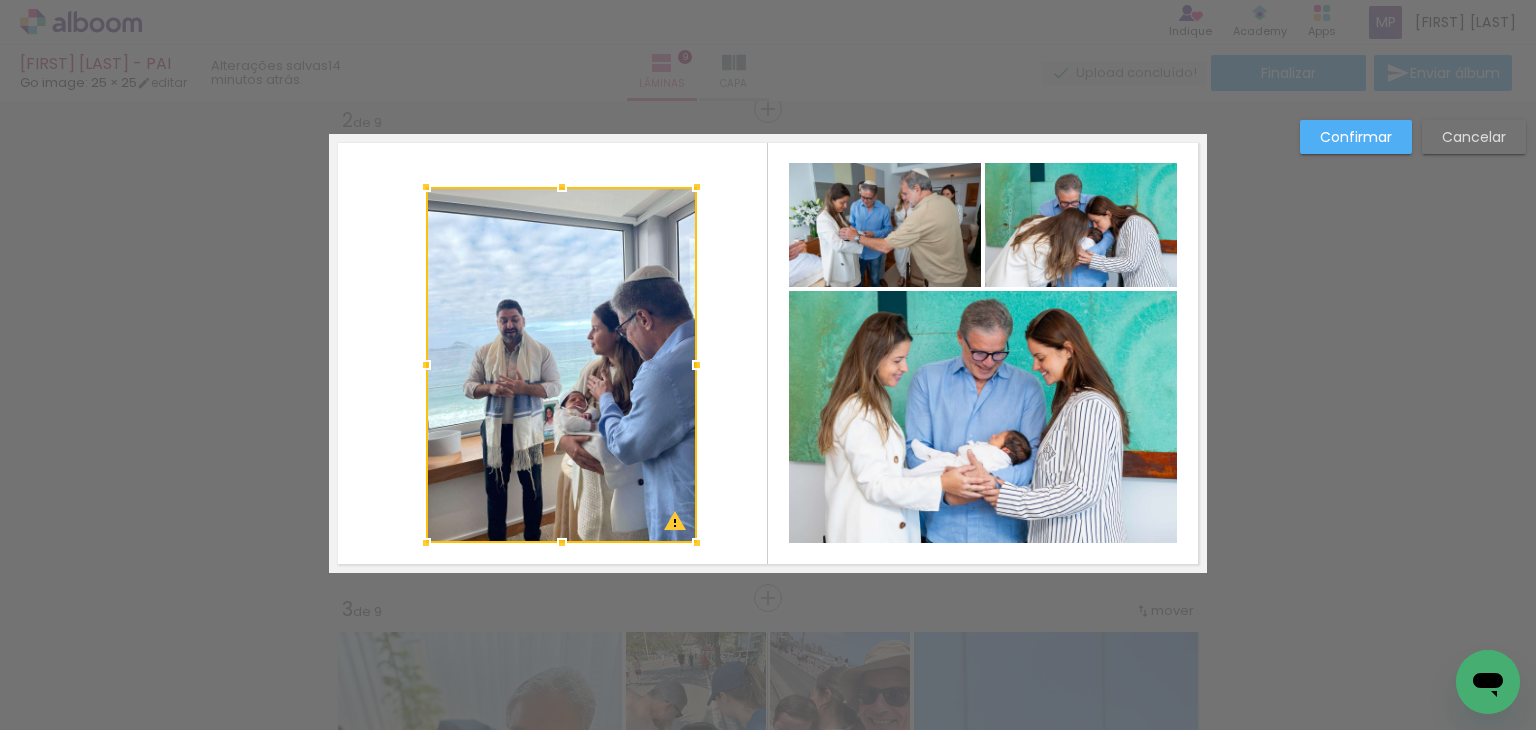 drag, startPoint x: 703, startPoint y: 161, endPoint x: 696, endPoint y: 184, distance: 24.04163 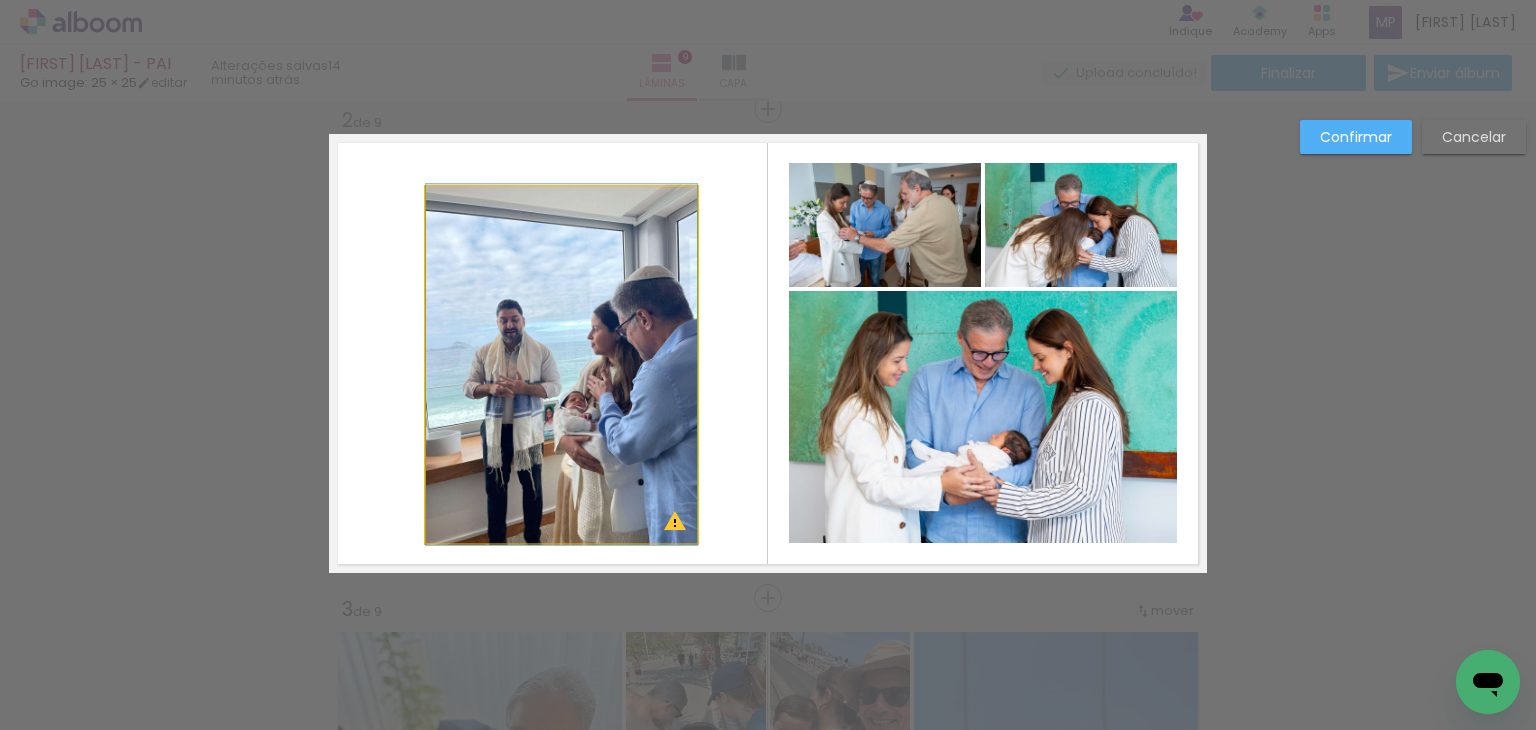 click 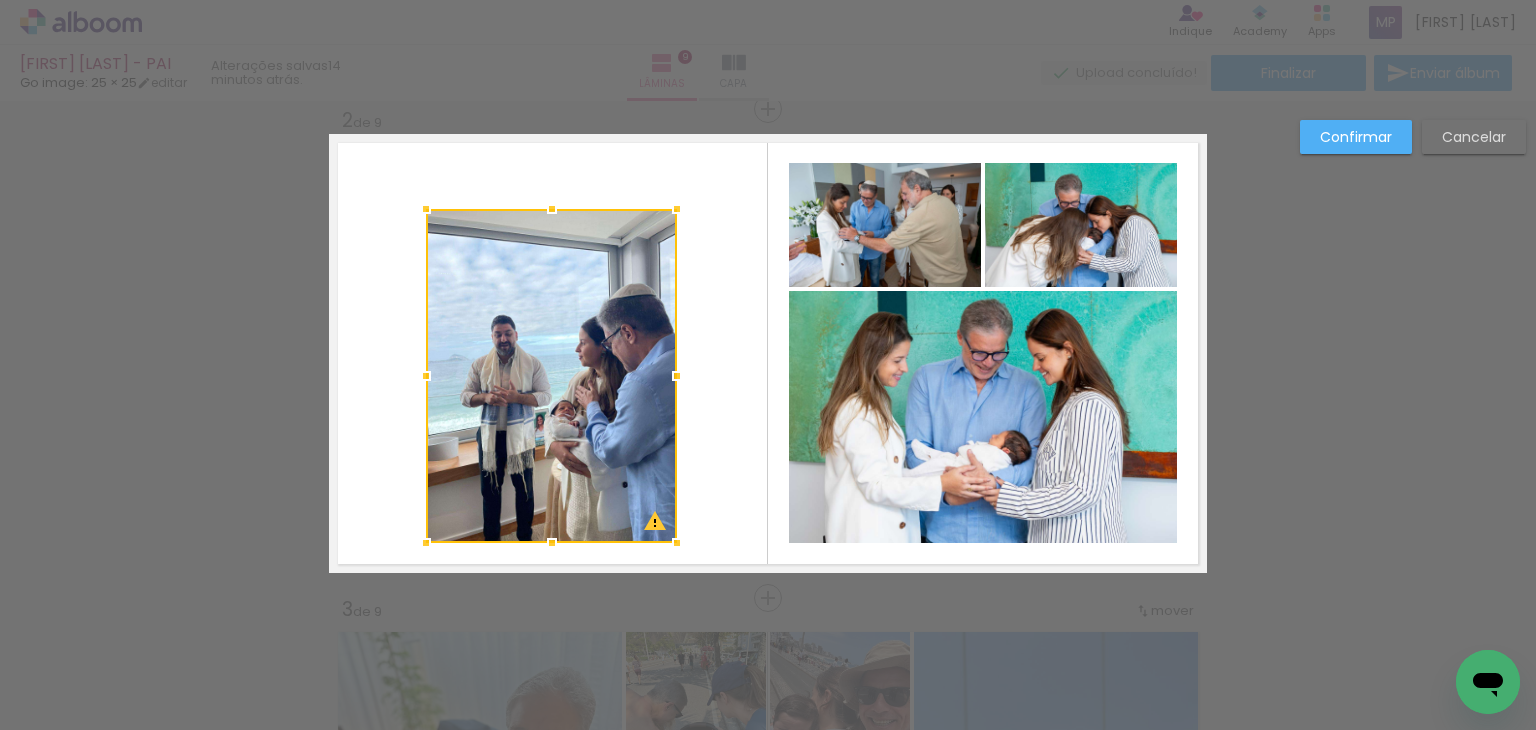 drag, startPoint x: 697, startPoint y: 181, endPoint x: 676, endPoint y: 202, distance: 29.698484 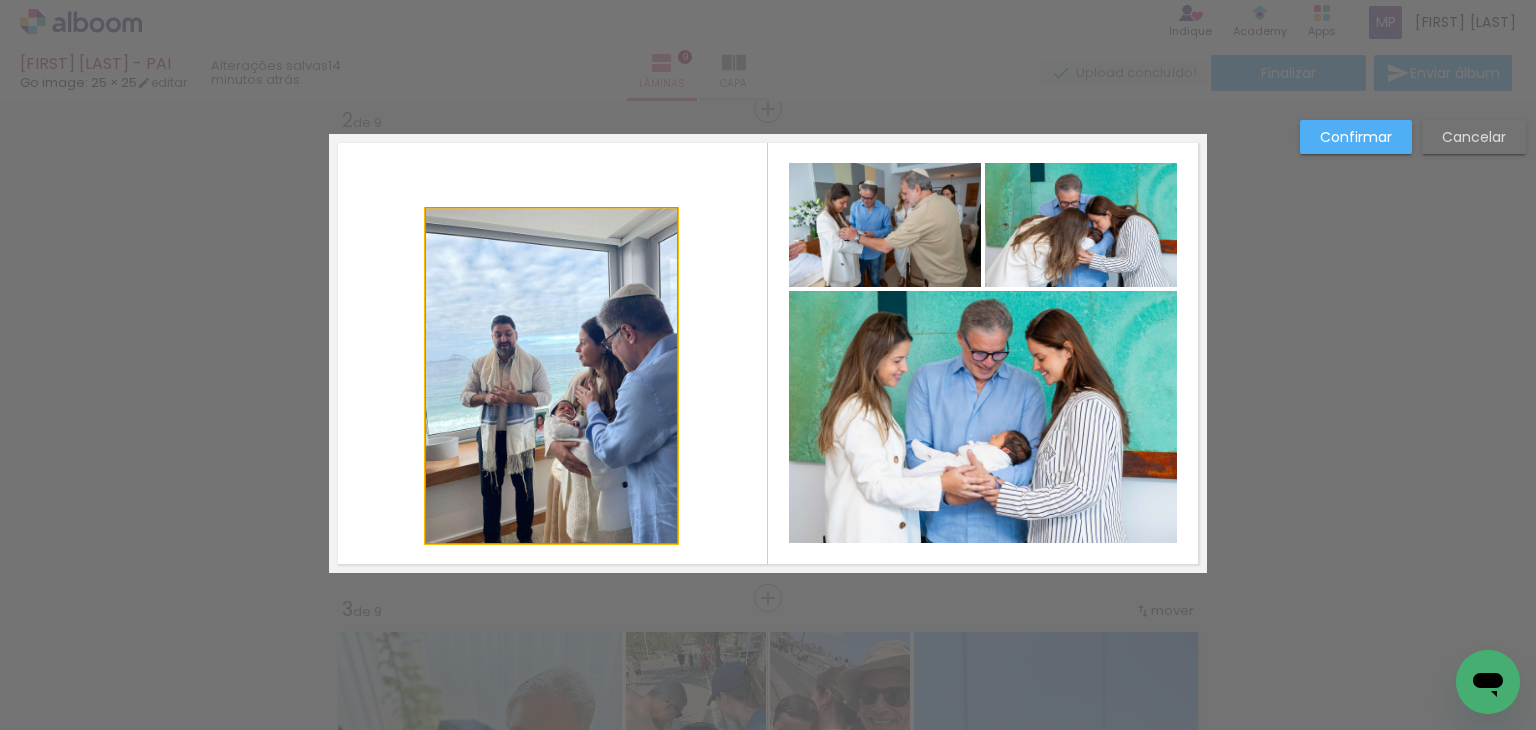 click 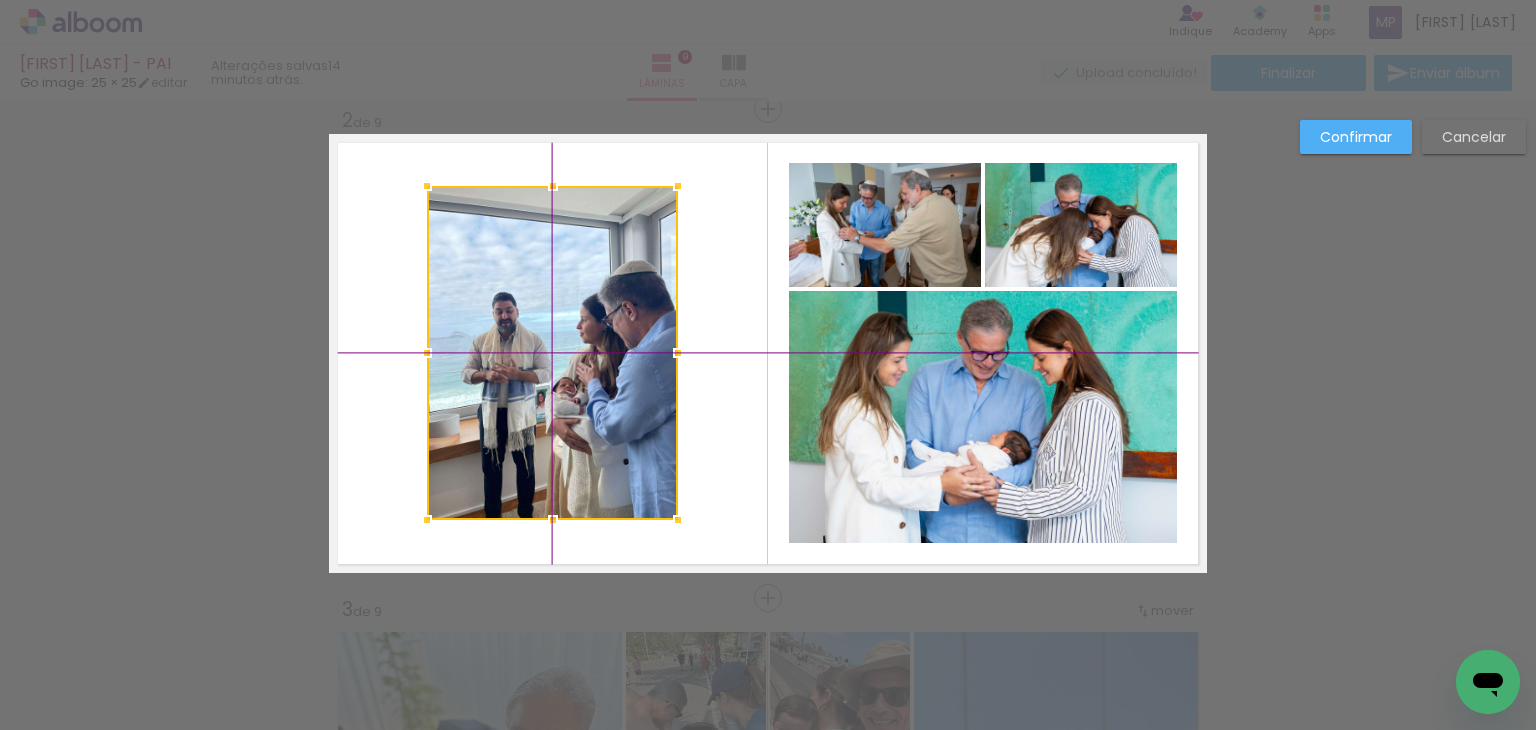 drag, startPoint x: 562, startPoint y: 372, endPoint x: 560, endPoint y: 347, distance: 25.079872 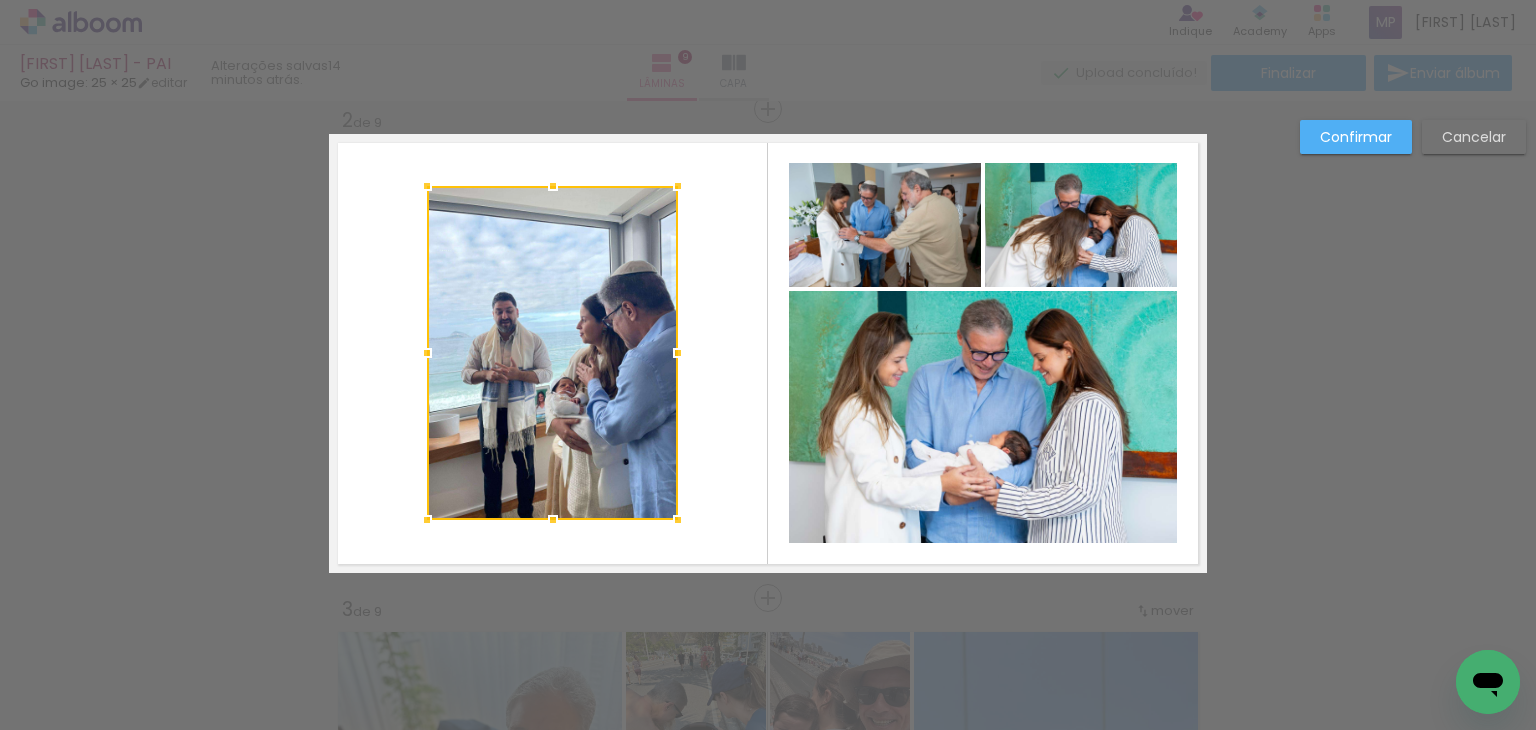 click 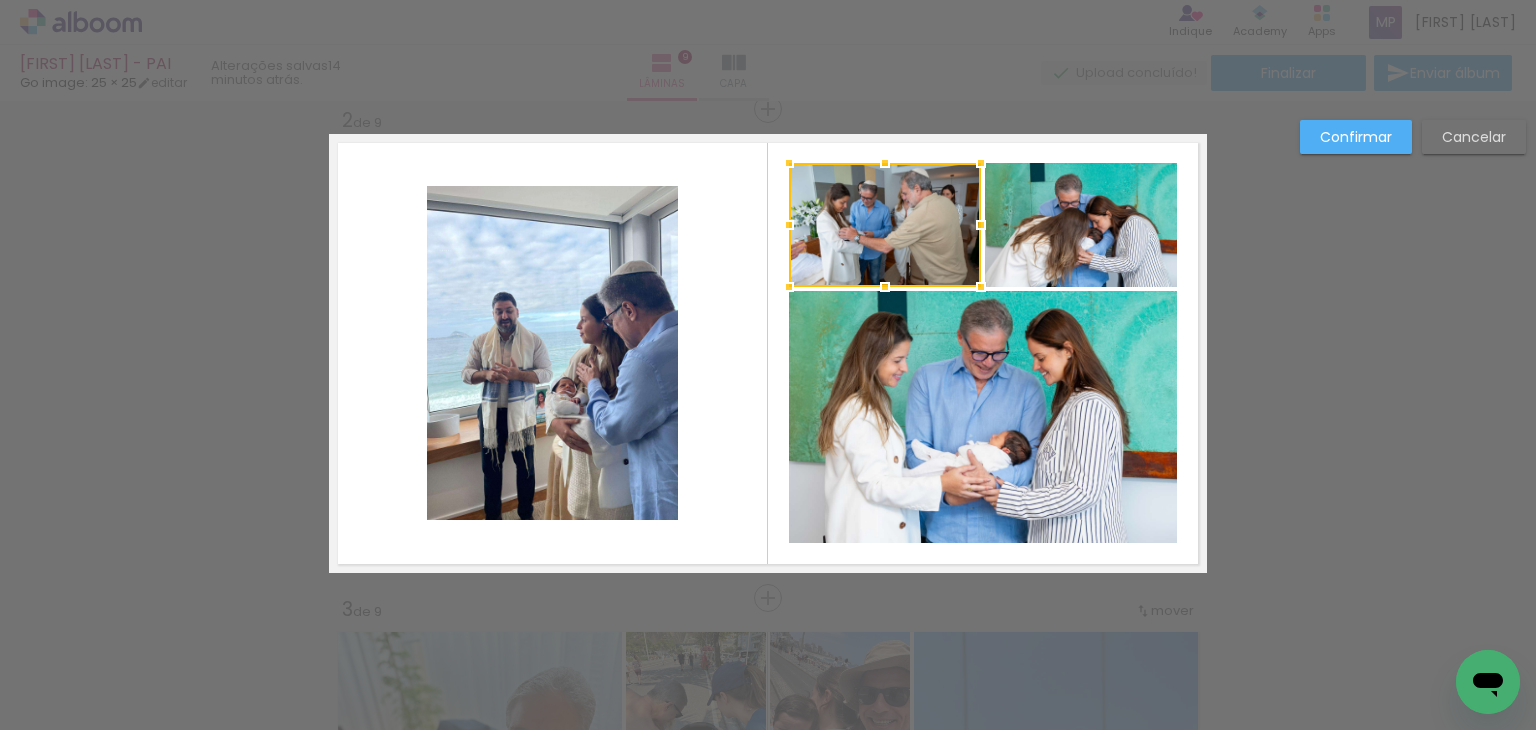 click on "Confirmar" at bounding box center [0, 0] 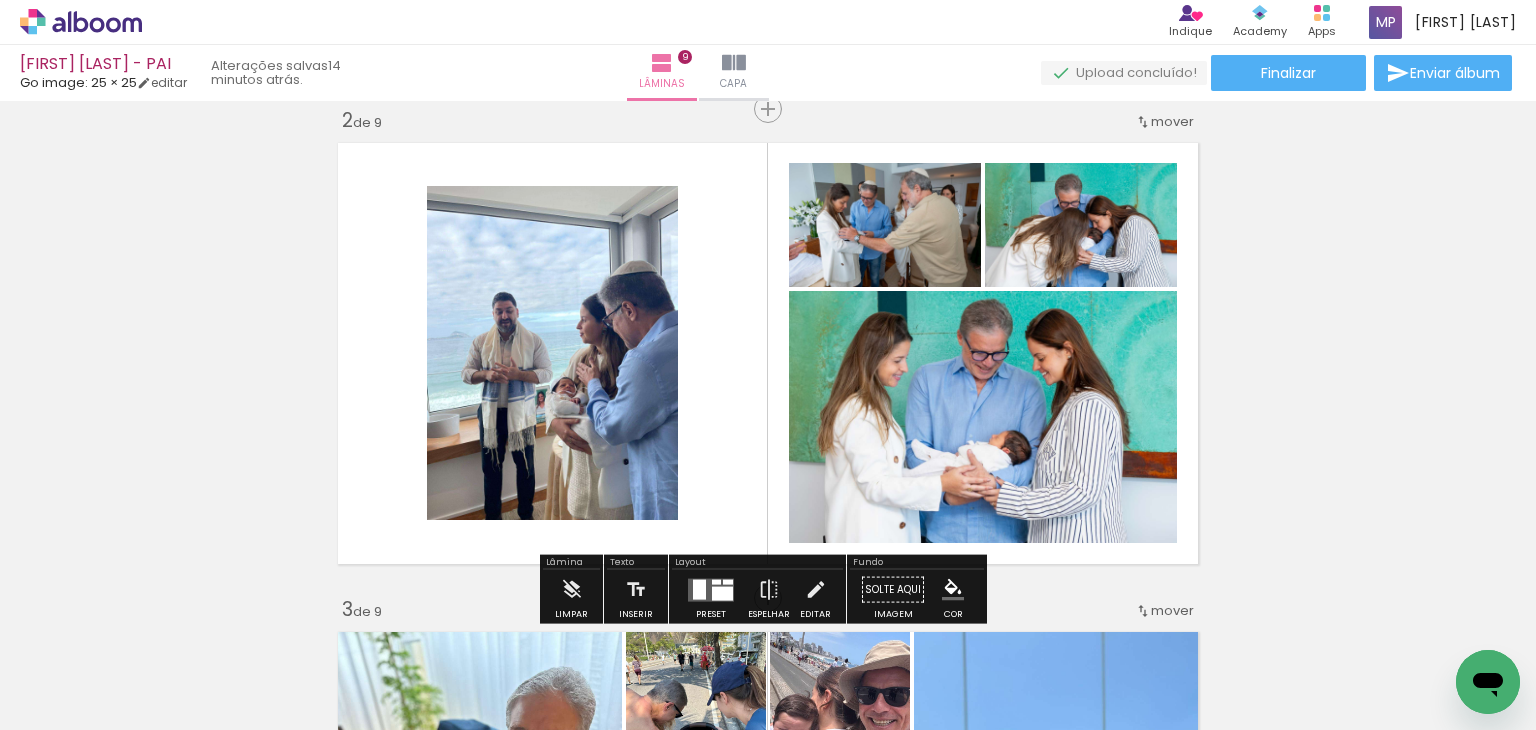 click at bounding box center (711, 590) 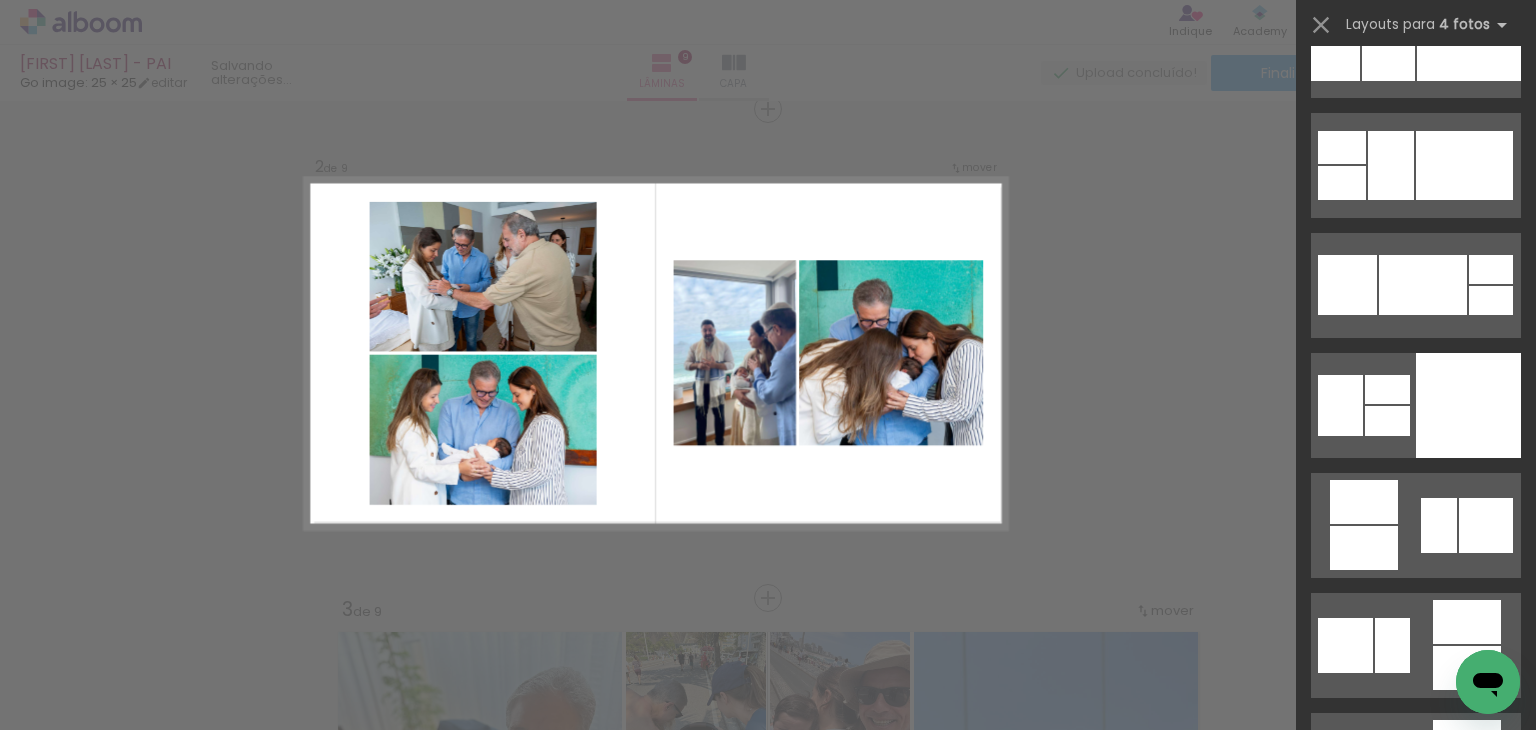 scroll, scrollTop: 6120, scrollLeft: 0, axis: vertical 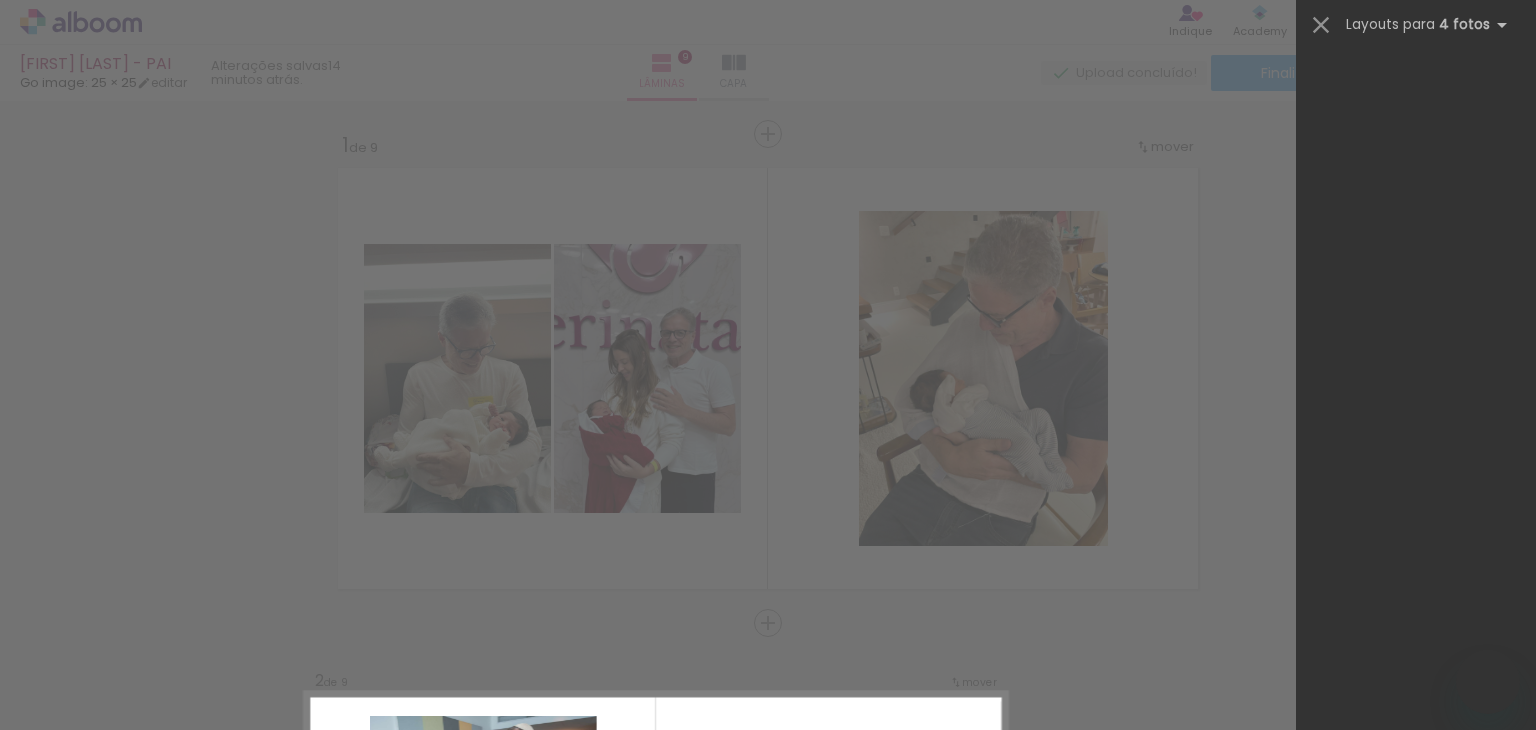 click at bounding box center (1467, 7228) 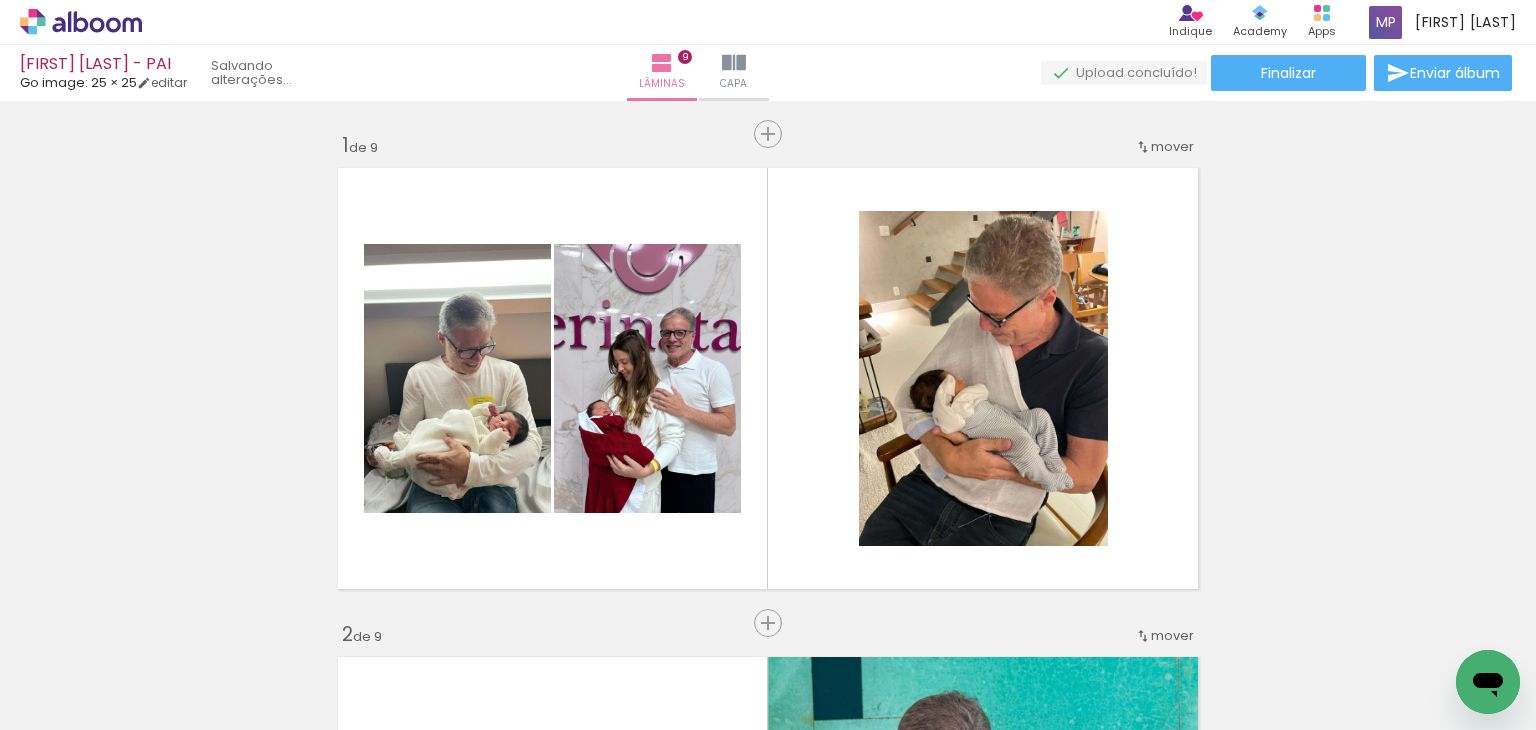 scroll, scrollTop: 514, scrollLeft: 0, axis: vertical 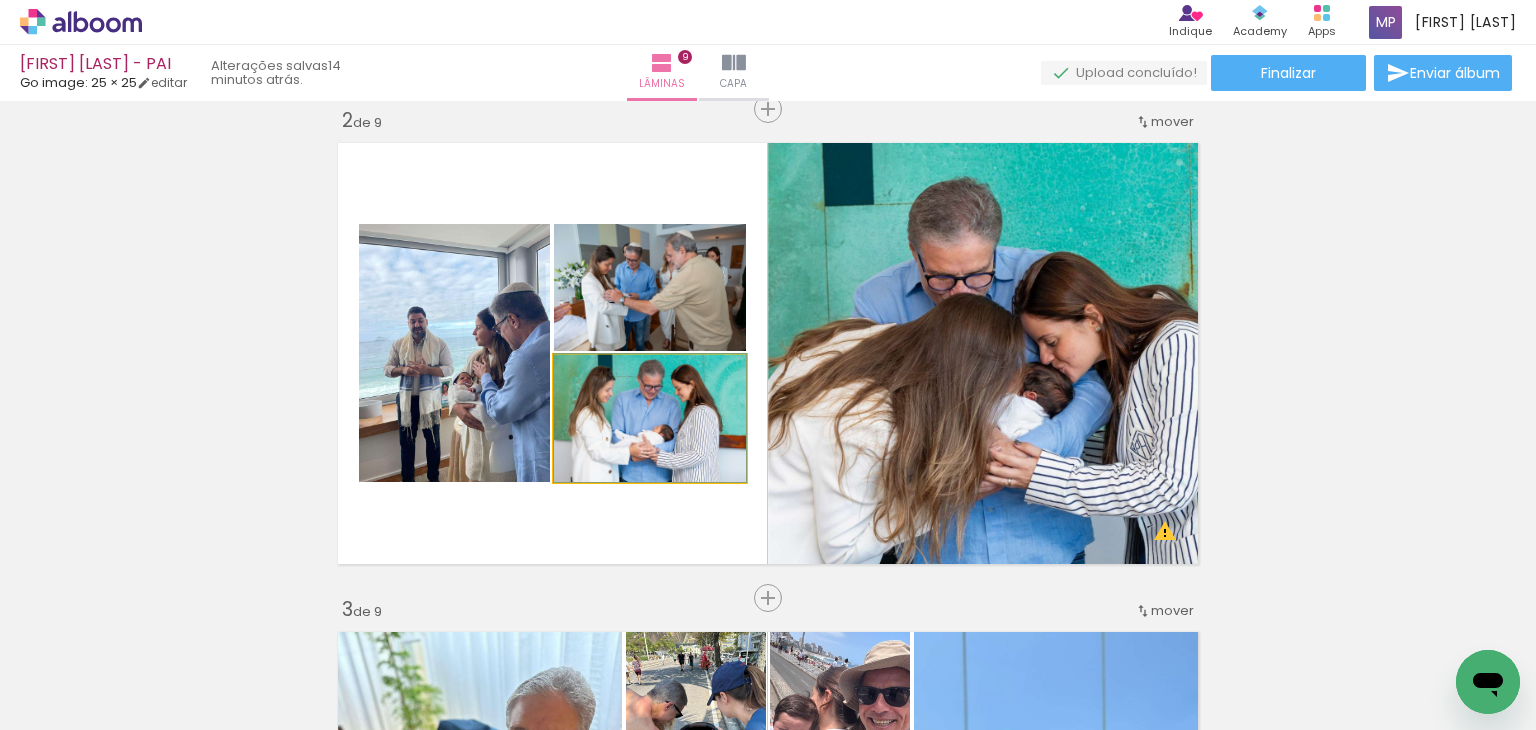drag, startPoint x: 621, startPoint y: 445, endPoint x: 959, endPoint y: 359, distance: 348.76926 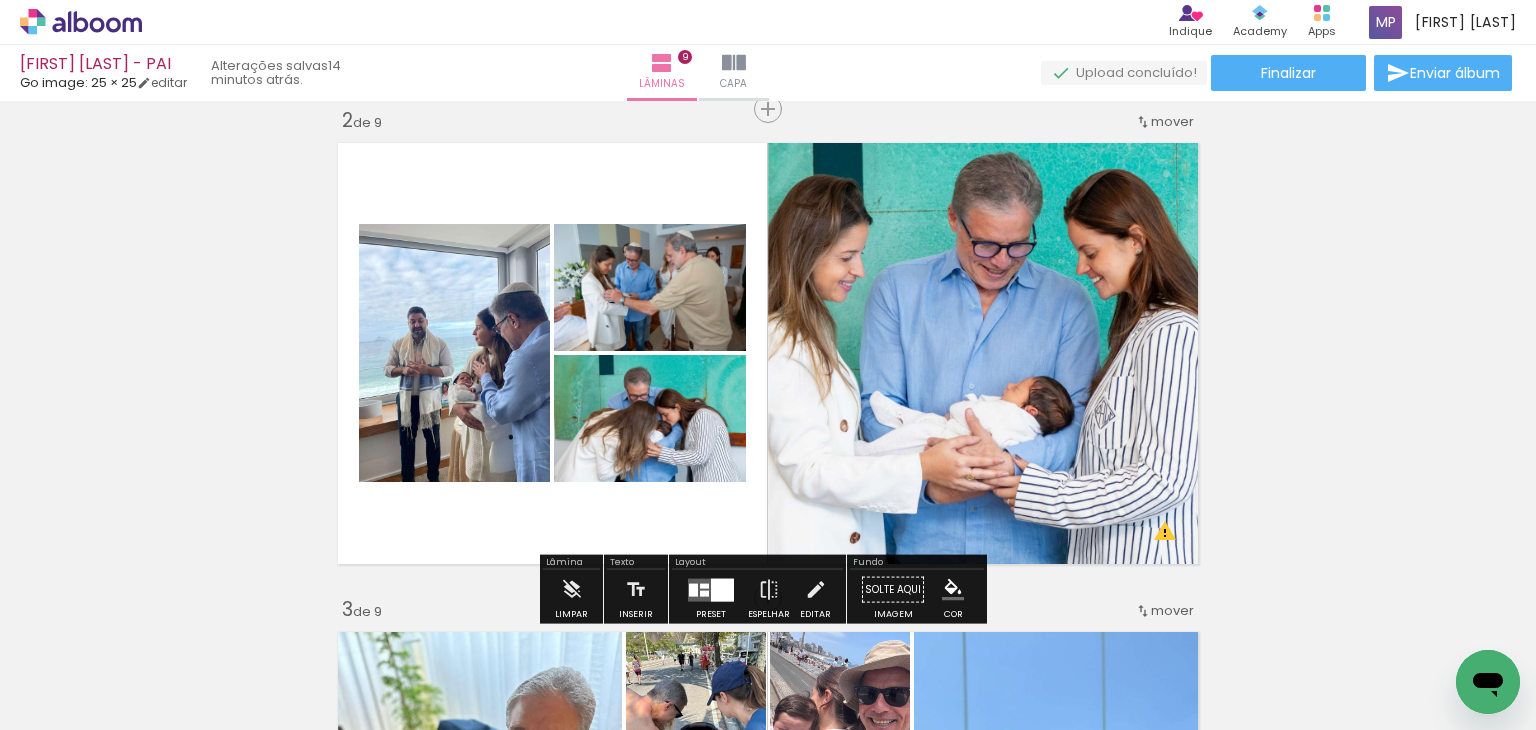 click at bounding box center (722, 589) 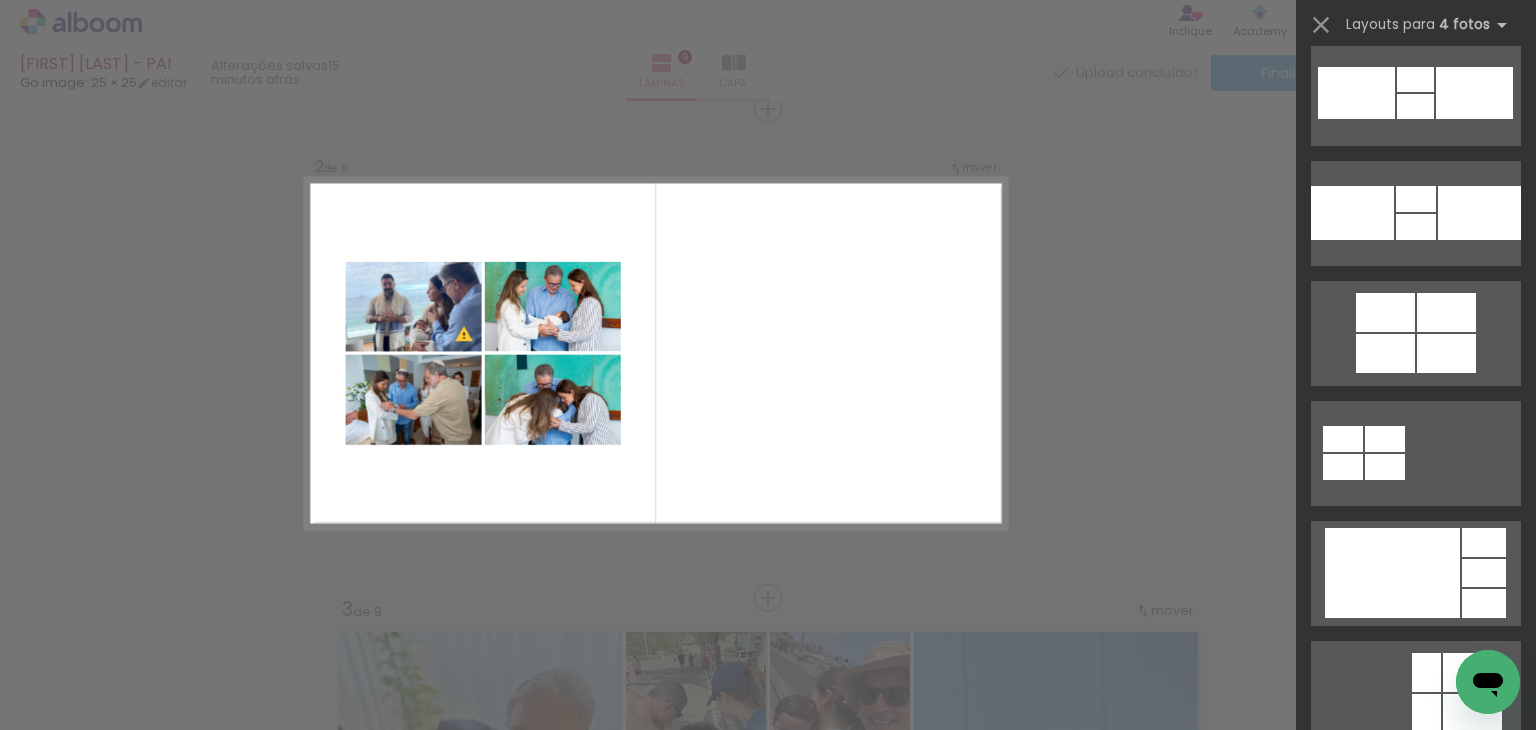 scroll, scrollTop: 11240, scrollLeft: 0, axis: vertical 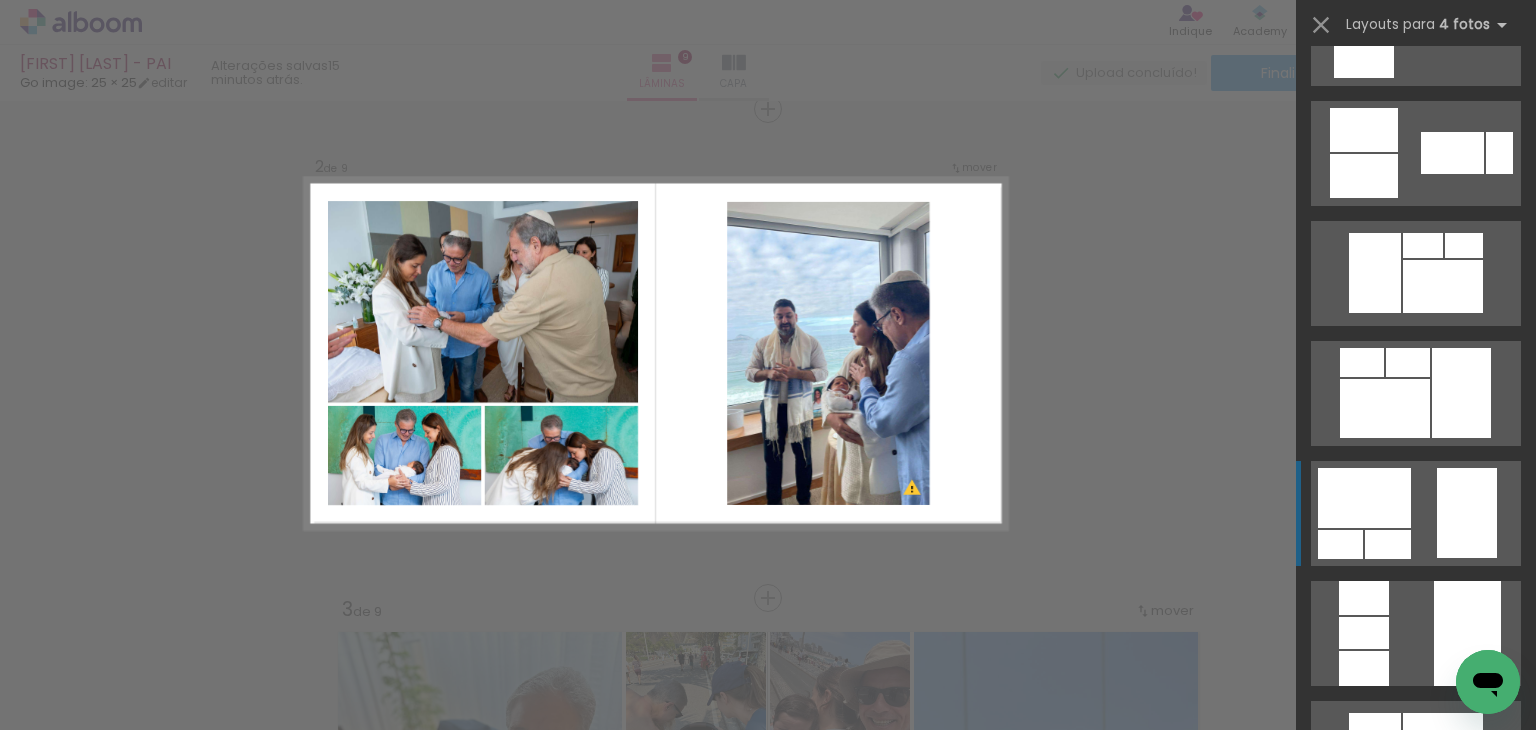 click at bounding box center (1480, 1370) 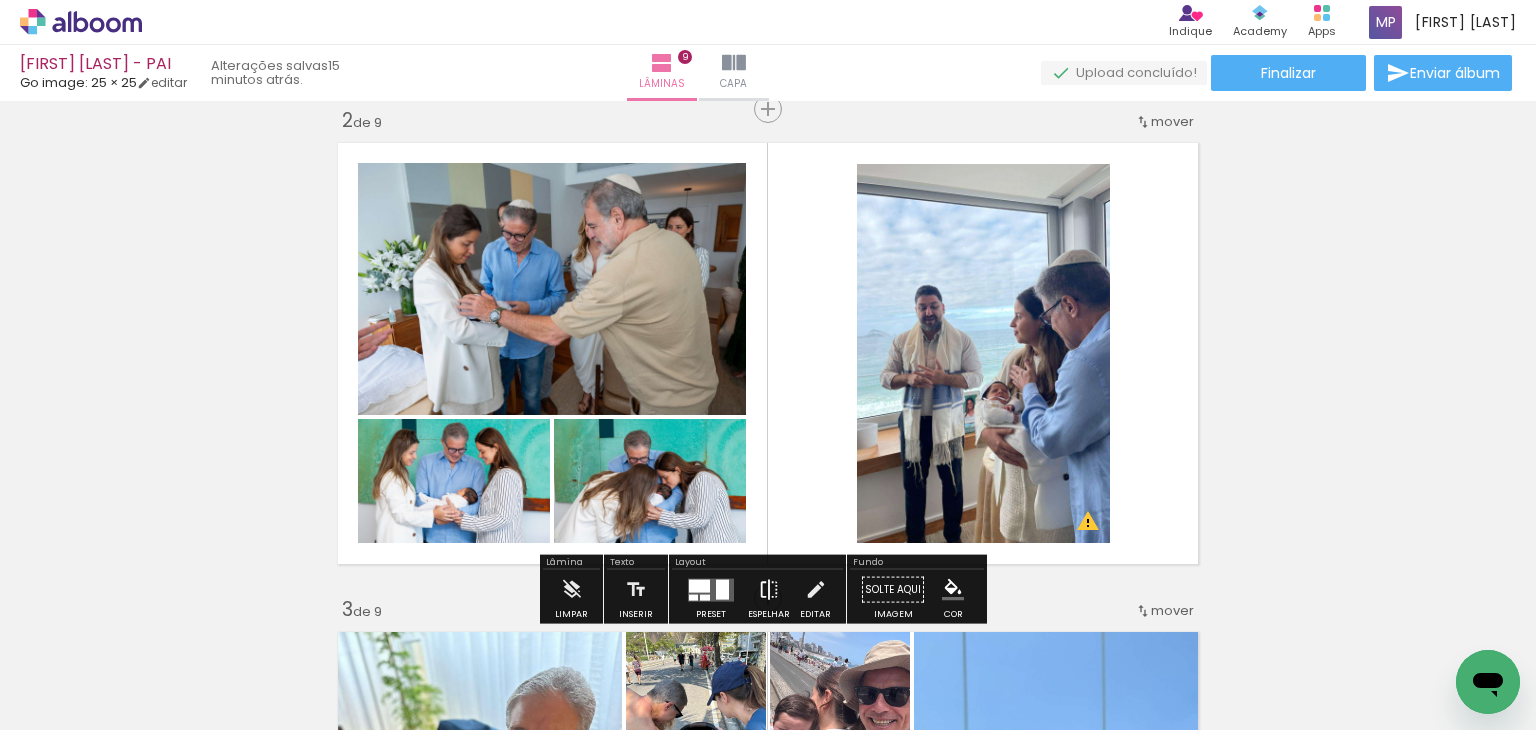 click at bounding box center (769, 590) 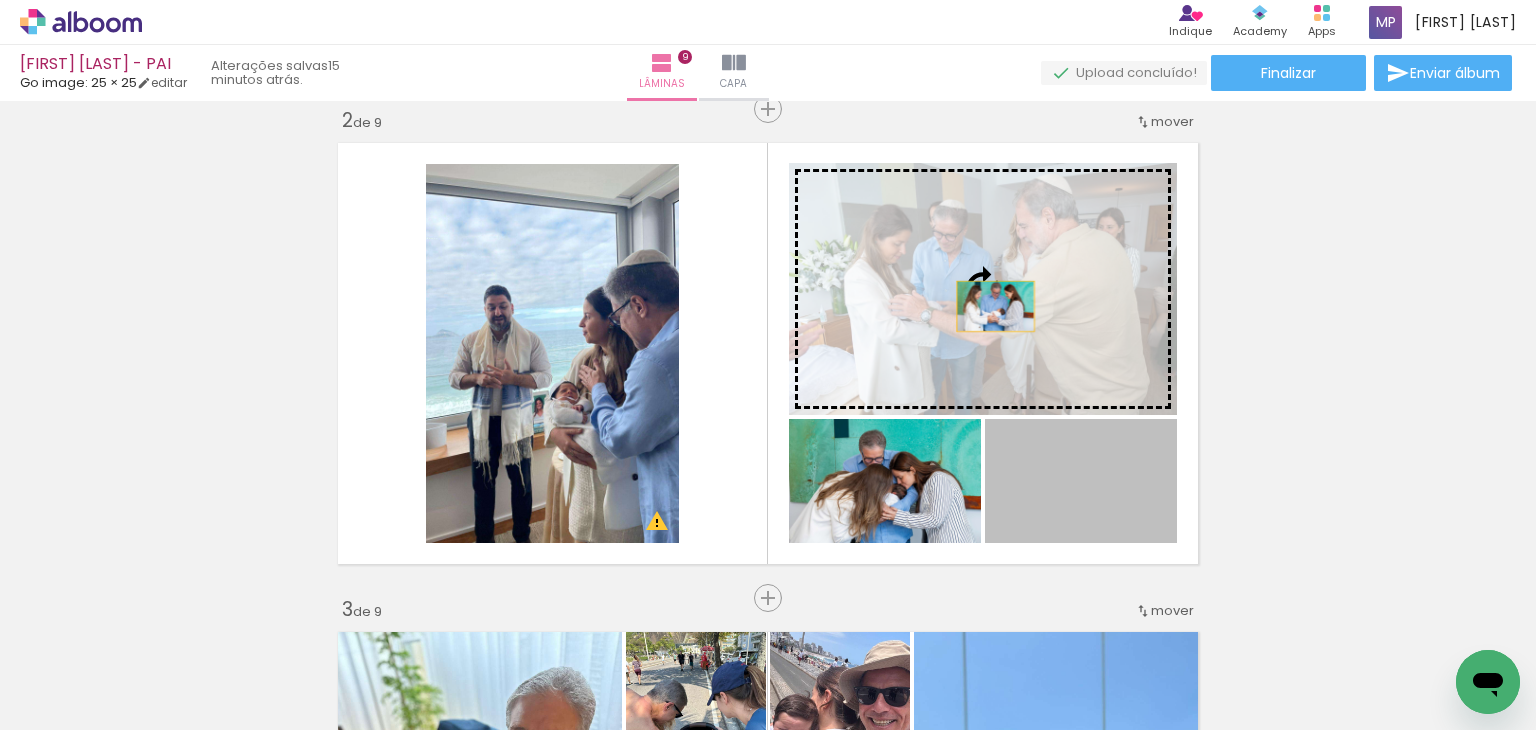 drag, startPoint x: 1052, startPoint y: 495, endPoint x: 988, endPoint y: 306, distance: 199.54198 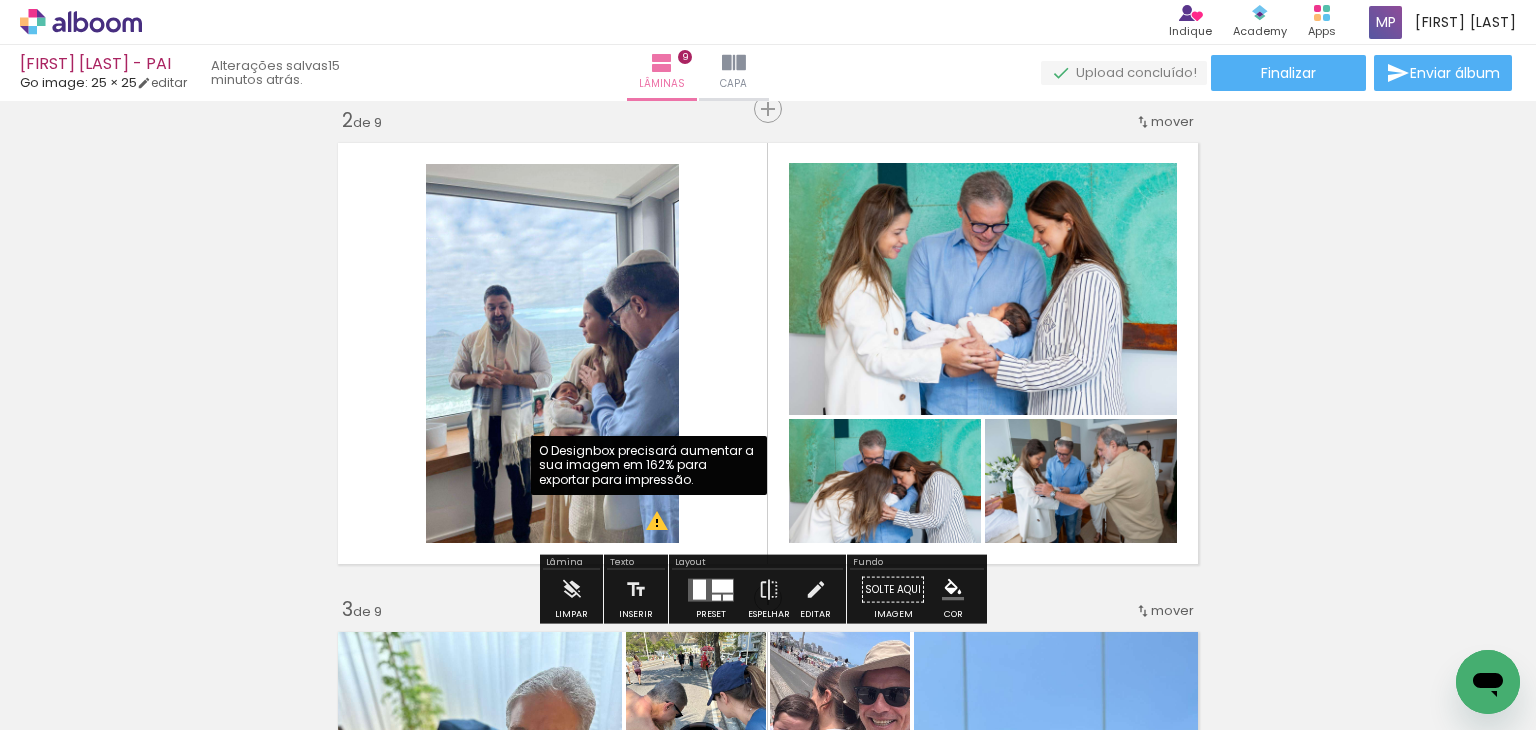 click 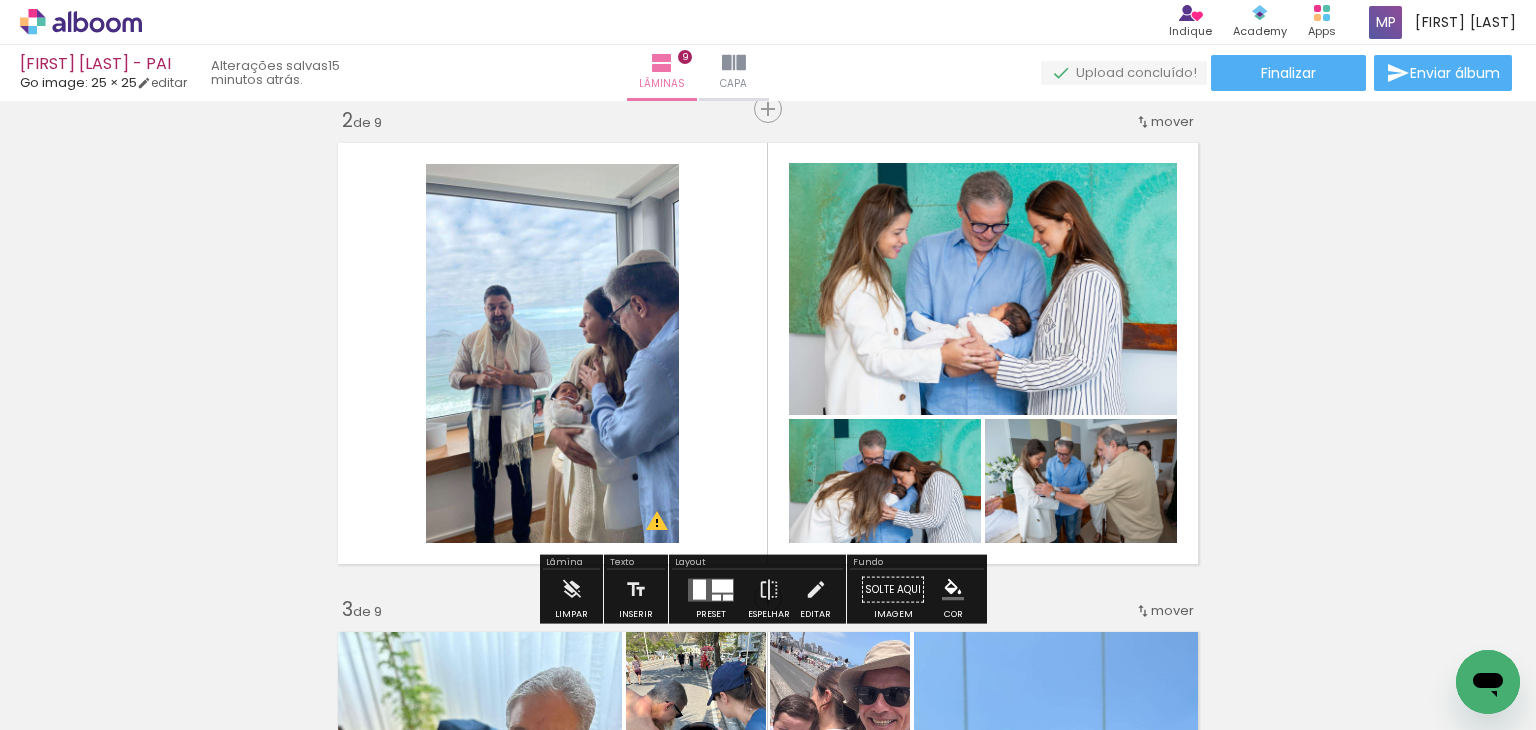 click 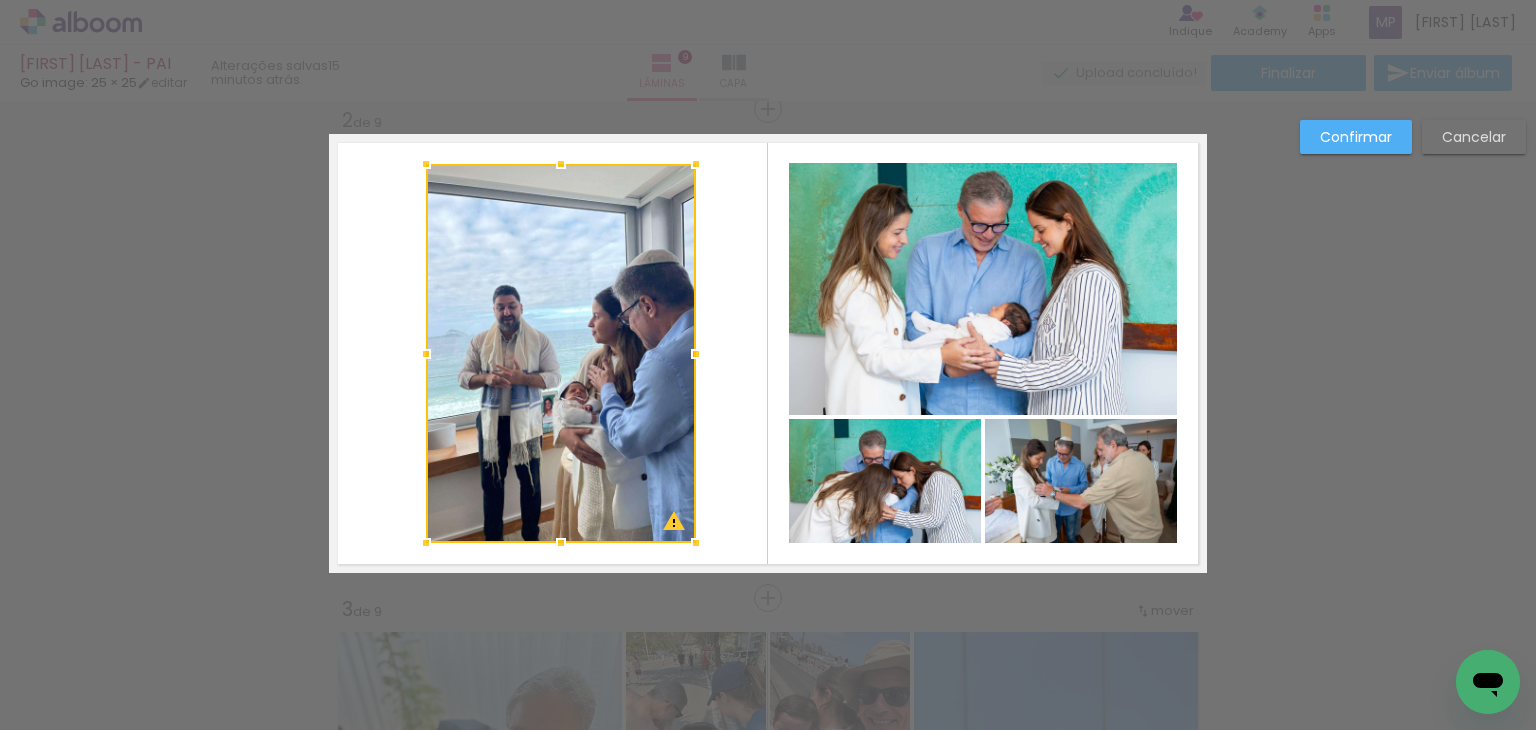 drag, startPoint x: 688, startPoint y: 354, endPoint x: 702, endPoint y: 349, distance: 14.866069 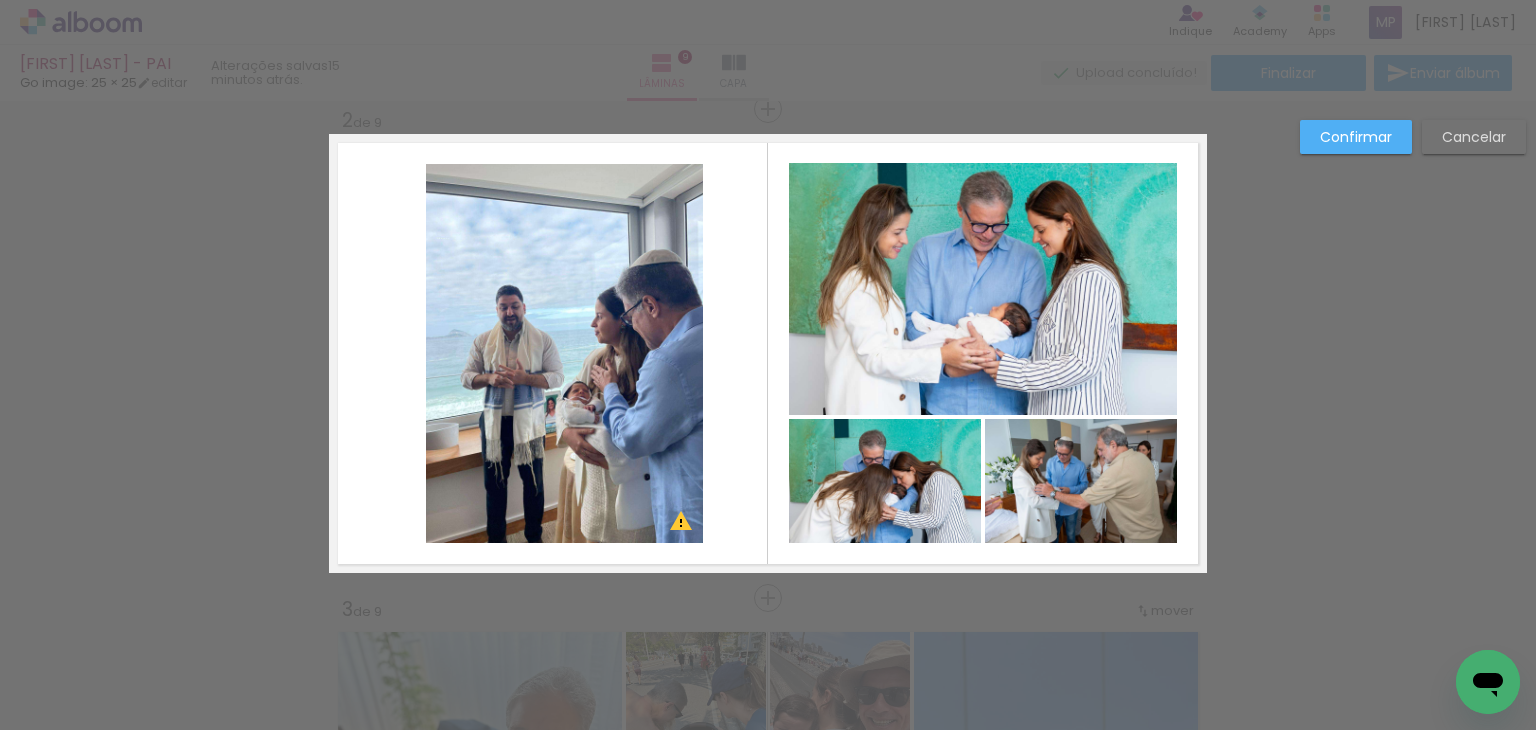 click 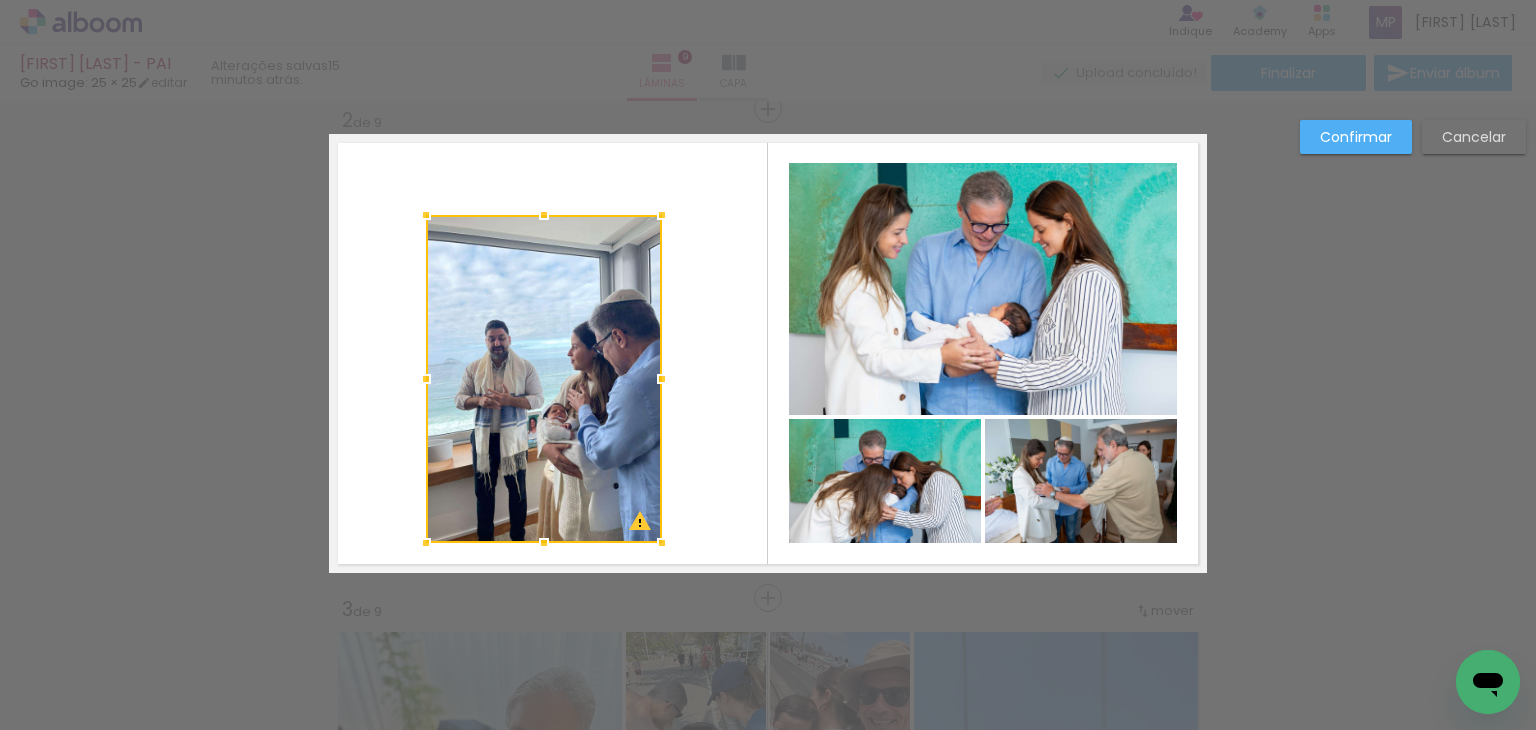 drag, startPoint x: 700, startPoint y: 160, endPoint x: 659, endPoint y: 211, distance: 65.43699 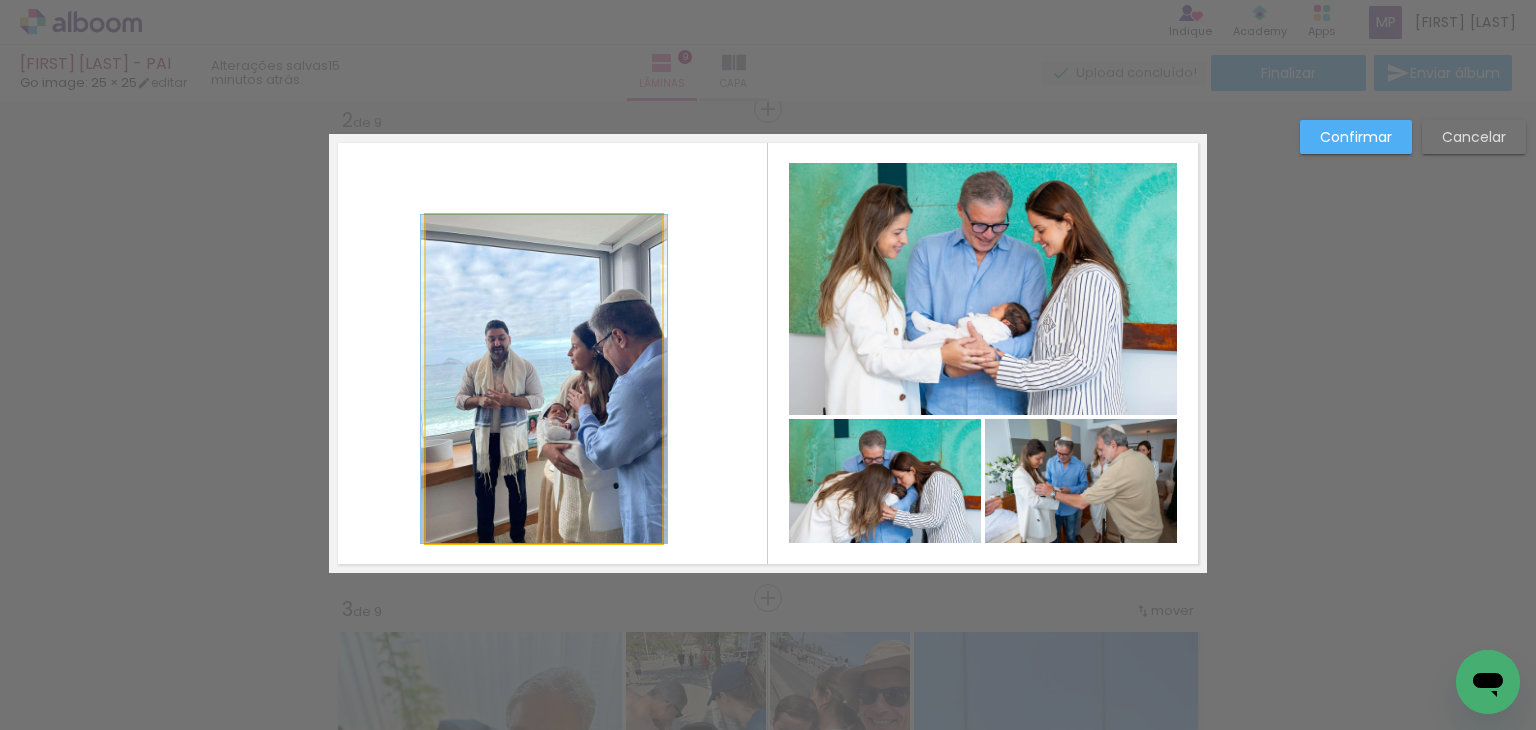 click 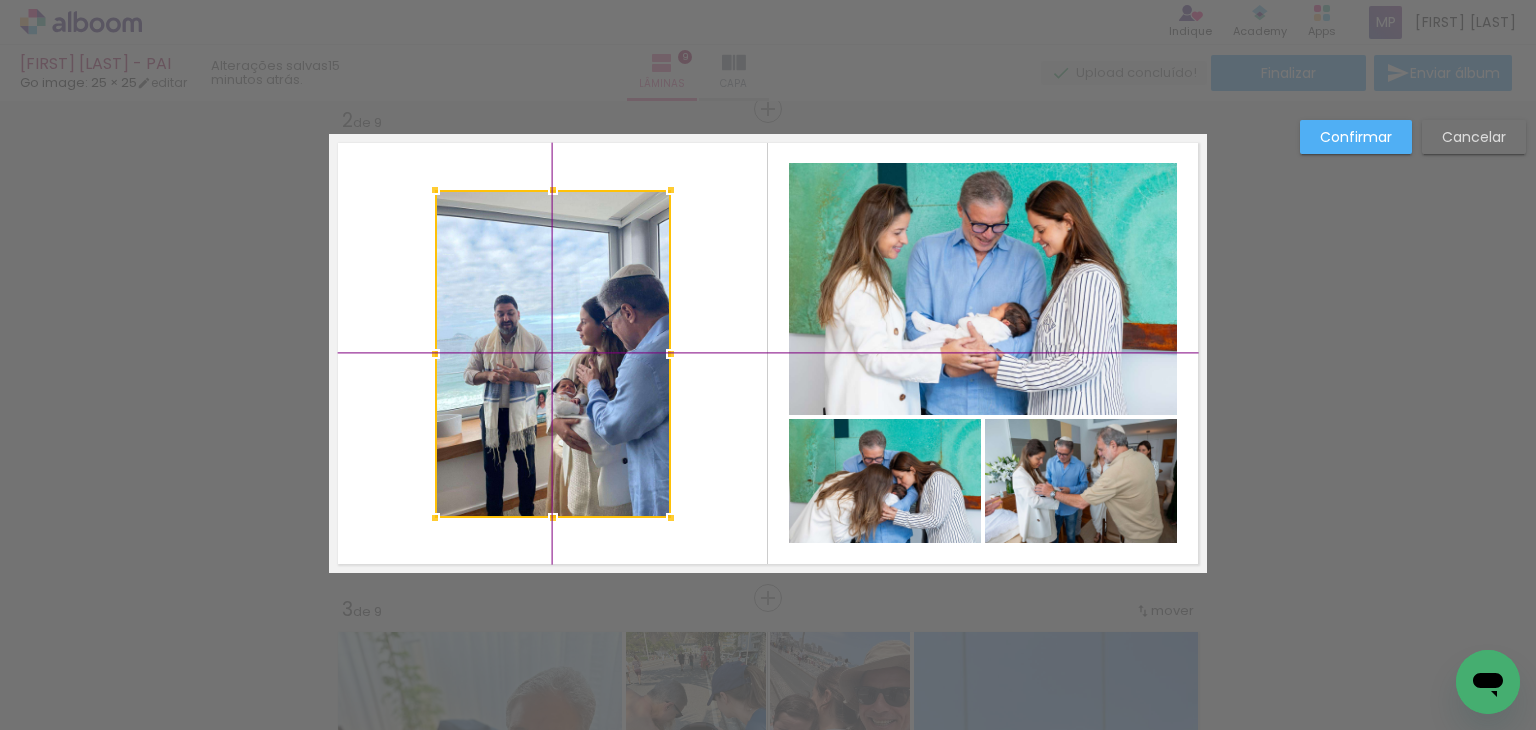 drag, startPoint x: 557, startPoint y: 368, endPoint x: 558, endPoint y: 335, distance: 33.01515 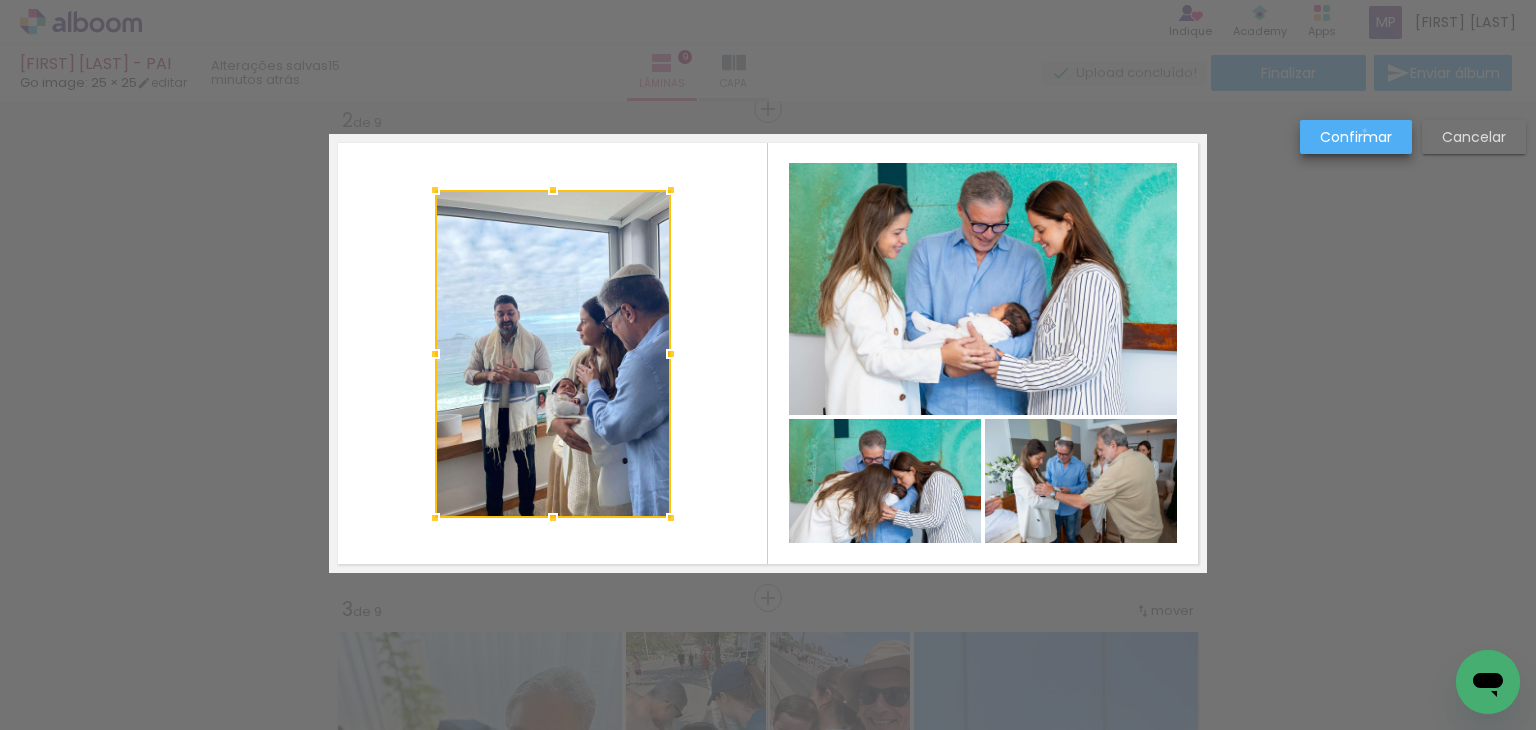 click on "Confirmar" at bounding box center [0, 0] 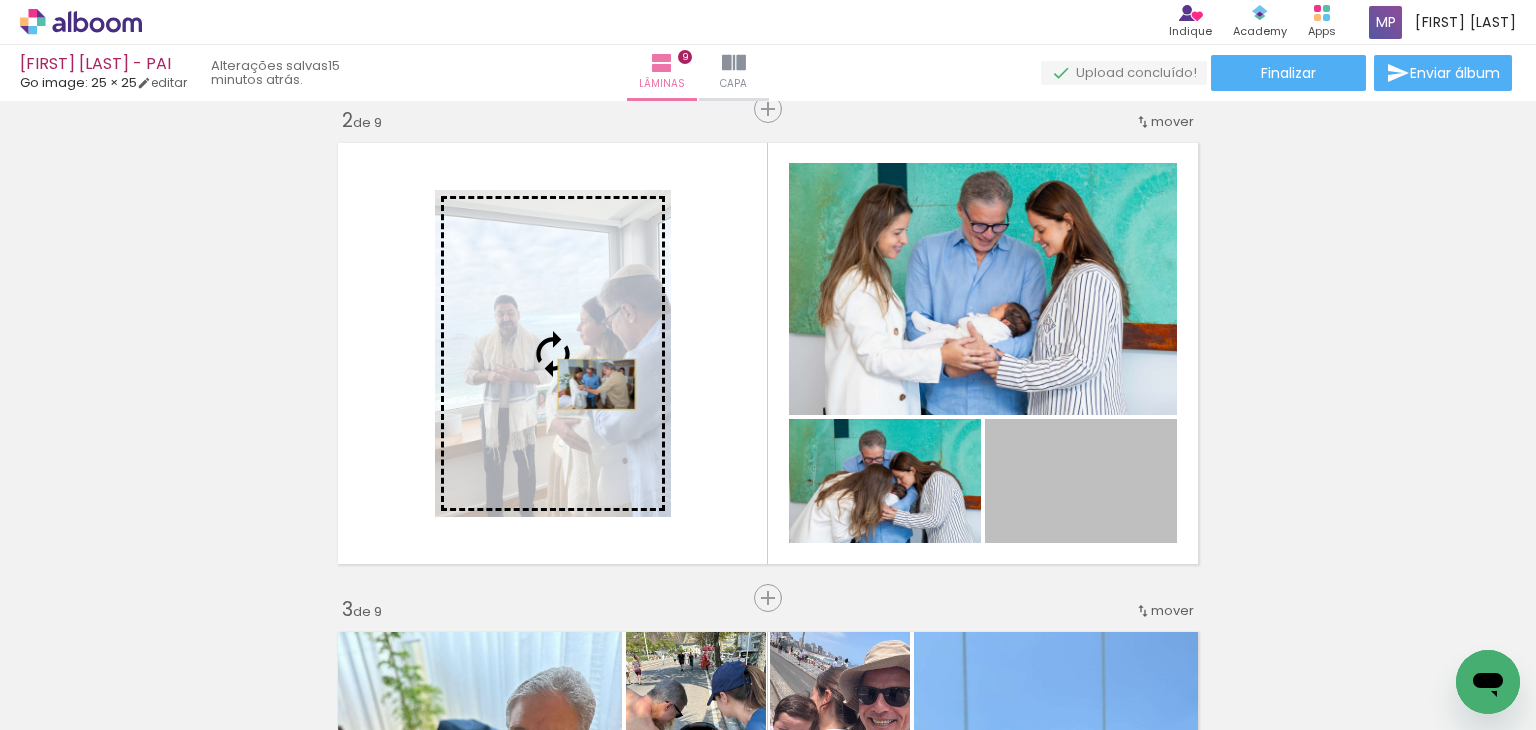 drag, startPoint x: 1074, startPoint y: 471, endPoint x: 589, endPoint y: 384, distance: 492.7413 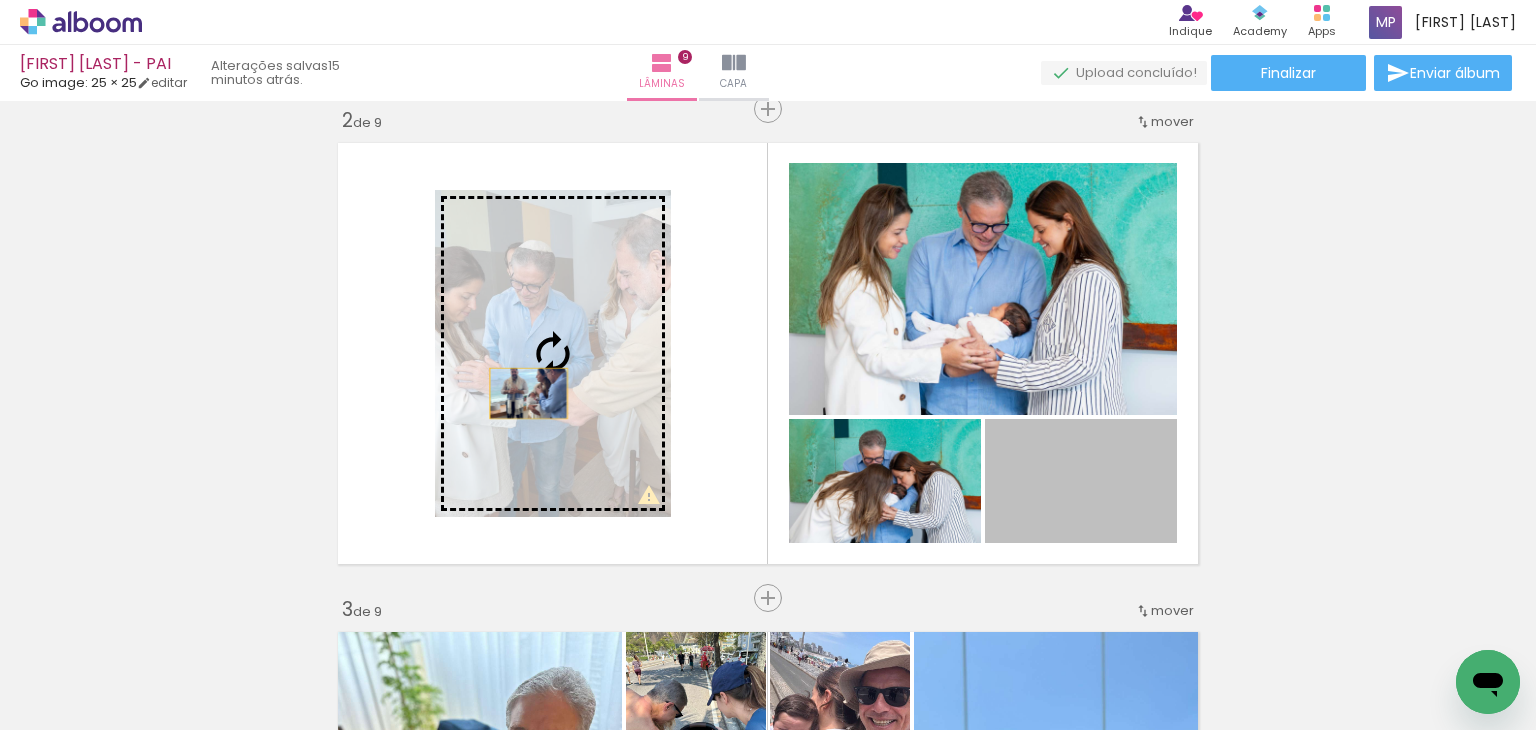 drag, startPoint x: 1064, startPoint y: 461, endPoint x: 508, endPoint y: 385, distance: 561.1702 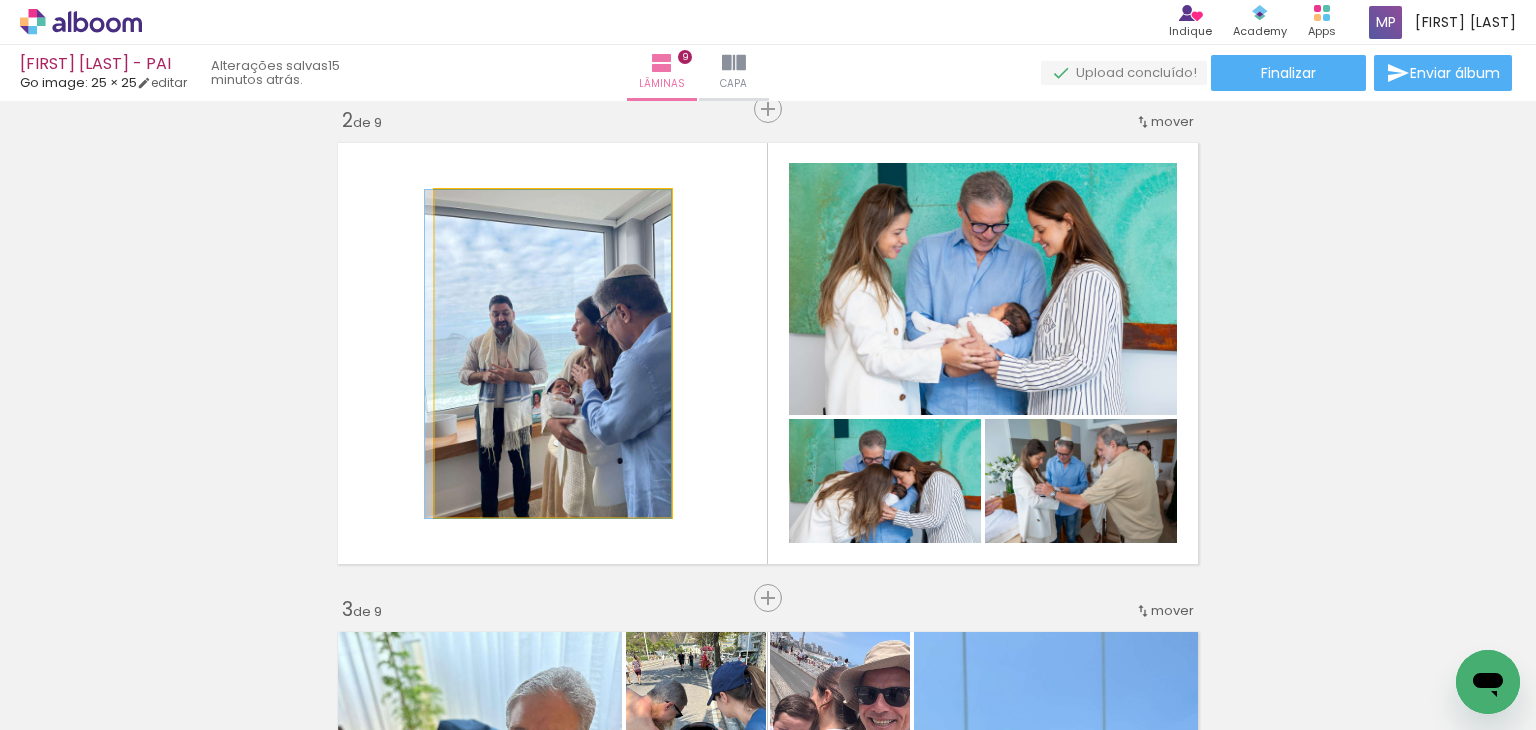 drag, startPoint x: 572, startPoint y: 421, endPoint x: 543, endPoint y: 432, distance: 31.016125 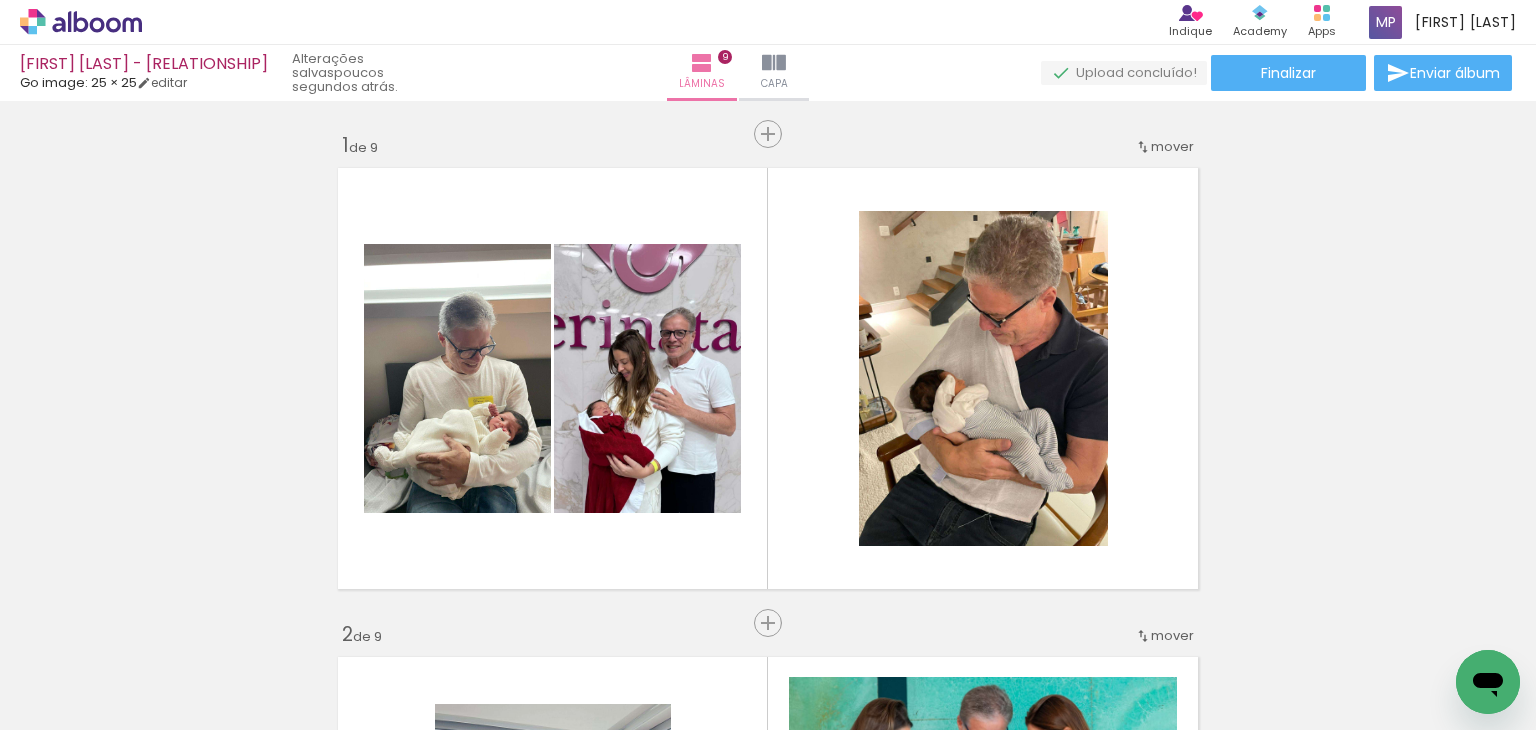 scroll, scrollTop: 0, scrollLeft: 0, axis: both 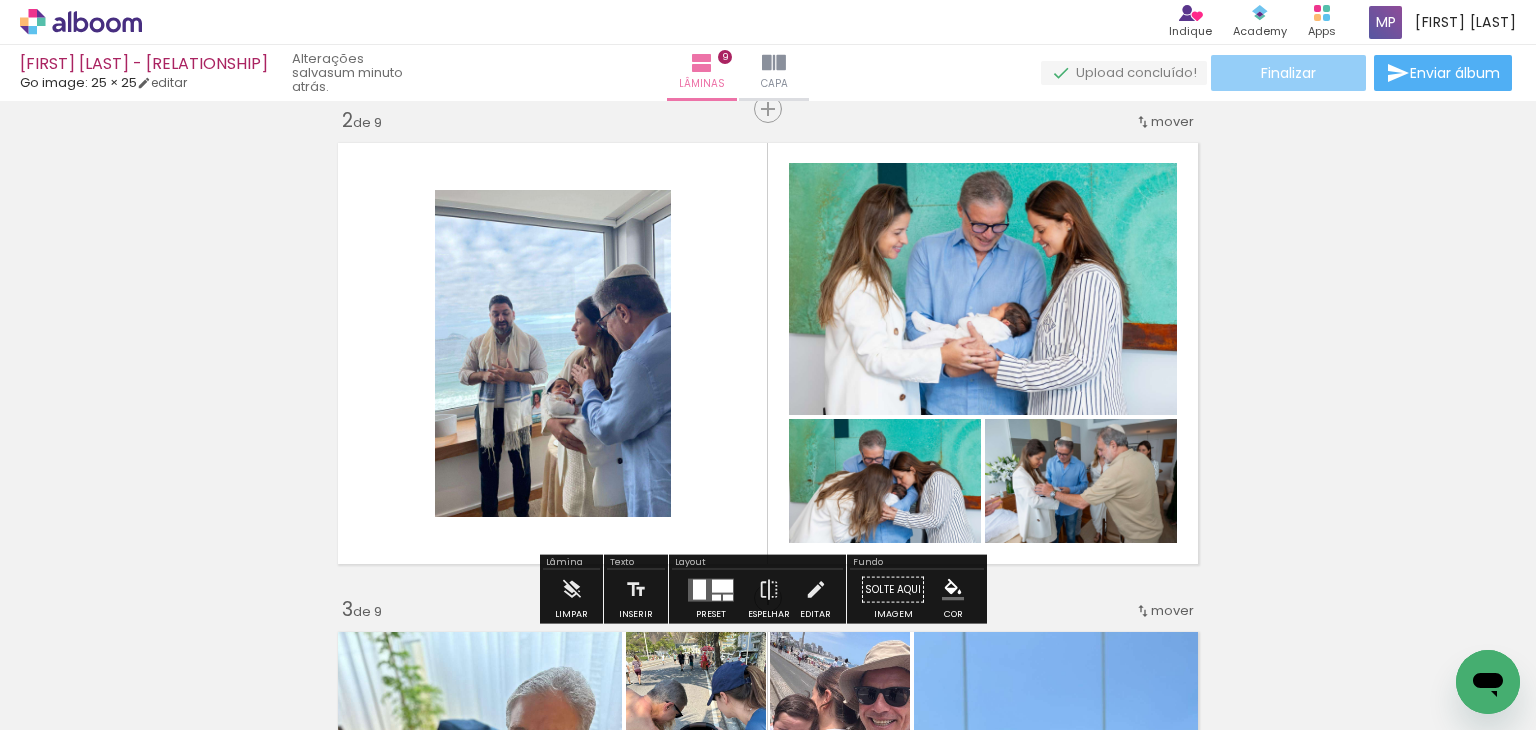 click on "Finalizar" 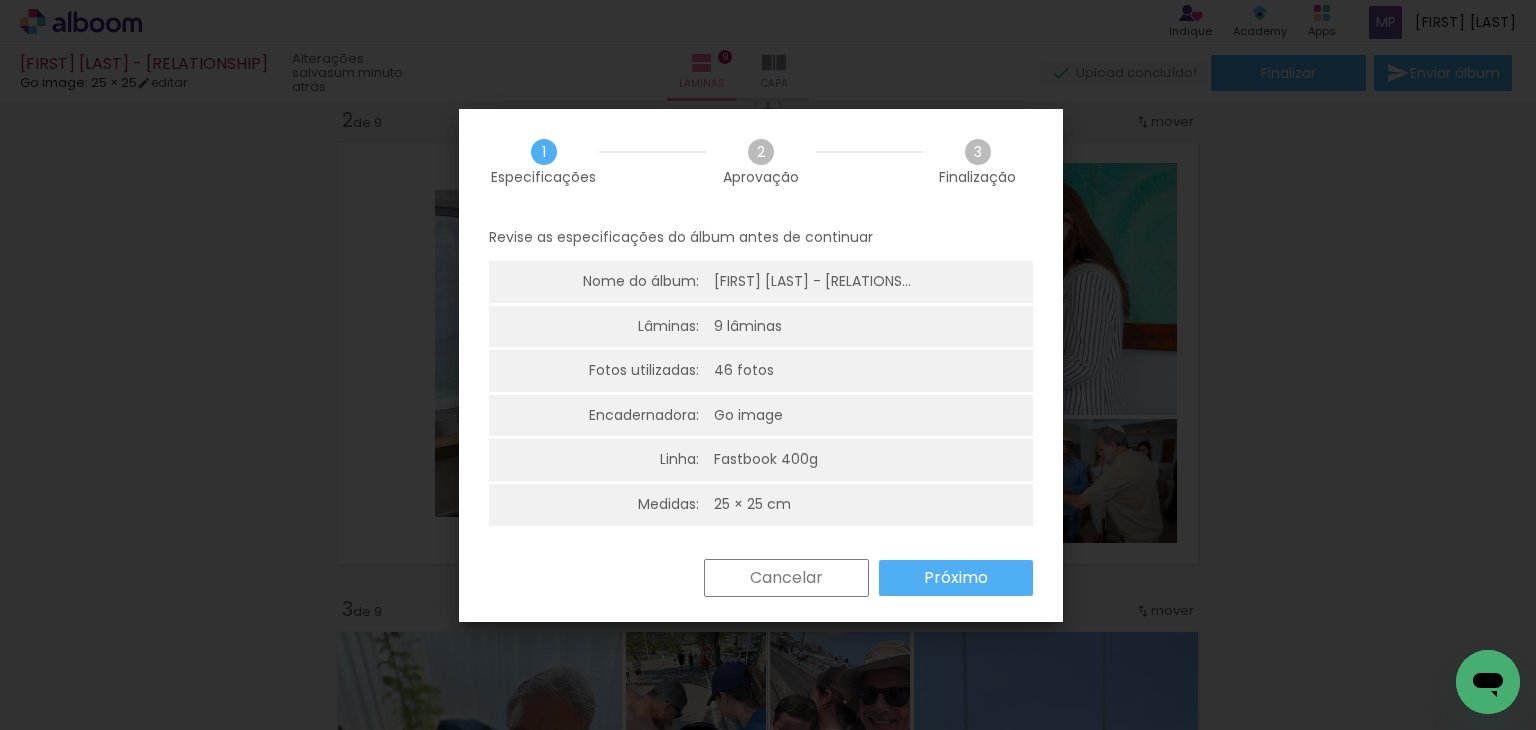 click on "Próximo" at bounding box center (0, 0) 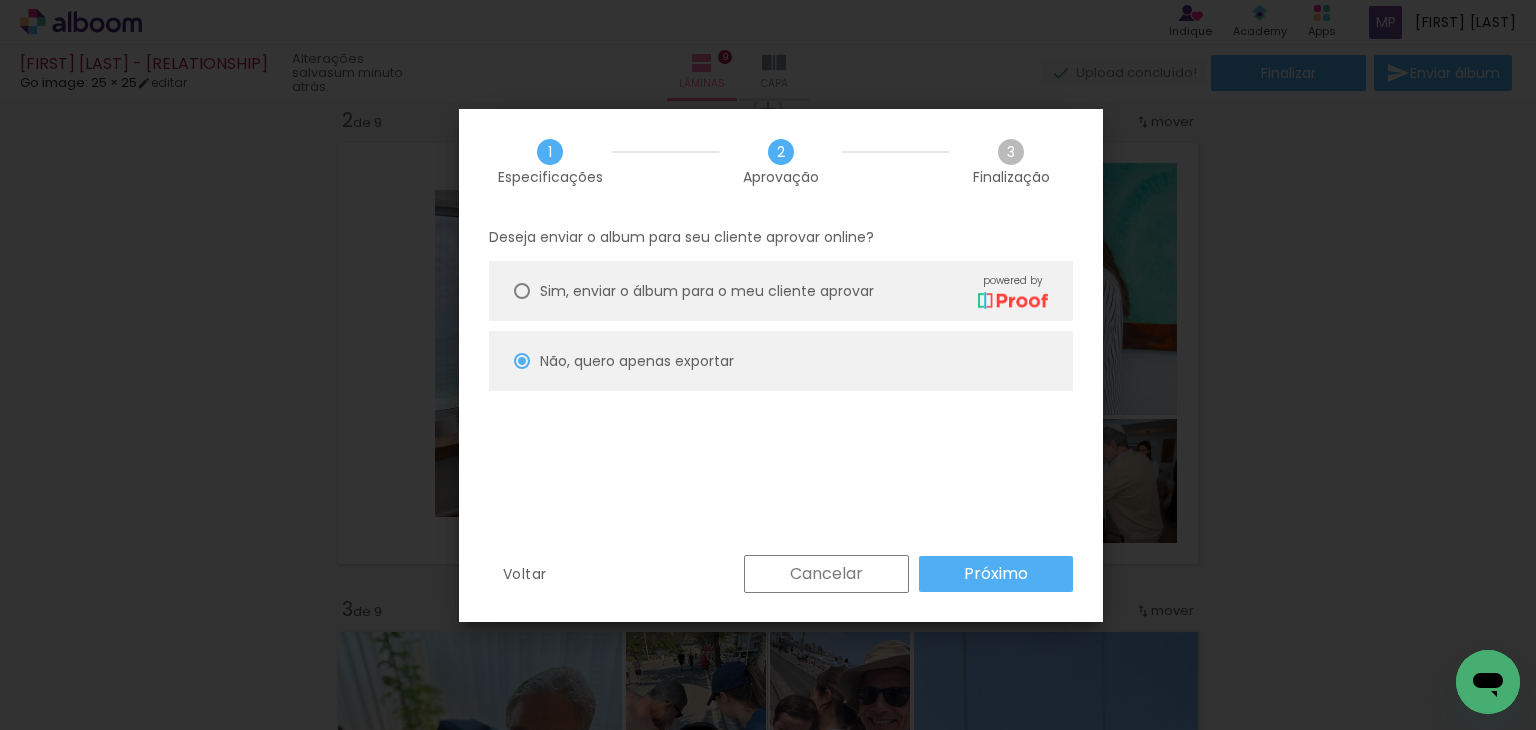 click on "Próximo" at bounding box center (0, 0) 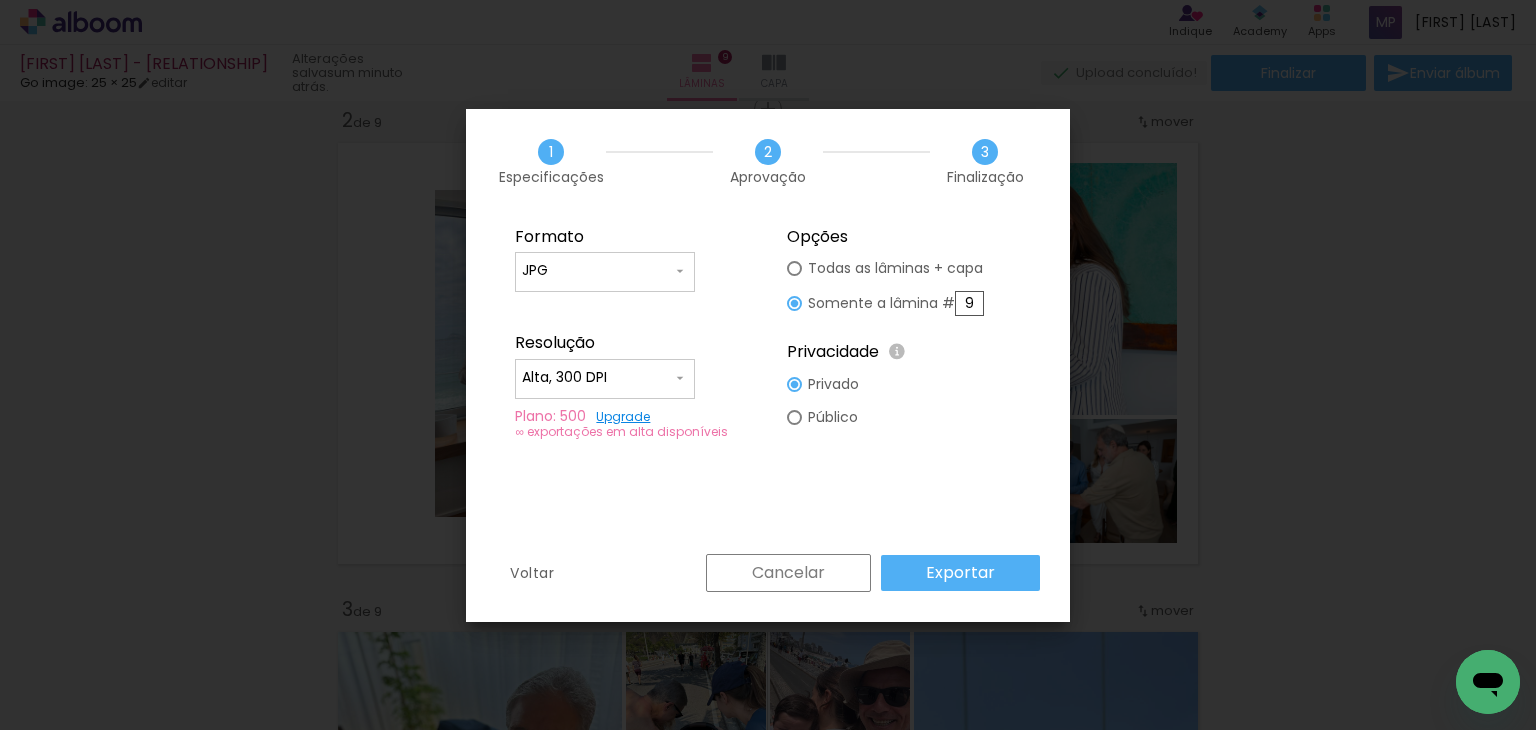 drag, startPoint x: 964, startPoint y: 300, endPoint x: 1019, endPoint y: 303, distance: 55.081757 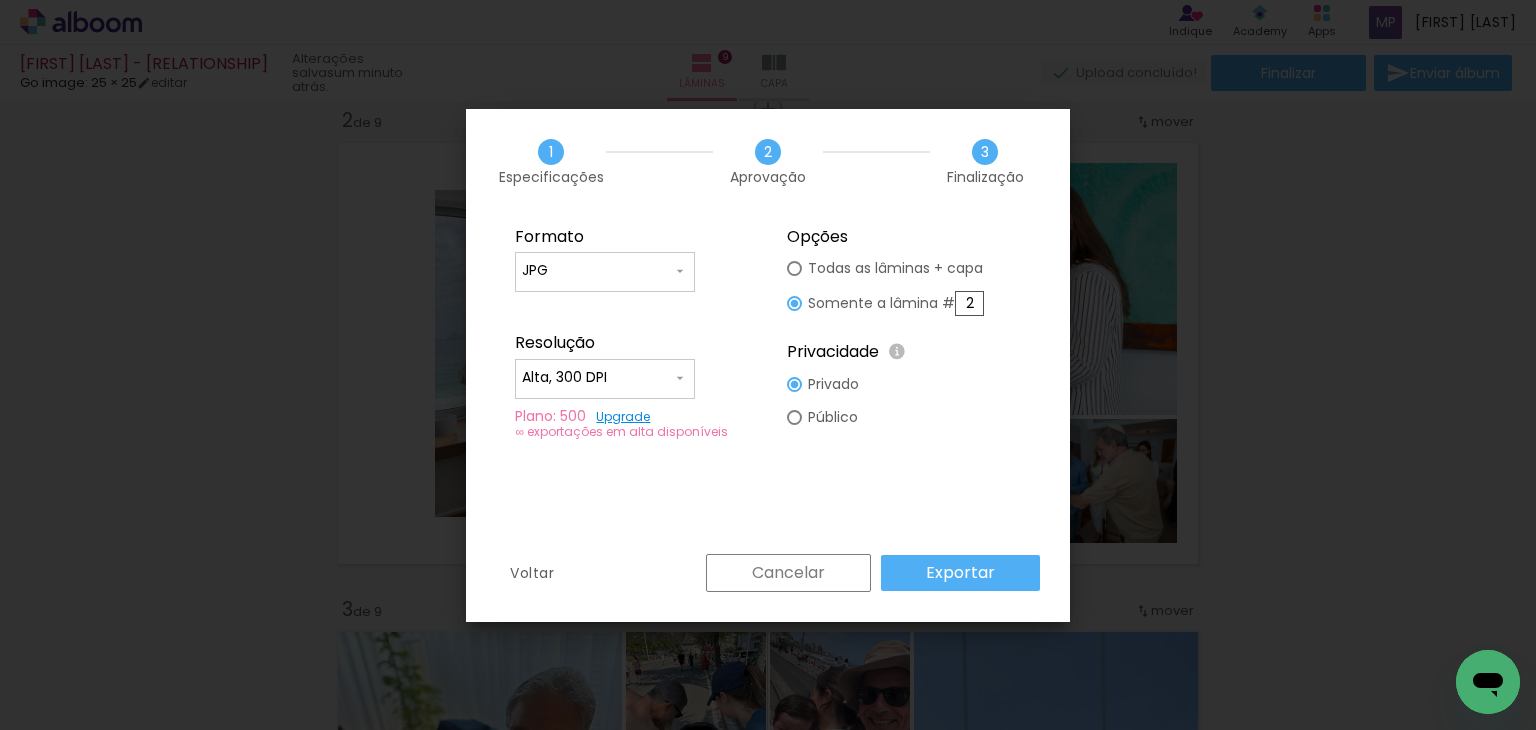 type on "2" 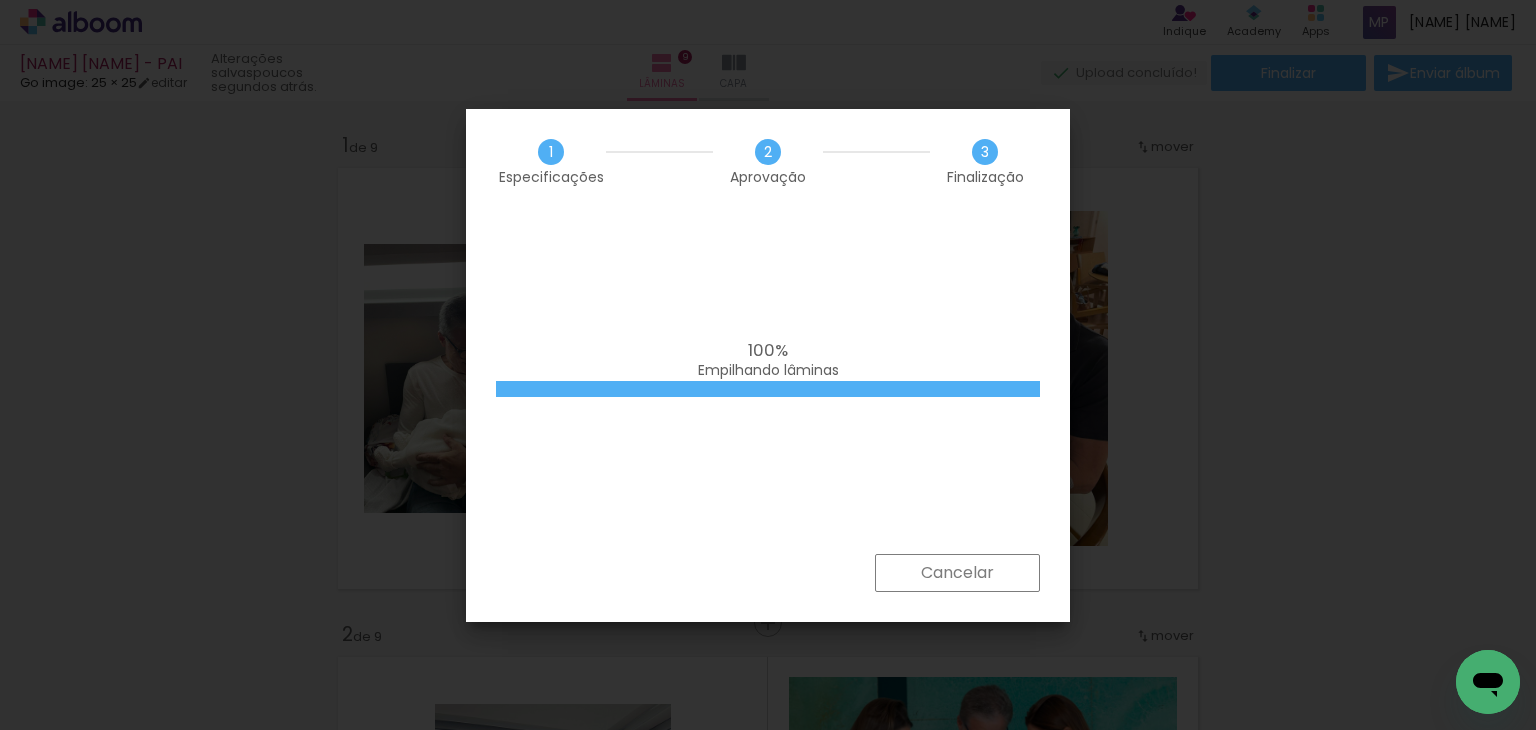 scroll, scrollTop: 0, scrollLeft: 0, axis: both 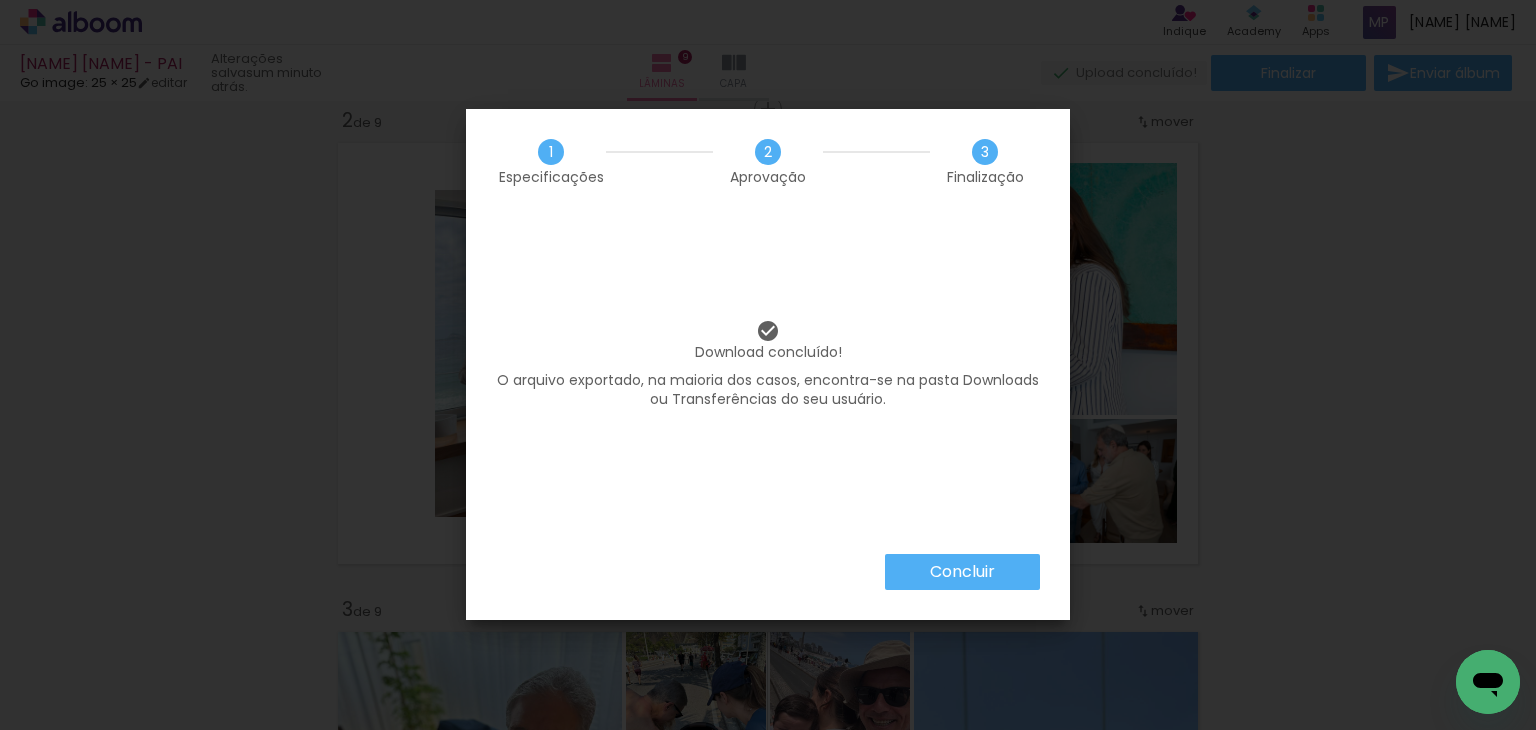click on "Concluir" at bounding box center (0, 0) 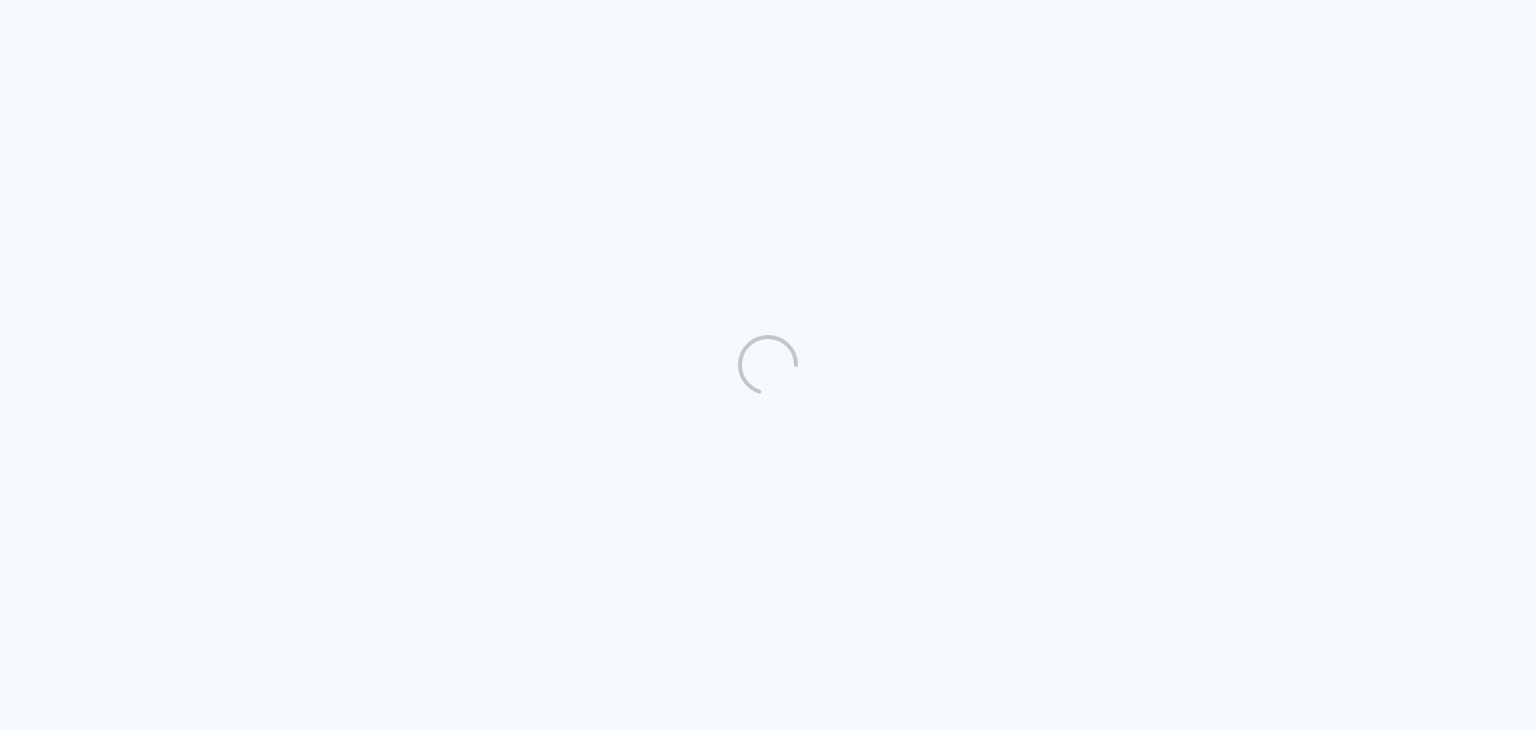 scroll, scrollTop: 0, scrollLeft: 0, axis: both 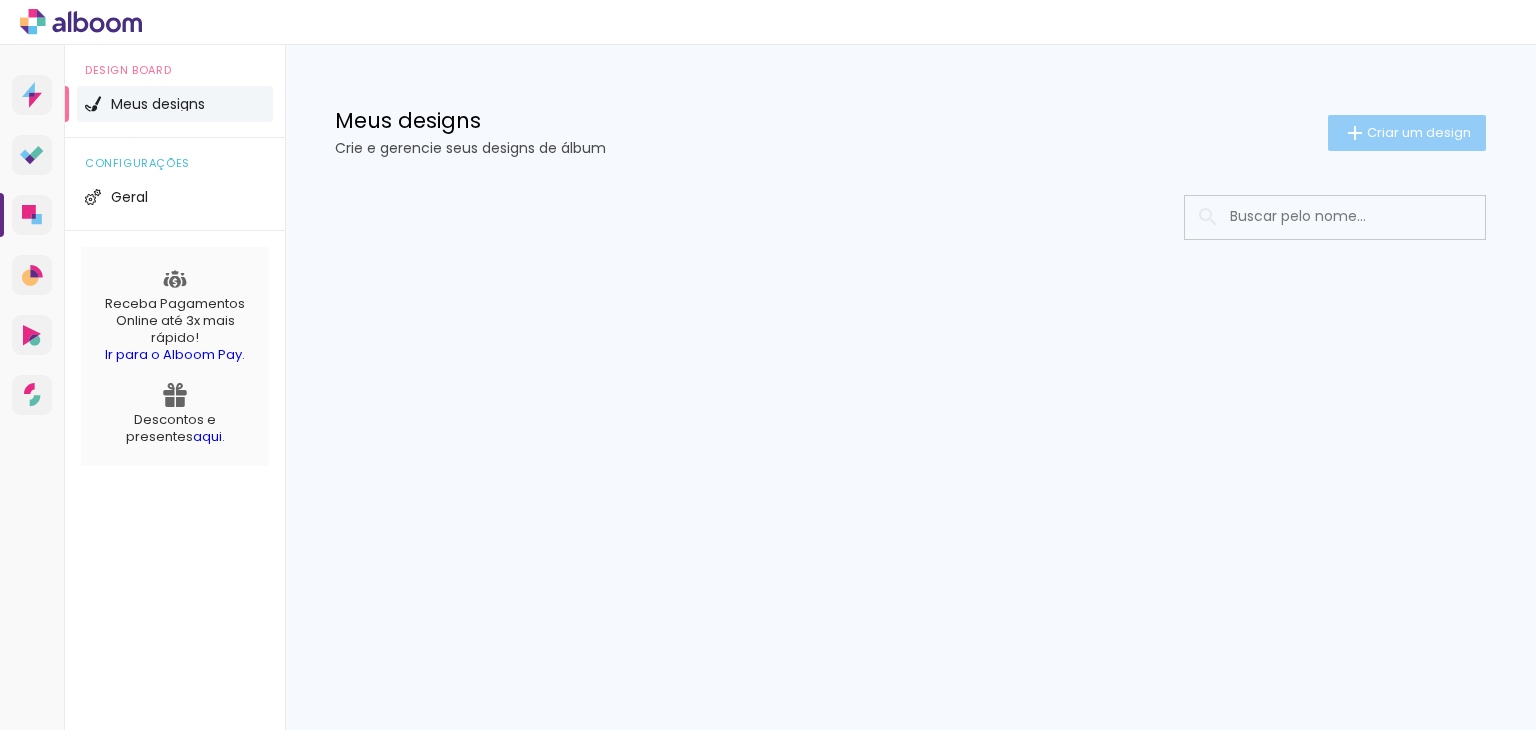 click on "Criar um design" 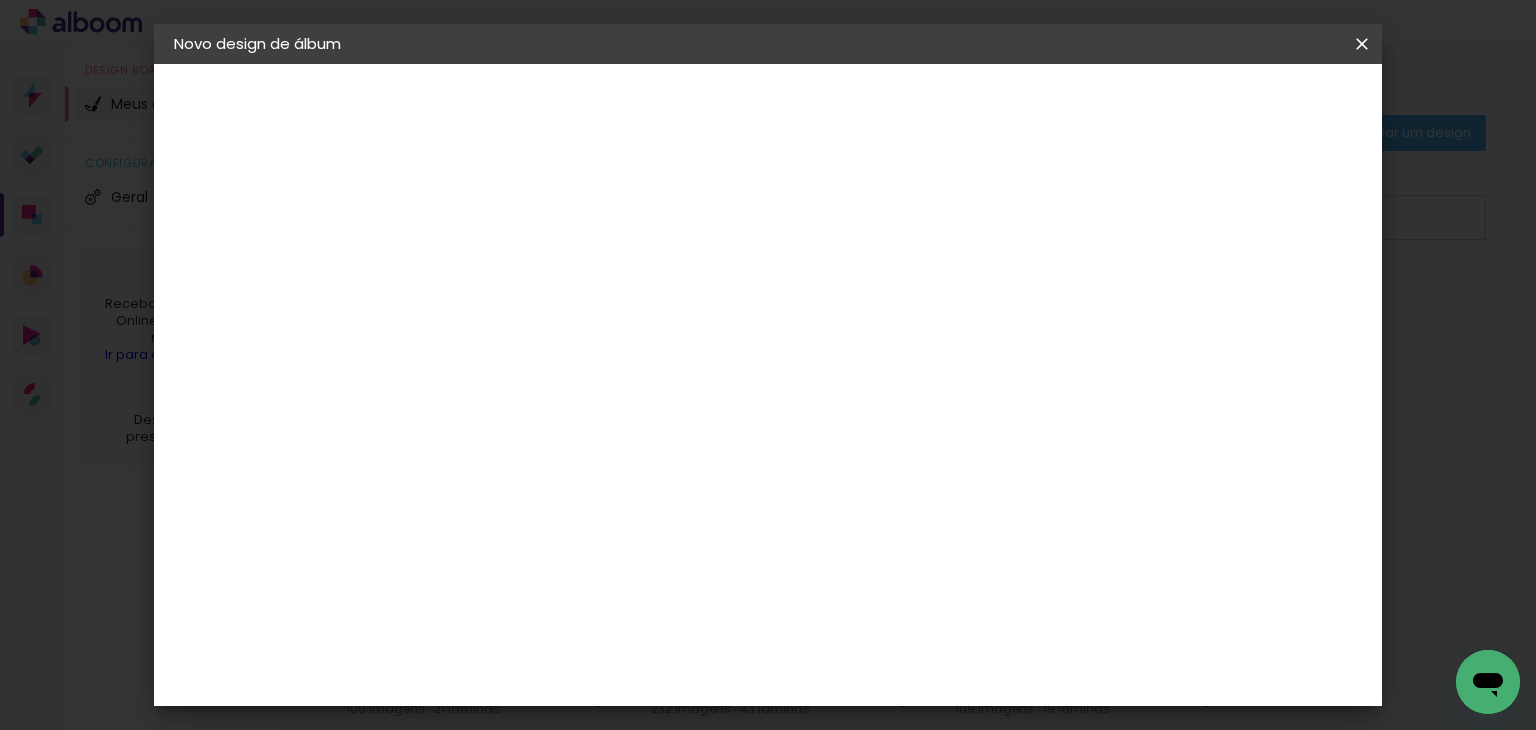 scroll, scrollTop: 0, scrollLeft: 0, axis: both 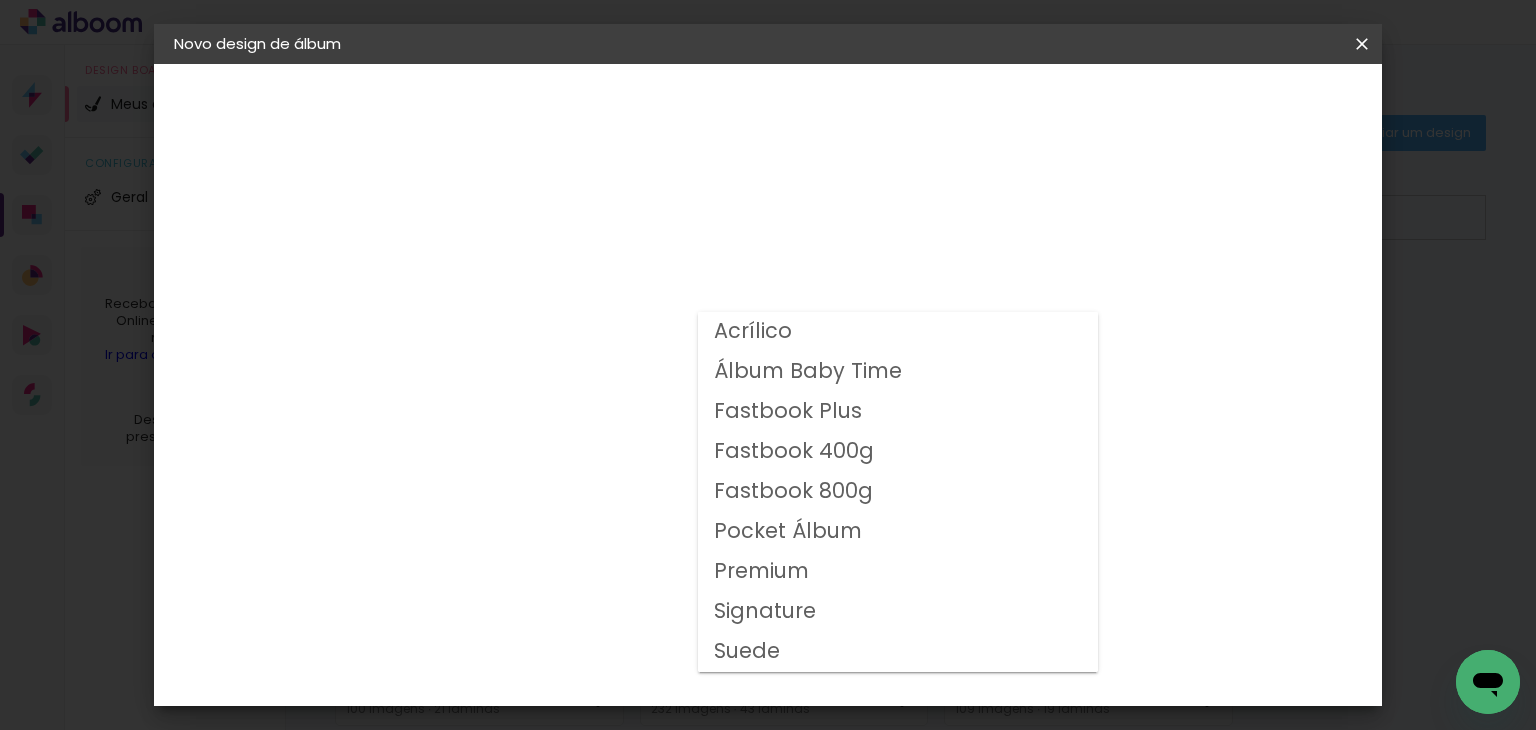 click on "Fastbook 400g" at bounding box center (0, 0) 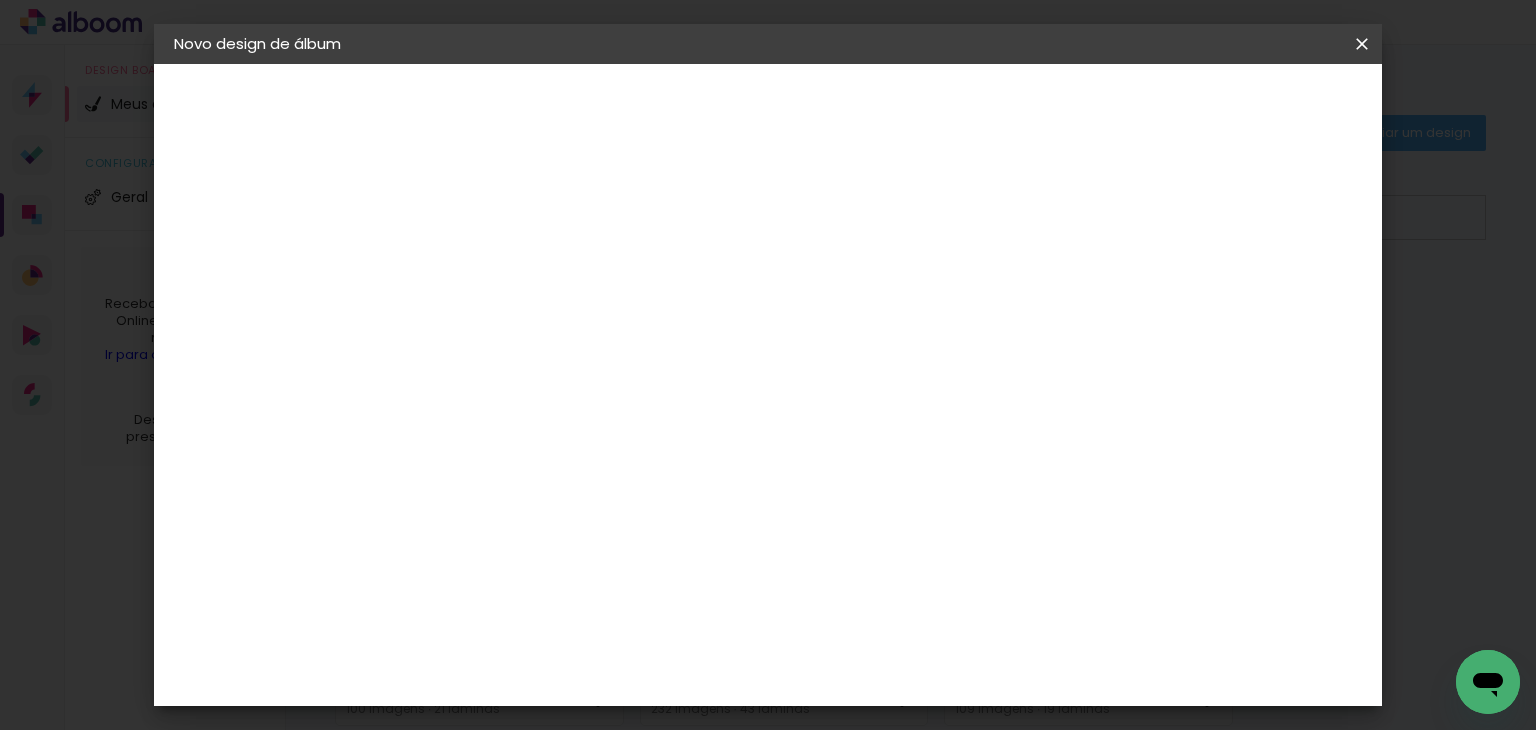 scroll, scrollTop: 600, scrollLeft: 0, axis: vertical 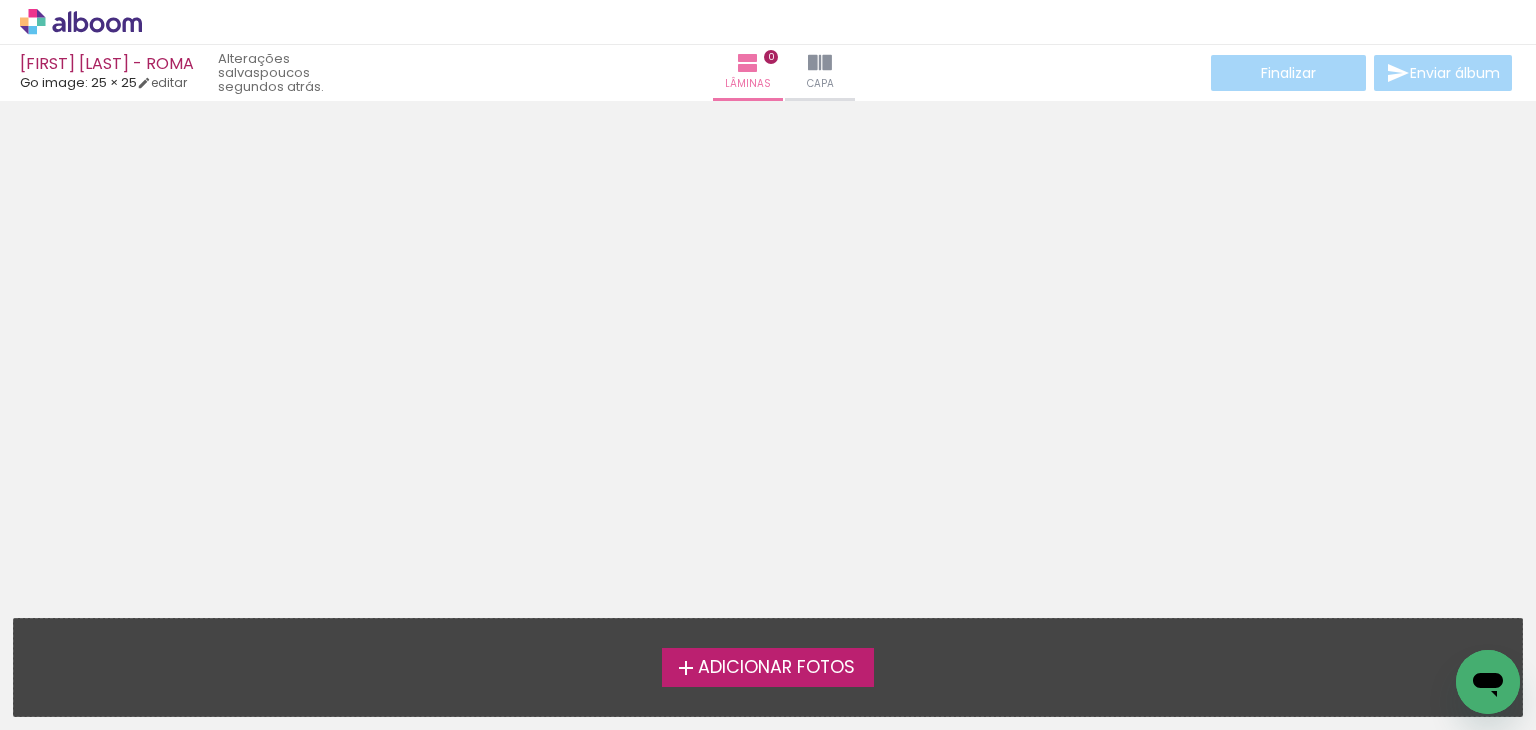 click on "Adicionar Fotos" at bounding box center [776, 668] 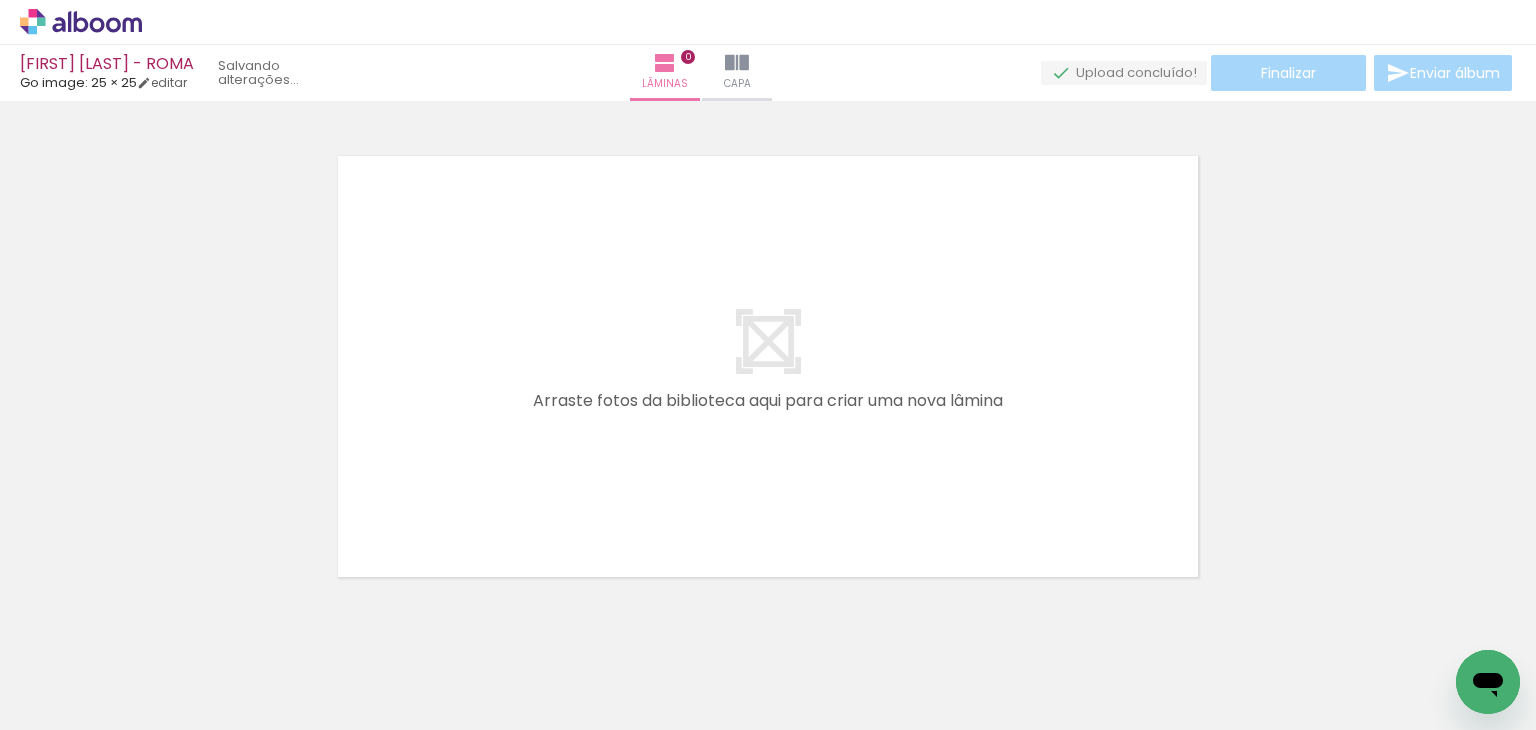scroll, scrollTop: 25, scrollLeft: 0, axis: vertical 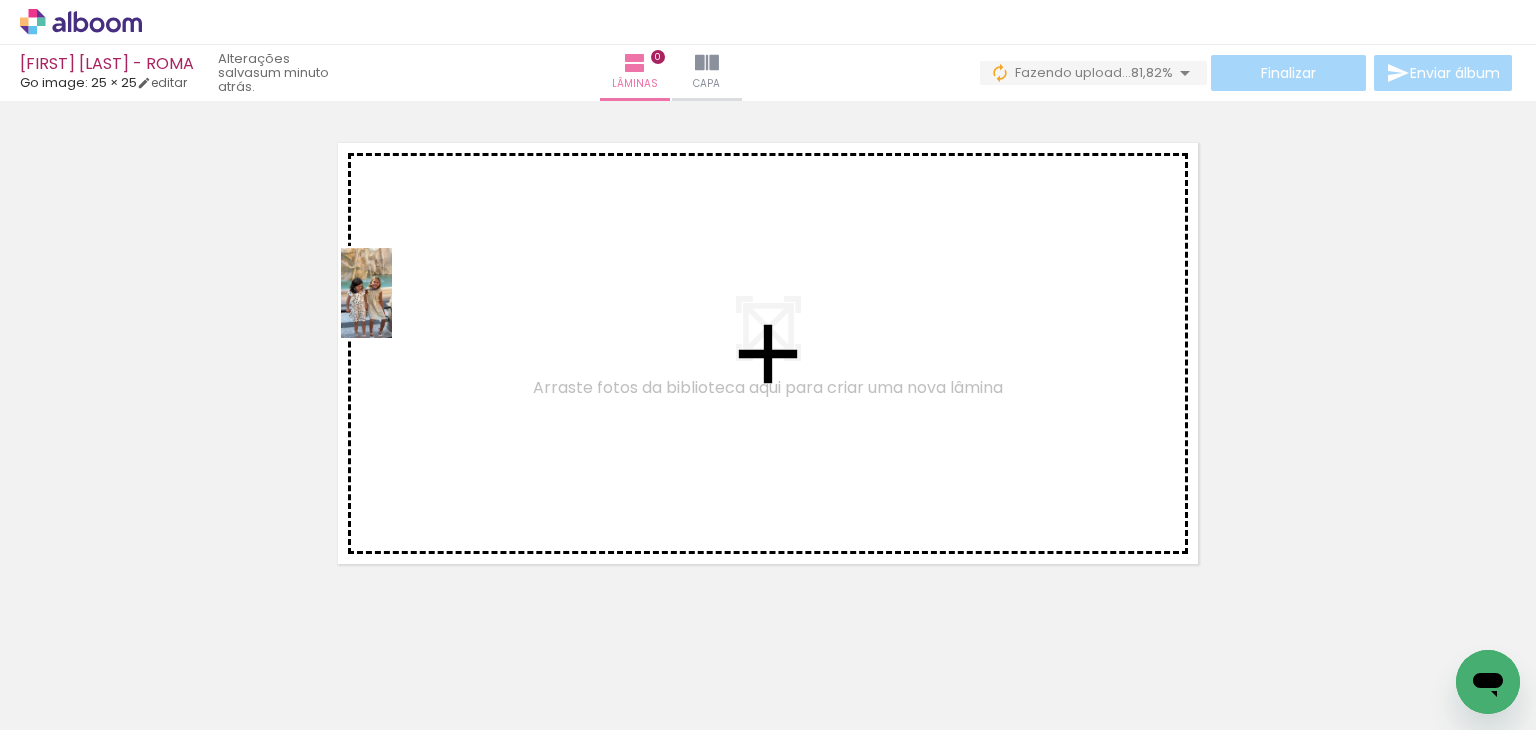 drag, startPoint x: 200, startPoint y: 684, endPoint x: 401, endPoint y: 308, distance: 426.35315 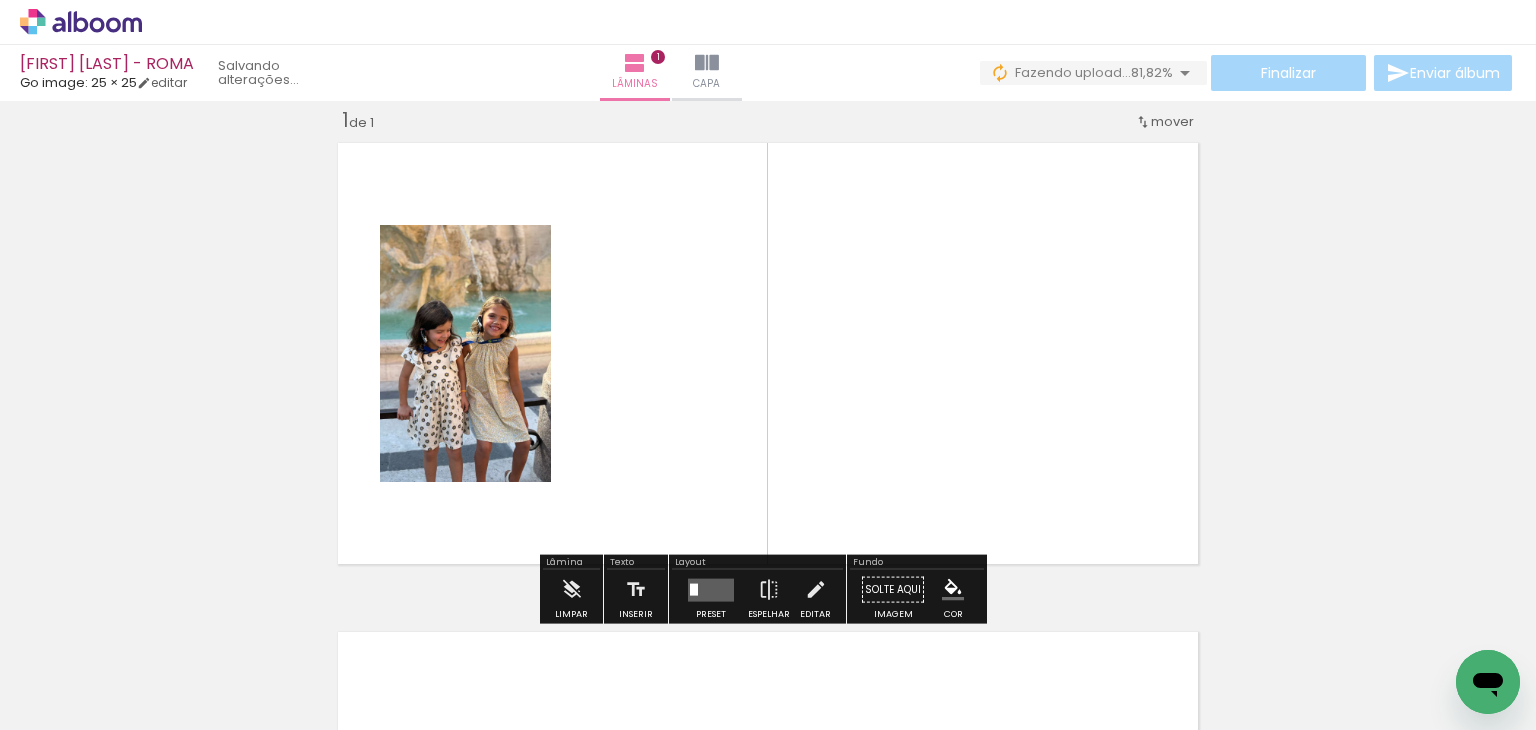 scroll, scrollTop: 25, scrollLeft: 0, axis: vertical 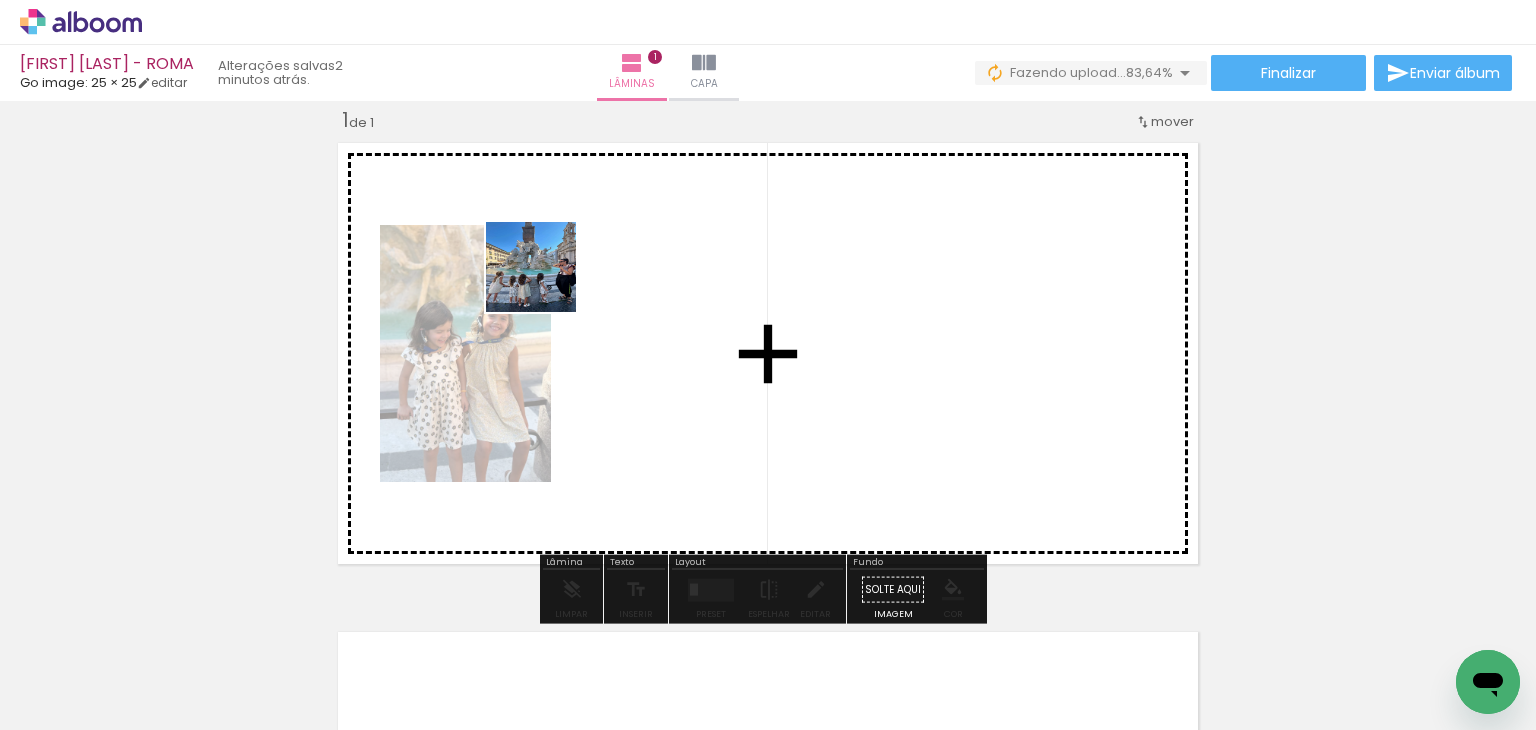 drag, startPoint x: 300, startPoint y: 683, endPoint x: 573, endPoint y: 249, distance: 512.72314 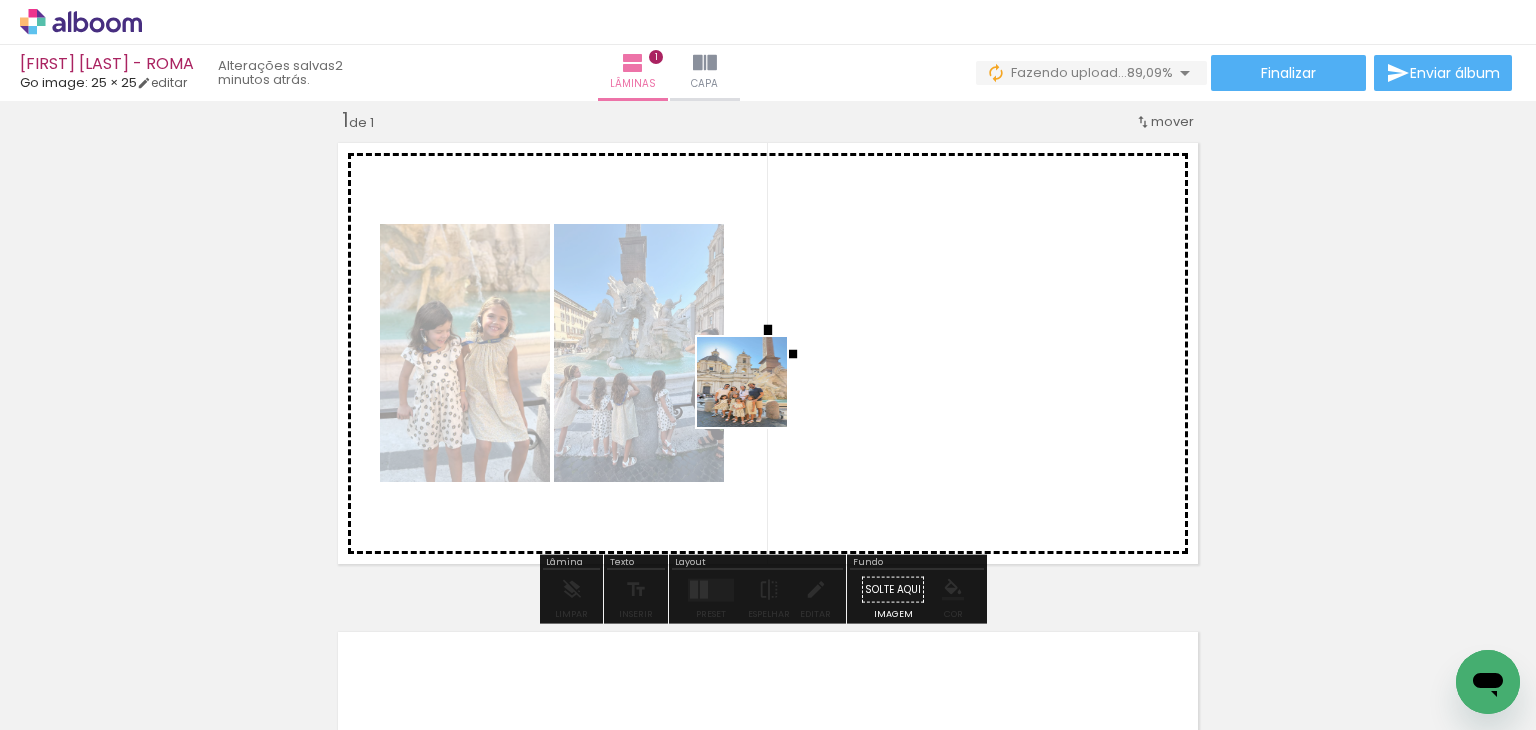 drag, startPoint x: 442, startPoint y: 689, endPoint x: 757, endPoint y: 397, distance: 429.52182 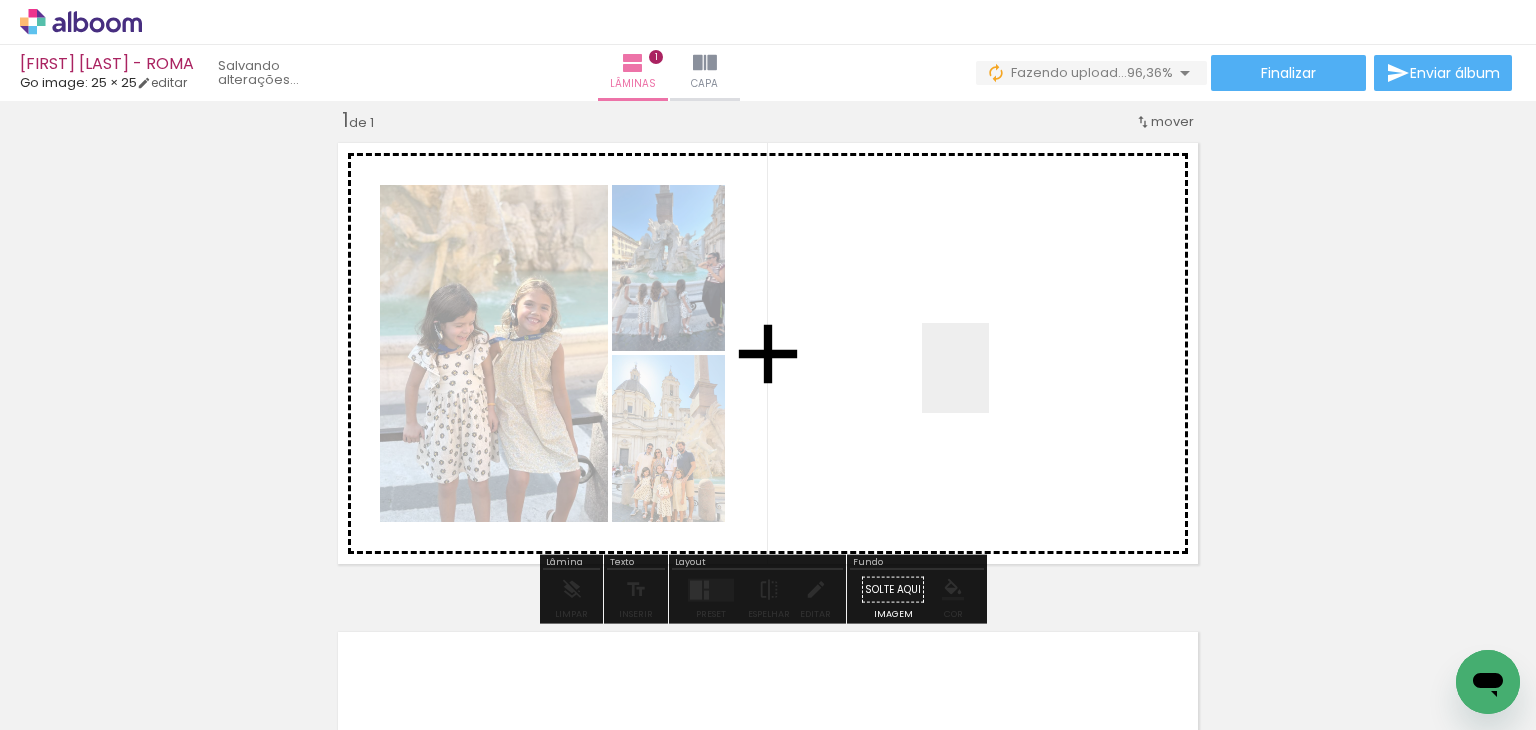 drag, startPoint x: 560, startPoint y: 685, endPoint x: 988, endPoint y: 379, distance: 526.13684 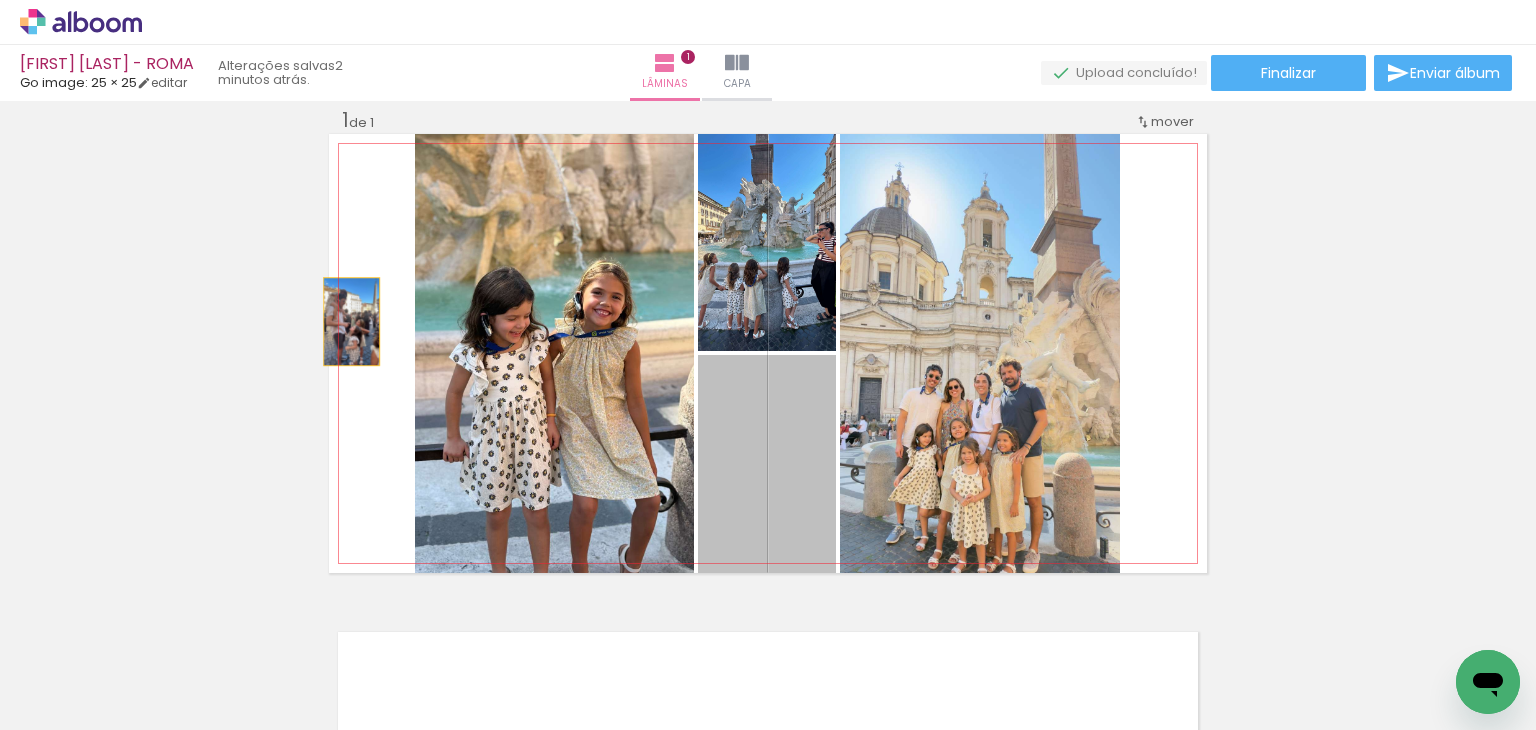drag, startPoint x: 796, startPoint y: 471, endPoint x: 344, endPoint y: 321, distance: 476.23944 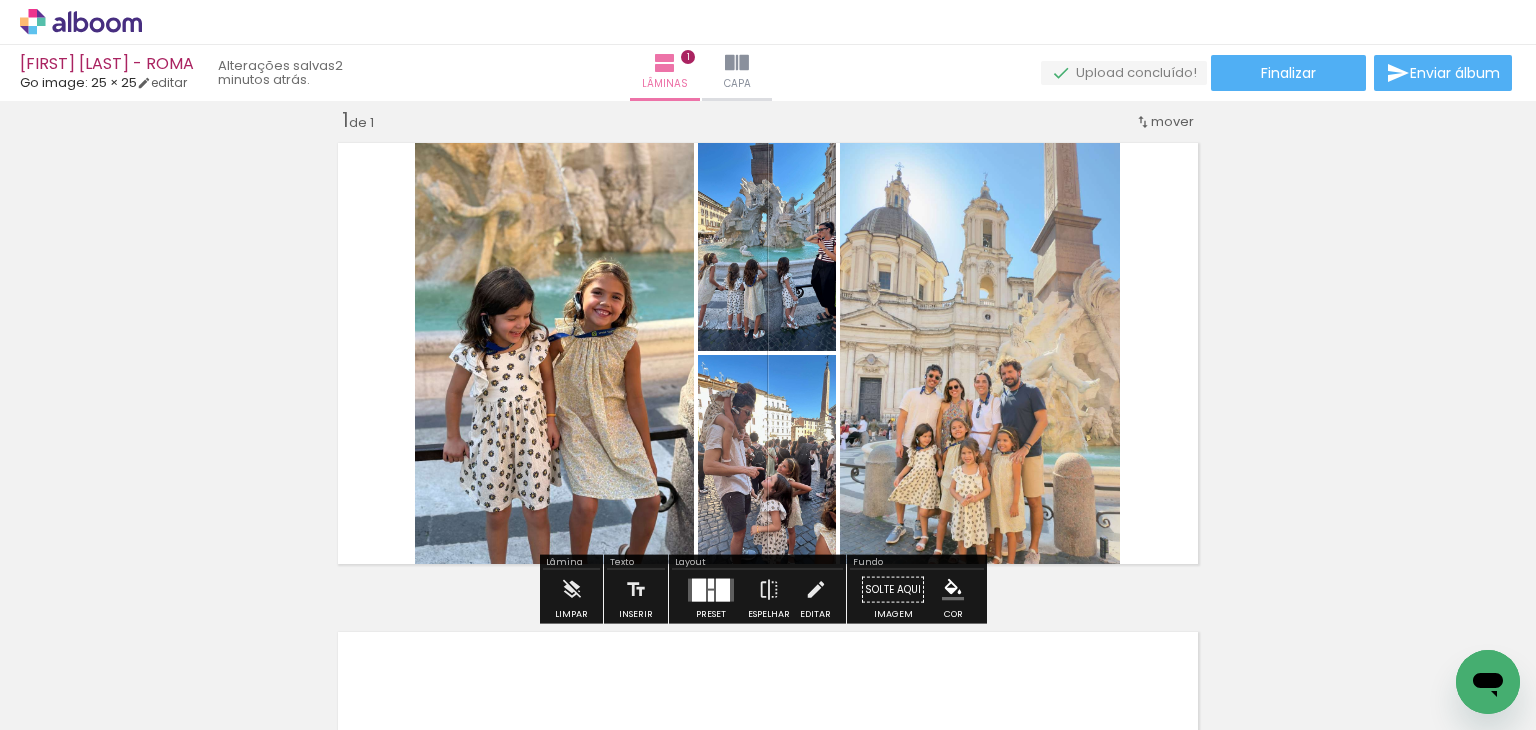 scroll, scrollTop: 0, scrollLeft: 4793, axis: horizontal 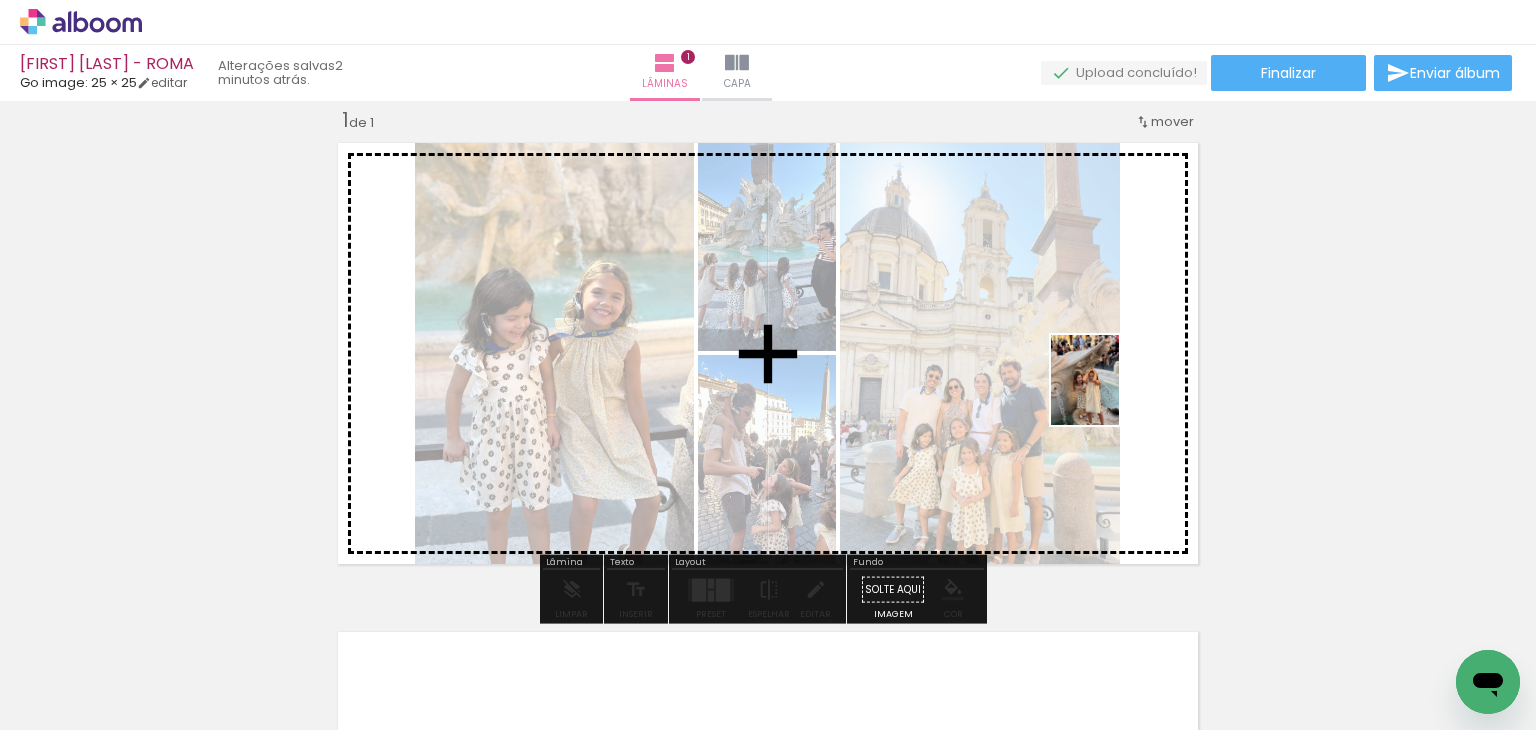 drag, startPoint x: 1437, startPoint y: 630, endPoint x: 1111, endPoint y: 395, distance: 401.87186 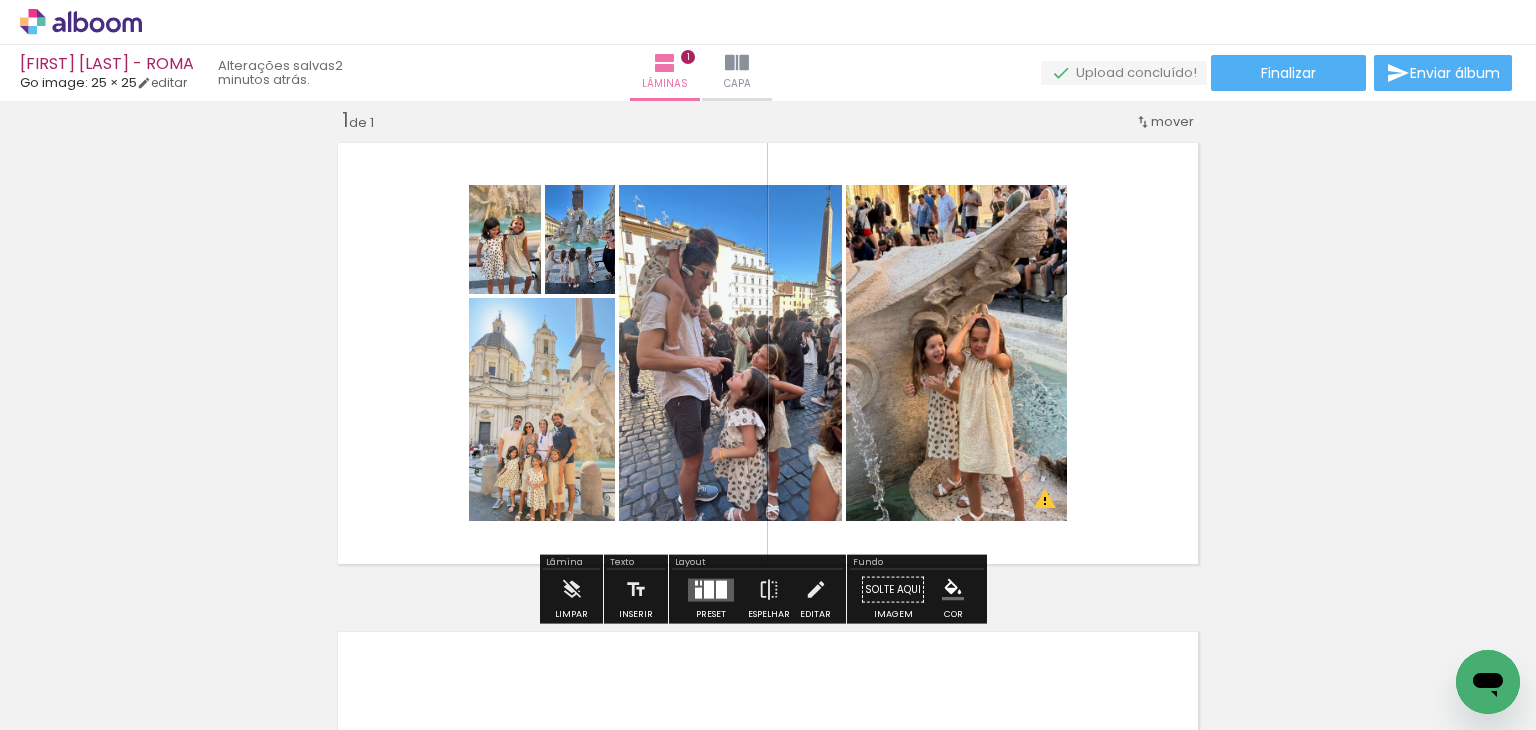 click at bounding box center [711, 589] 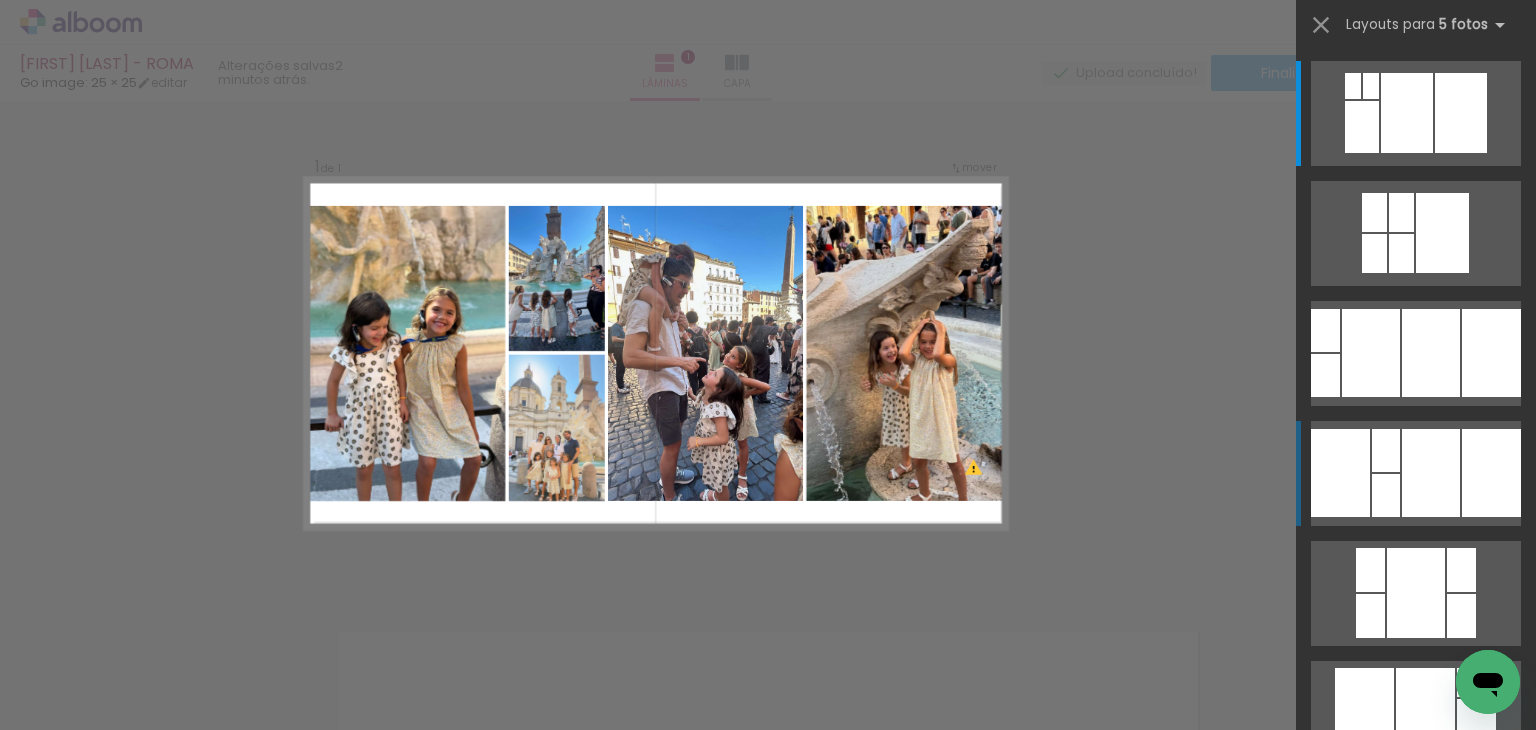 click at bounding box center (1407, 113) 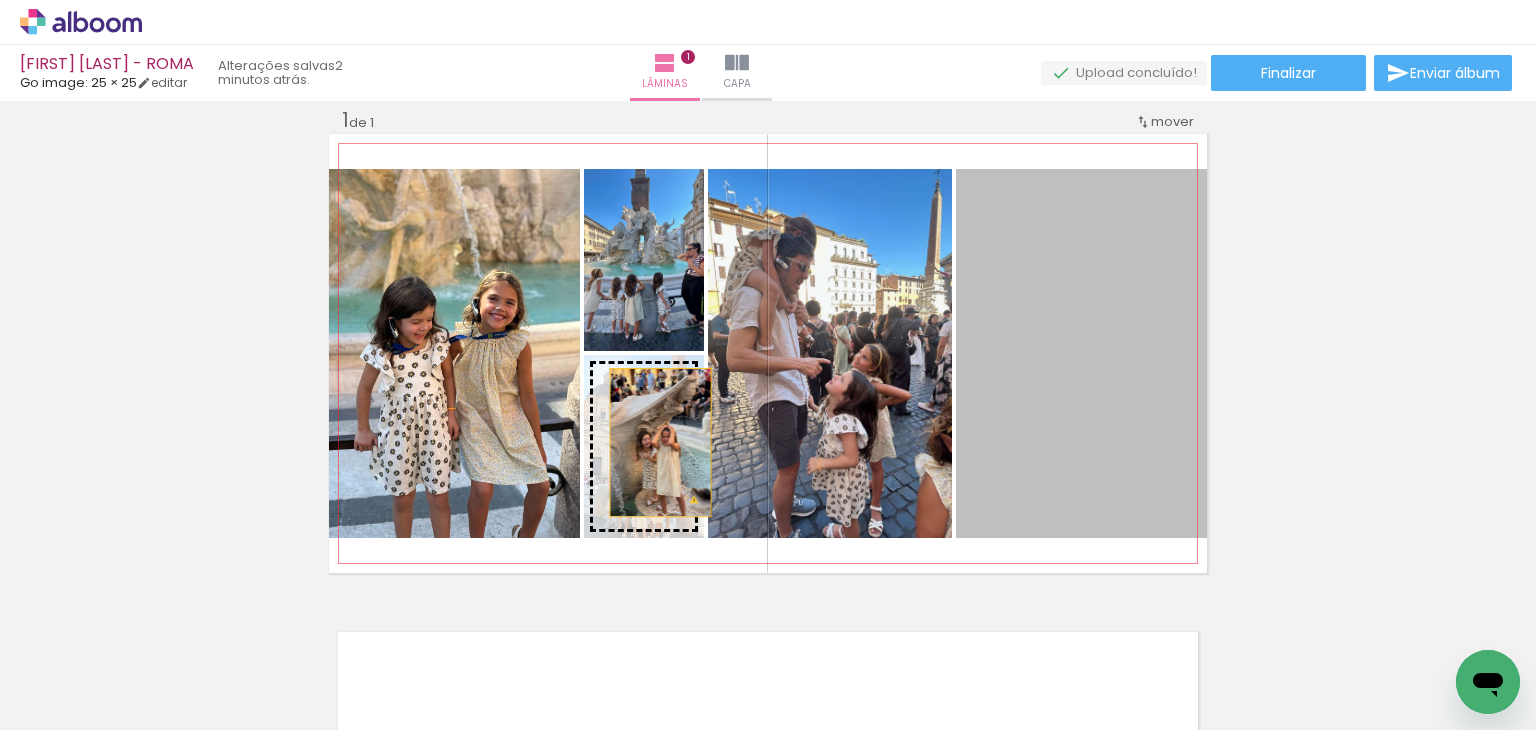 drag, startPoint x: 1103, startPoint y: 428, endPoint x: 645, endPoint y: 442, distance: 458.21393 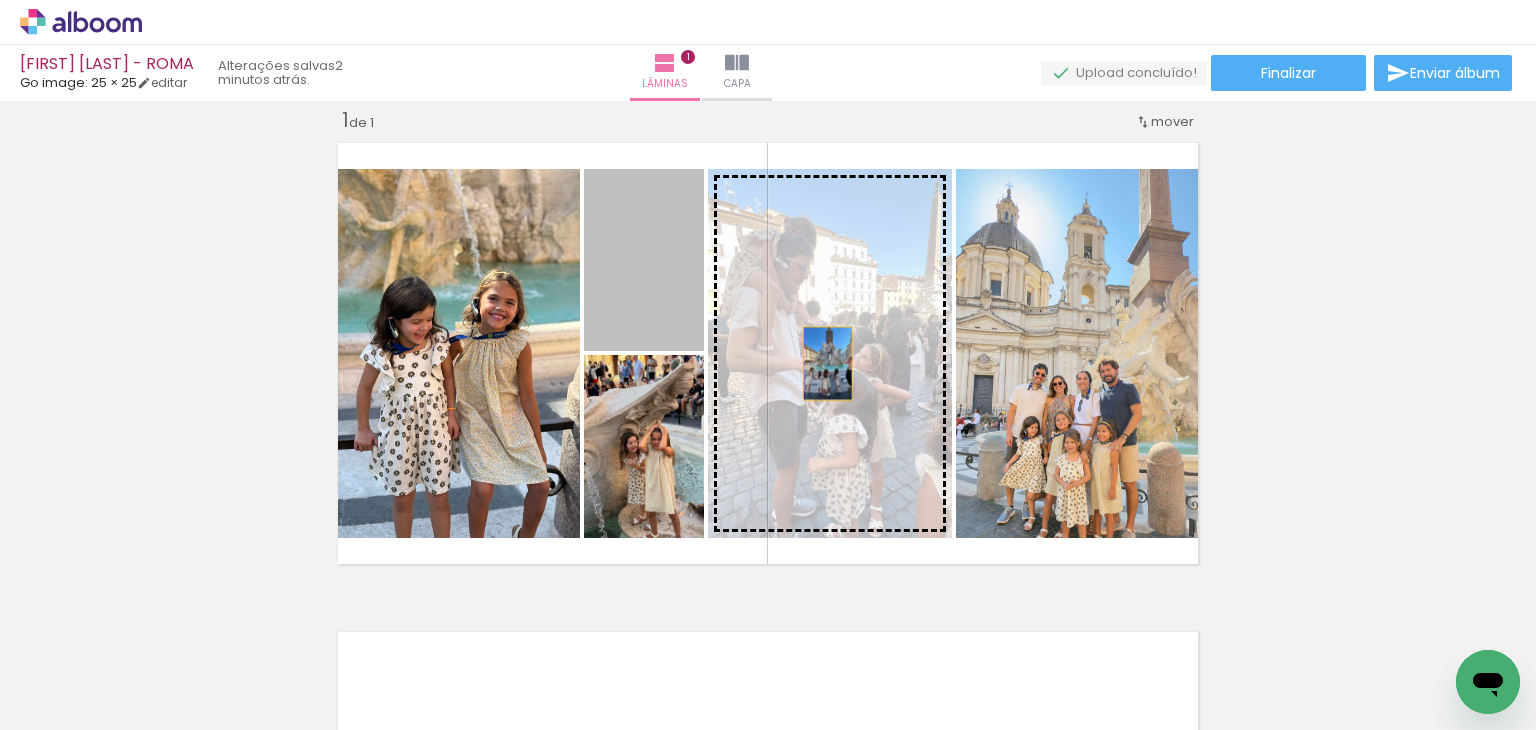 drag, startPoint x: 752, startPoint y: 349, endPoint x: 820, endPoint y: 363, distance: 69.426216 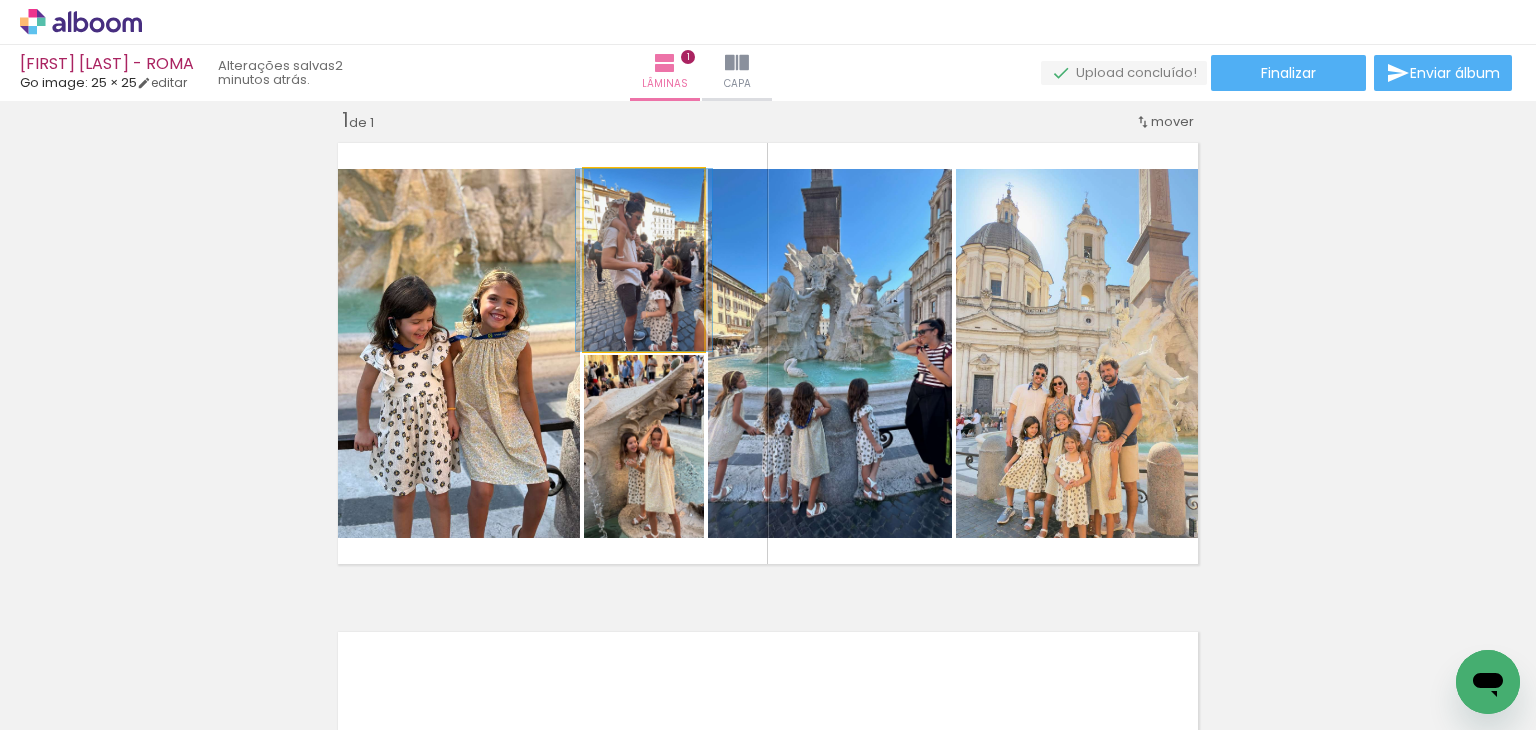 drag, startPoint x: 638, startPoint y: 265, endPoint x: 755, endPoint y: 339, distance: 138.43771 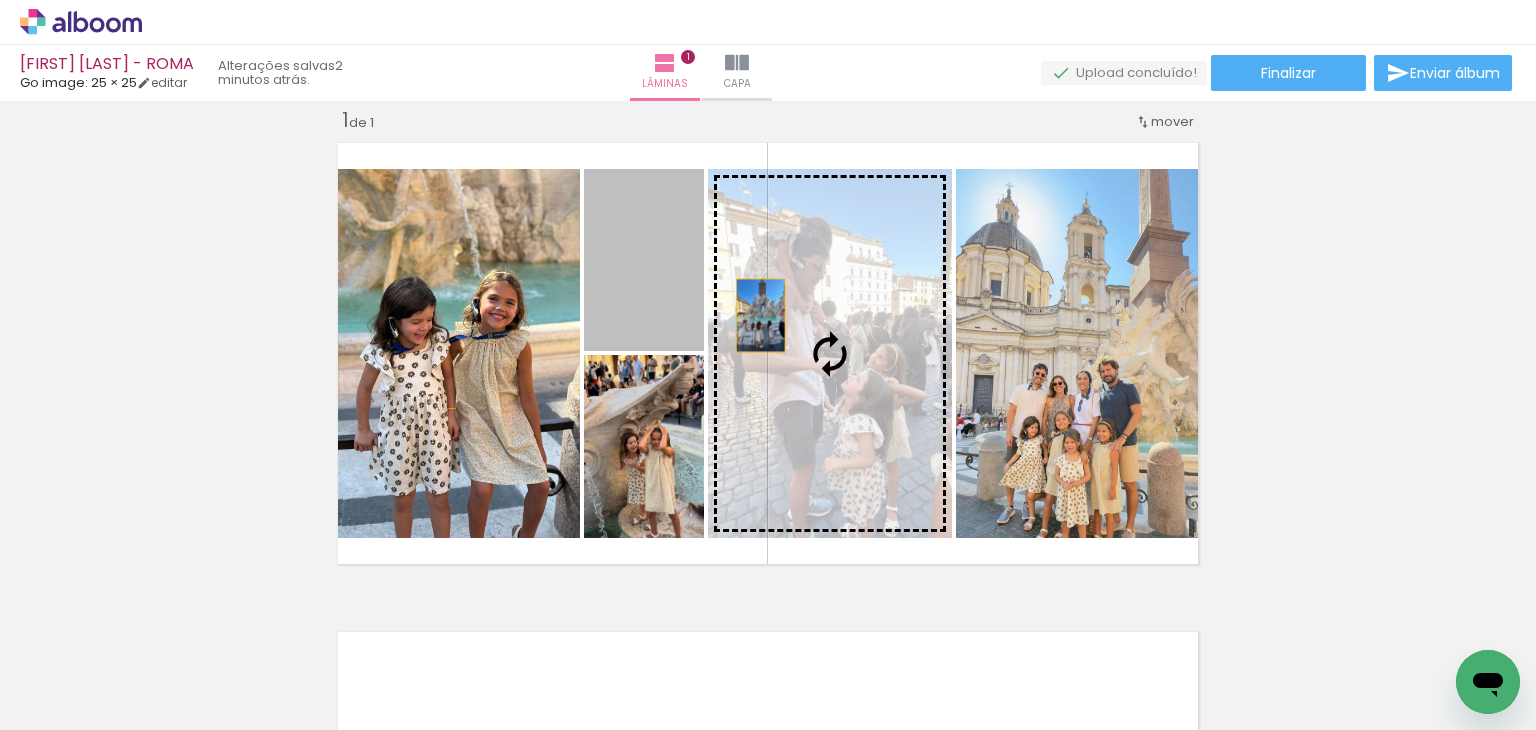 drag, startPoint x: 679, startPoint y: 288, endPoint x: 763, endPoint y: 317, distance: 88.86507 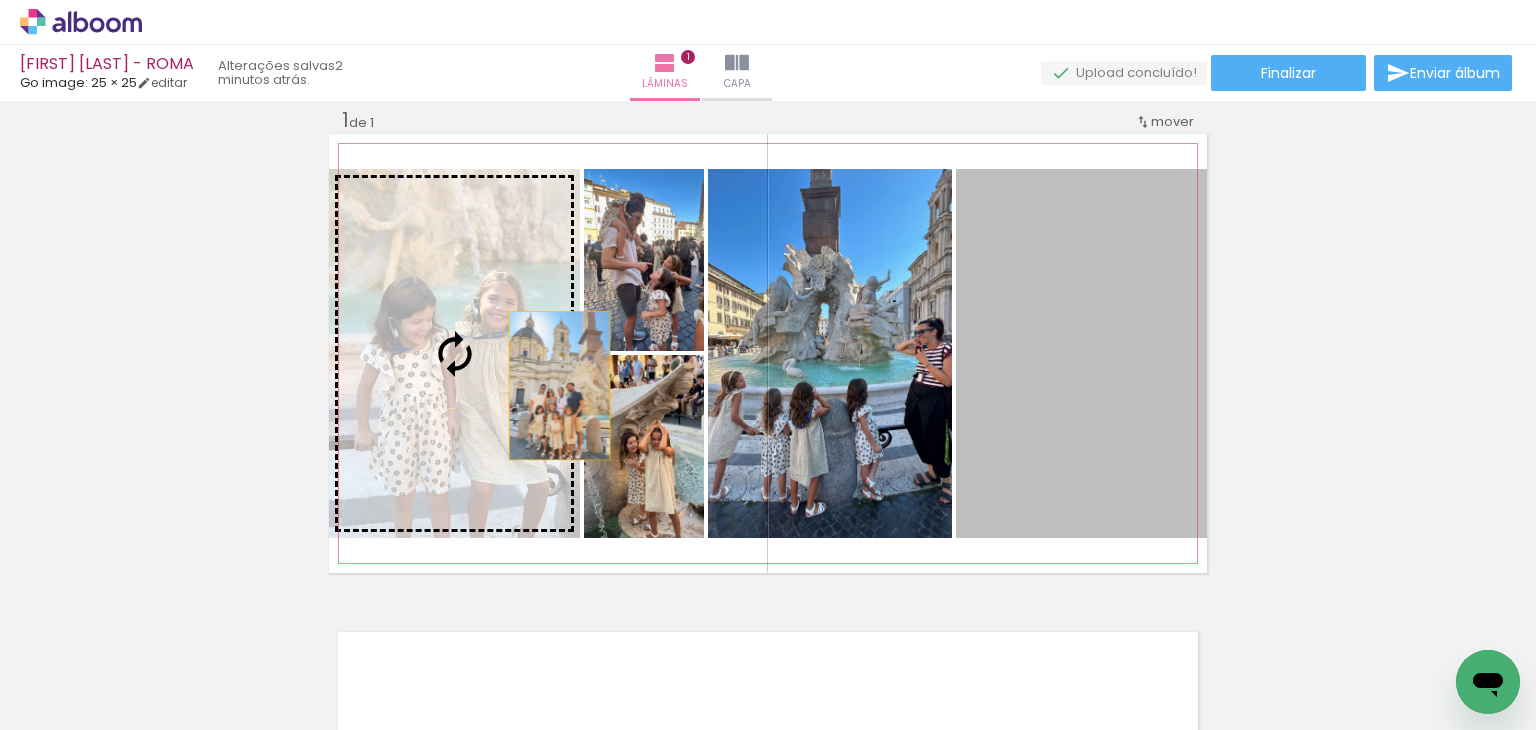 drag, startPoint x: 1116, startPoint y: 403, endPoint x: 509, endPoint y: 380, distance: 607.4356 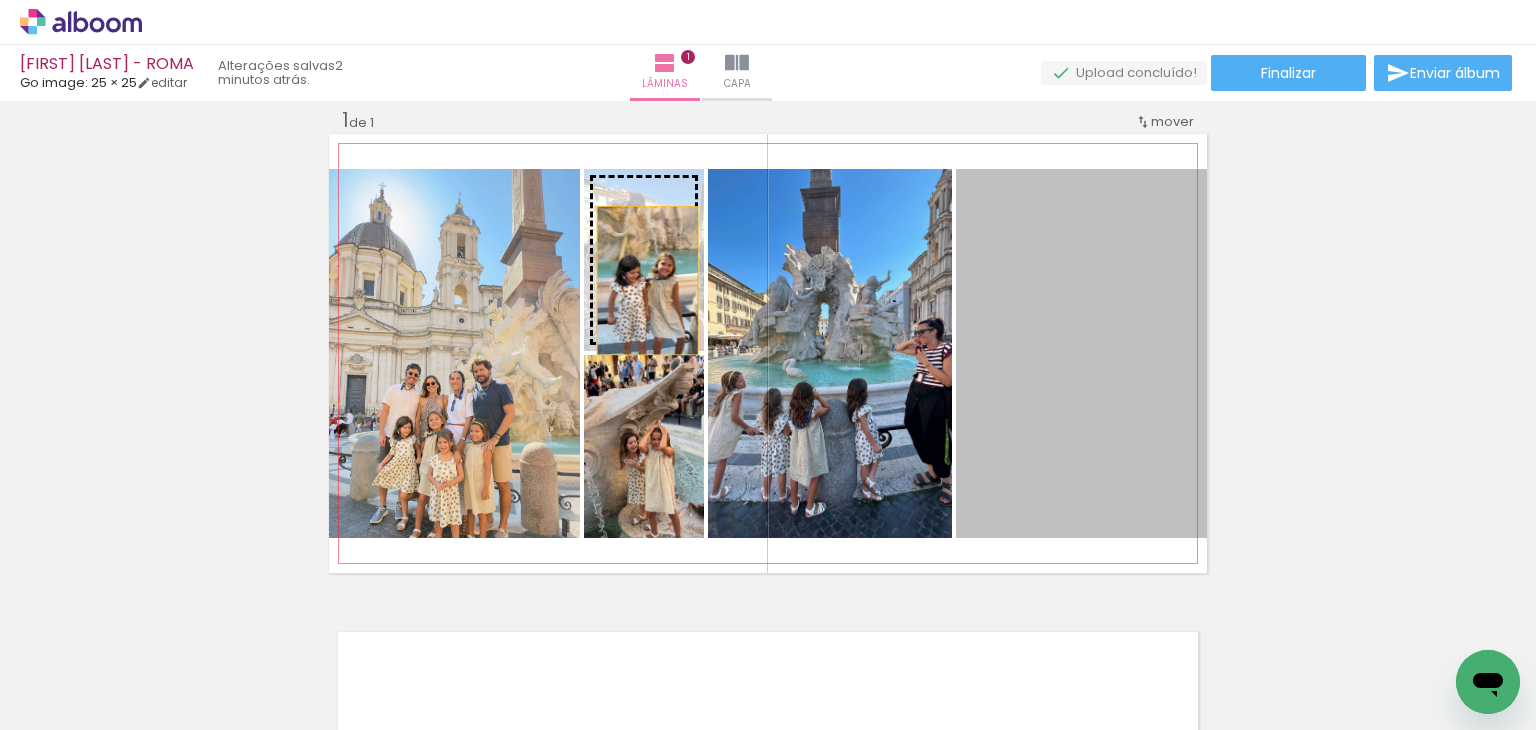 drag, startPoint x: 1052, startPoint y: 375, endPoint x: 648, endPoint y: 289, distance: 413.05206 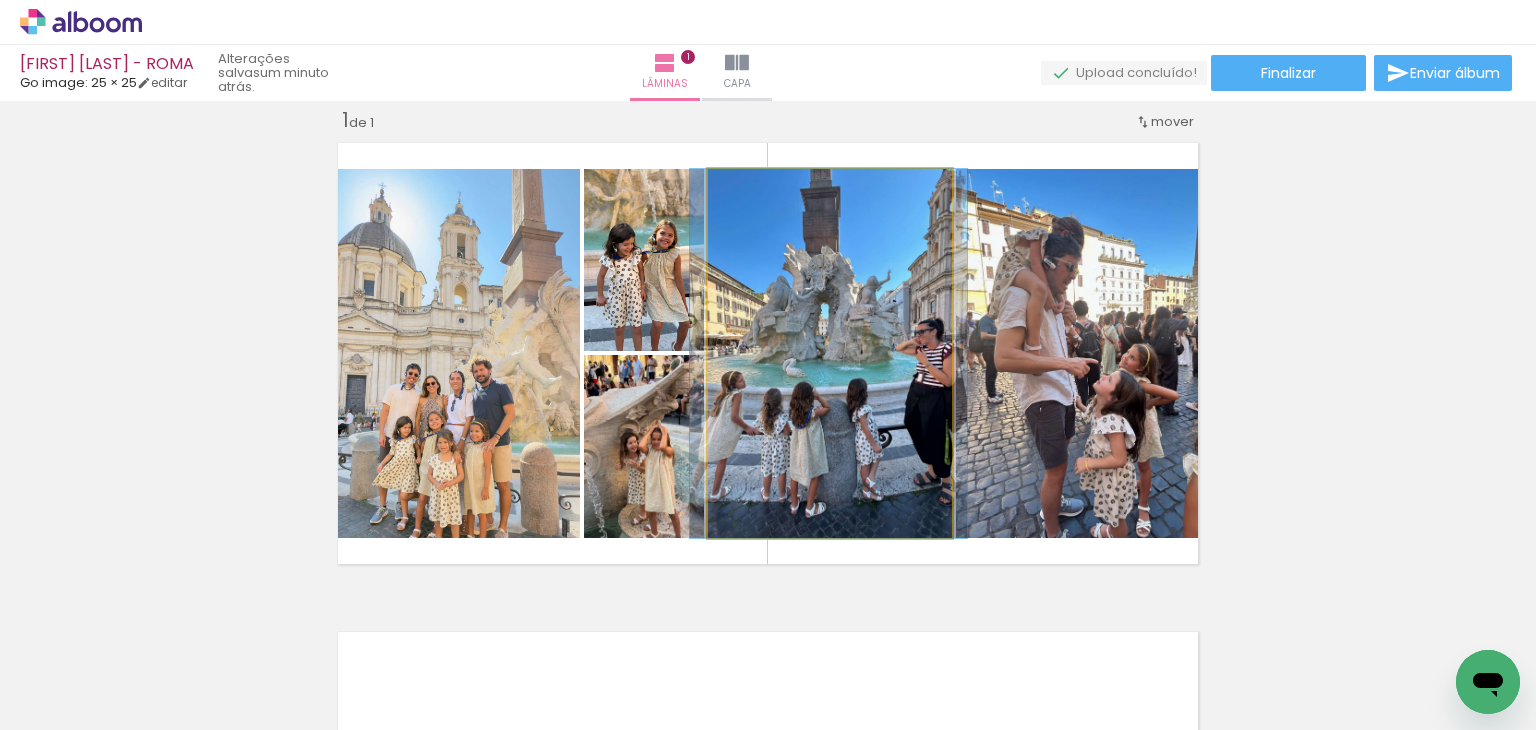 click 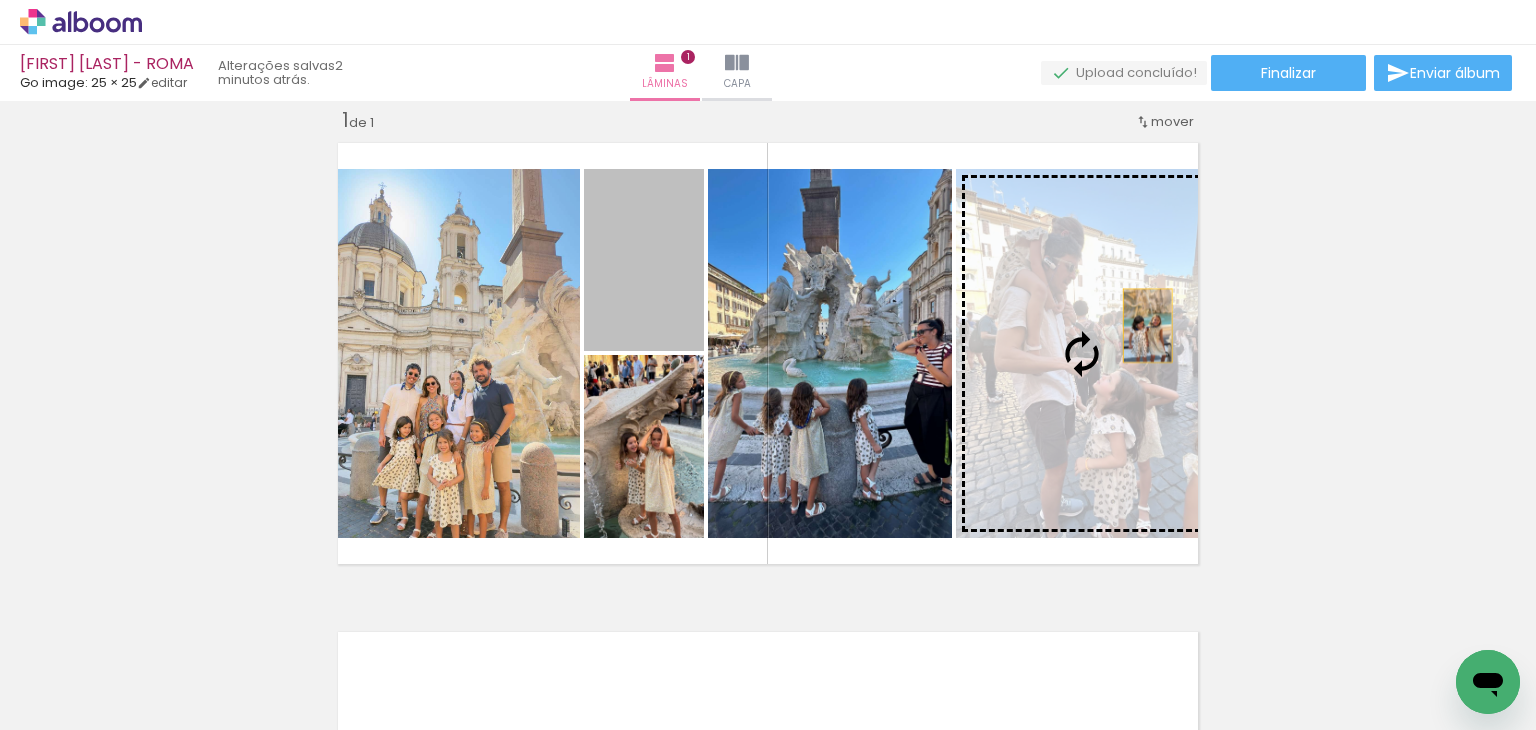 drag, startPoint x: 632, startPoint y: 301, endPoint x: 1072, endPoint y: 336, distance: 441.38986 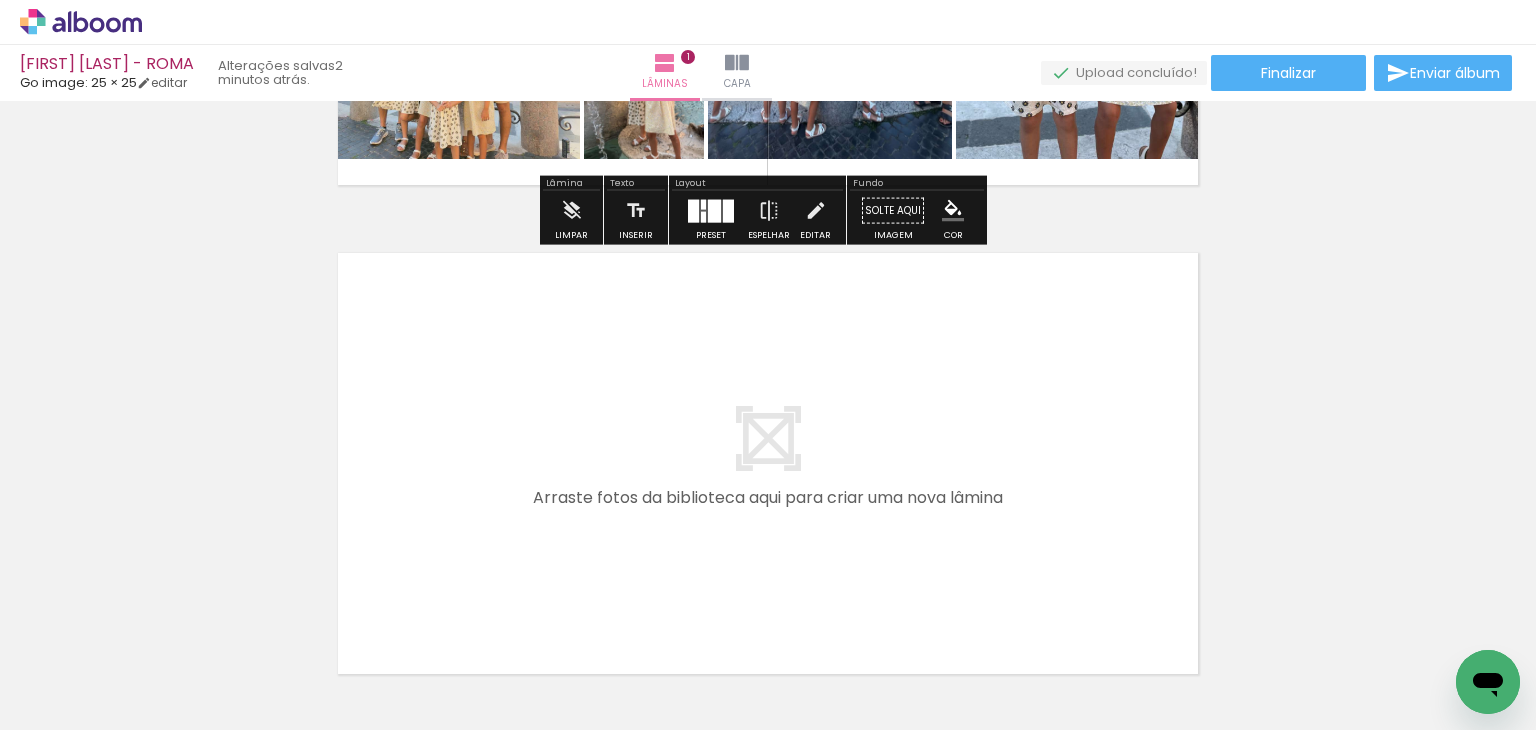 scroll, scrollTop: 425, scrollLeft: 0, axis: vertical 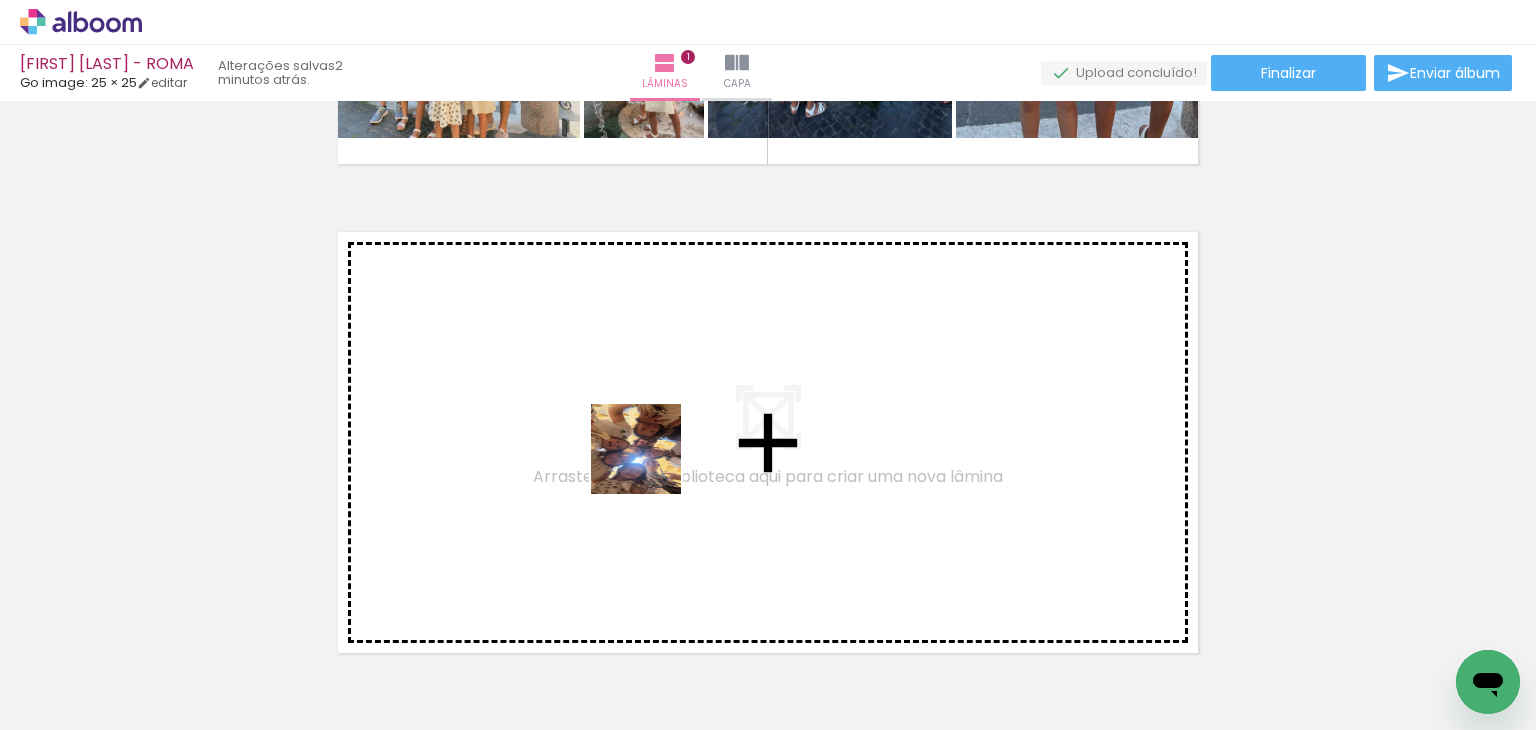 drag, startPoint x: 647, startPoint y: 577, endPoint x: 651, endPoint y: 420, distance: 157.05095 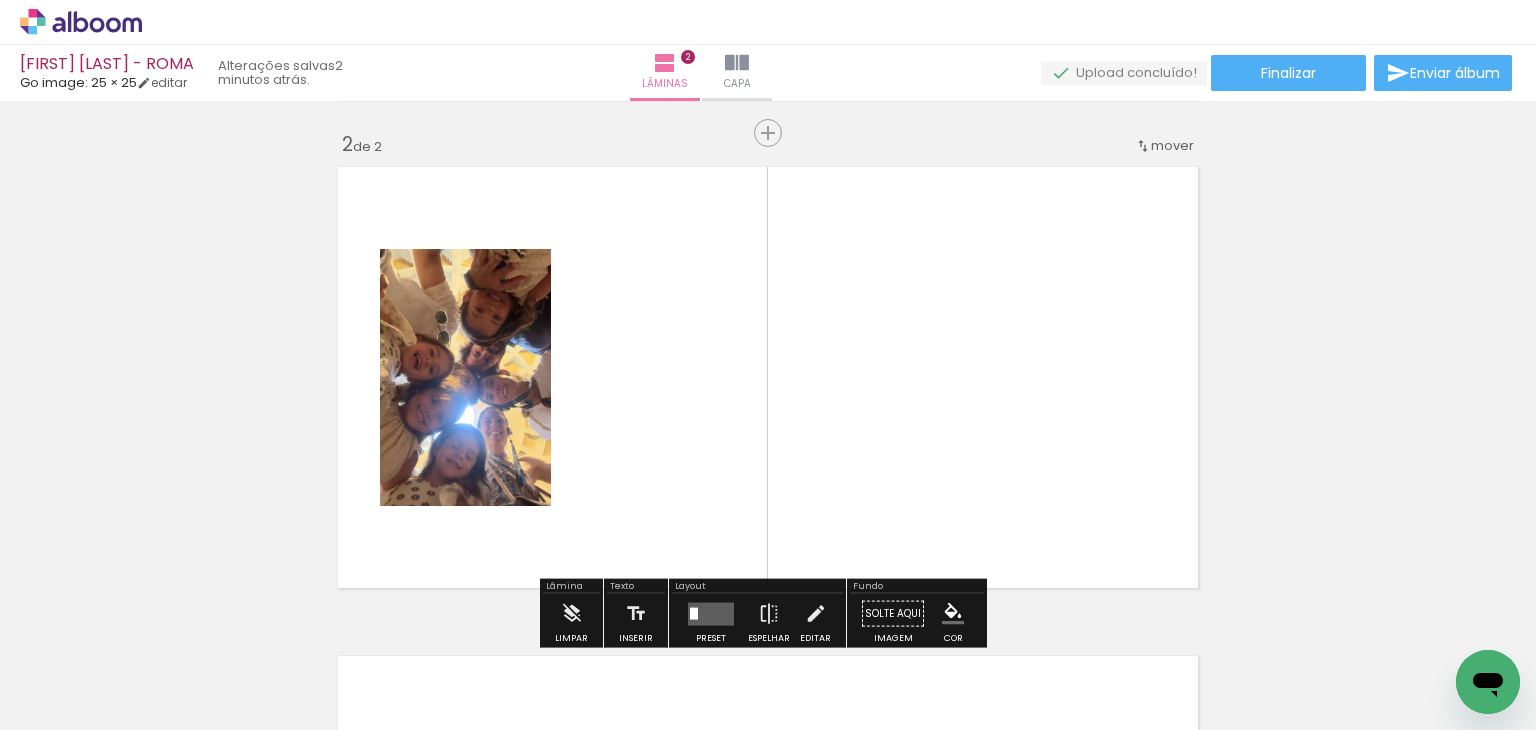 scroll, scrollTop: 514, scrollLeft: 0, axis: vertical 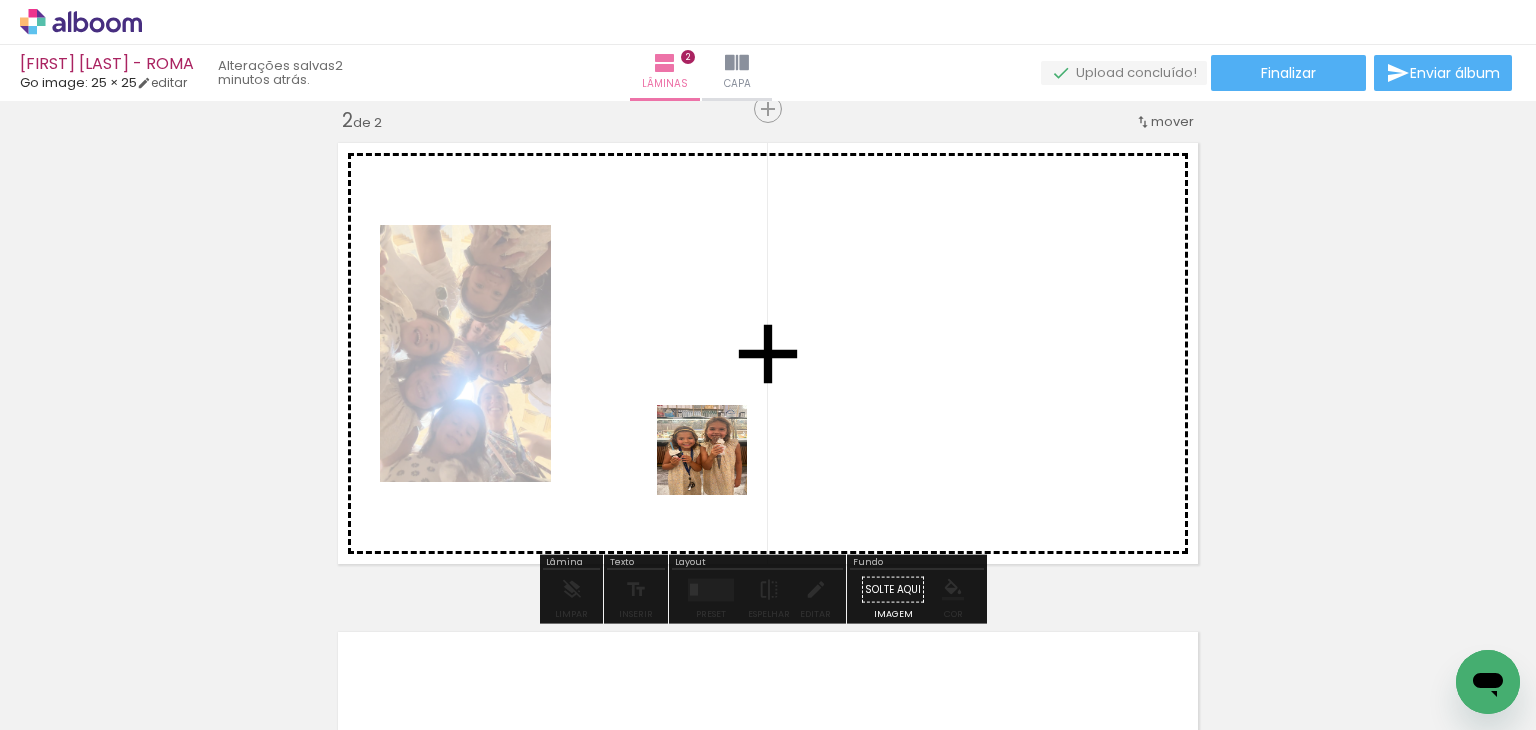 drag, startPoint x: 768, startPoint y: 665, endPoint x: 707, endPoint y: 417, distance: 255.39186 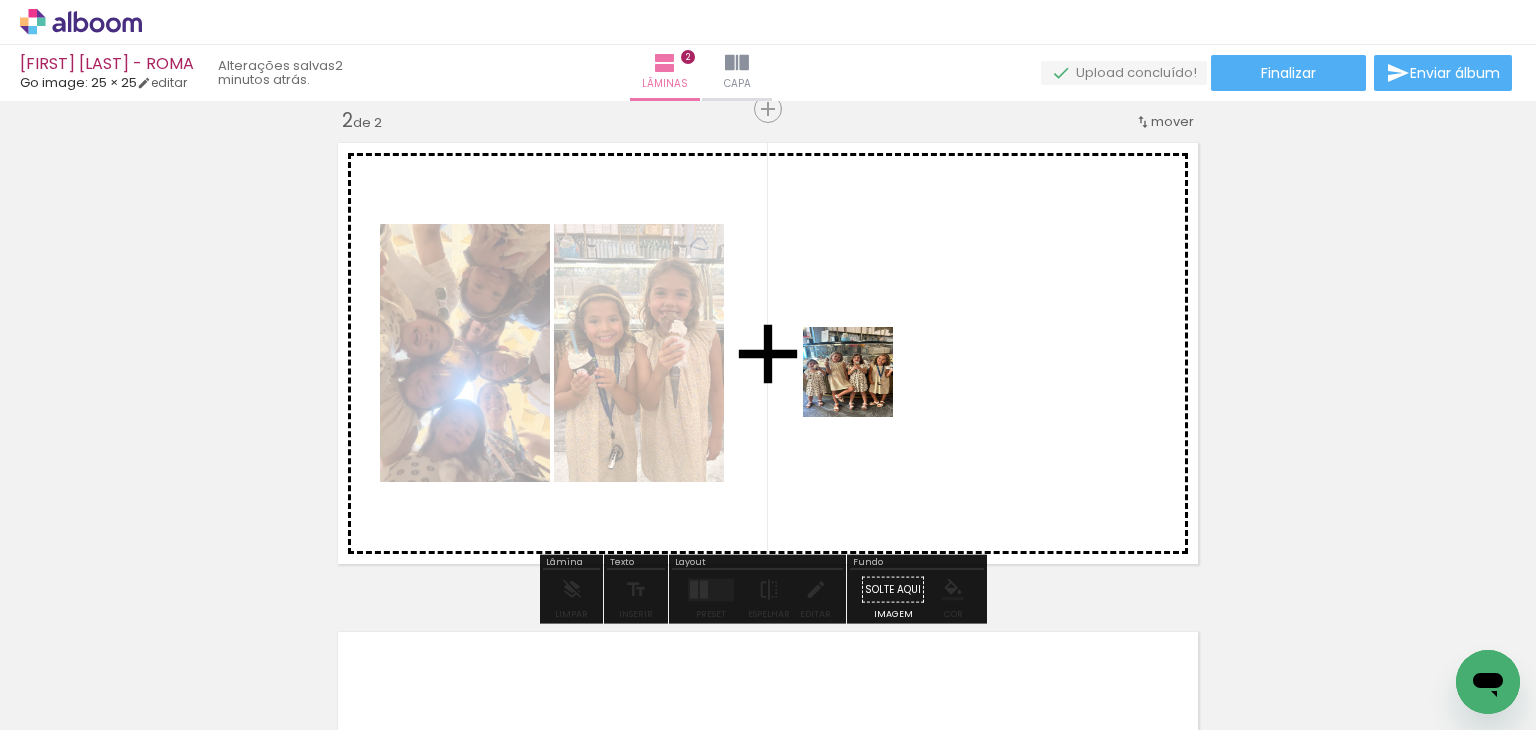 drag, startPoint x: 888, startPoint y: 677, endPoint x: 863, endPoint y: 370, distance: 308.01624 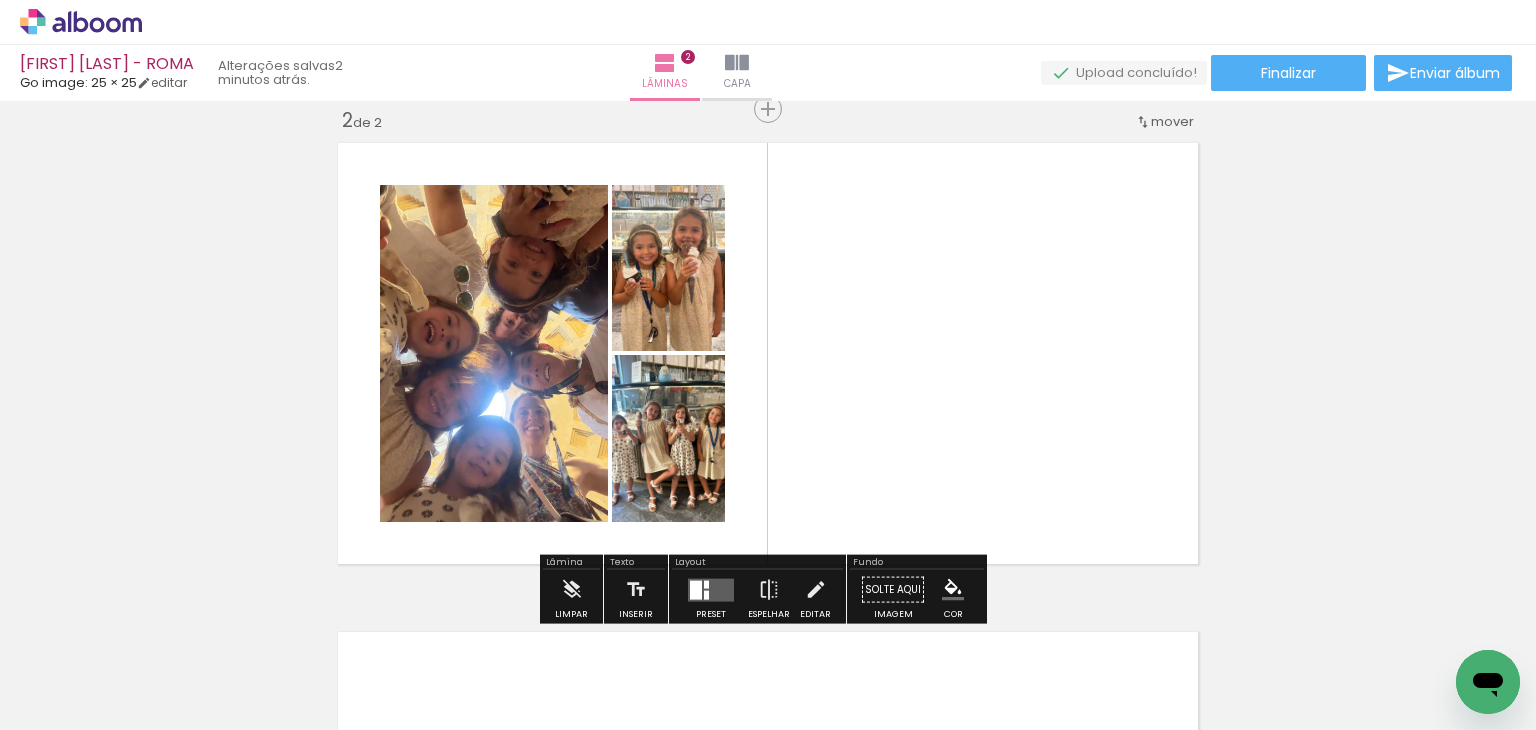 drag, startPoint x: 987, startPoint y: 486, endPoint x: 989, endPoint y: 449, distance: 37.054016 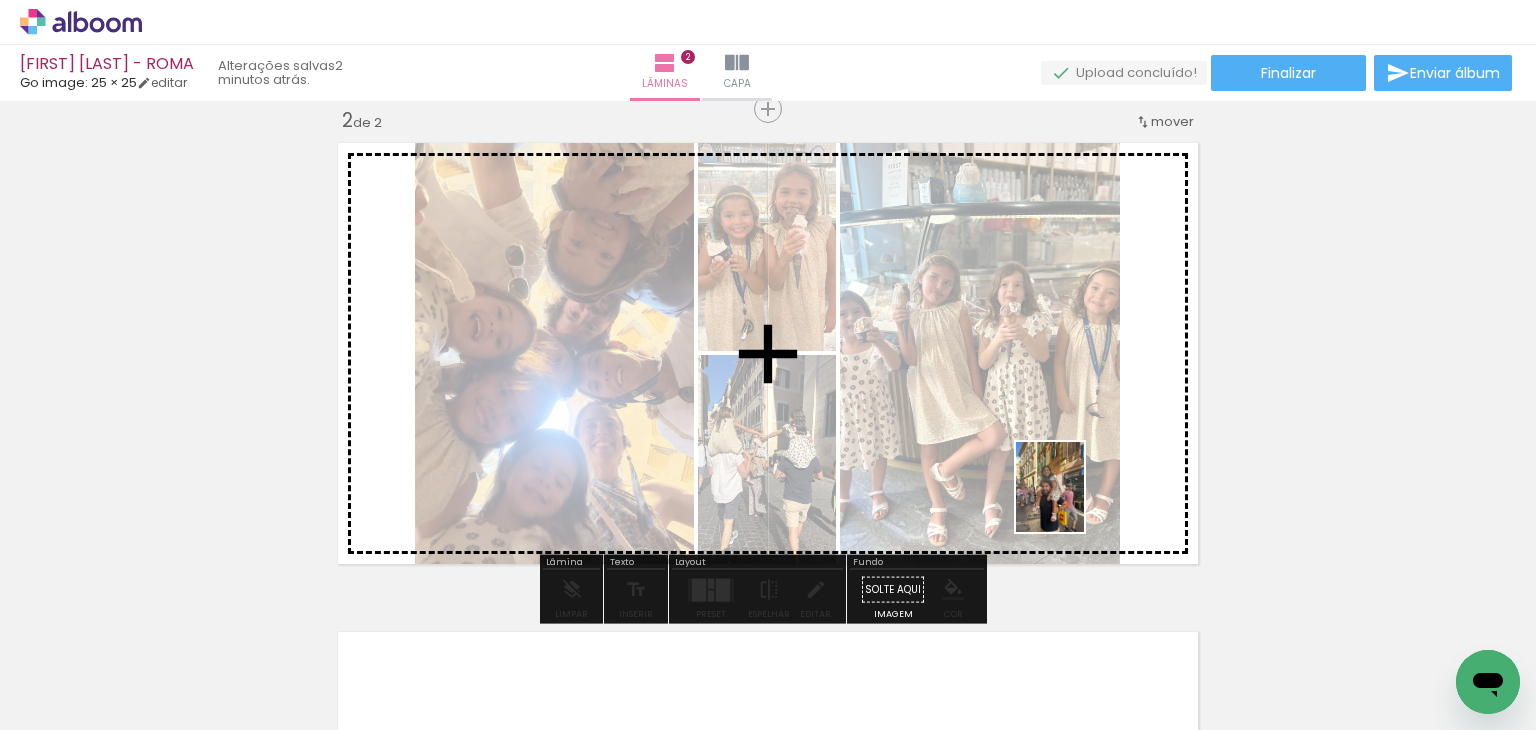 drag, startPoint x: 1107, startPoint y: 689, endPoint x: 1078, endPoint y: 497, distance: 194.17775 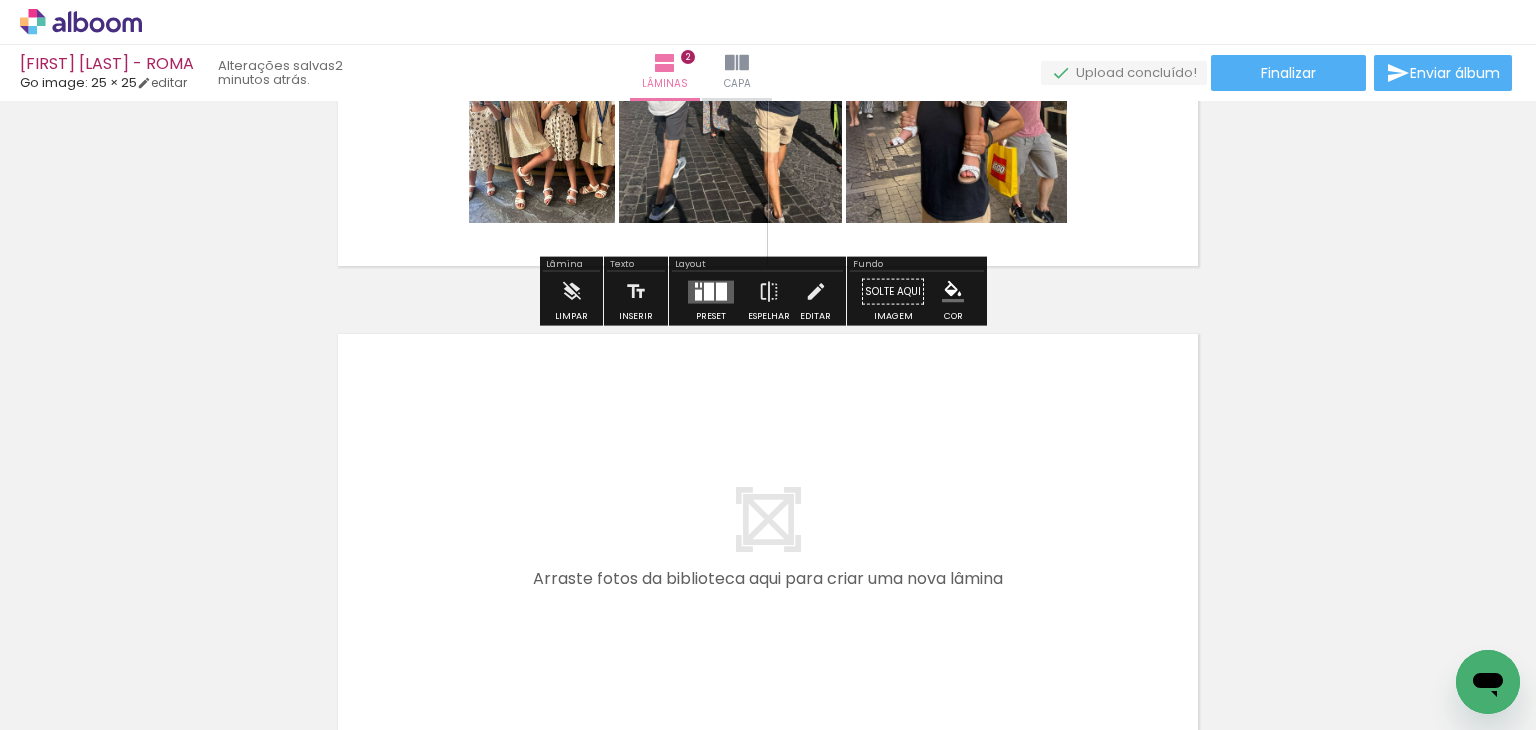 scroll, scrollTop: 814, scrollLeft: 0, axis: vertical 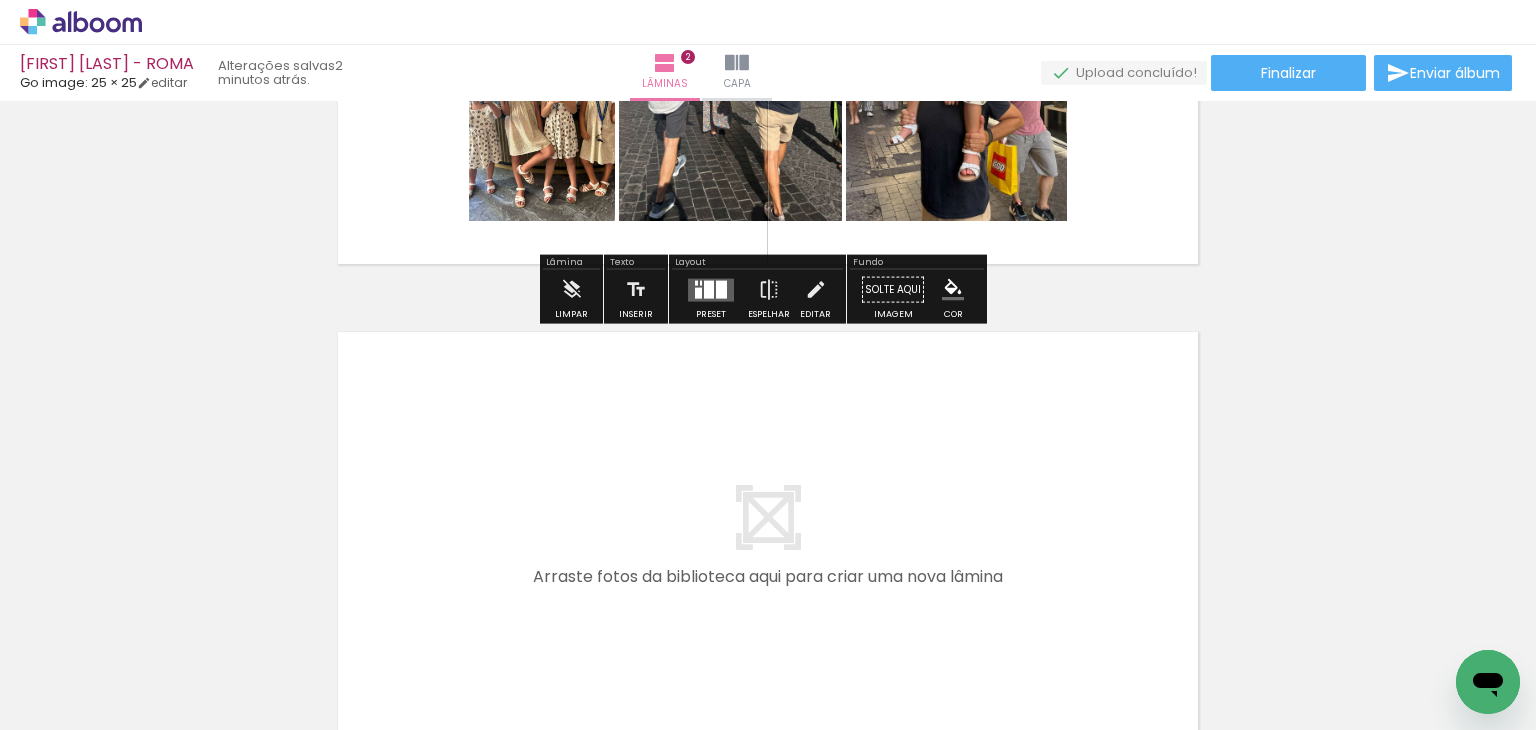 click at bounding box center (1208, 662) 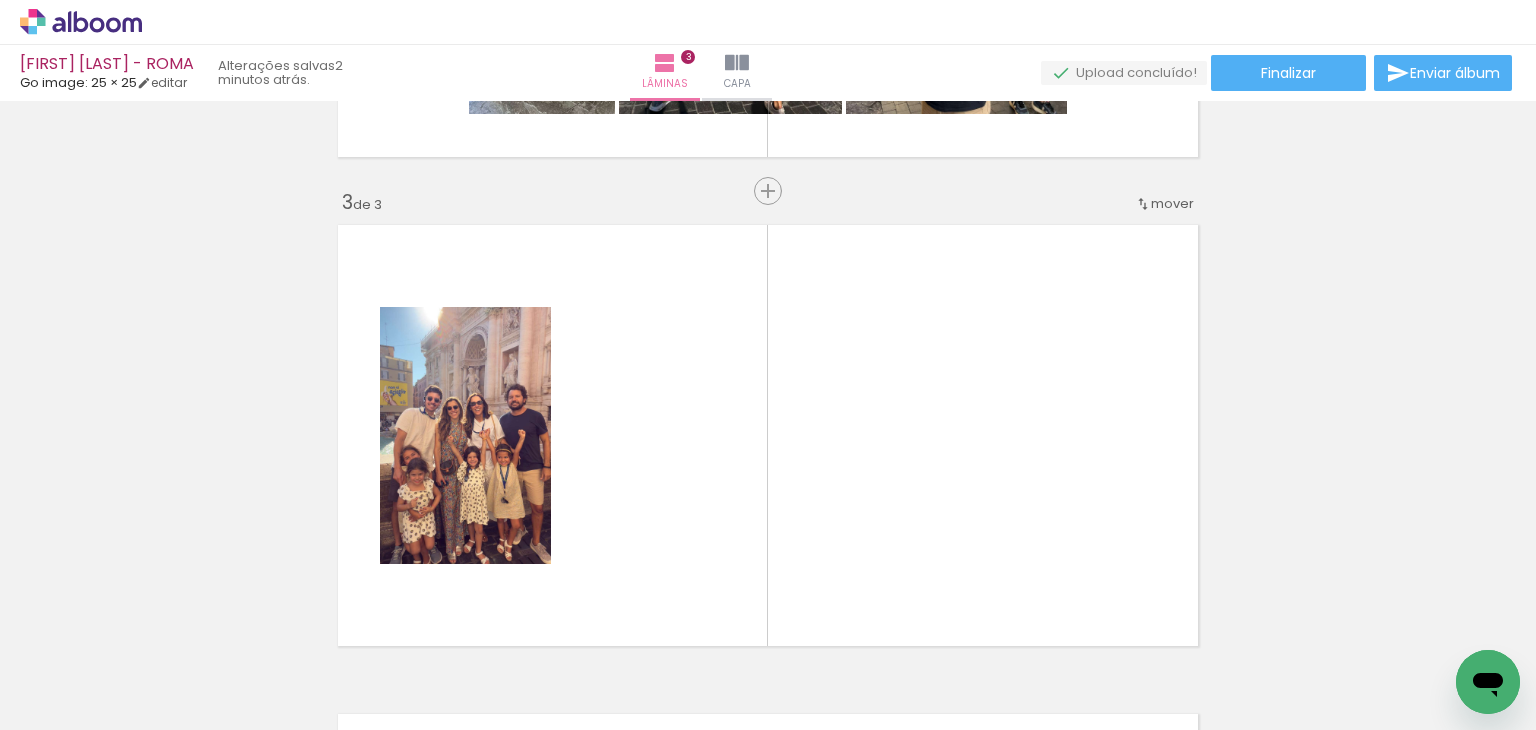 scroll, scrollTop: 1000, scrollLeft: 0, axis: vertical 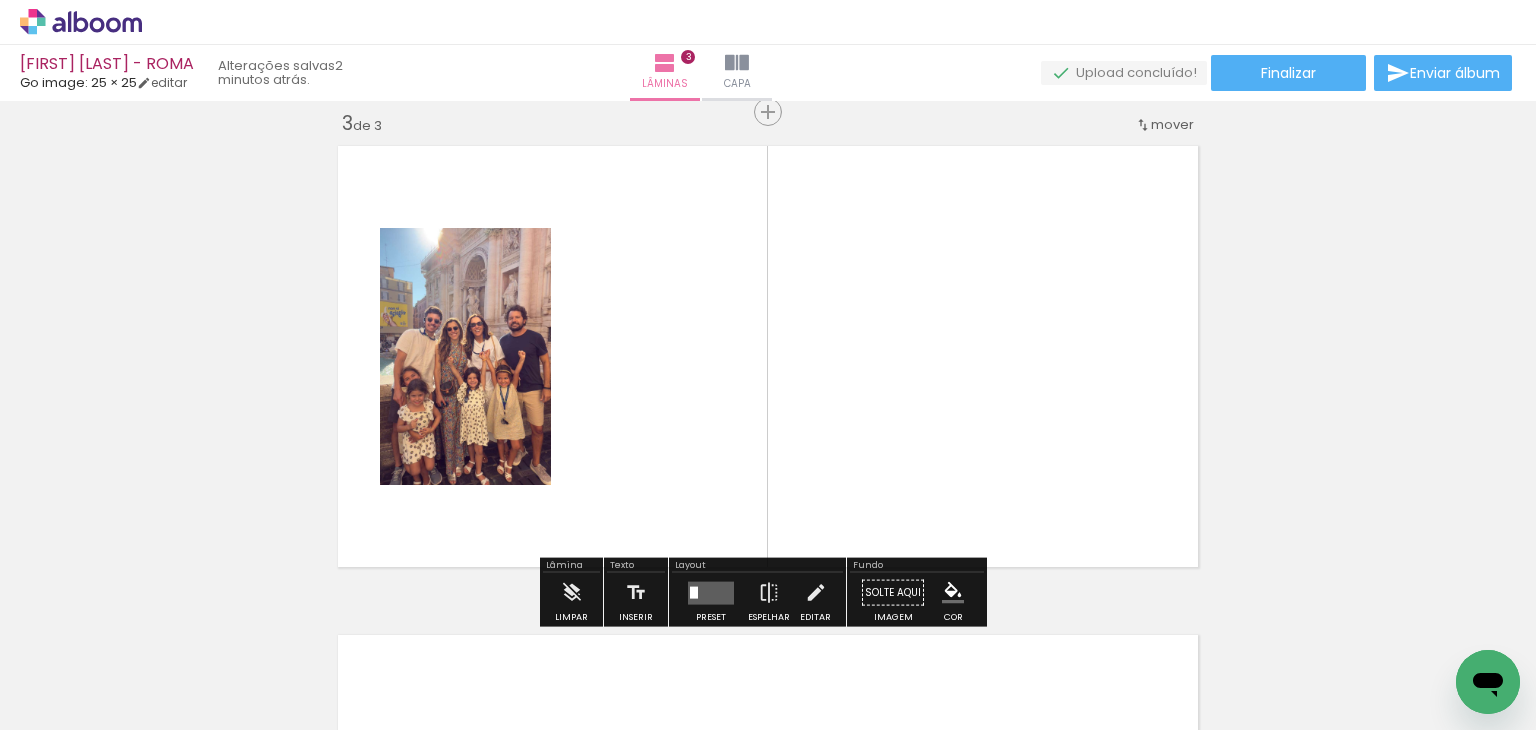 drag, startPoint x: 1323, startPoint y: 657, endPoint x: 1180, endPoint y: 377, distance: 314.40262 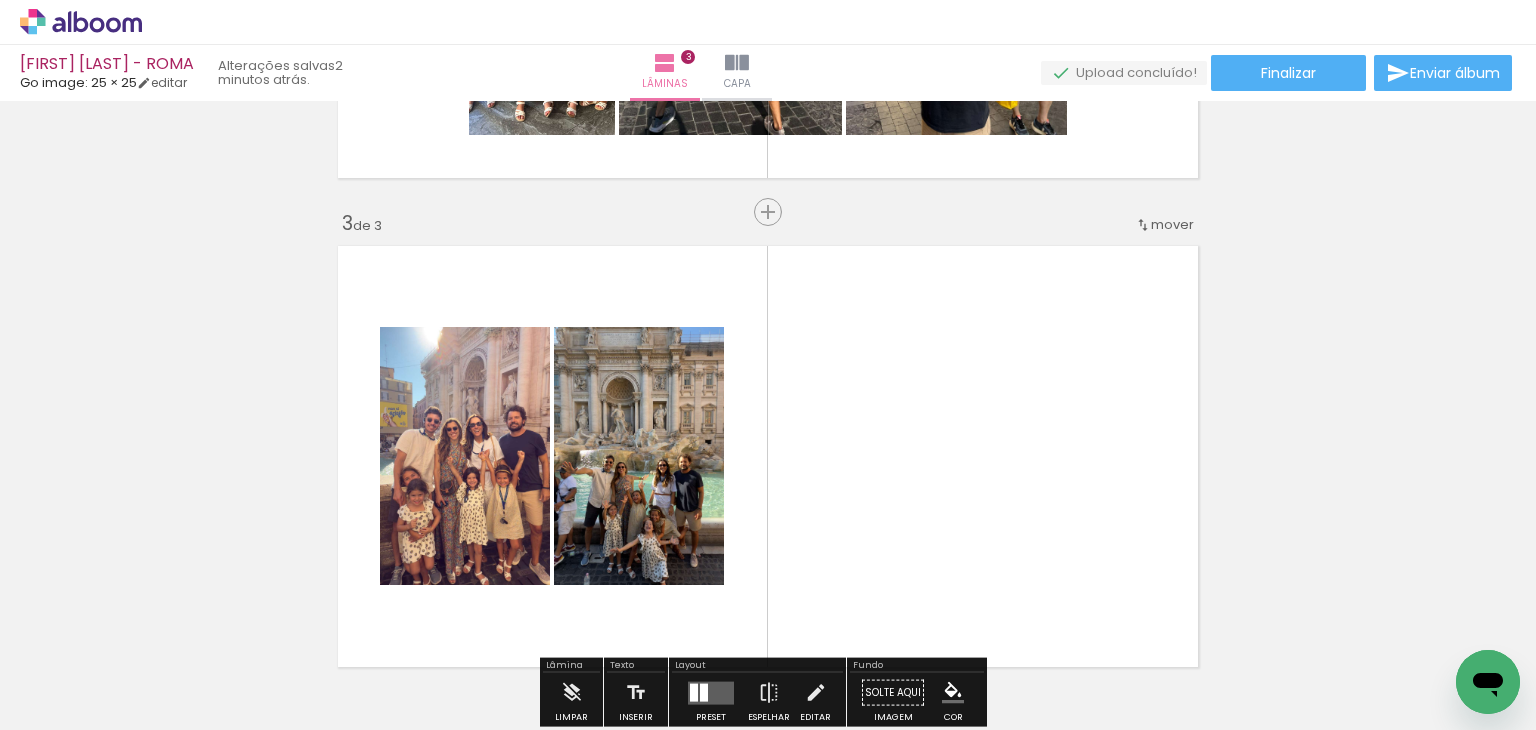 scroll, scrollTop: 700, scrollLeft: 0, axis: vertical 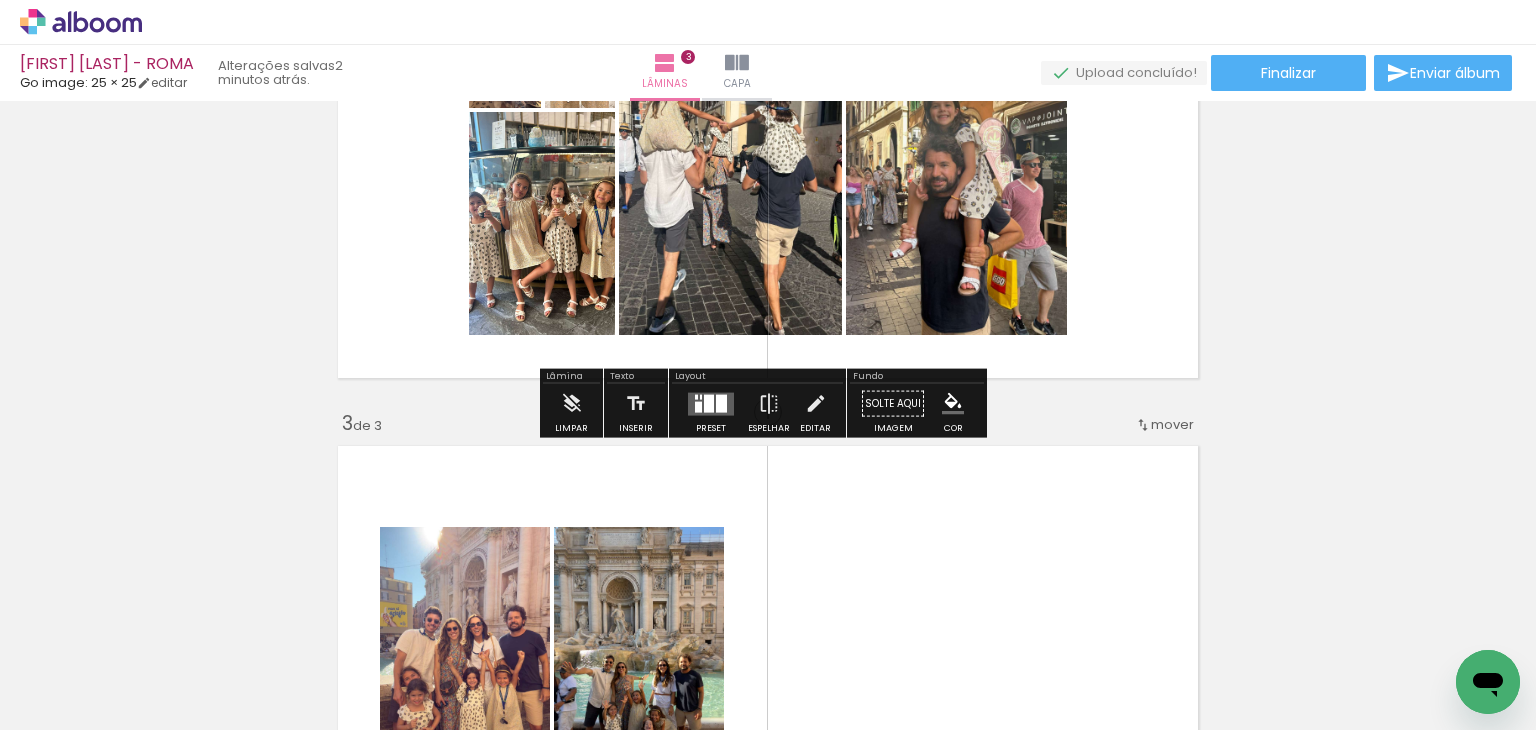 click at bounding box center (711, 403) 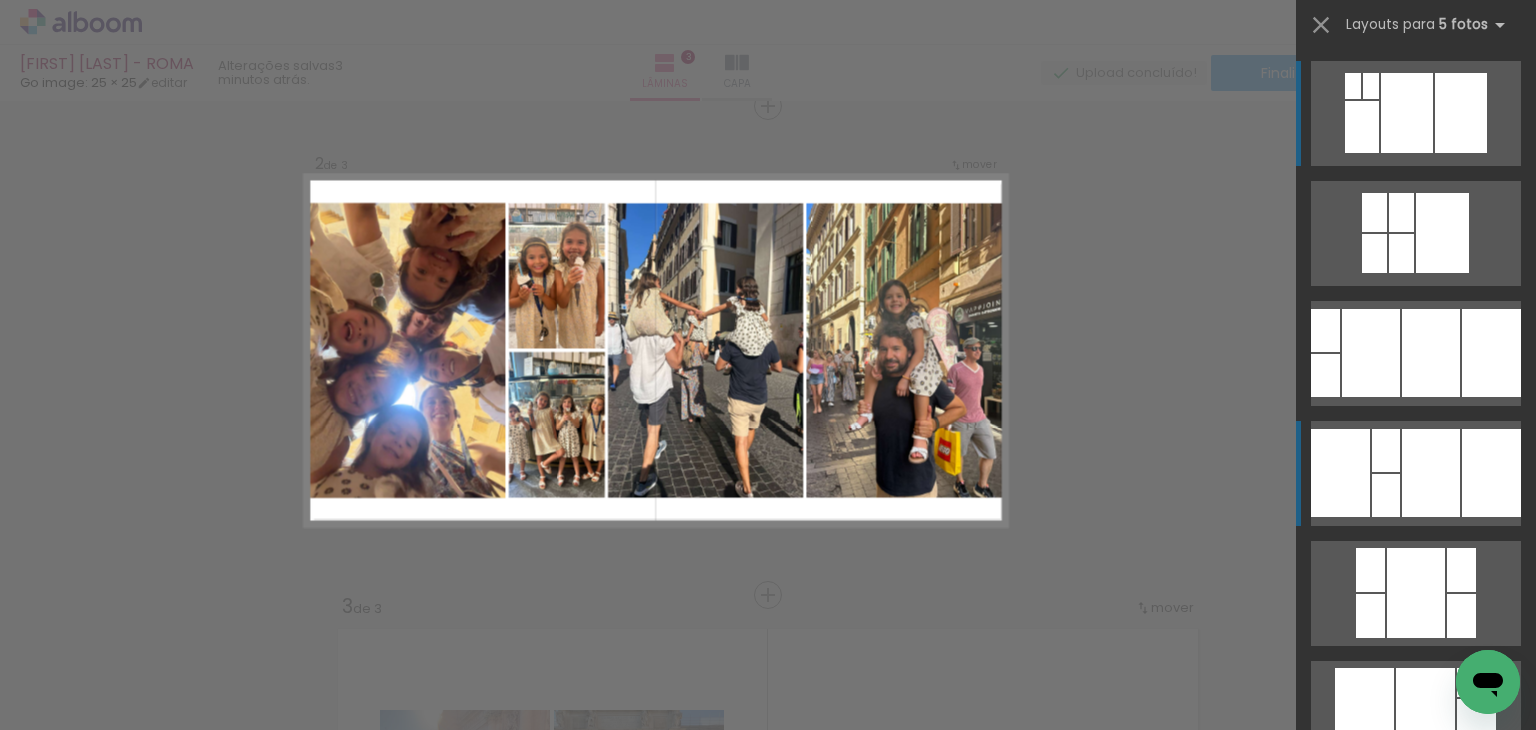 scroll, scrollTop: 514, scrollLeft: 0, axis: vertical 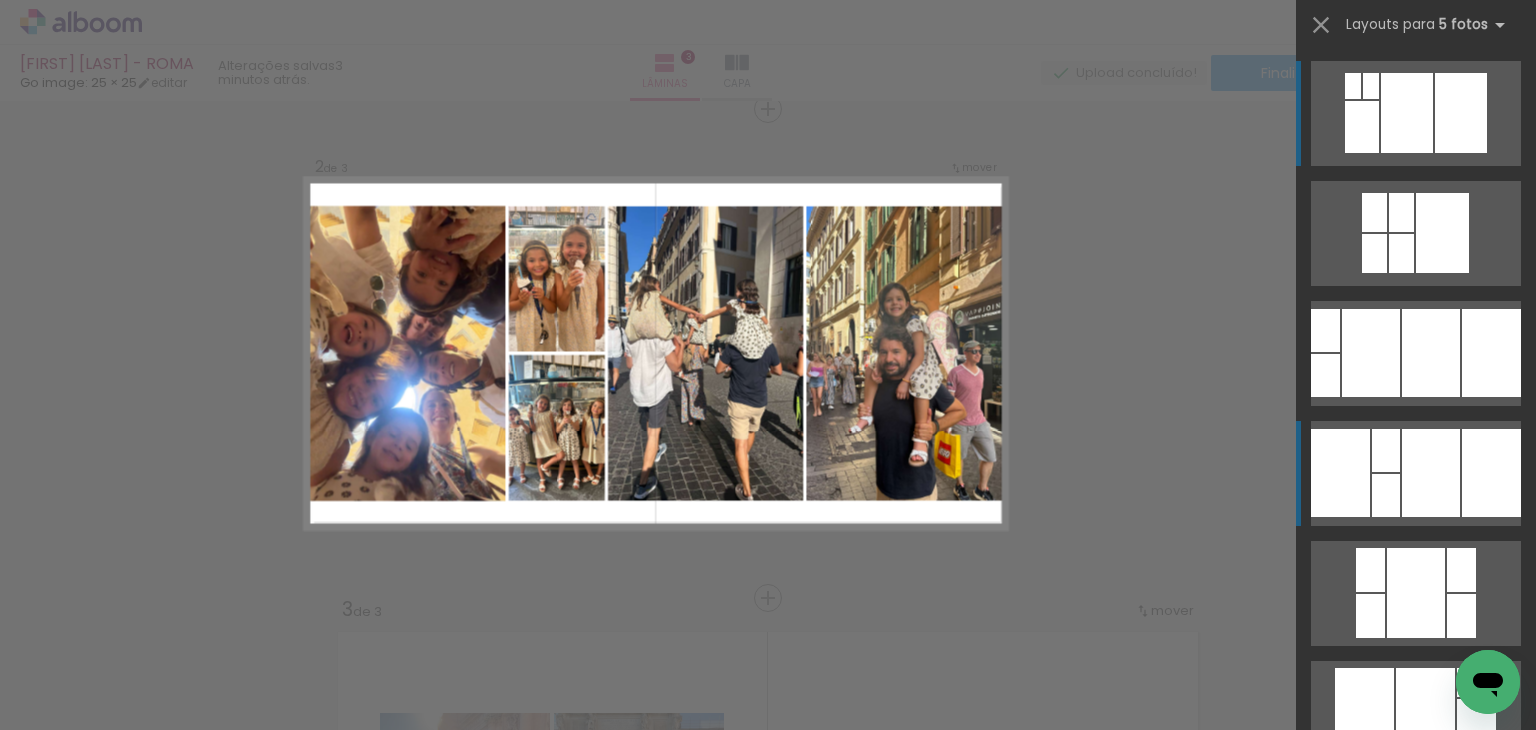 click at bounding box center [1325, 375] 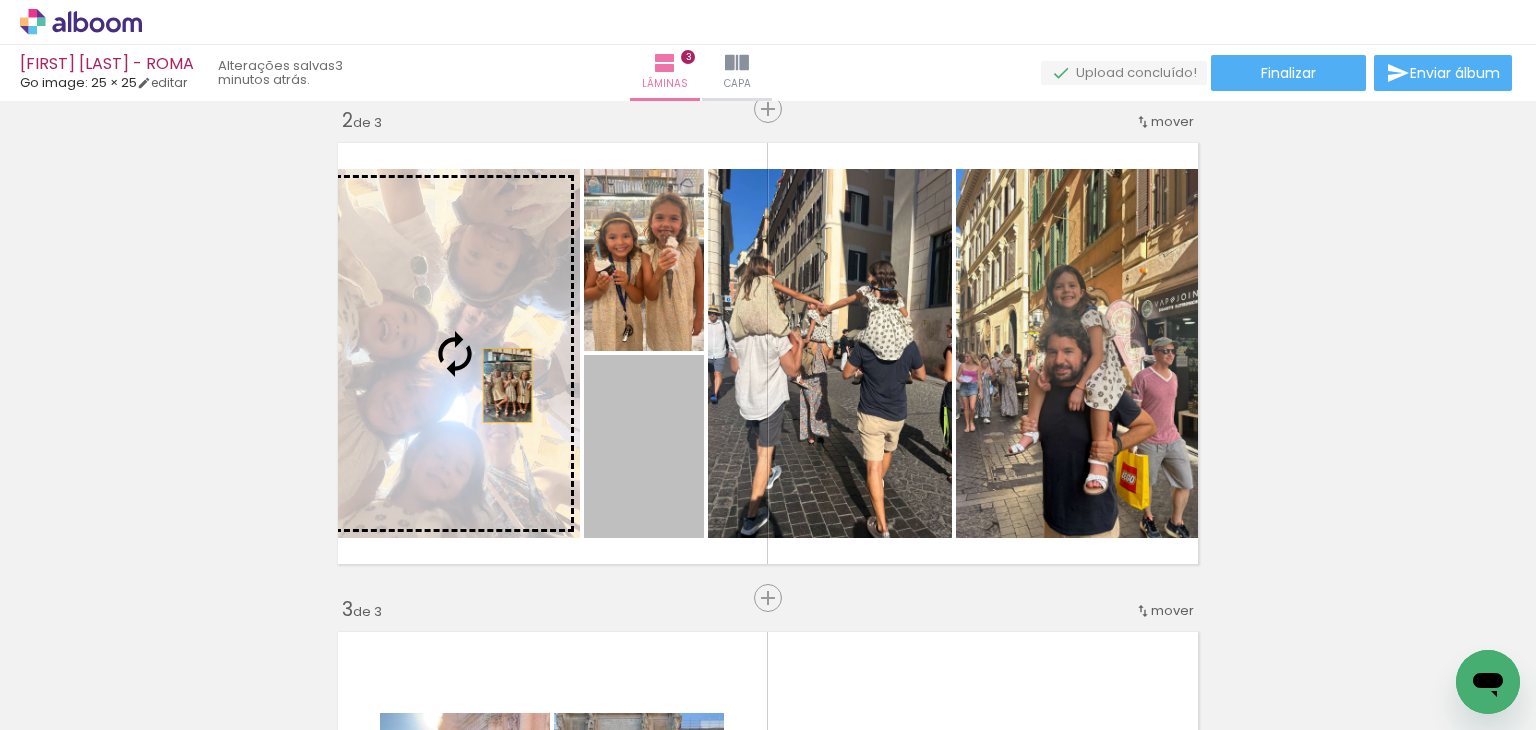 drag, startPoint x: 656, startPoint y: 458, endPoint x: 491, endPoint y: 389, distance: 178.8463 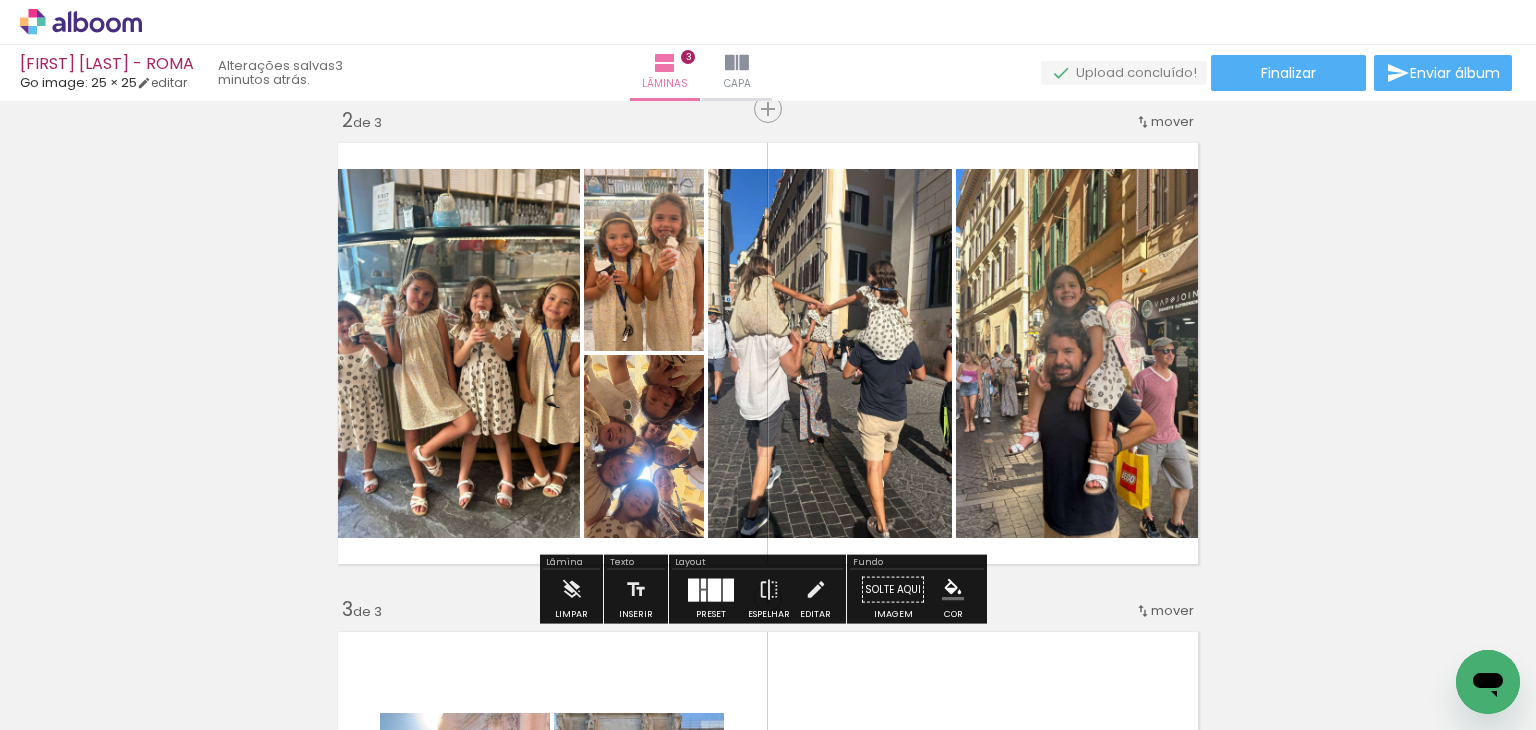 click at bounding box center [714, 589] 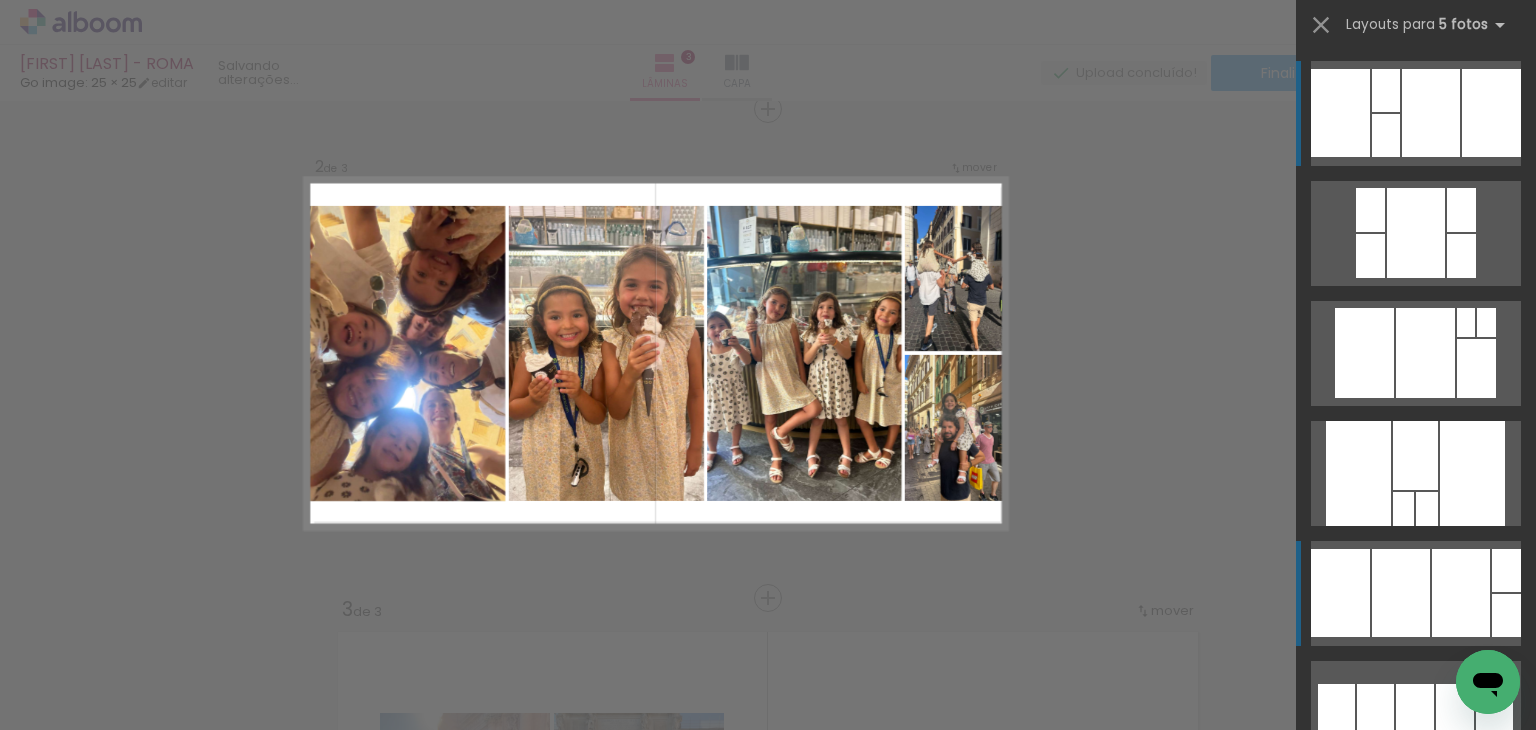 scroll, scrollTop: 460, scrollLeft: 0, axis: vertical 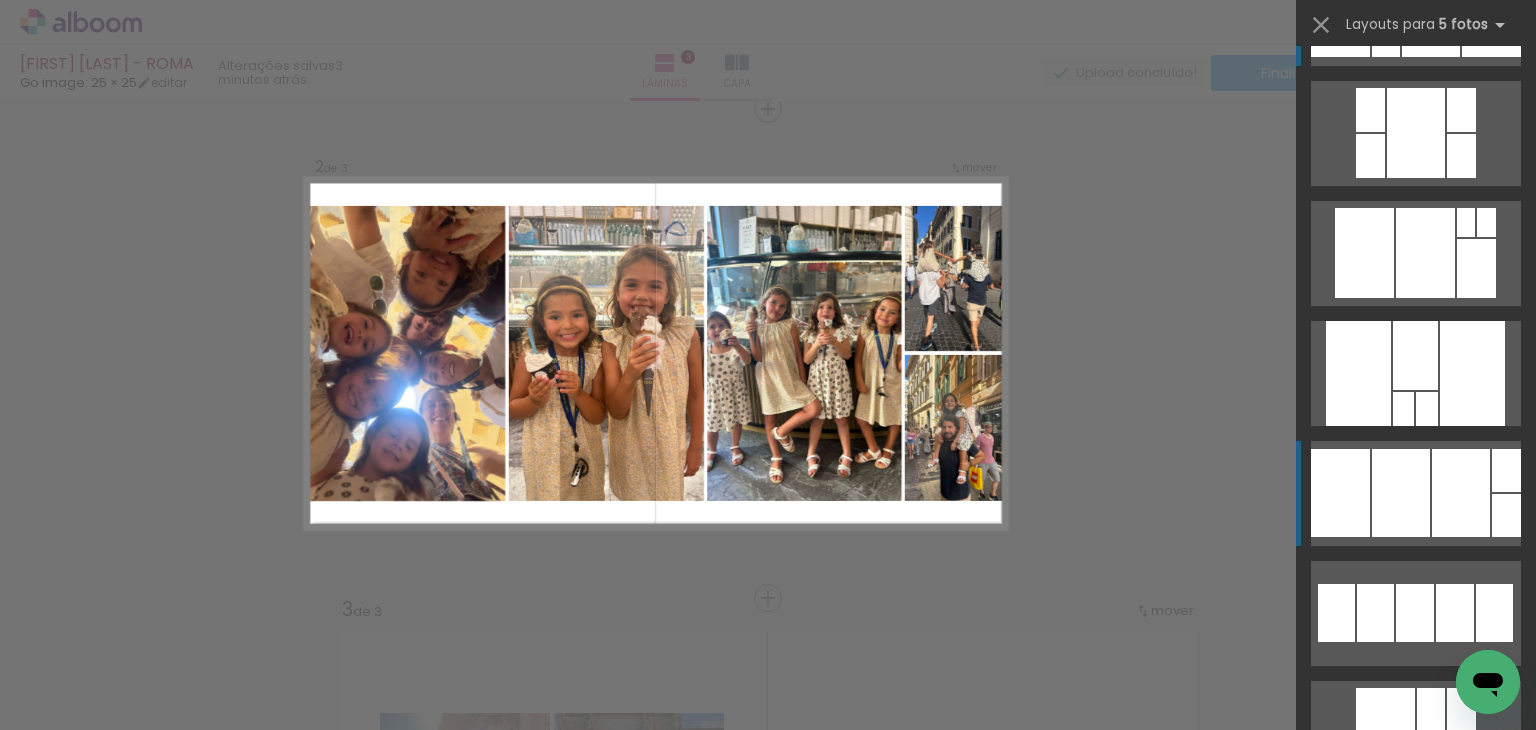 click at bounding box center (1425, 253) 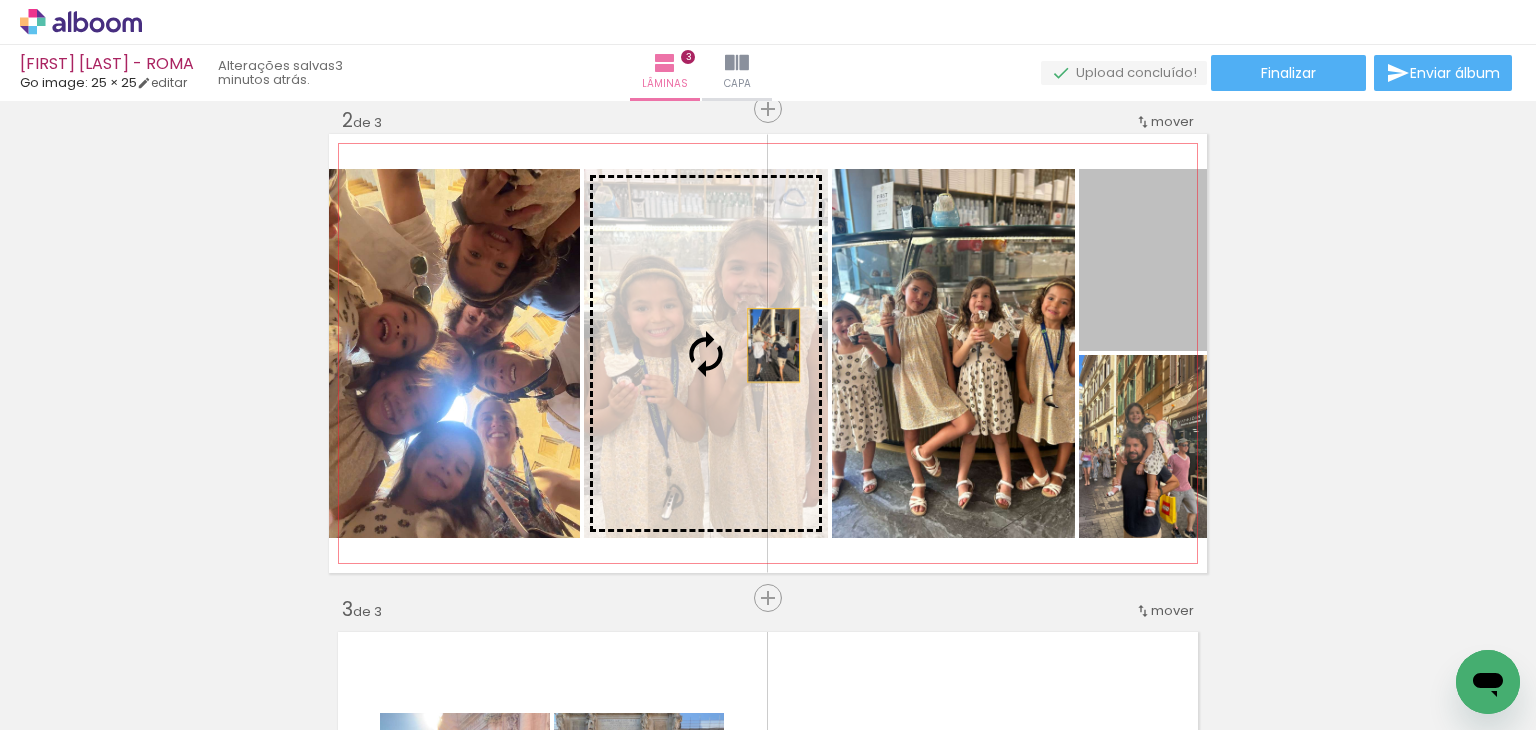 drag, startPoint x: 1125, startPoint y: 288, endPoint x: 766, endPoint y: 345, distance: 363.49692 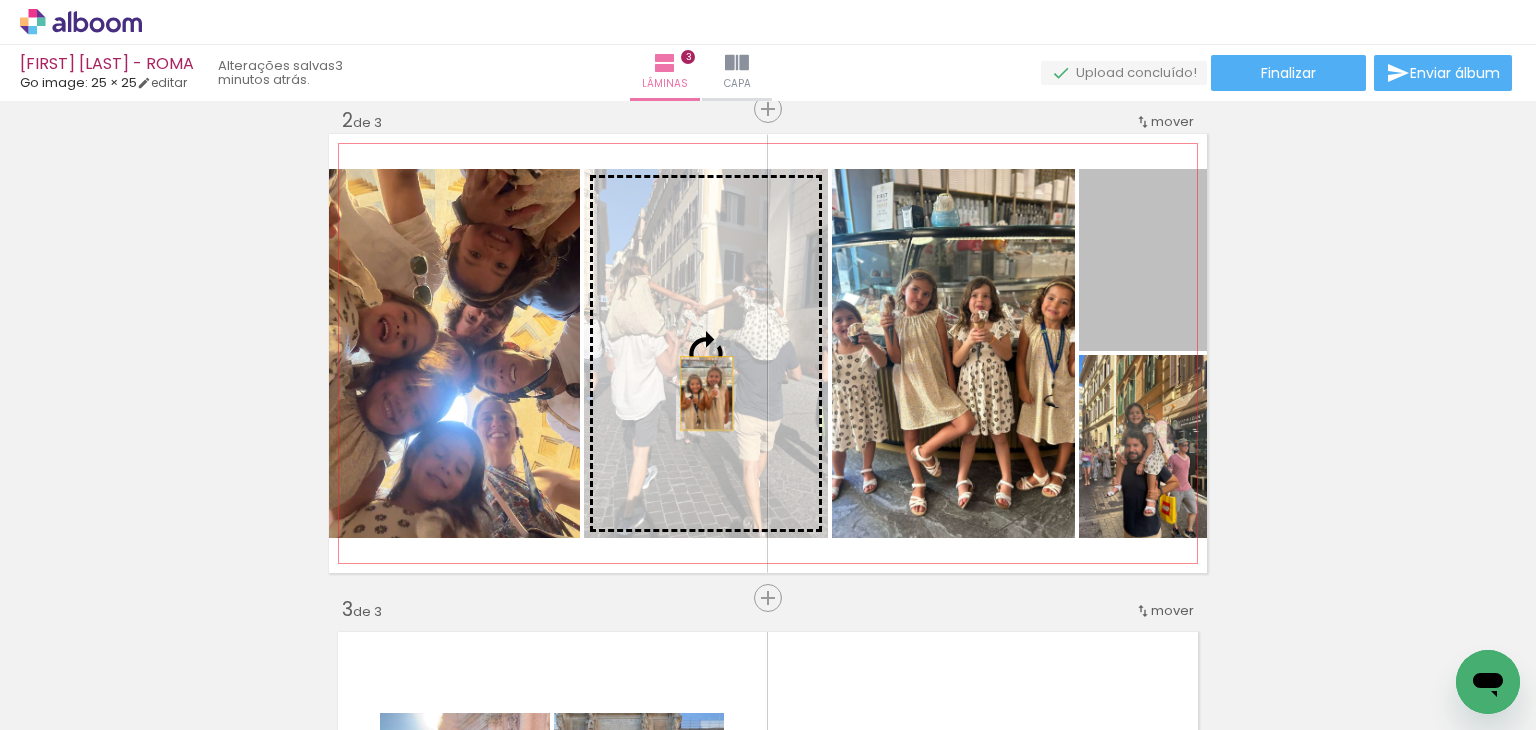 drag, startPoint x: 1131, startPoint y: 294, endPoint x: 699, endPoint y: 393, distance: 443.1986 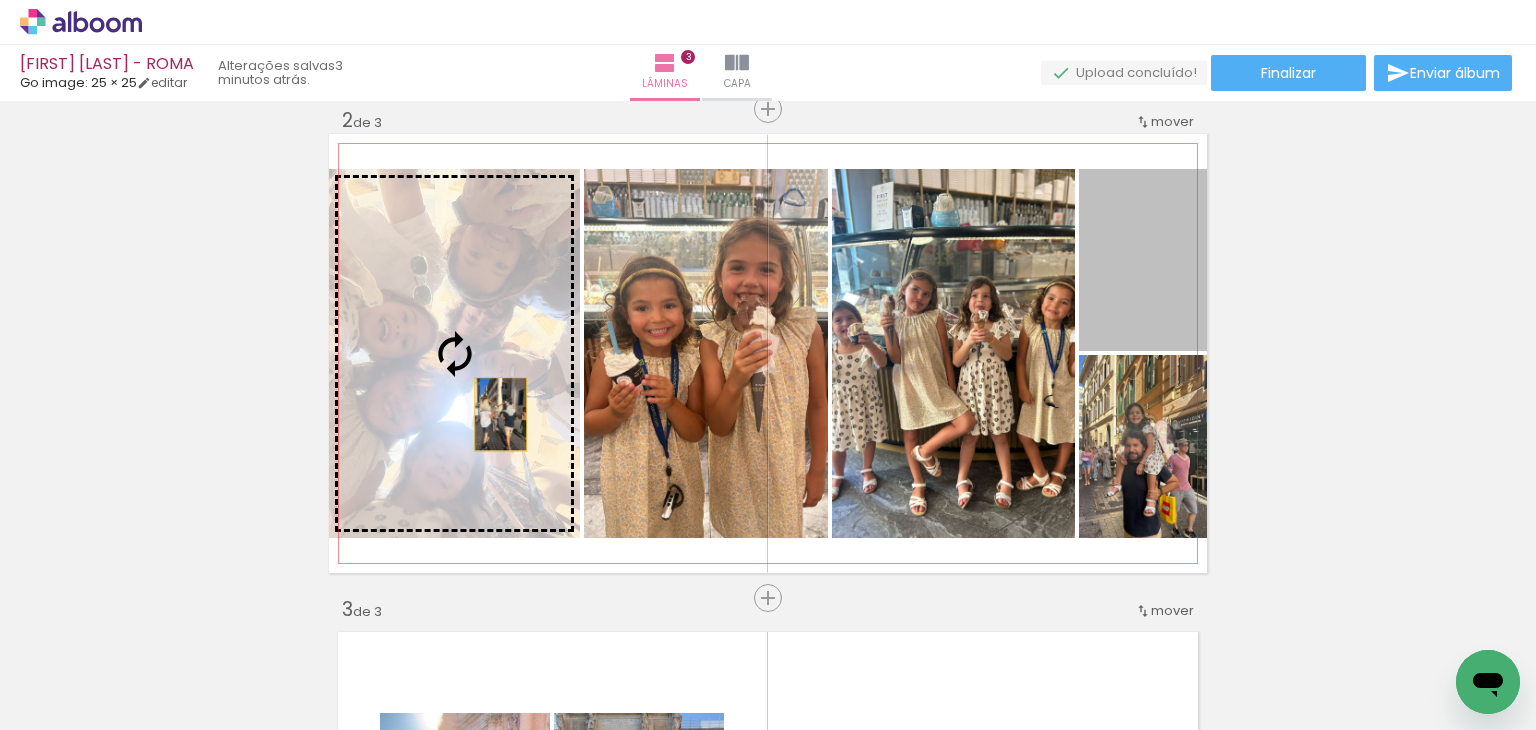 drag, startPoint x: 1142, startPoint y: 274, endPoint x: 493, endPoint y: 414, distance: 663.92847 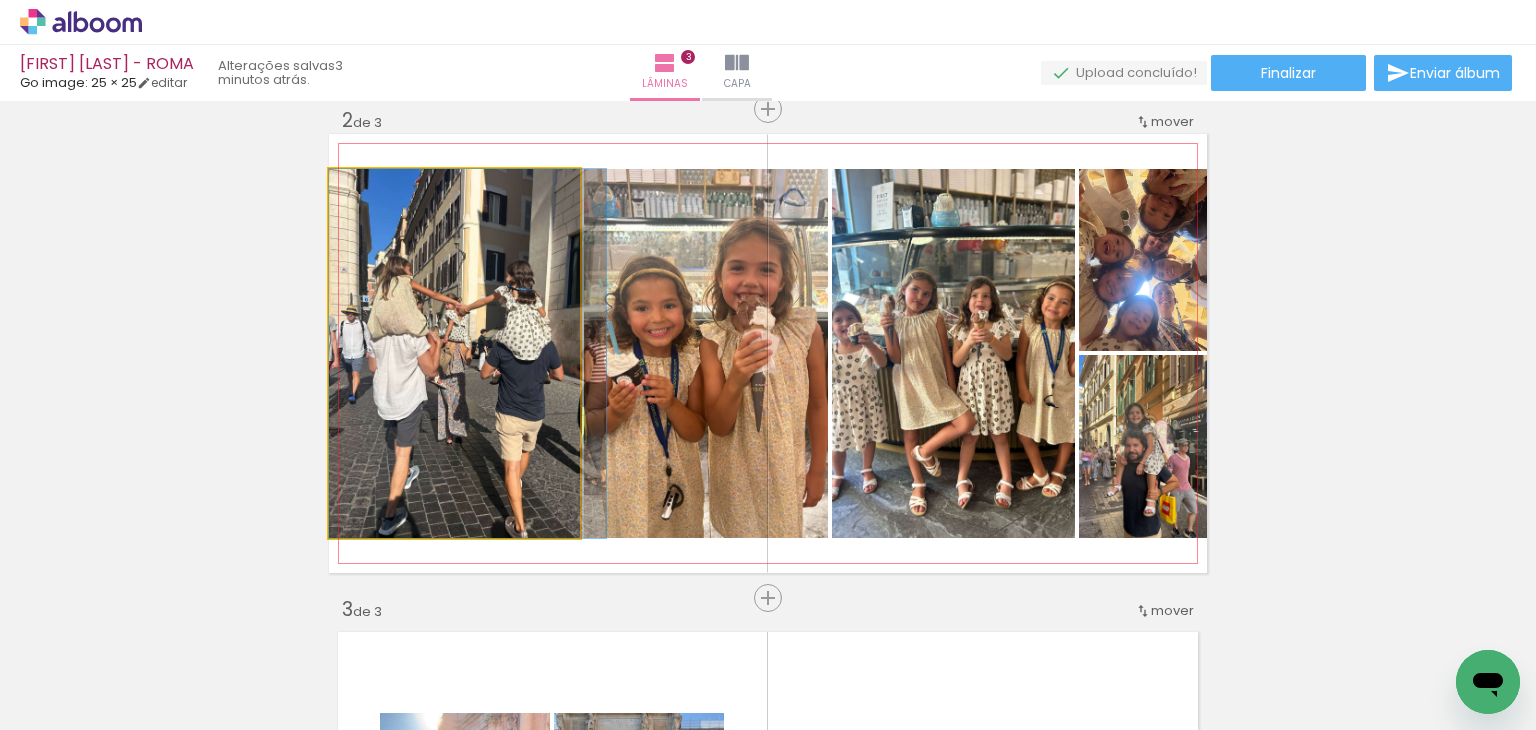 drag, startPoint x: 402, startPoint y: 423, endPoint x: 421, endPoint y: 416, distance: 20.248457 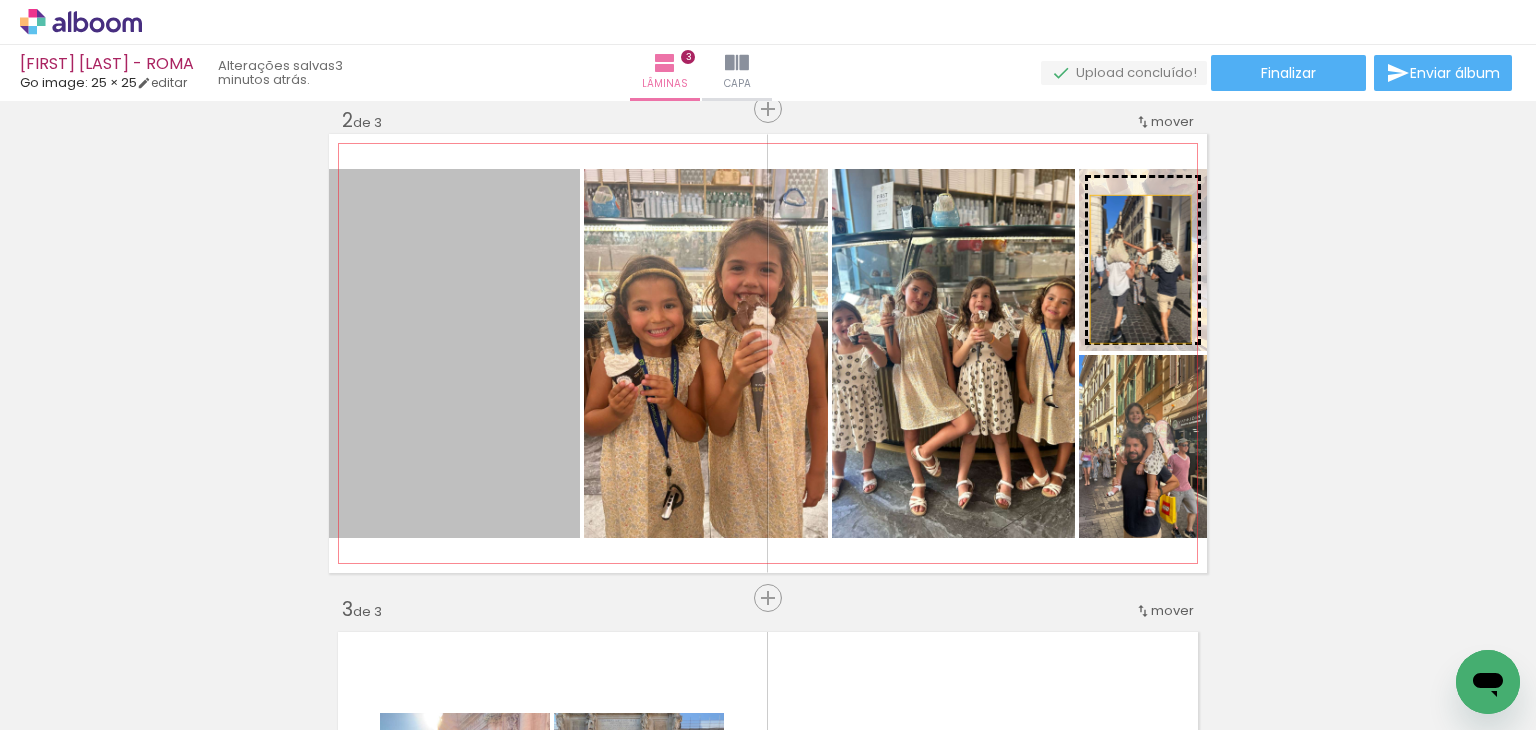 drag, startPoint x: 449, startPoint y: 414, endPoint x: 1133, endPoint y: 269, distance: 699.20026 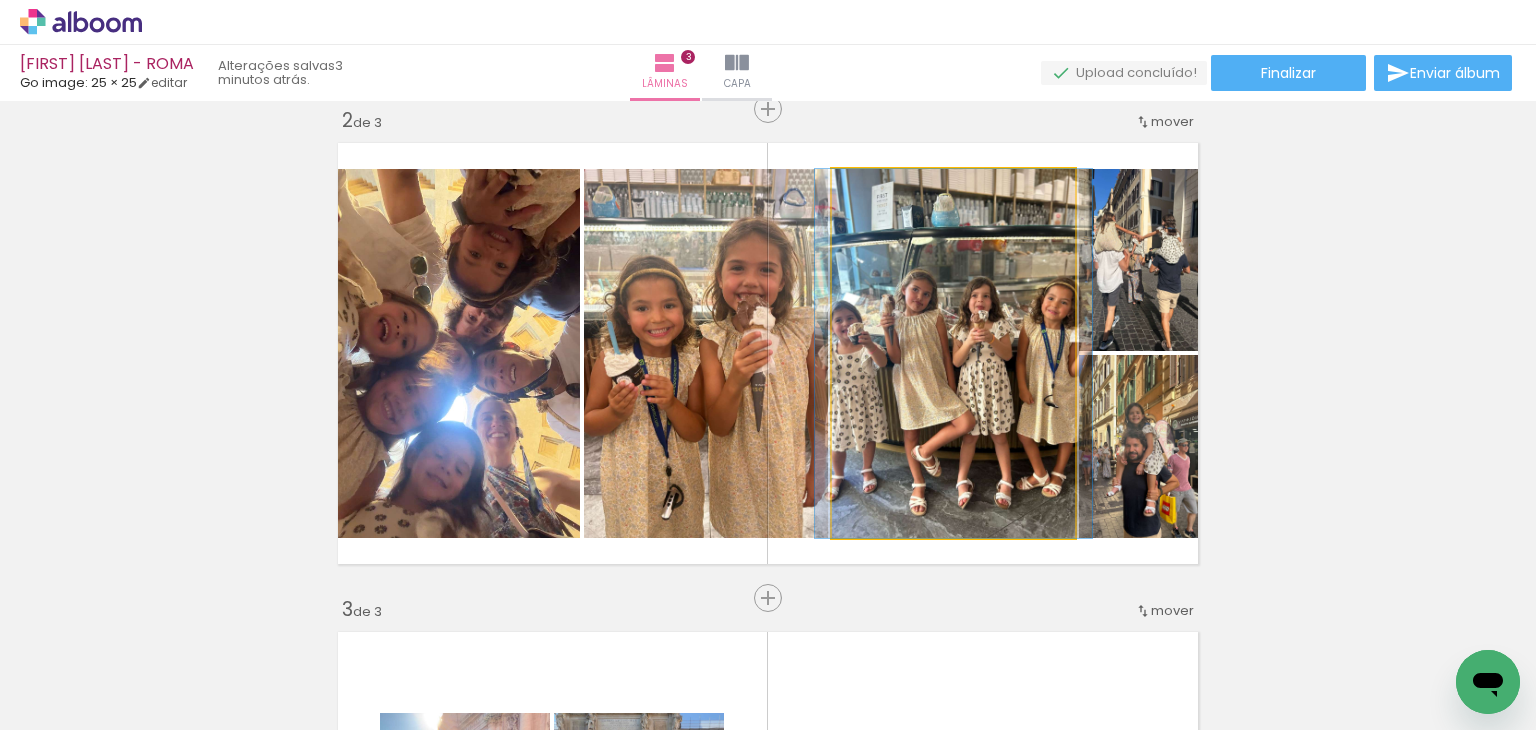 click 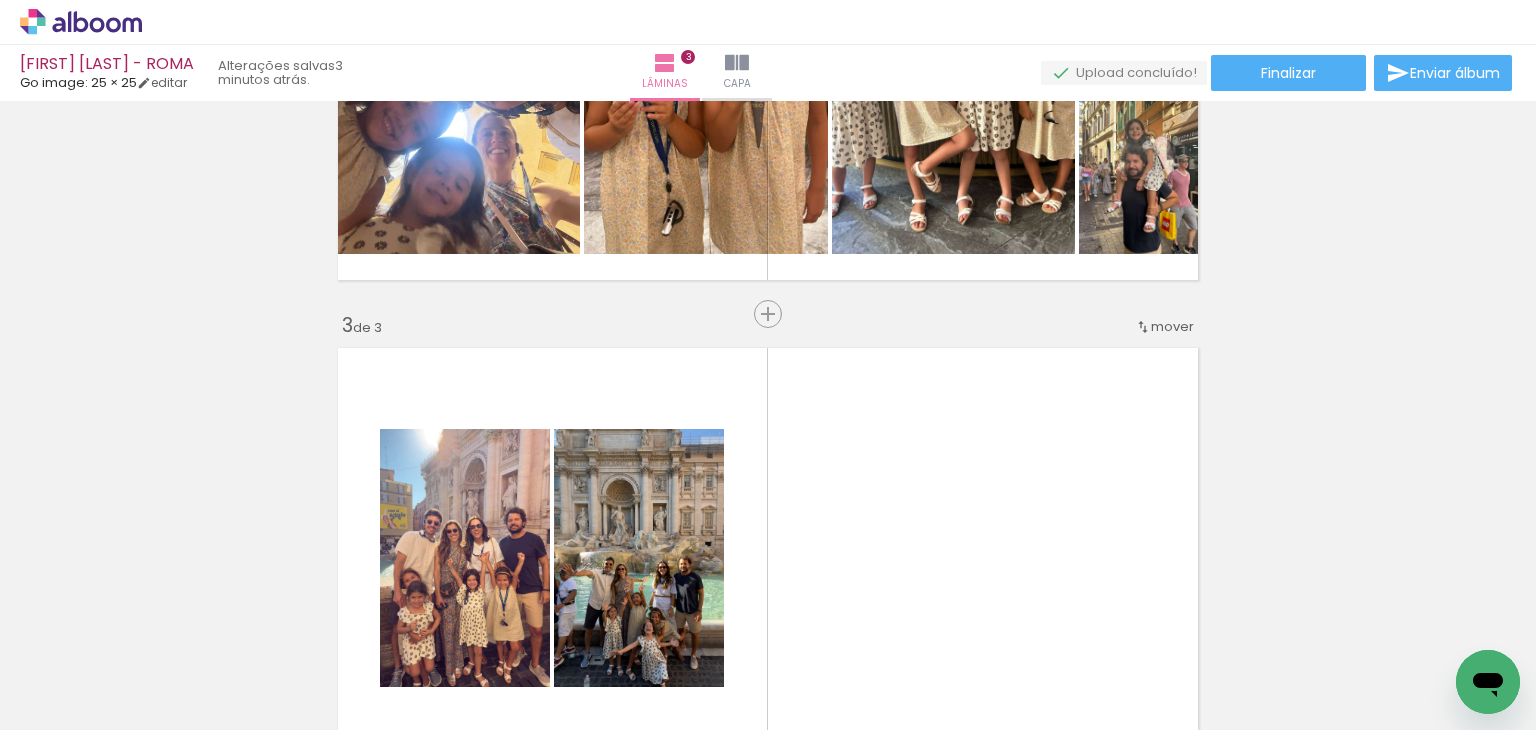 scroll, scrollTop: 914, scrollLeft: 0, axis: vertical 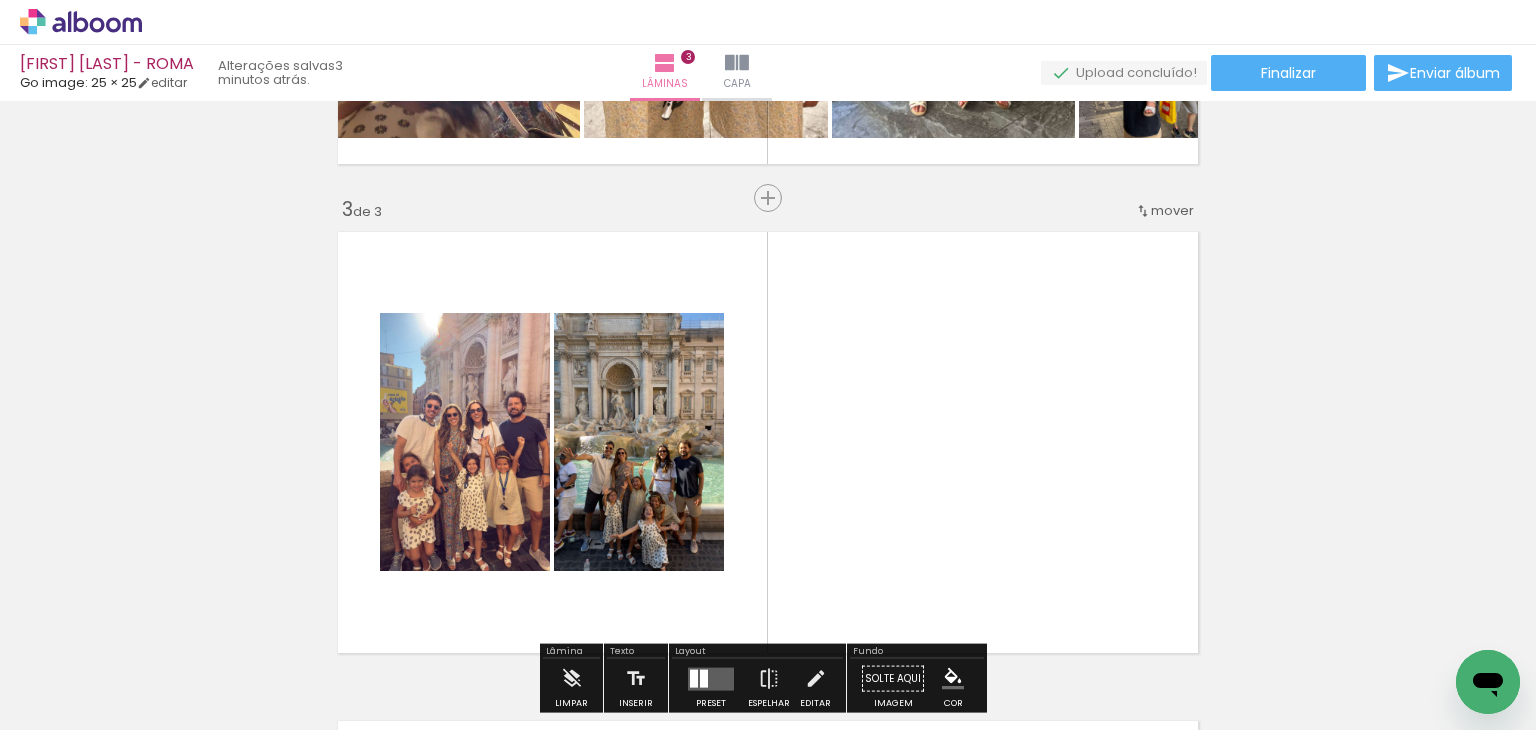 click on "Todas as fotos" at bounding box center [56, 669] 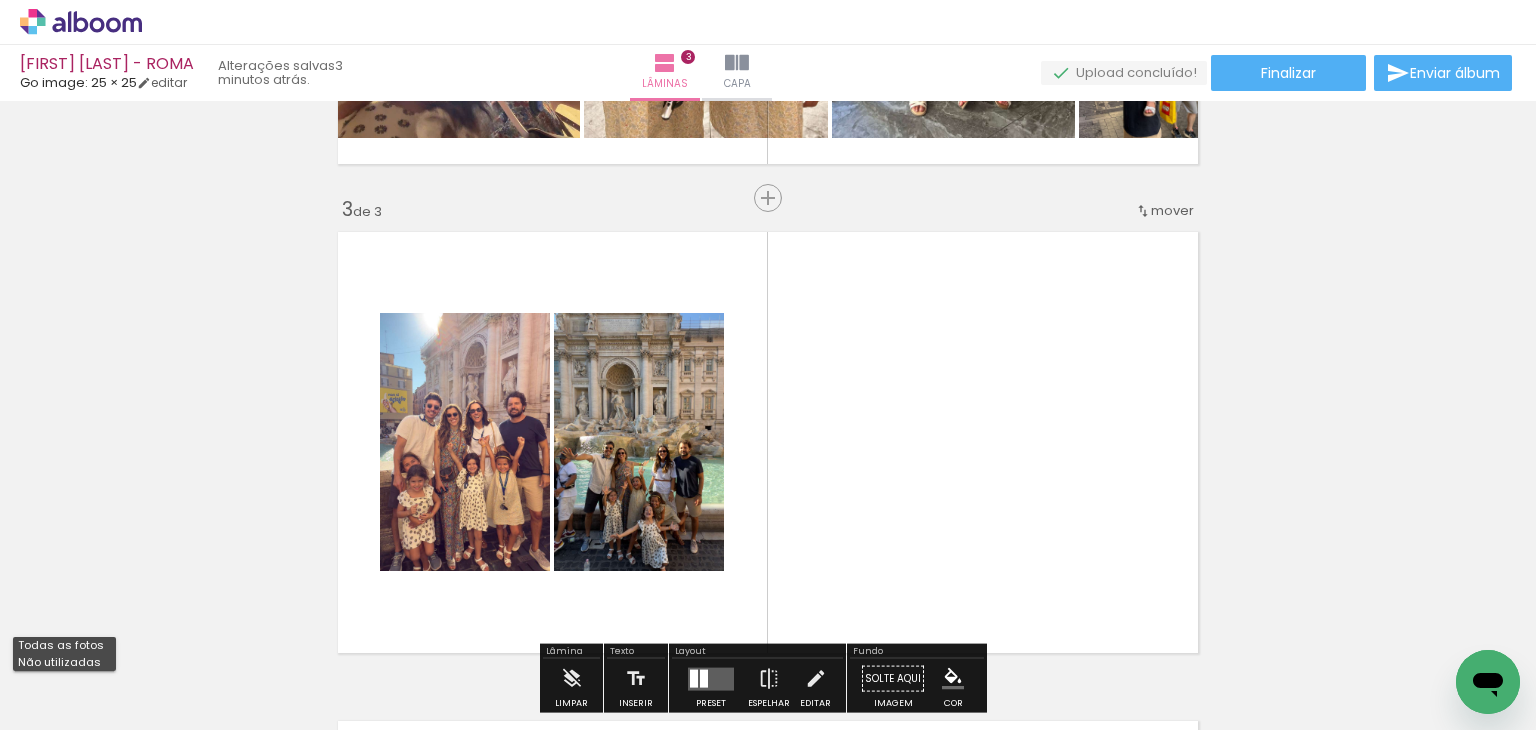 click on "Não utilizadas" at bounding box center (0, 0) 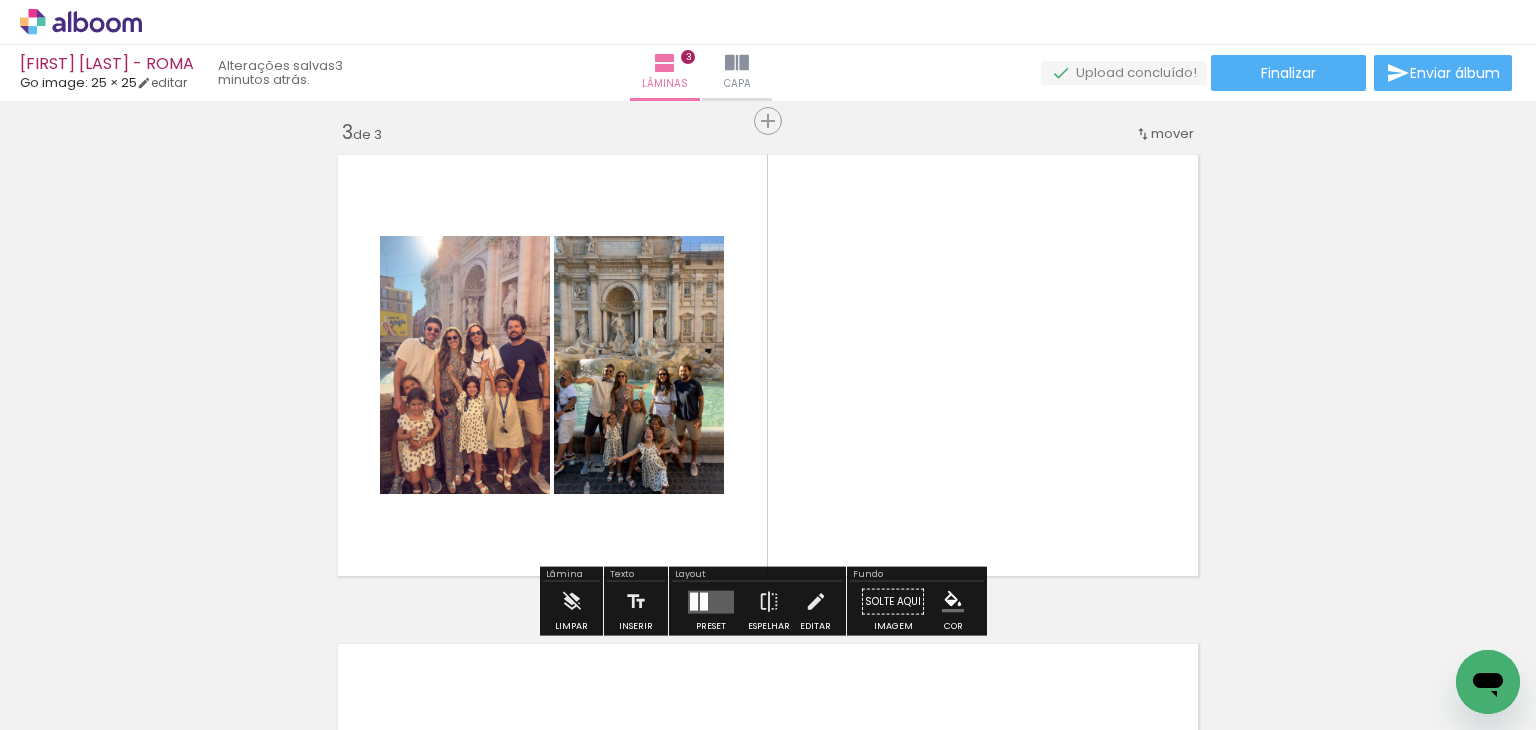 scroll, scrollTop: 1114, scrollLeft: 0, axis: vertical 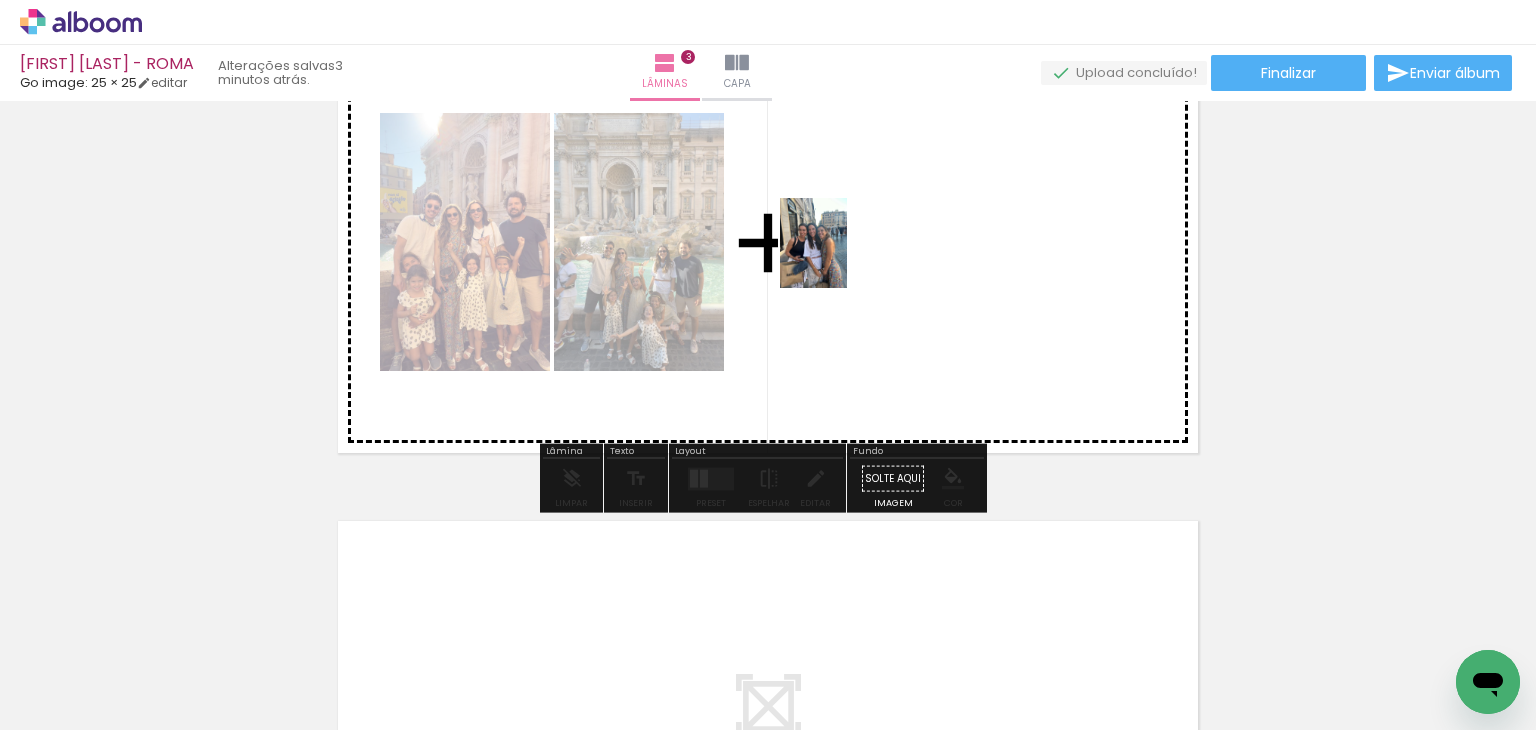 drag, startPoint x: 252, startPoint y: 646, endPoint x: 840, endPoint y: 258, distance: 704.4771 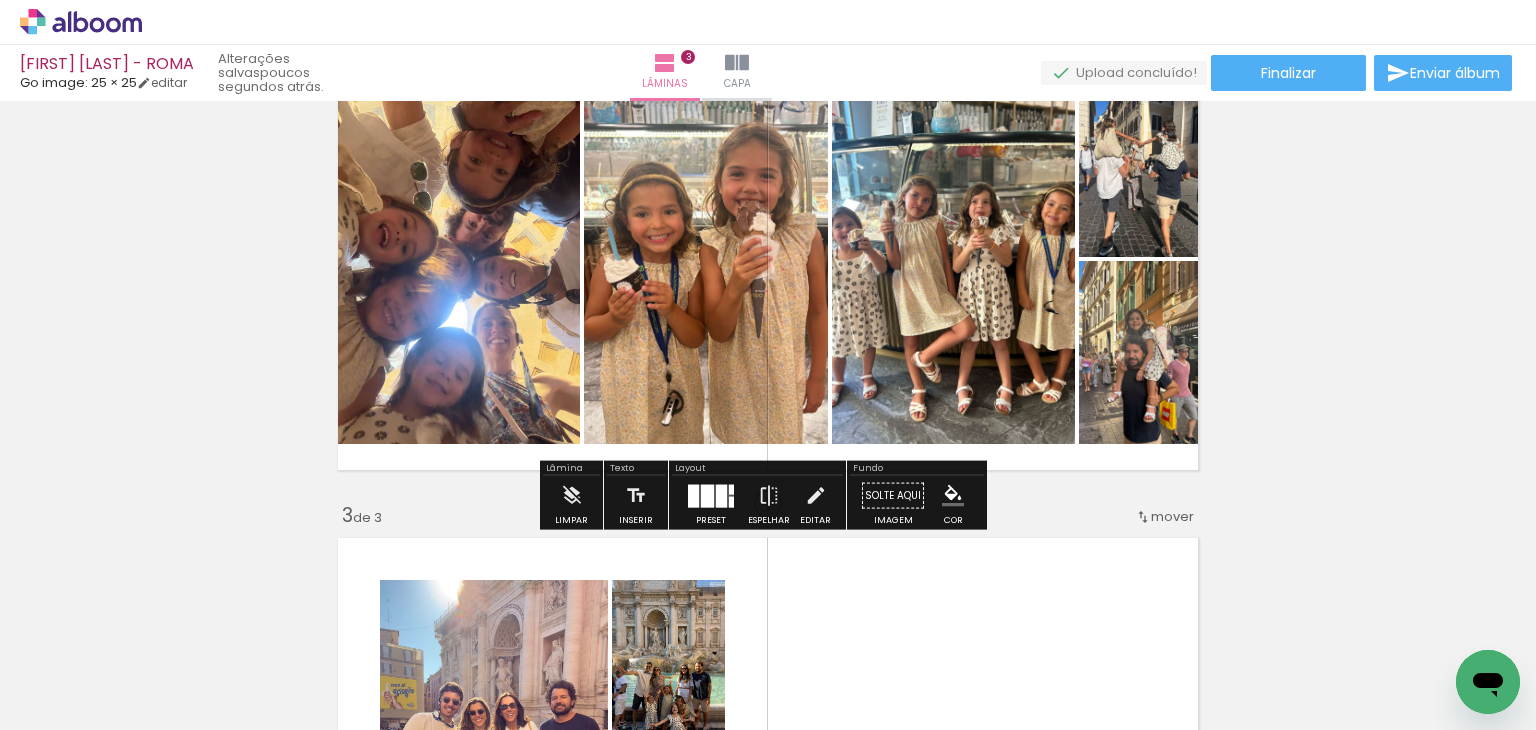 scroll, scrollTop: 614, scrollLeft: 0, axis: vertical 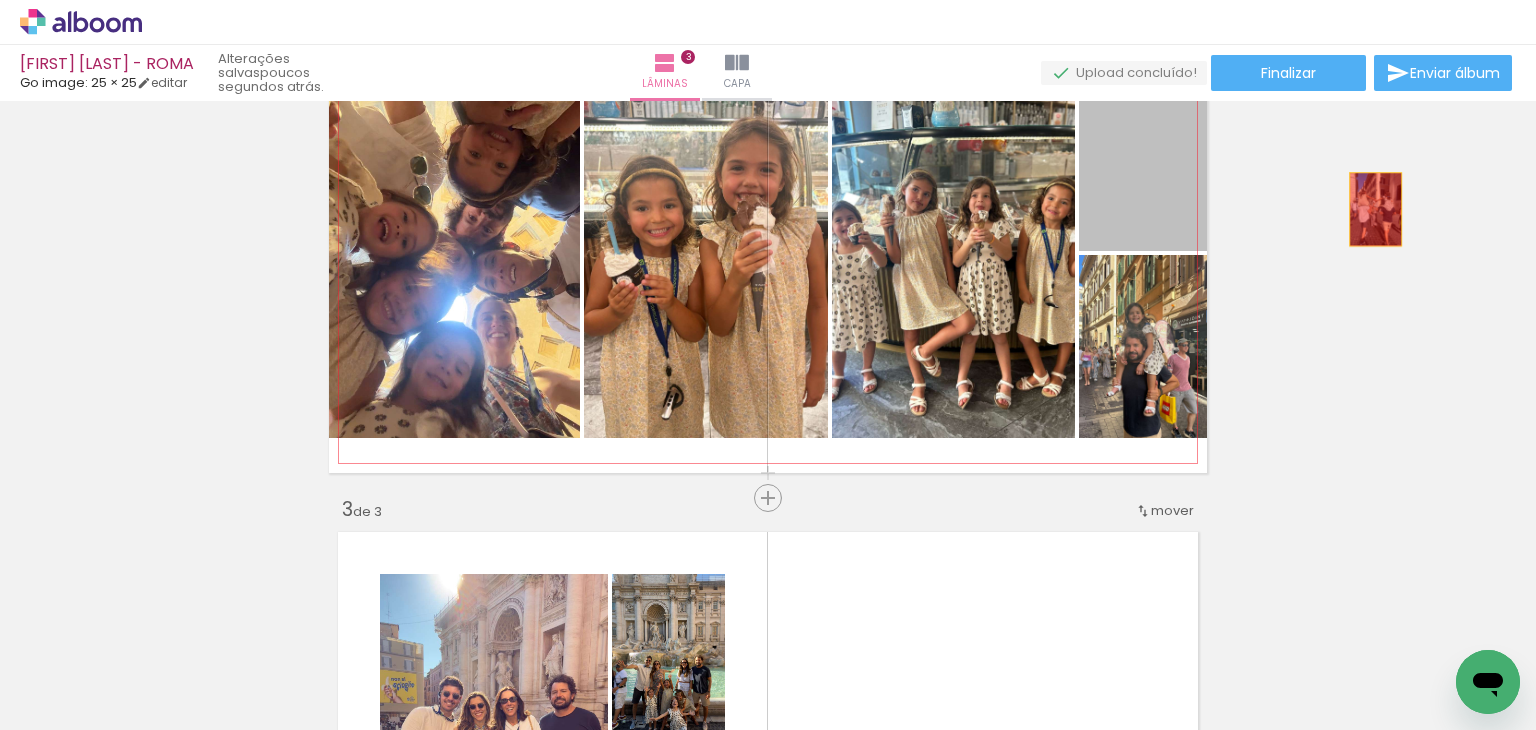 drag, startPoint x: 1172, startPoint y: 166, endPoint x: 1399, endPoint y: 208, distance: 230.85277 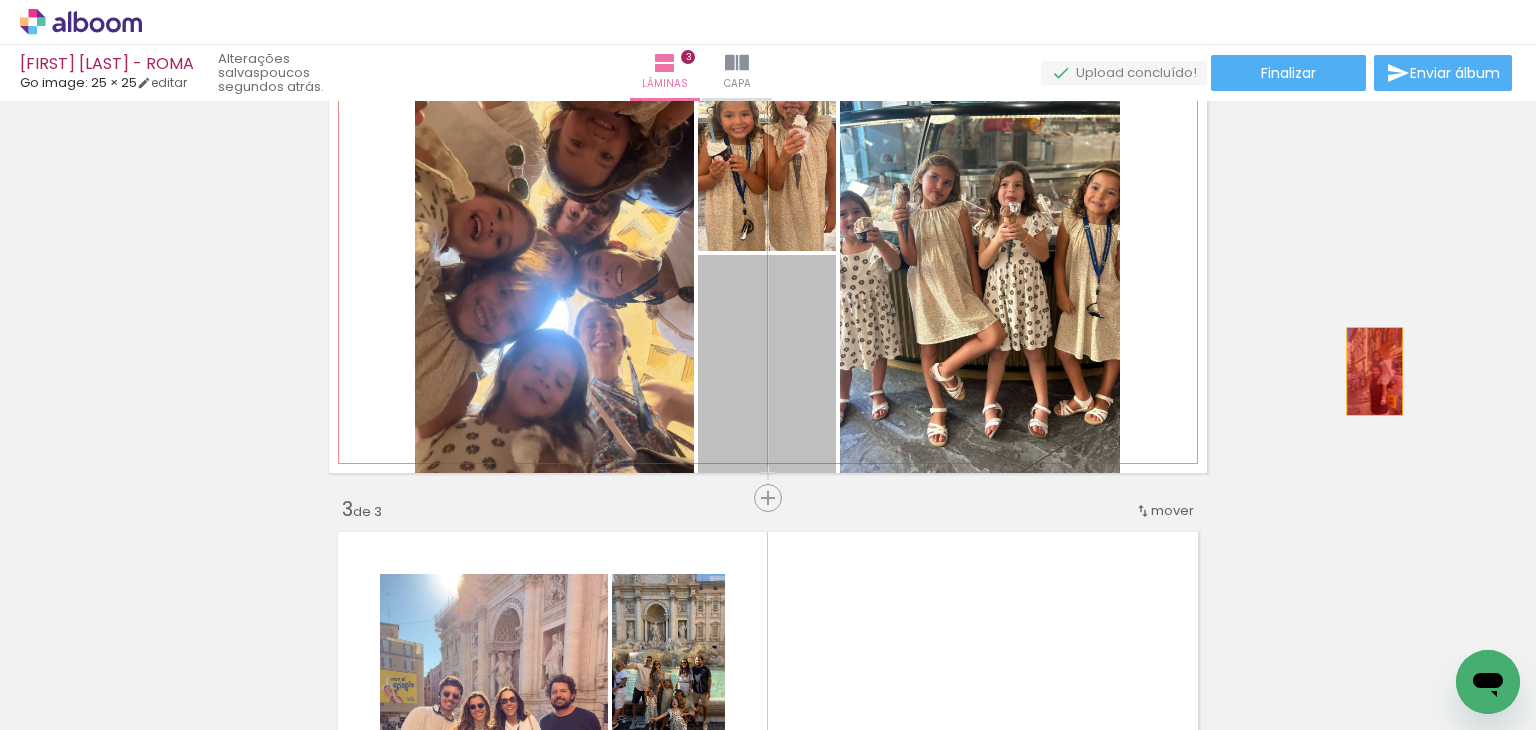 drag, startPoint x: 748, startPoint y: 385, endPoint x: 1367, endPoint y: 371, distance: 619.1583 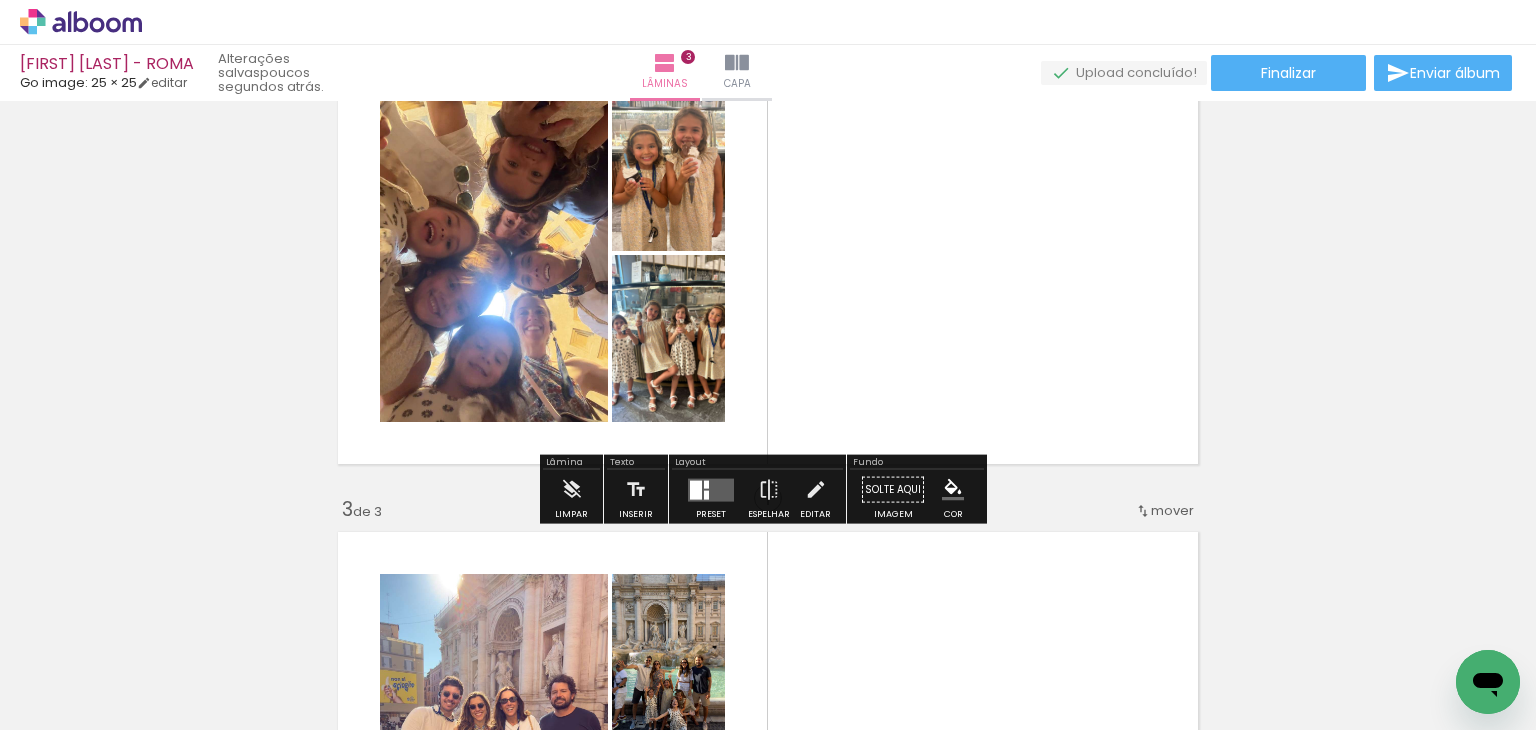 click at bounding box center (711, 490) 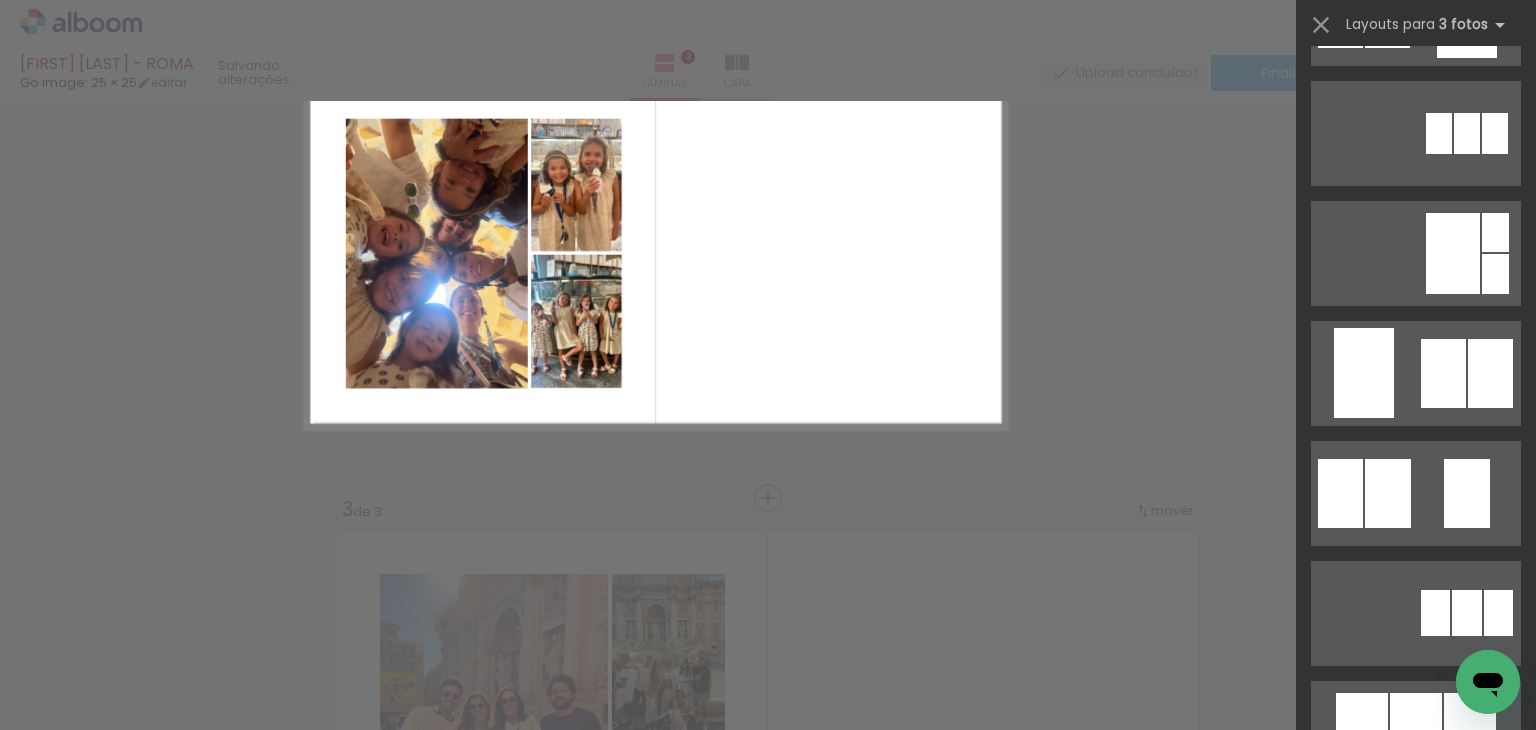 scroll, scrollTop: 0, scrollLeft: 0, axis: both 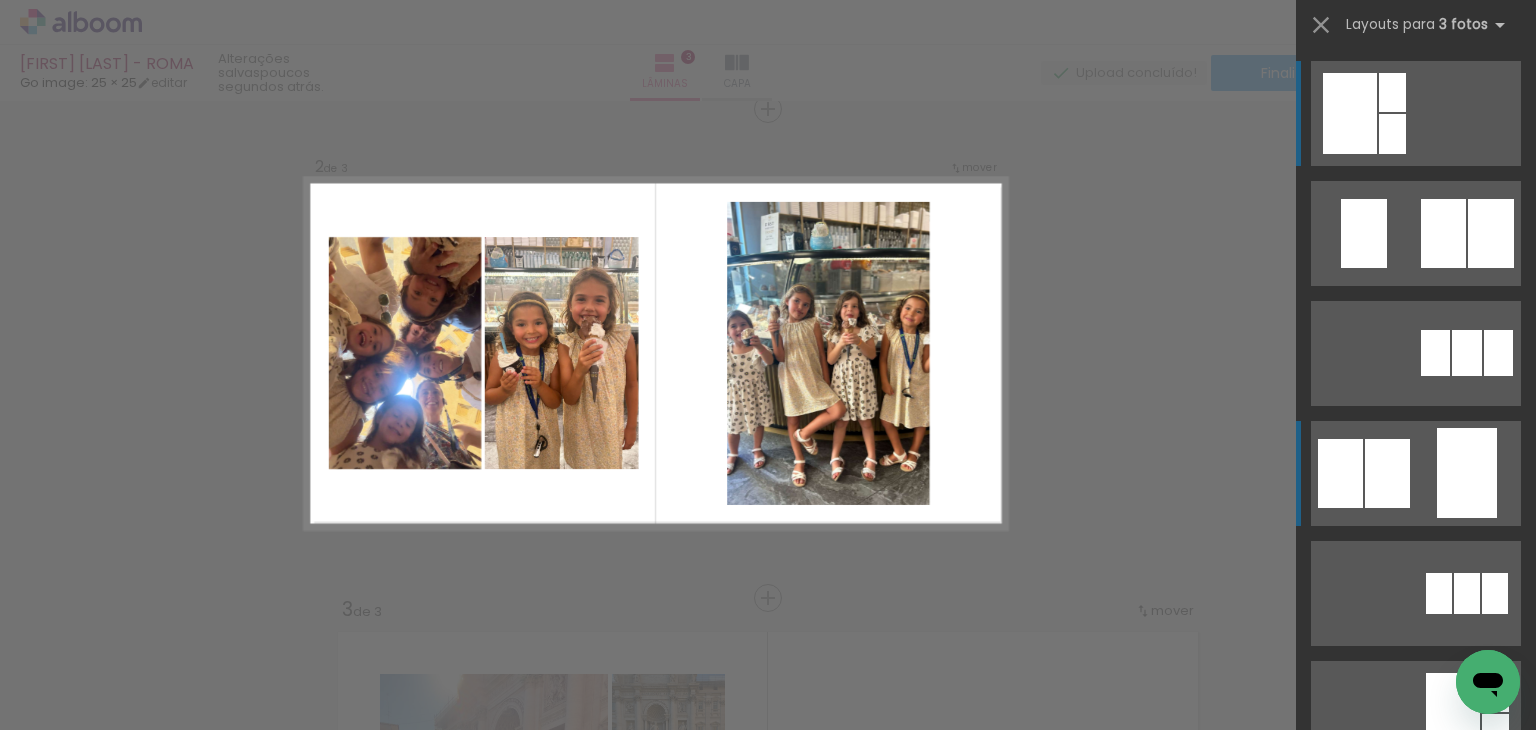 click at bounding box center [1392, 92] 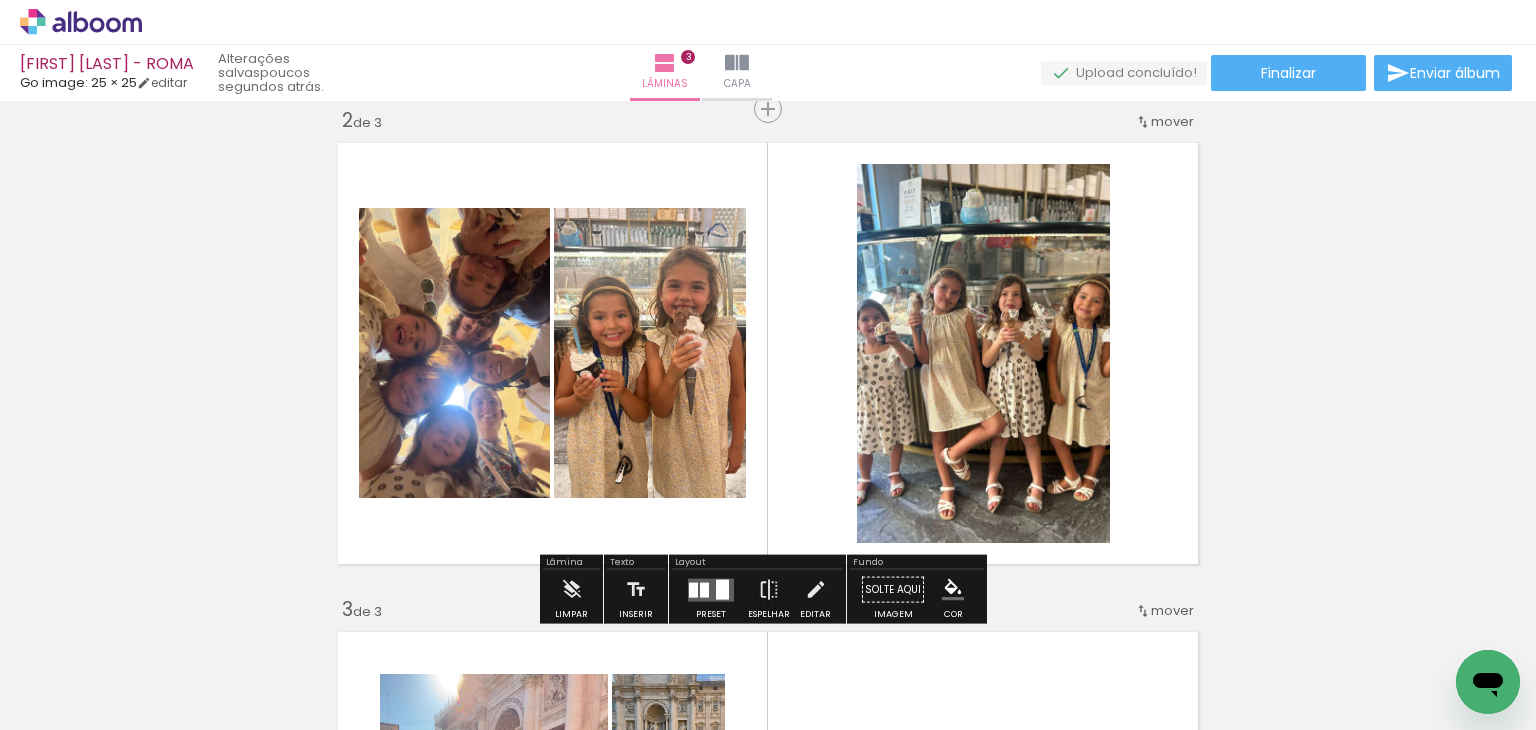 click 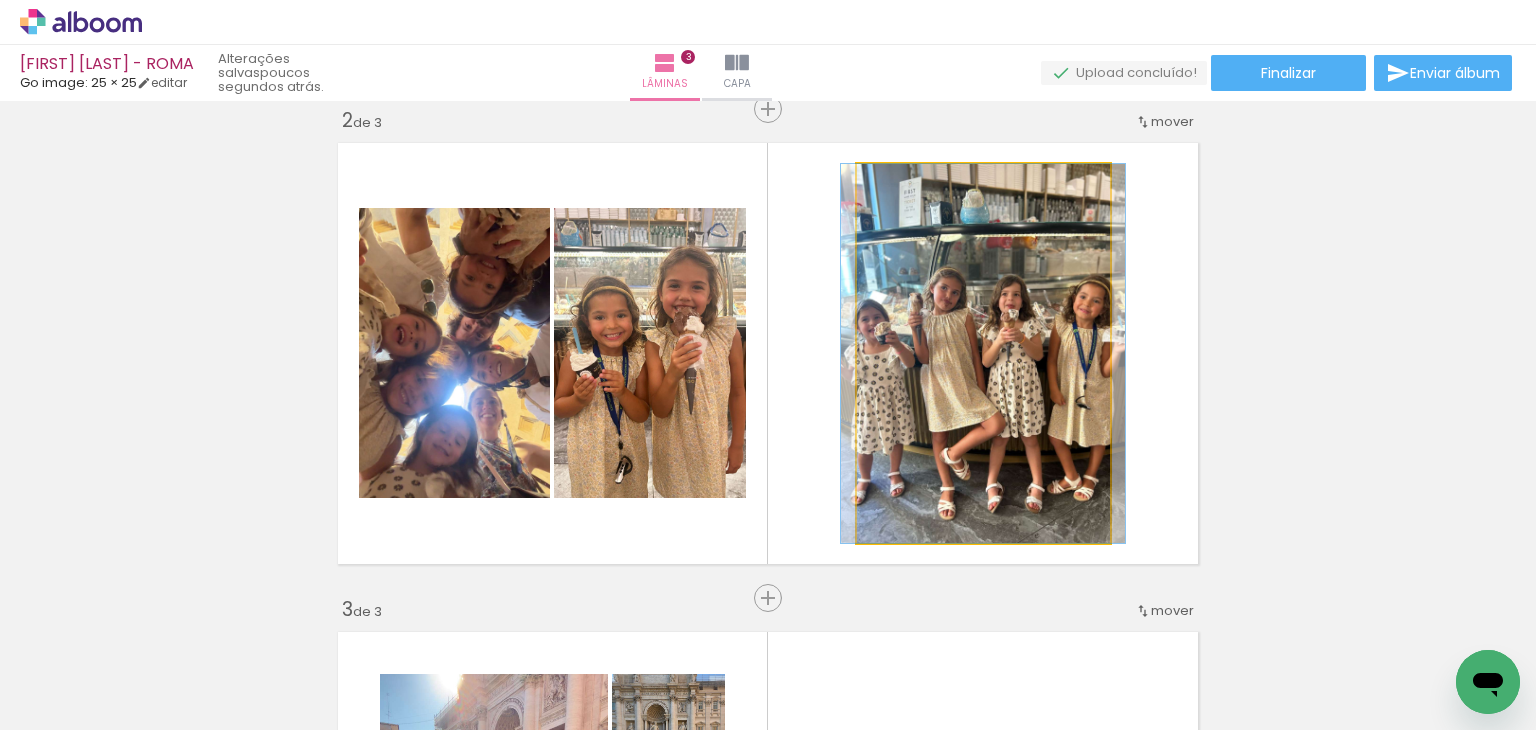 click 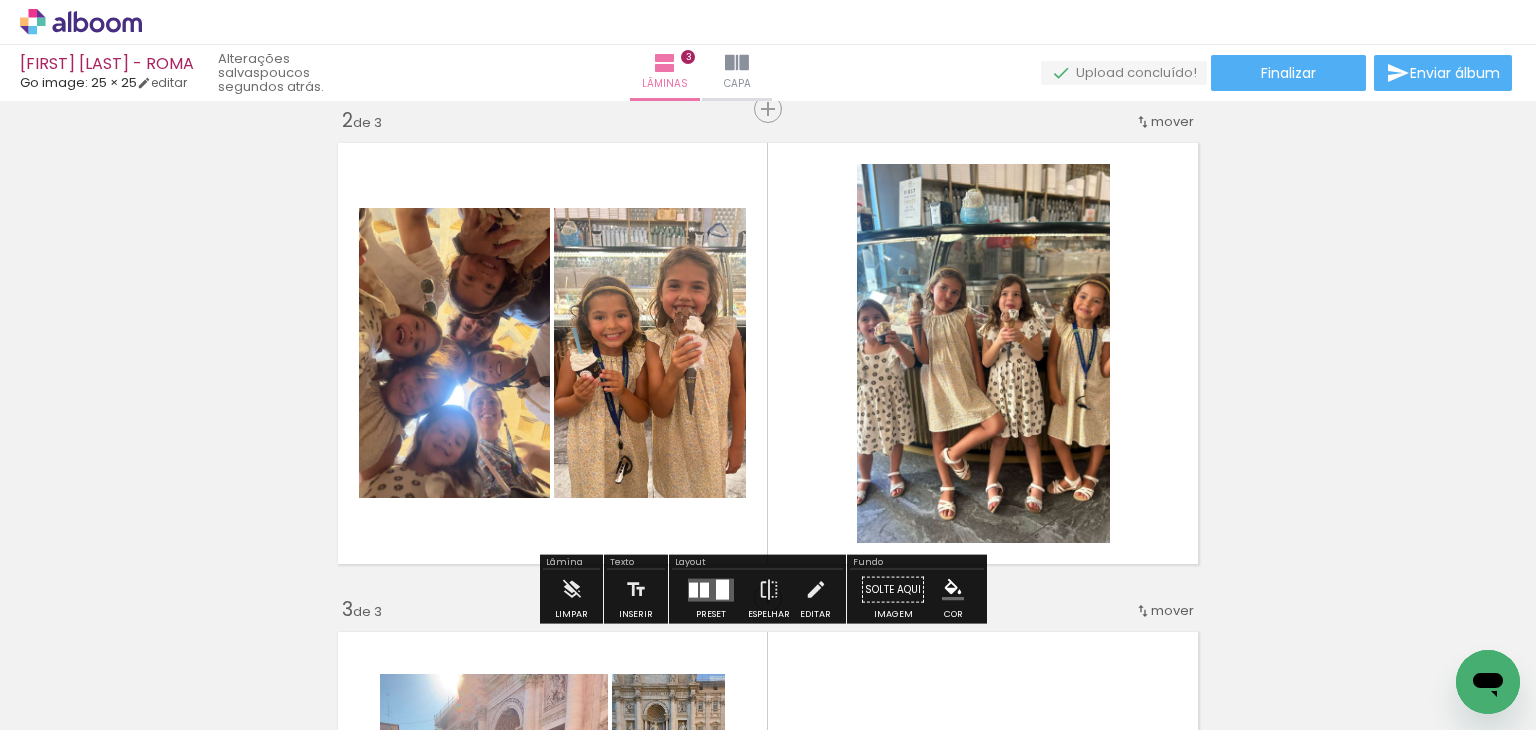 click 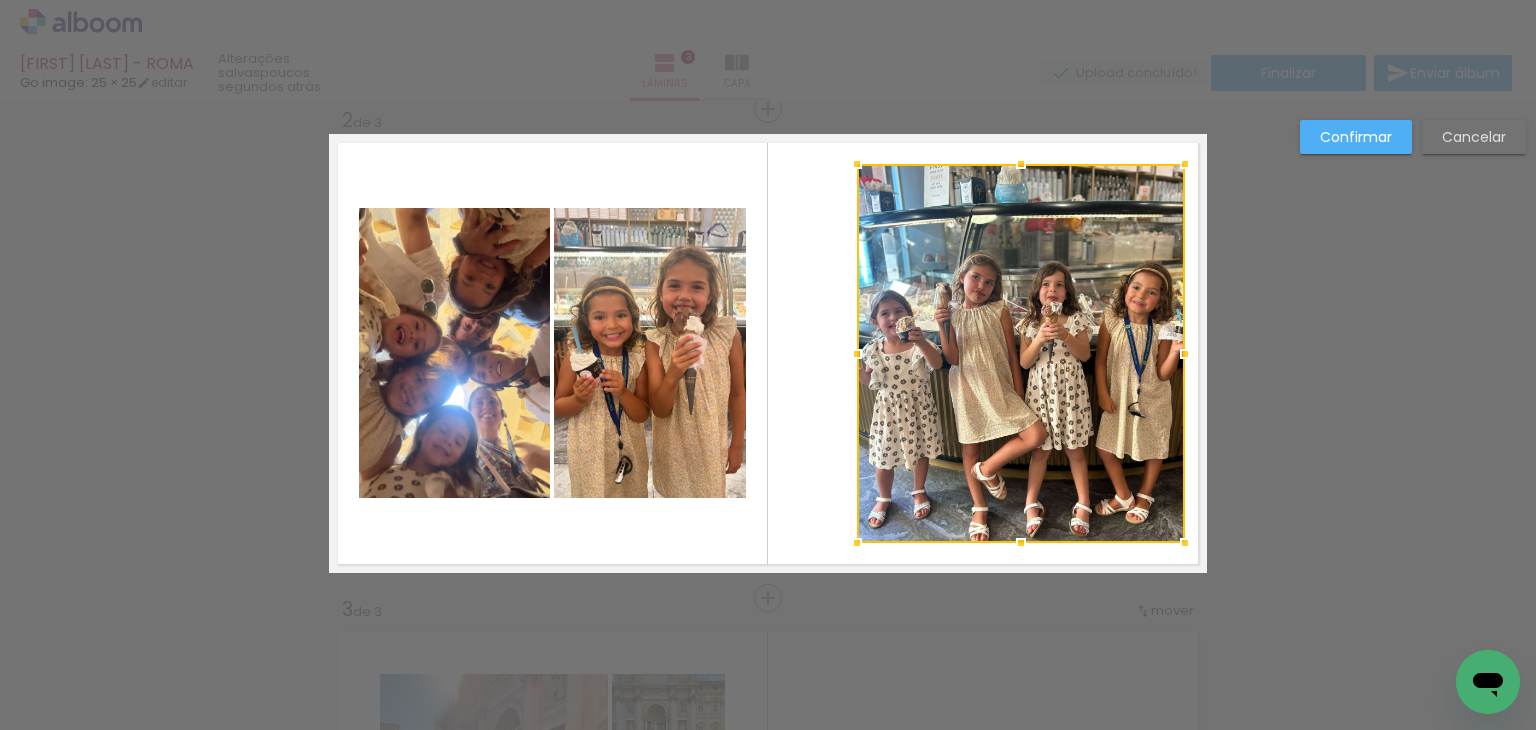 drag, startPoint x: 1104, startPoint y: 352, endPoint x: 1179, endPoint y: 357, distance: 75.16648 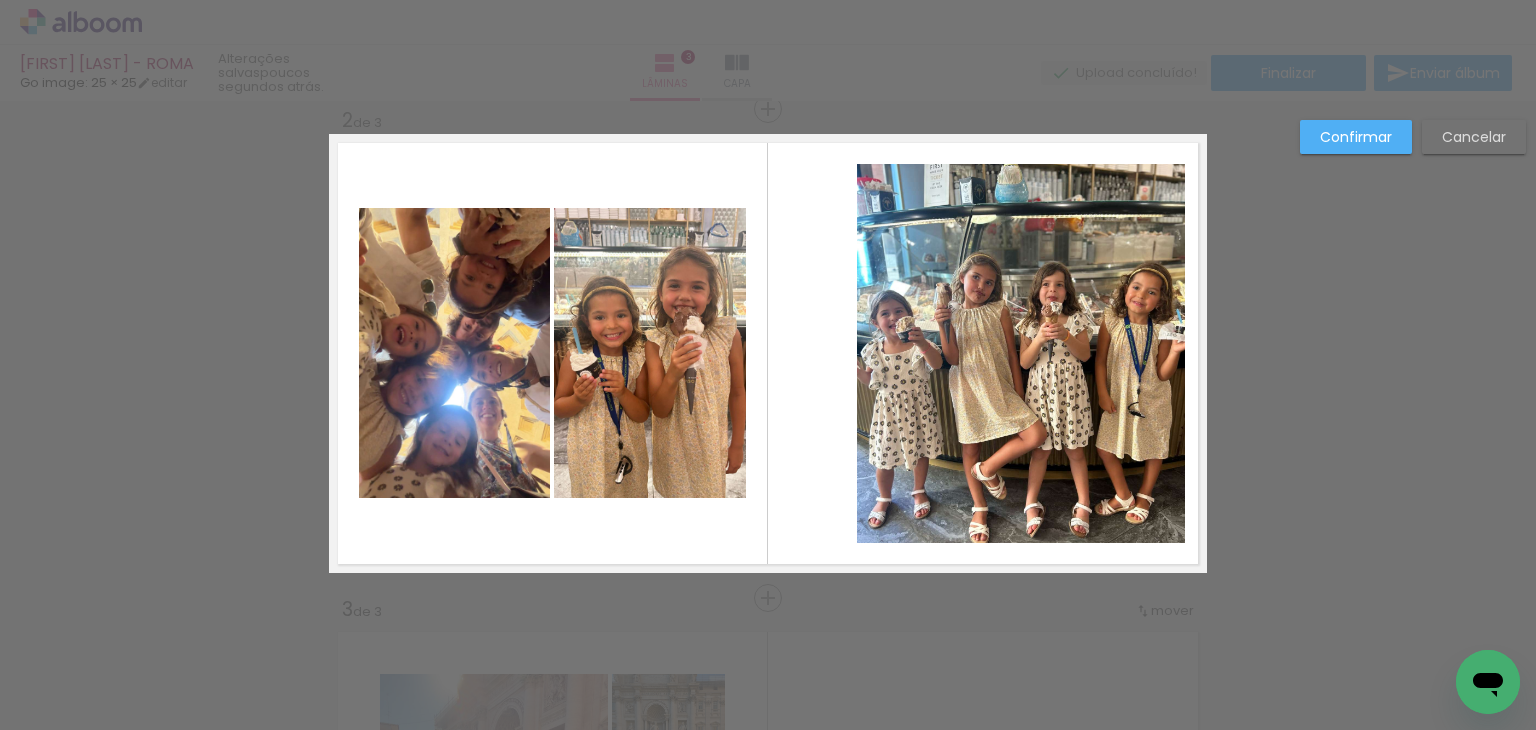 click 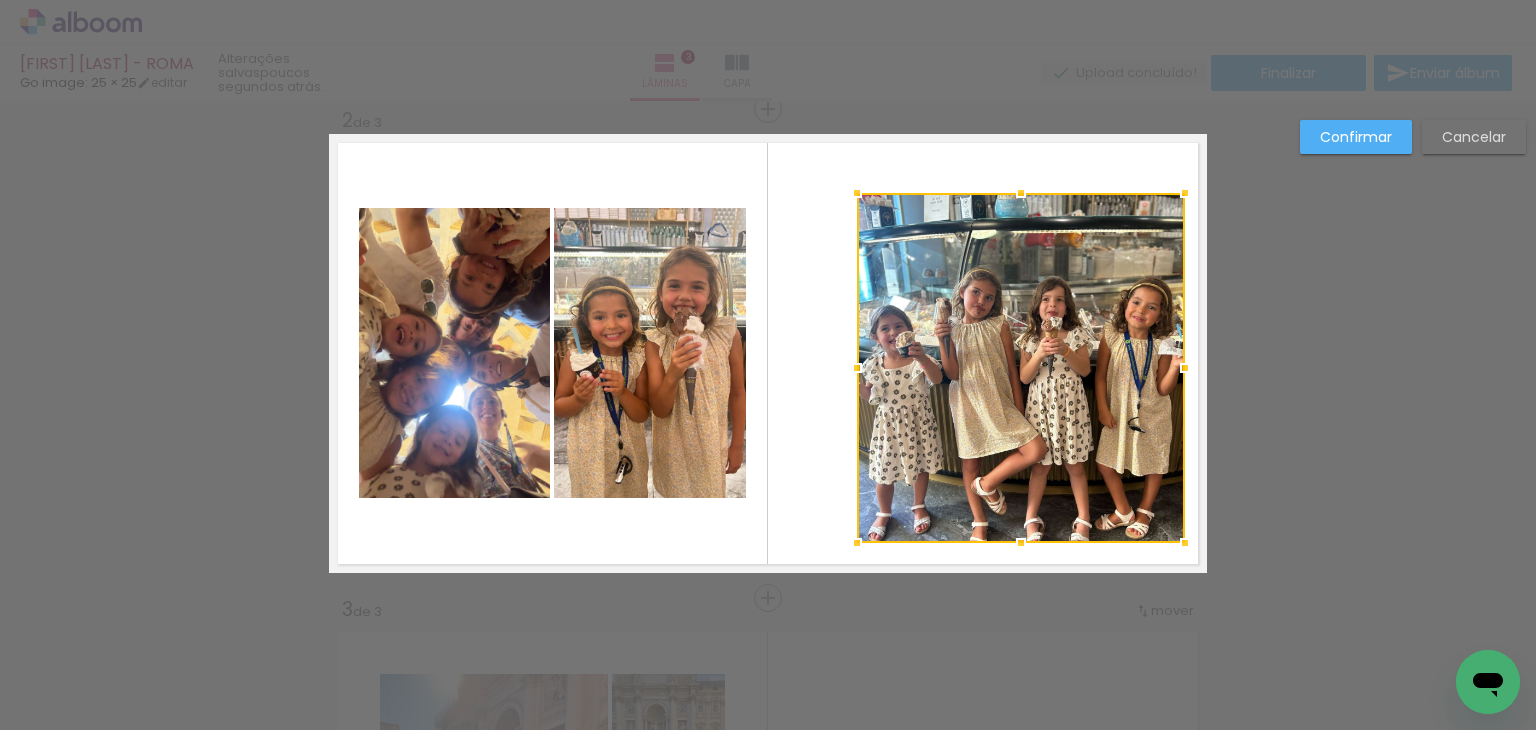 drag, startPoint x: 1025, startPoint y: 166, endPoint x: 1031, endPoint y: 195, distance: 29.614185 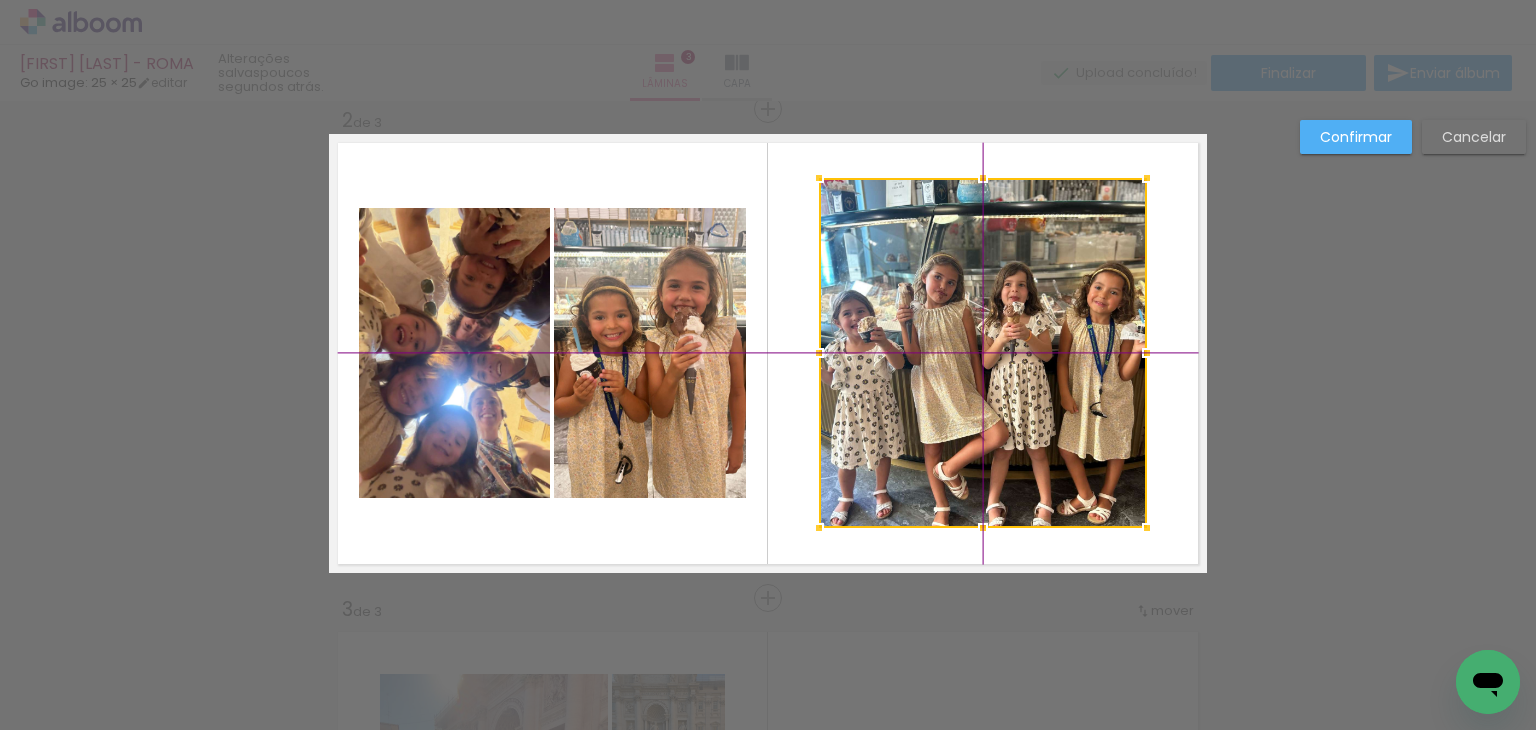 drag, startPoint x: 1048, startPoint y: 277, endPoint x: 995, endPoint y: 250, distance: 59.48109 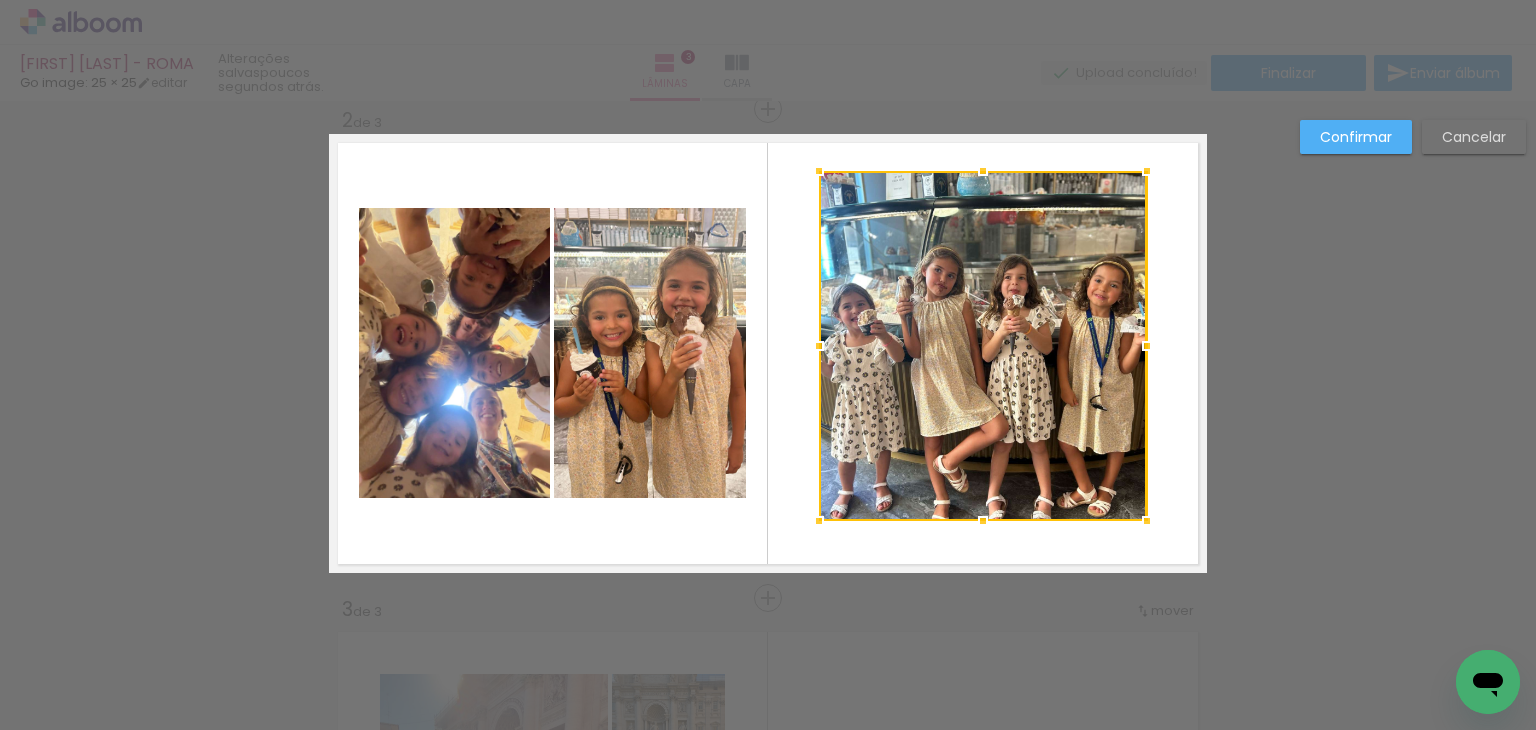 drag, startPoint x: 1005, startPoint y: 290, endPoint x: 1016, endPoint y: 294, distance: 11.7046995 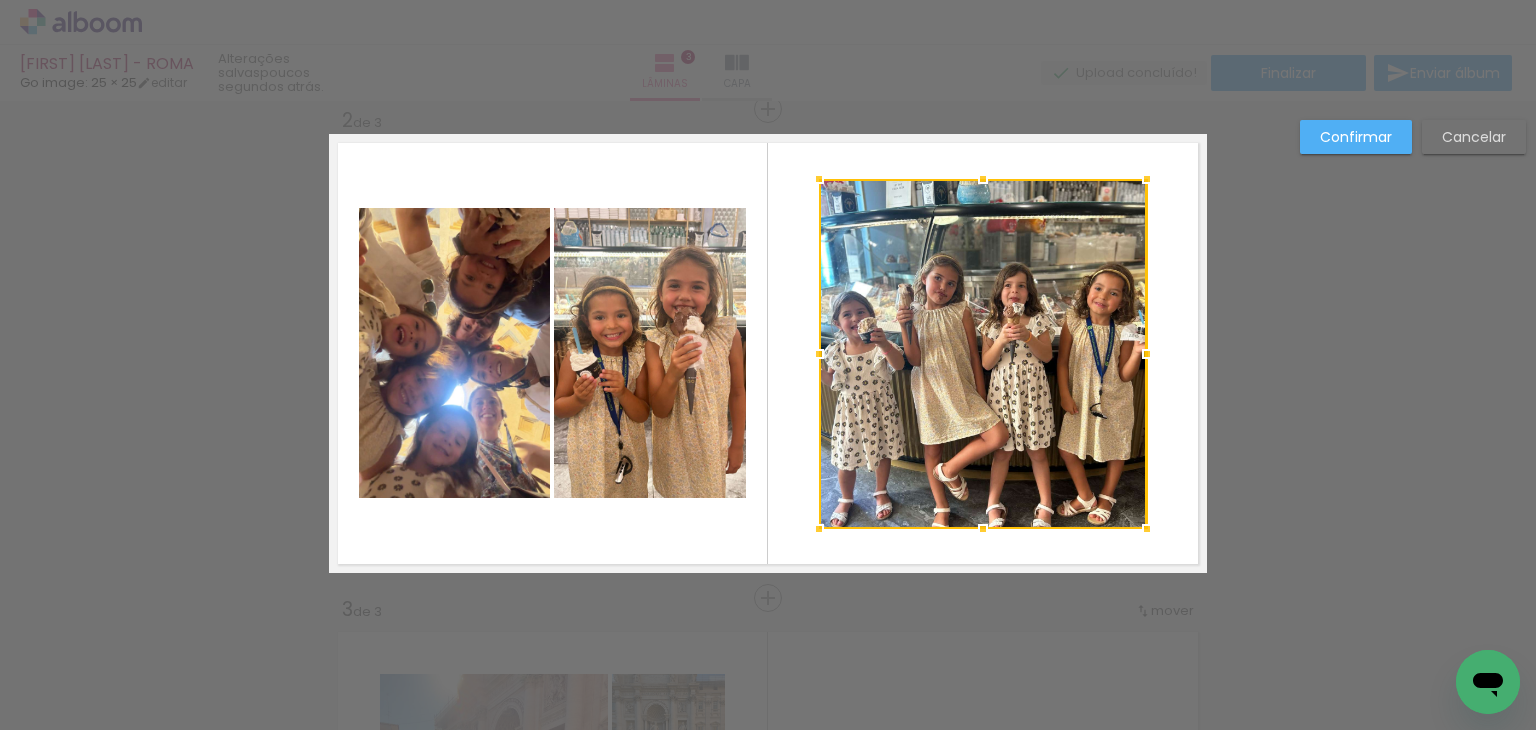 click on "Cancelar" at bounding box center (0, 0) 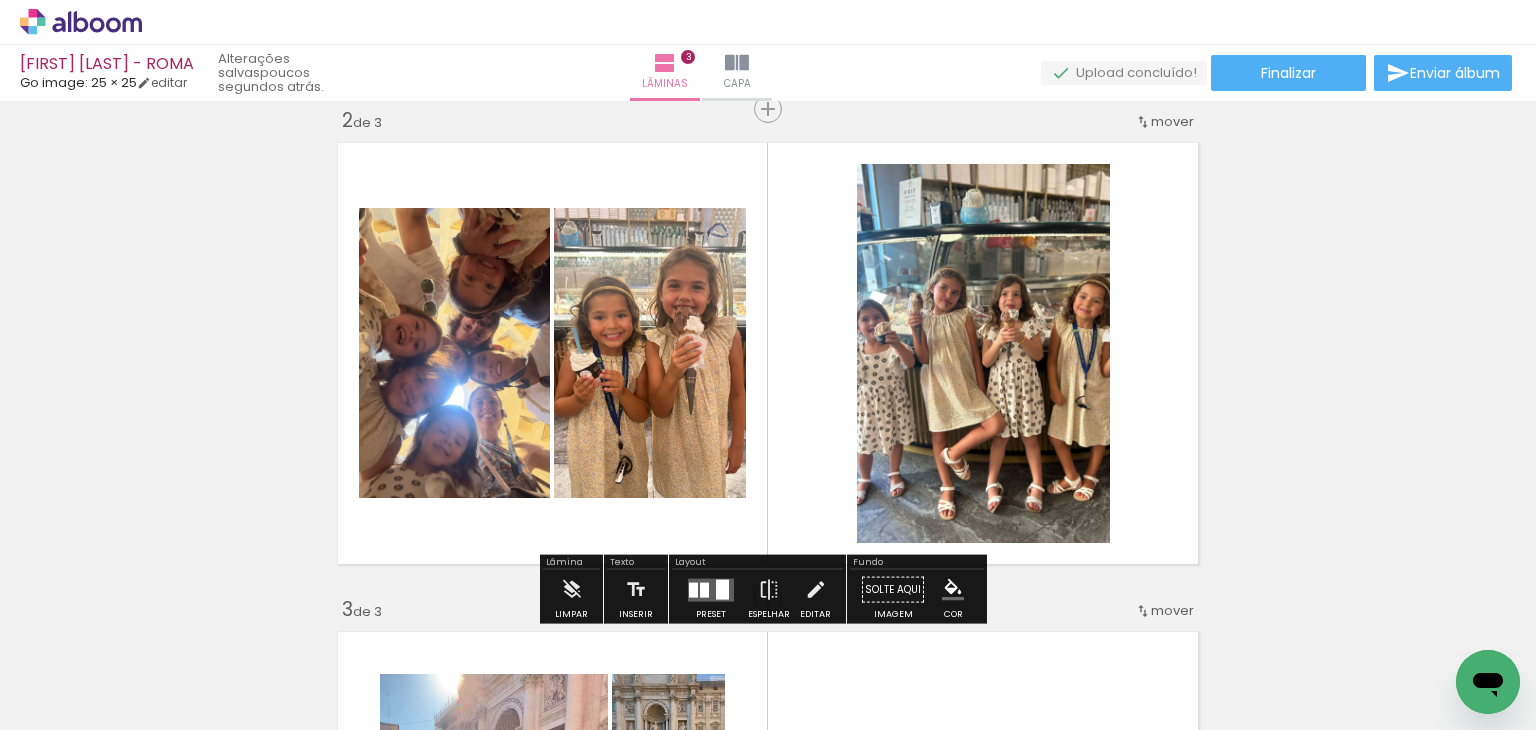 click at bounding box center (704, 589) 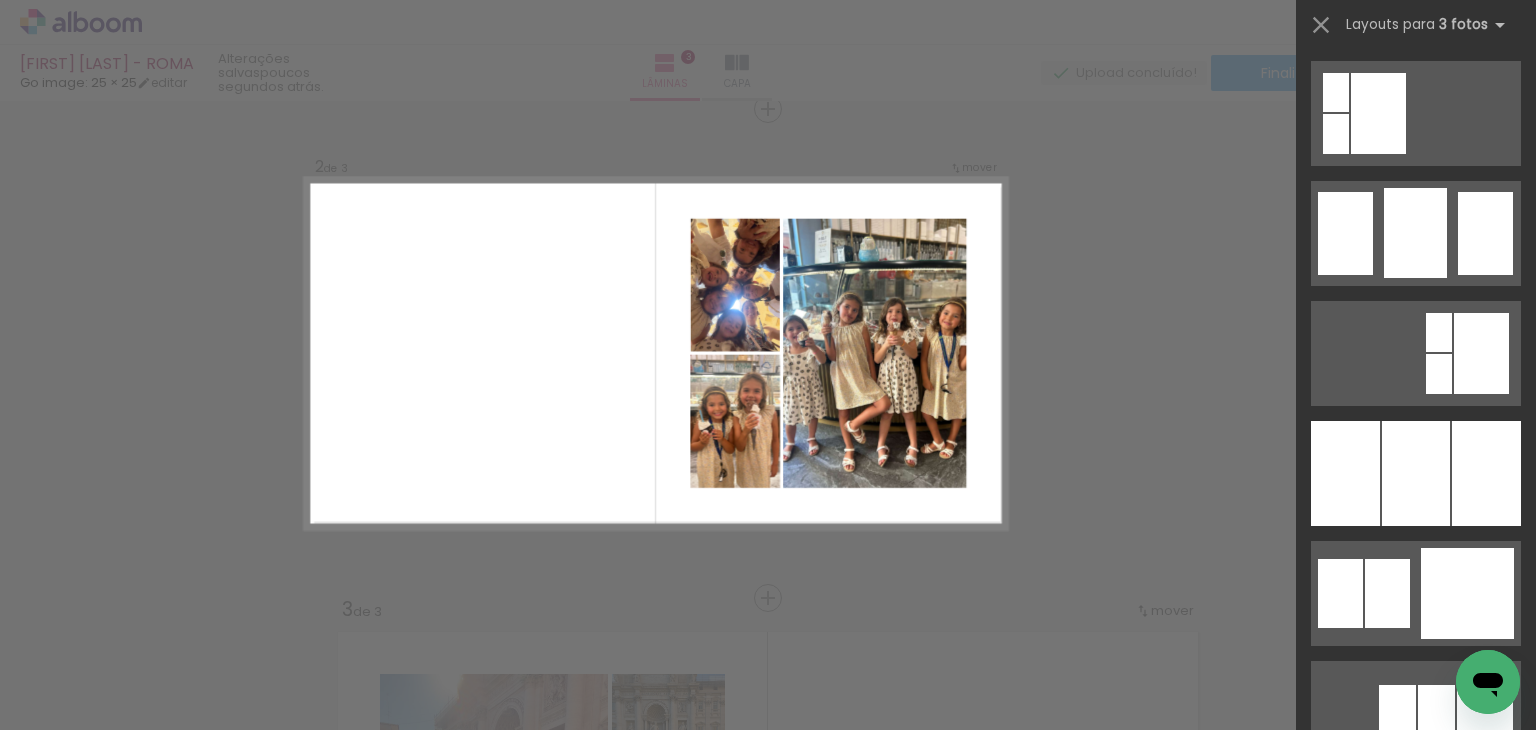 scroll, scrollTop: 1760, scrollLeft: 0, axis: vertical 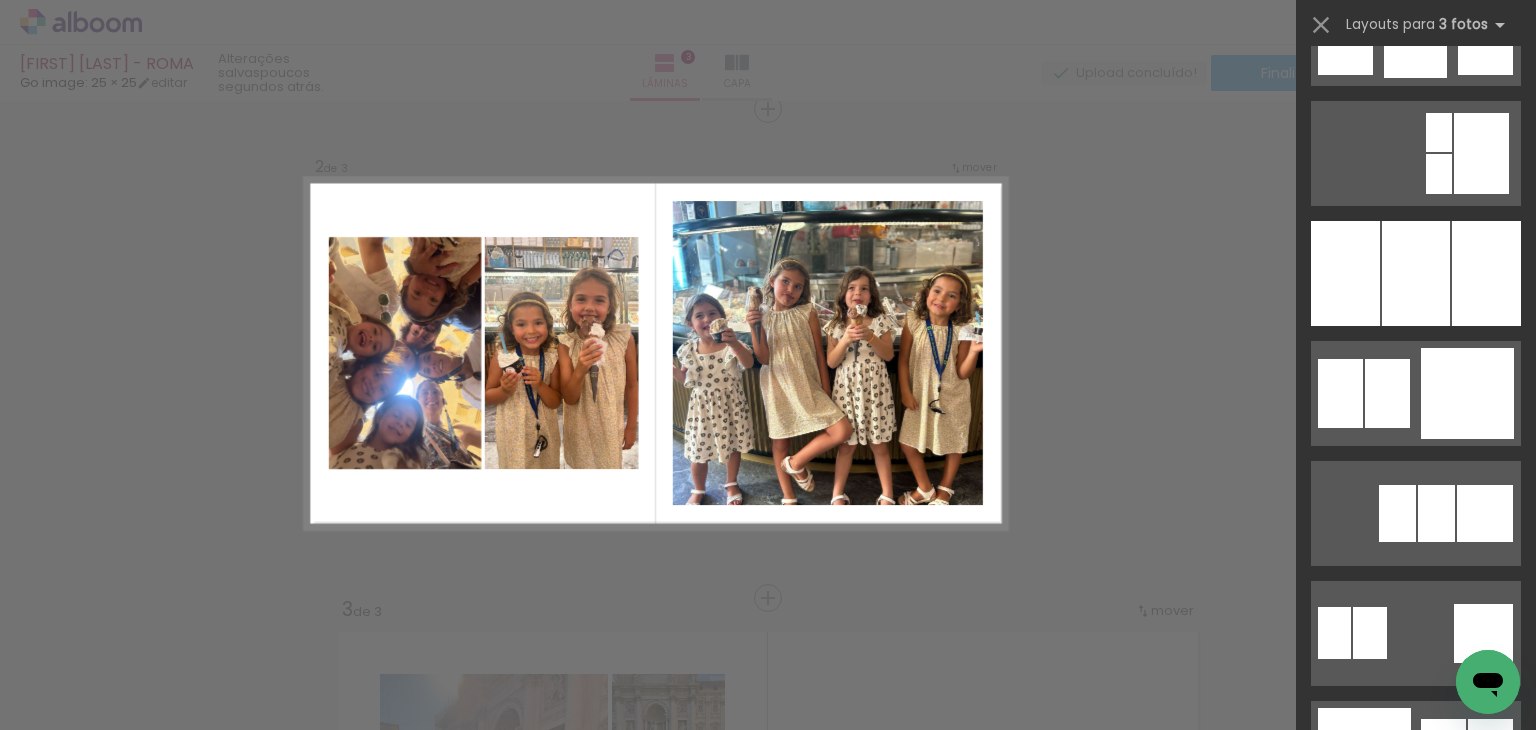 click at bounding box center [1415, -207] 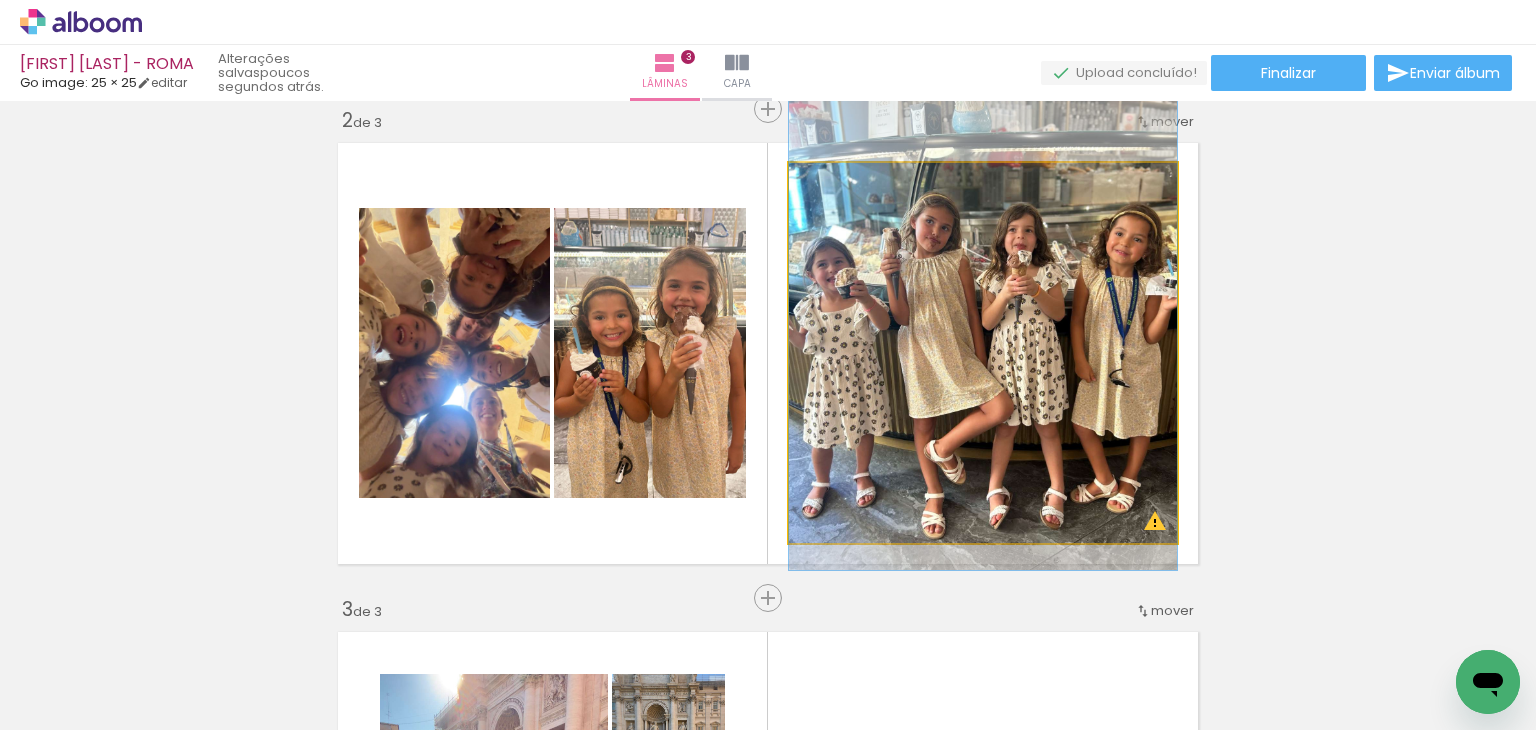 drag, startPoint x: 1092, startPoint y: 390, endPoint x: 1101, endPoint y: 354, distance: 37.107952 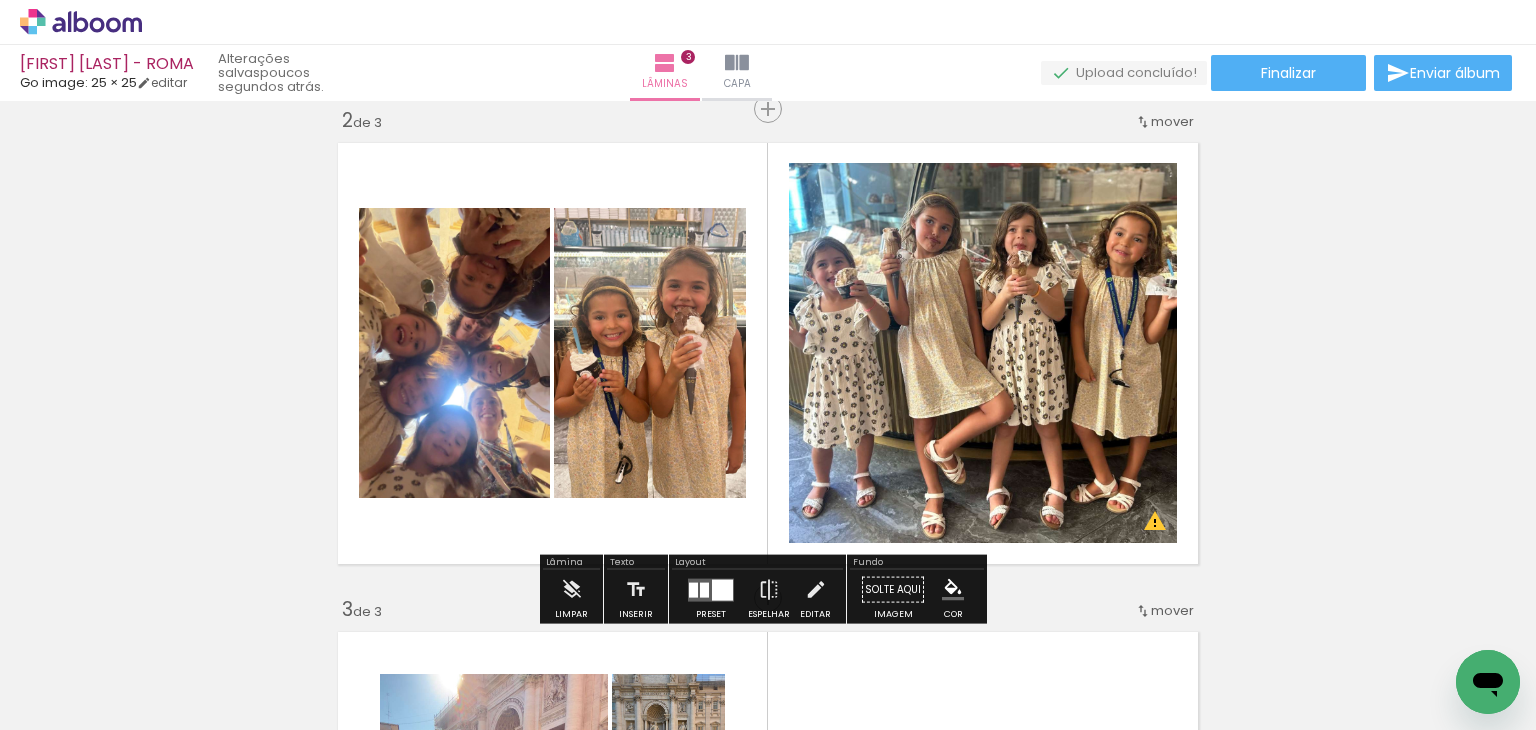 click 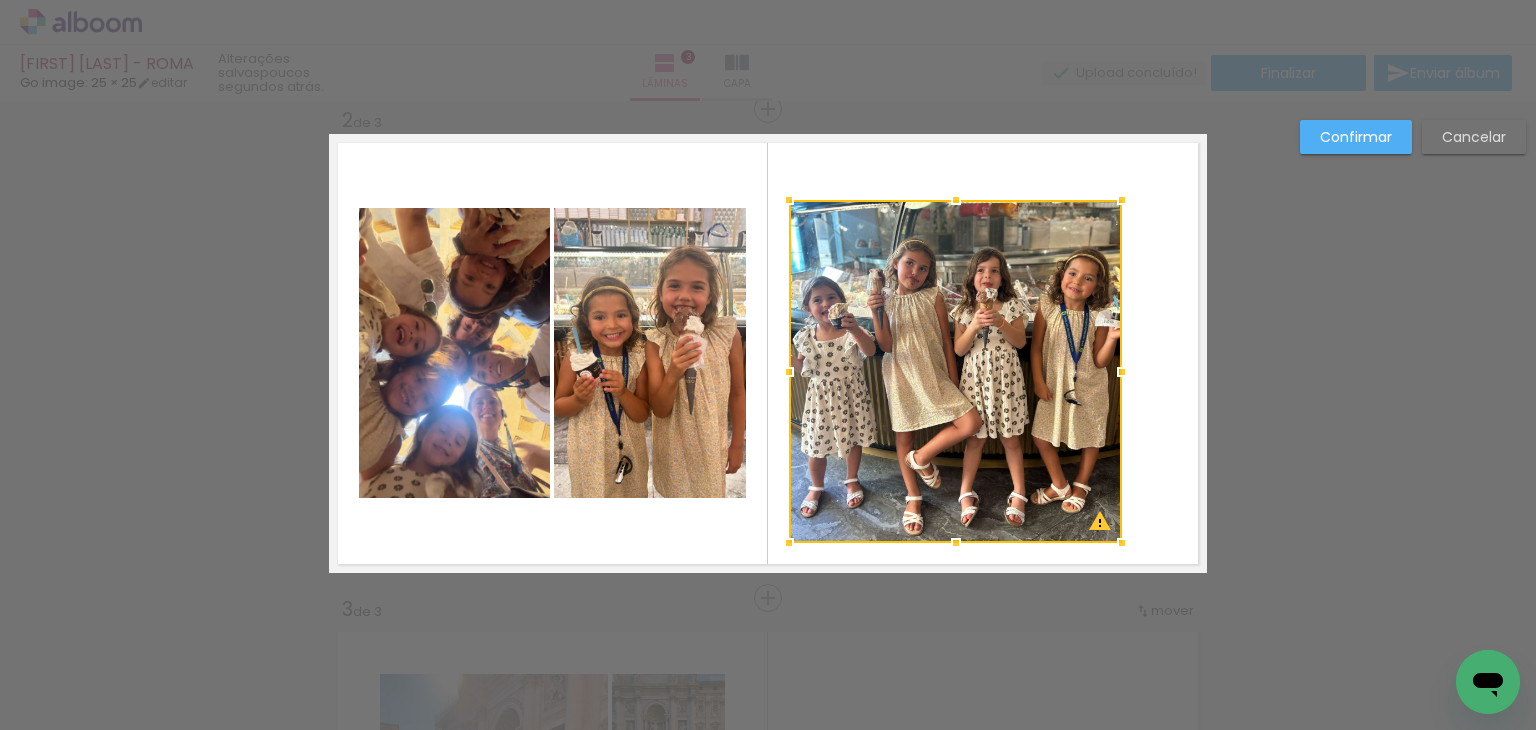 drag, startPoint x: 1168, startPoint y: 165, endPoint x: 1111, endPoint y: 201, distance: 67.41662 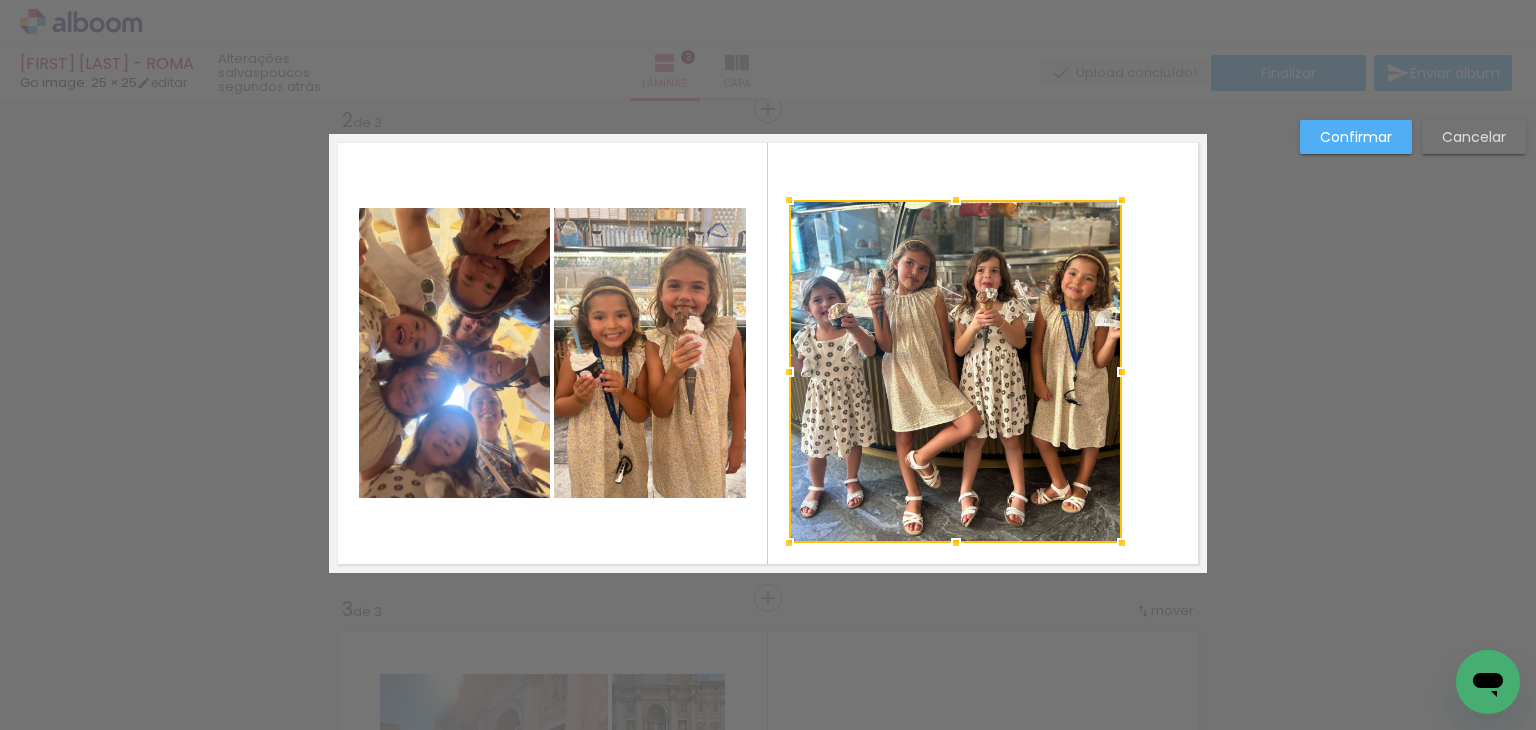 click at bounding box center [955, 371] 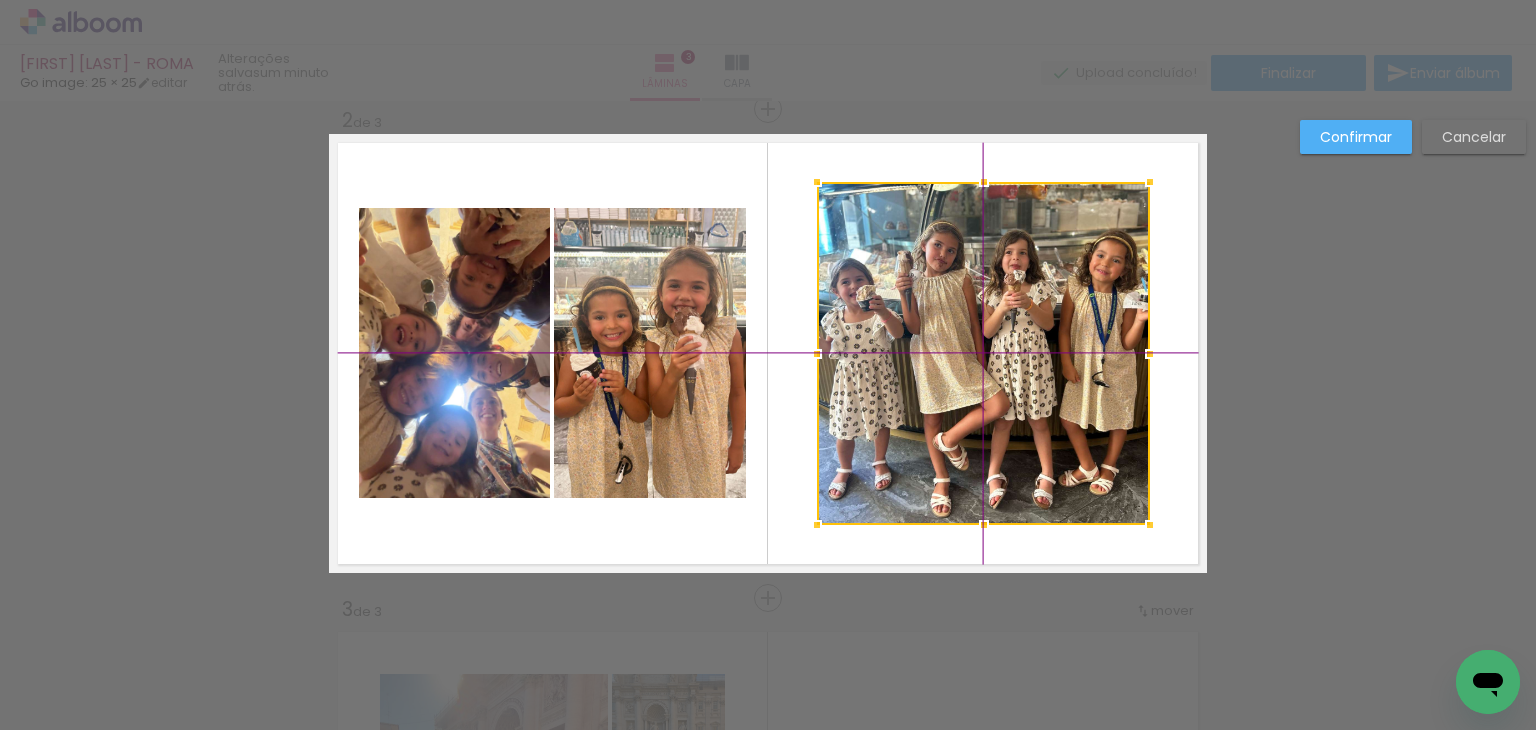drag, startPoint x: 929, startPoint y: 362, endPoint x: 983, endPoint y: 361, distance: 54.00926 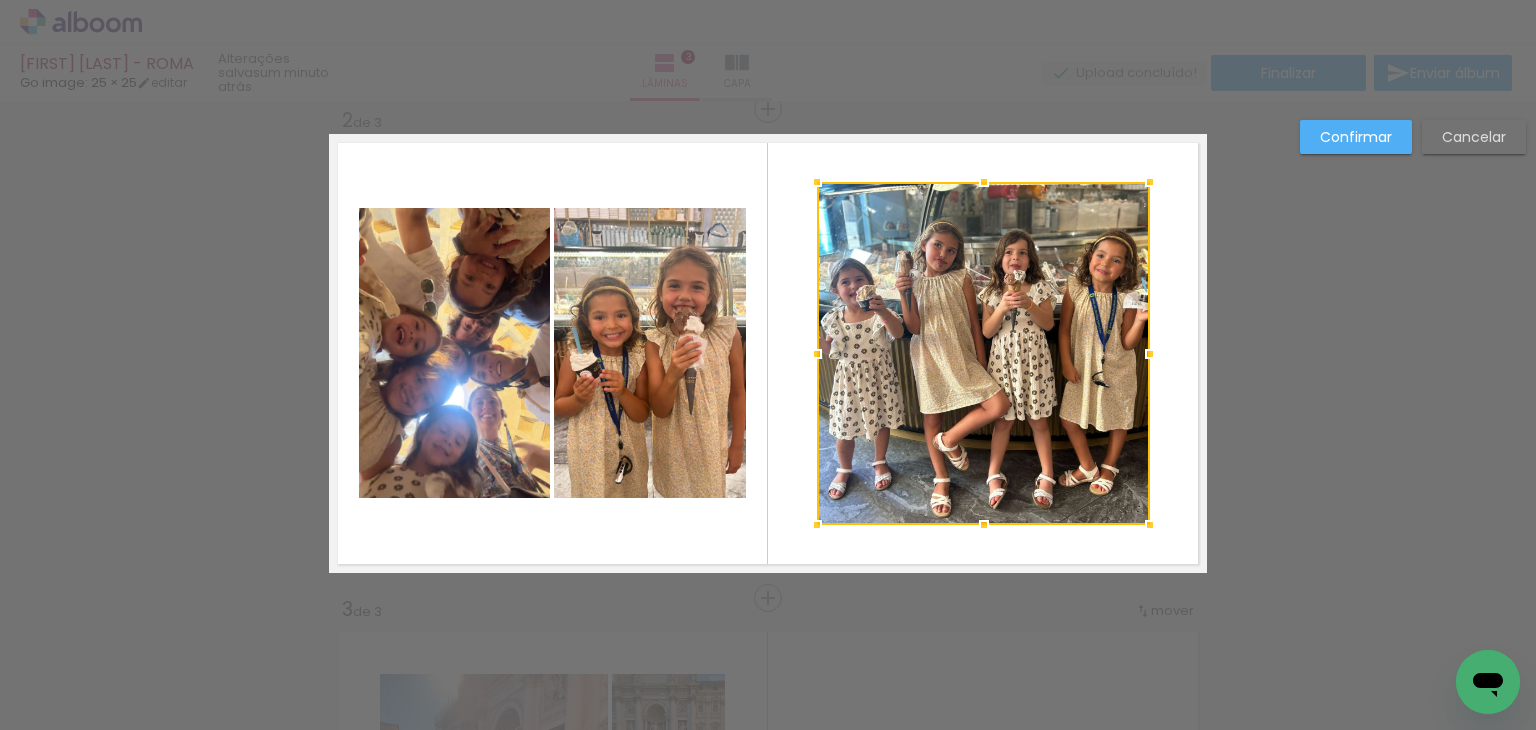 click on "Confirmar" at bounding box center [0, 0] 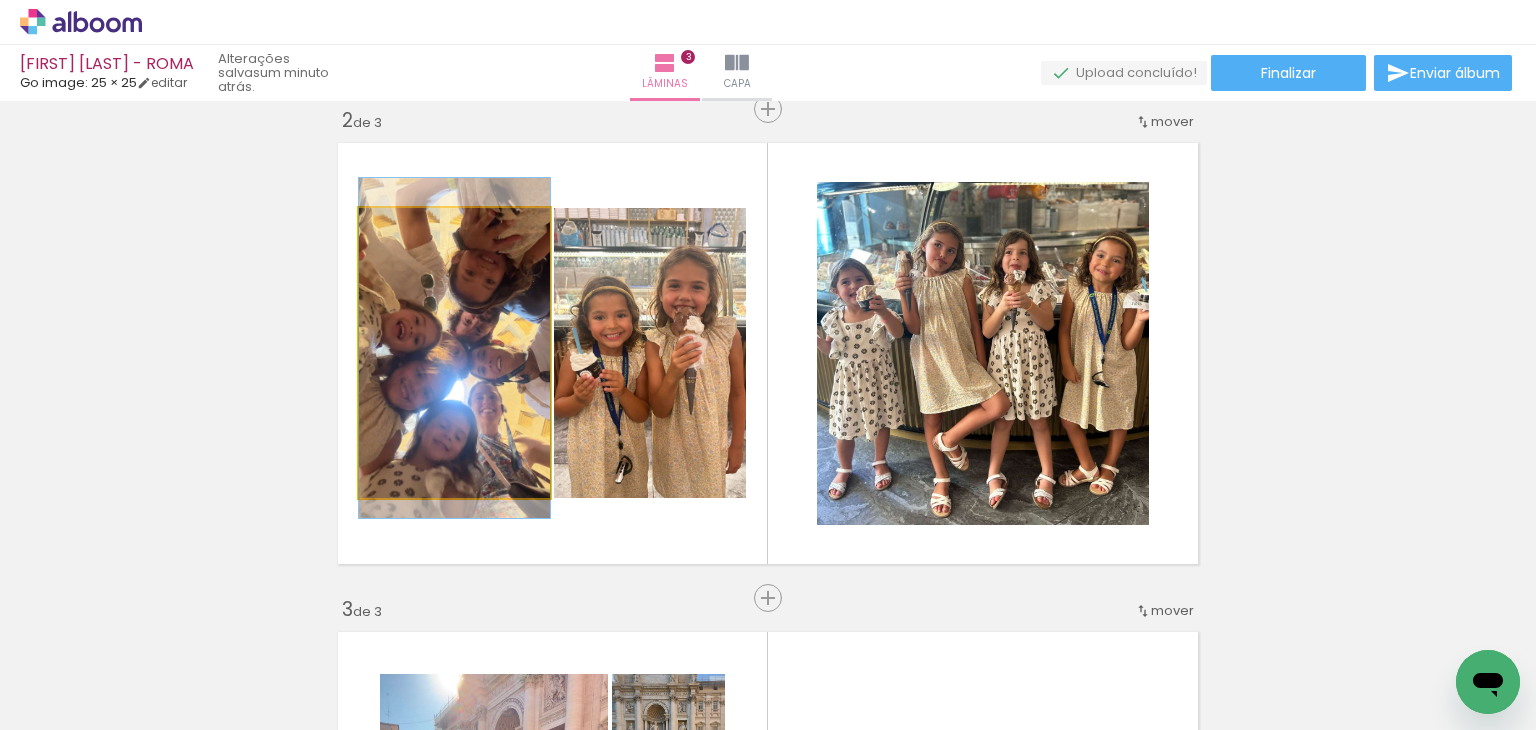 drag, startPoint x: 487, startPoint y: 381, endPoint x: 506, endPoint y: 376, distance: 19.646883 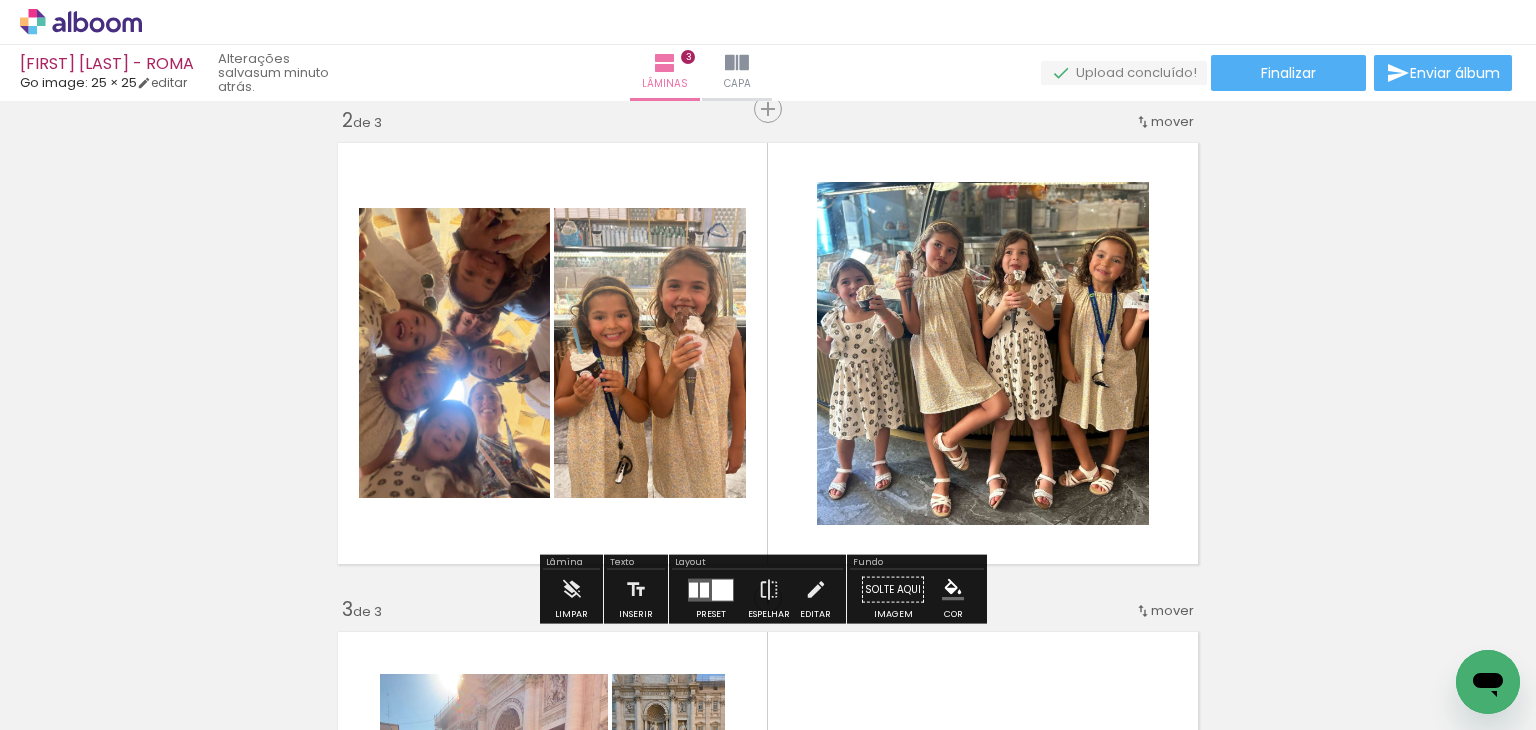 click on "Inserir lâmina 1  de 3  Inserir lâmina 2  de 3  Inserir lâmina 3  de 3" at bounding box center (768, 572) 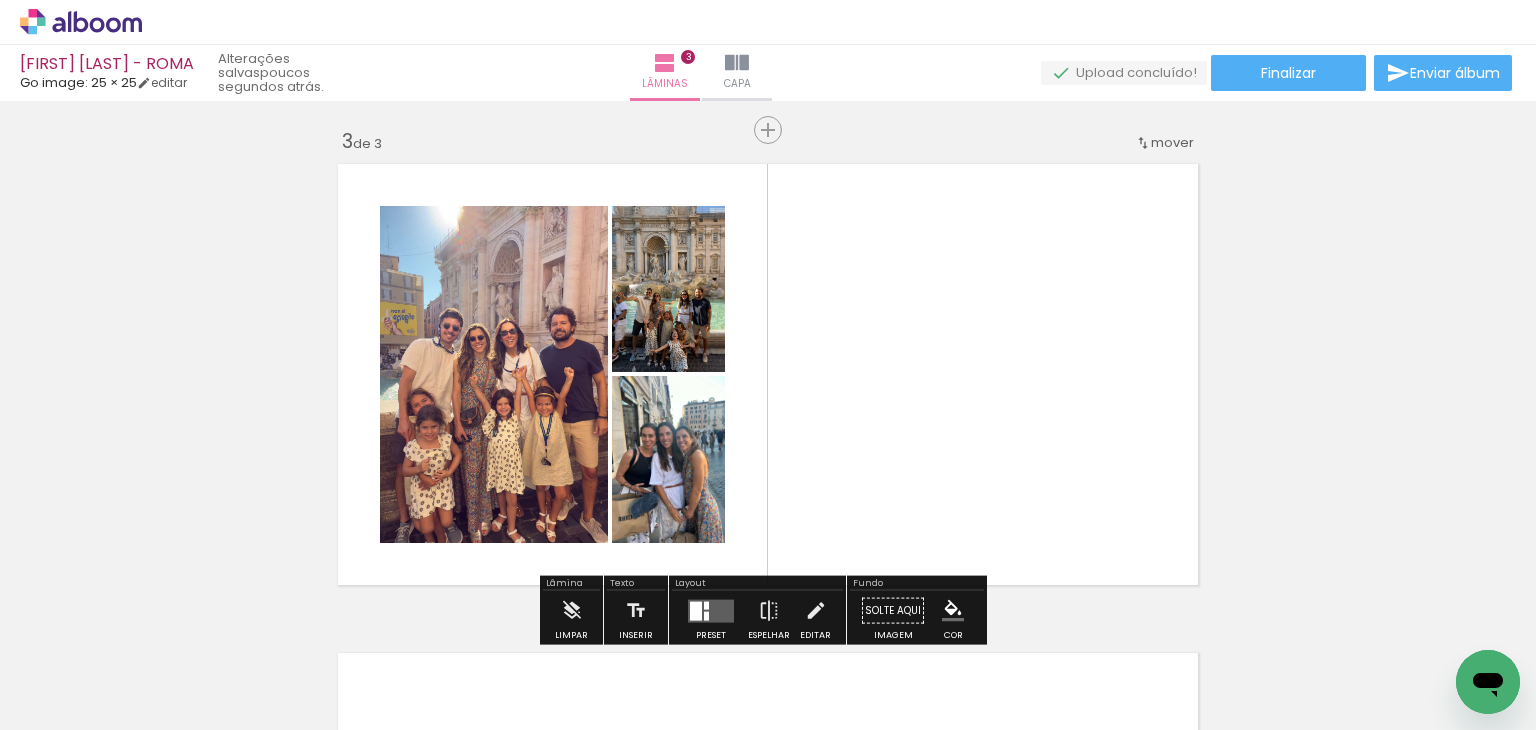 scroll, scrollTop: 1100, scrollLeft: 0, axis: vertical 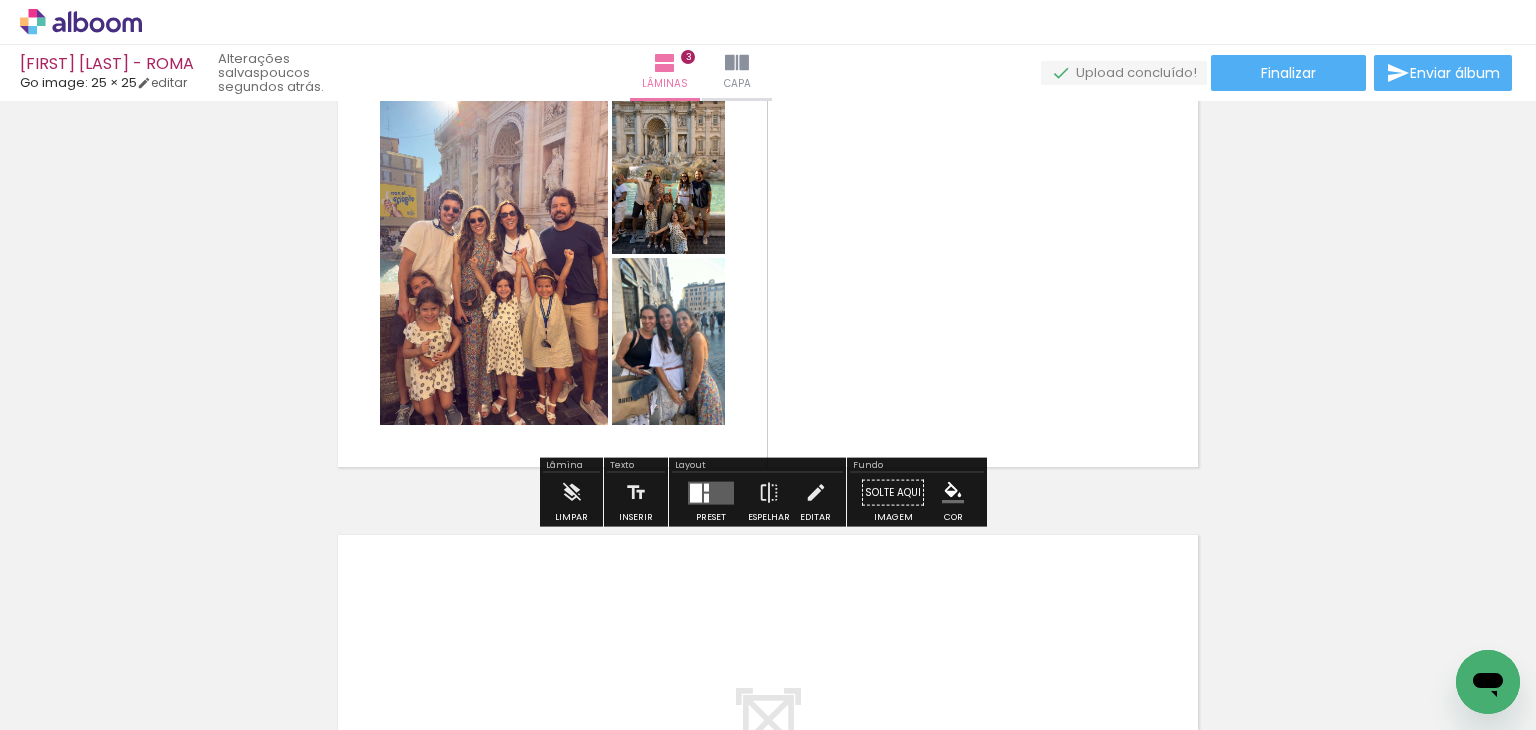 click at bounding box center [711, 492] 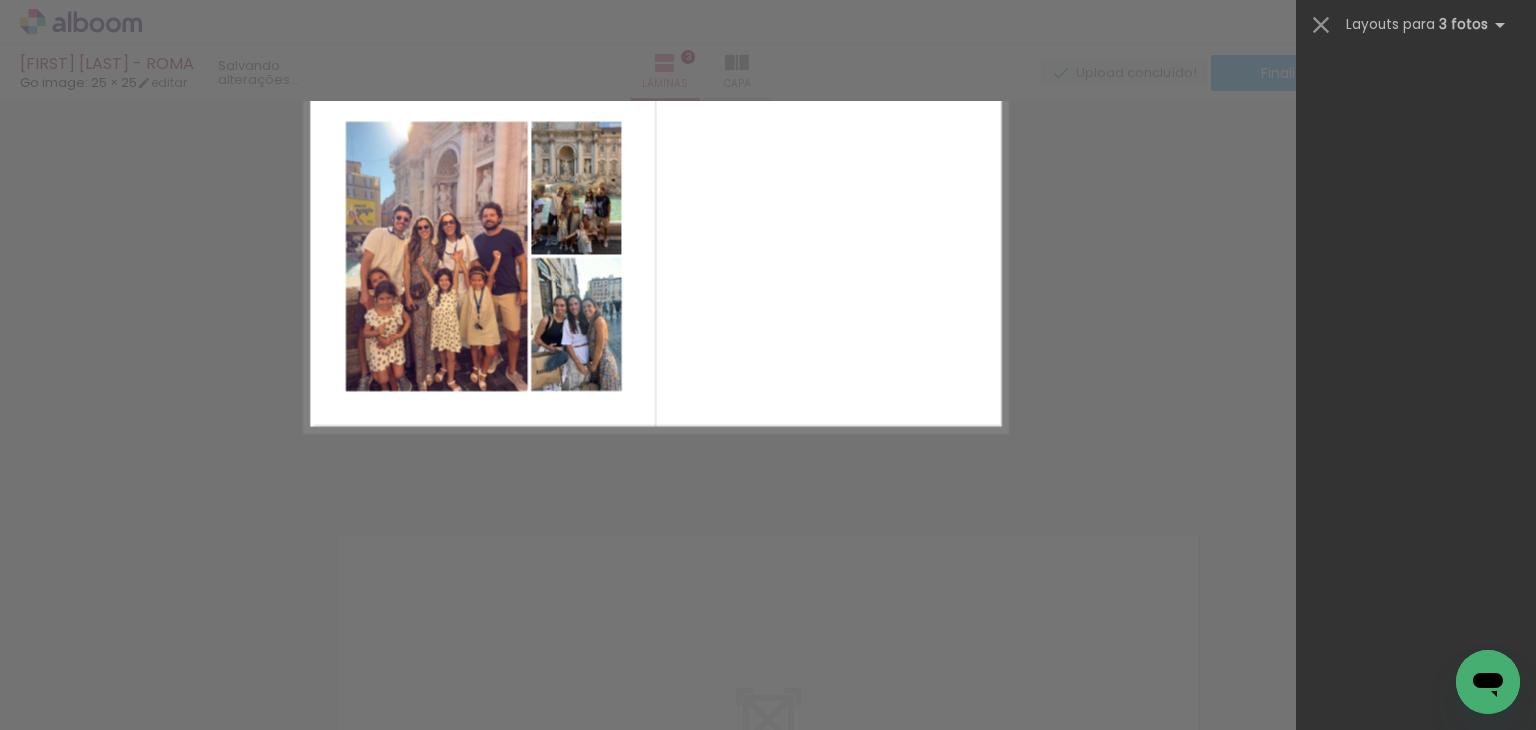 scroll, scrollTop: 0, scrollLeft: 0, axis: both 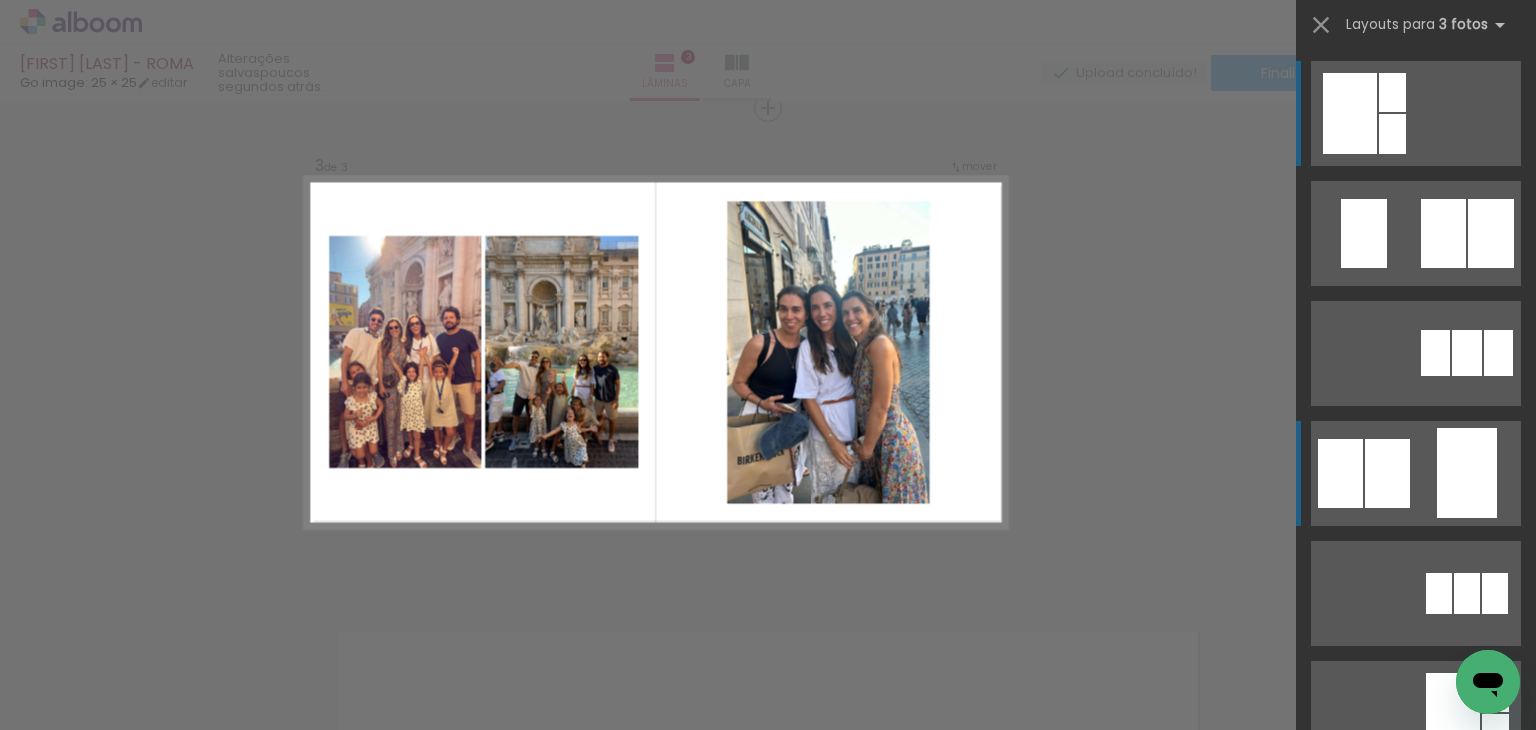 click at bounding box center [1350, 113] 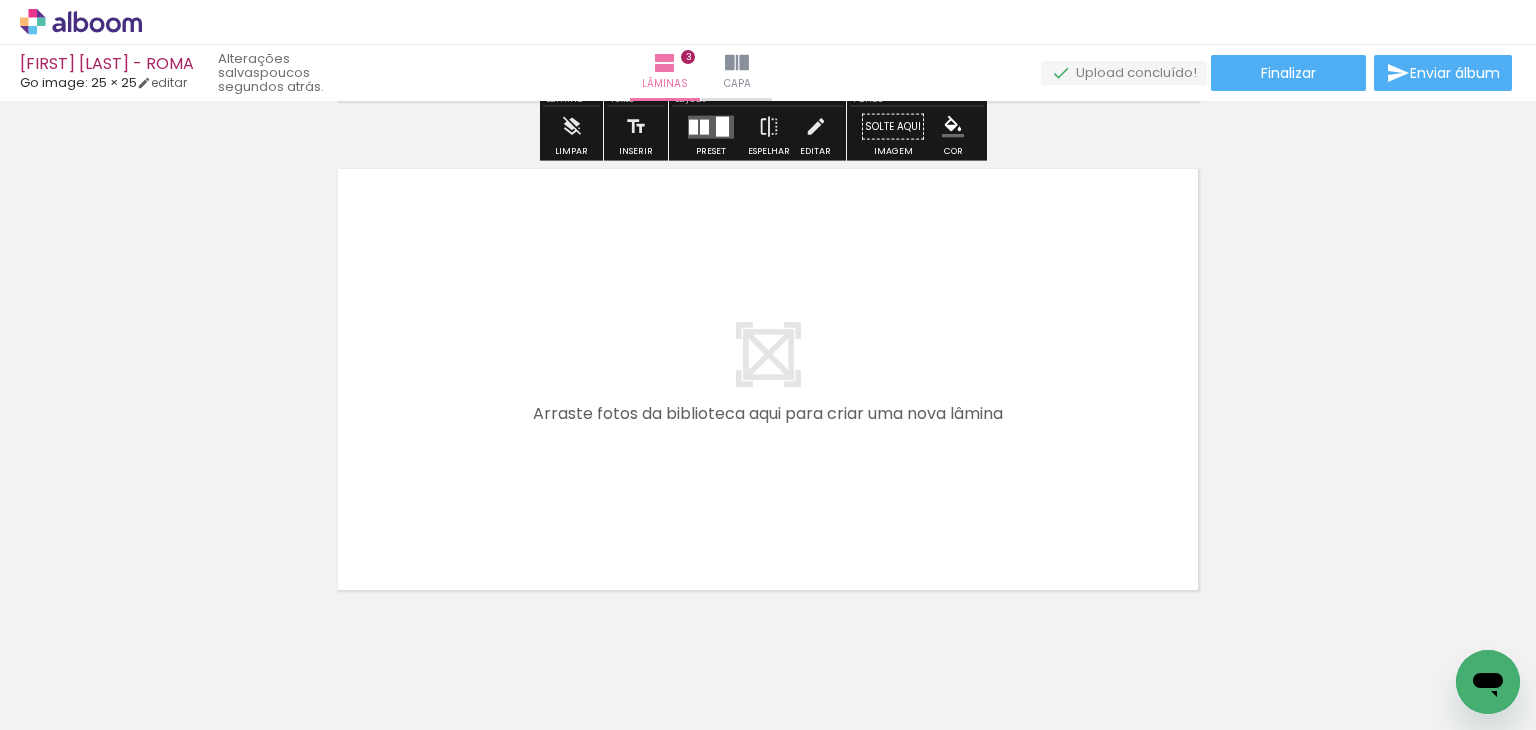 scroll, scrollTop: 1500, scrollLeft: 0, axis: vertical 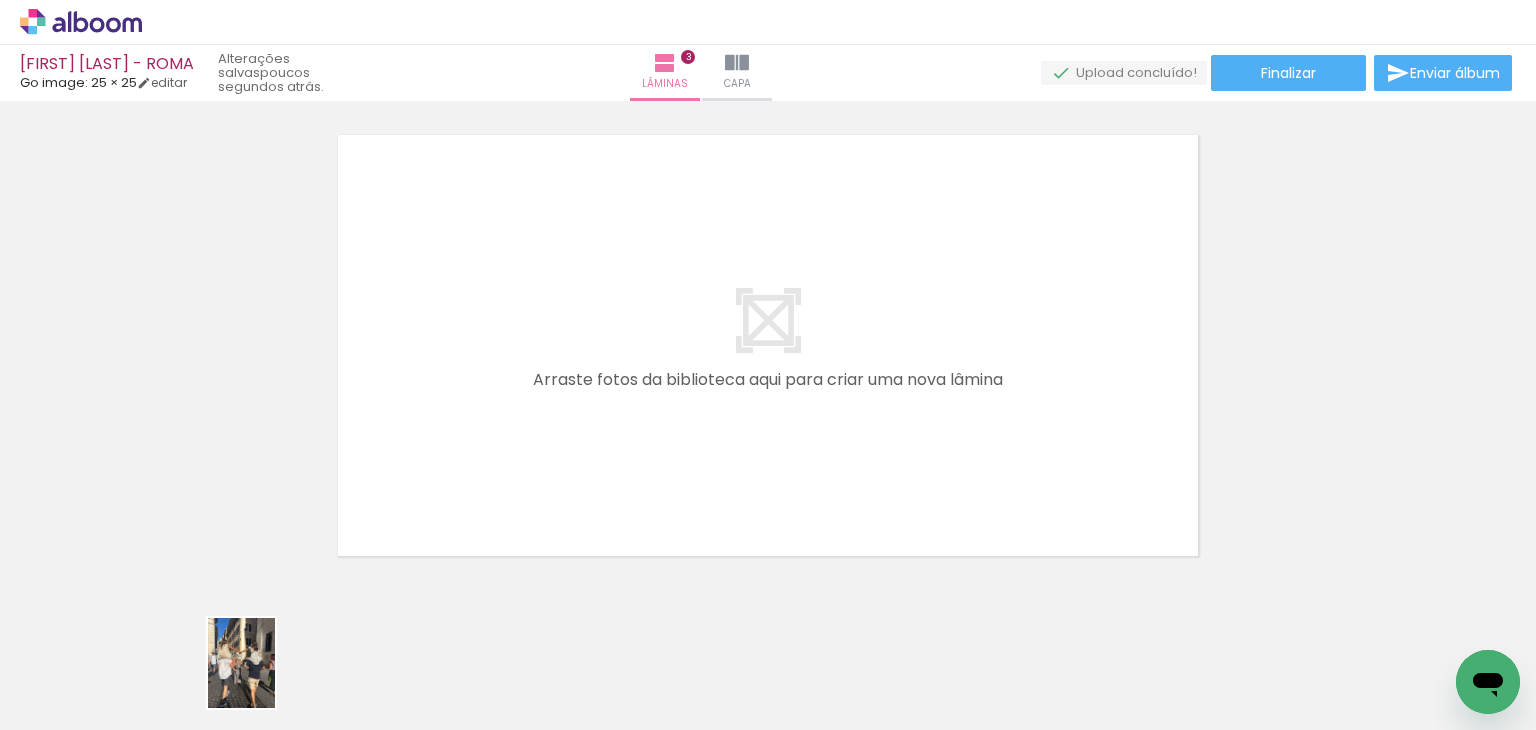 drag, startPoint x: 247, startPoint y: 664, endPoint x: 258, endPoint y: 681, distance: 20.248457 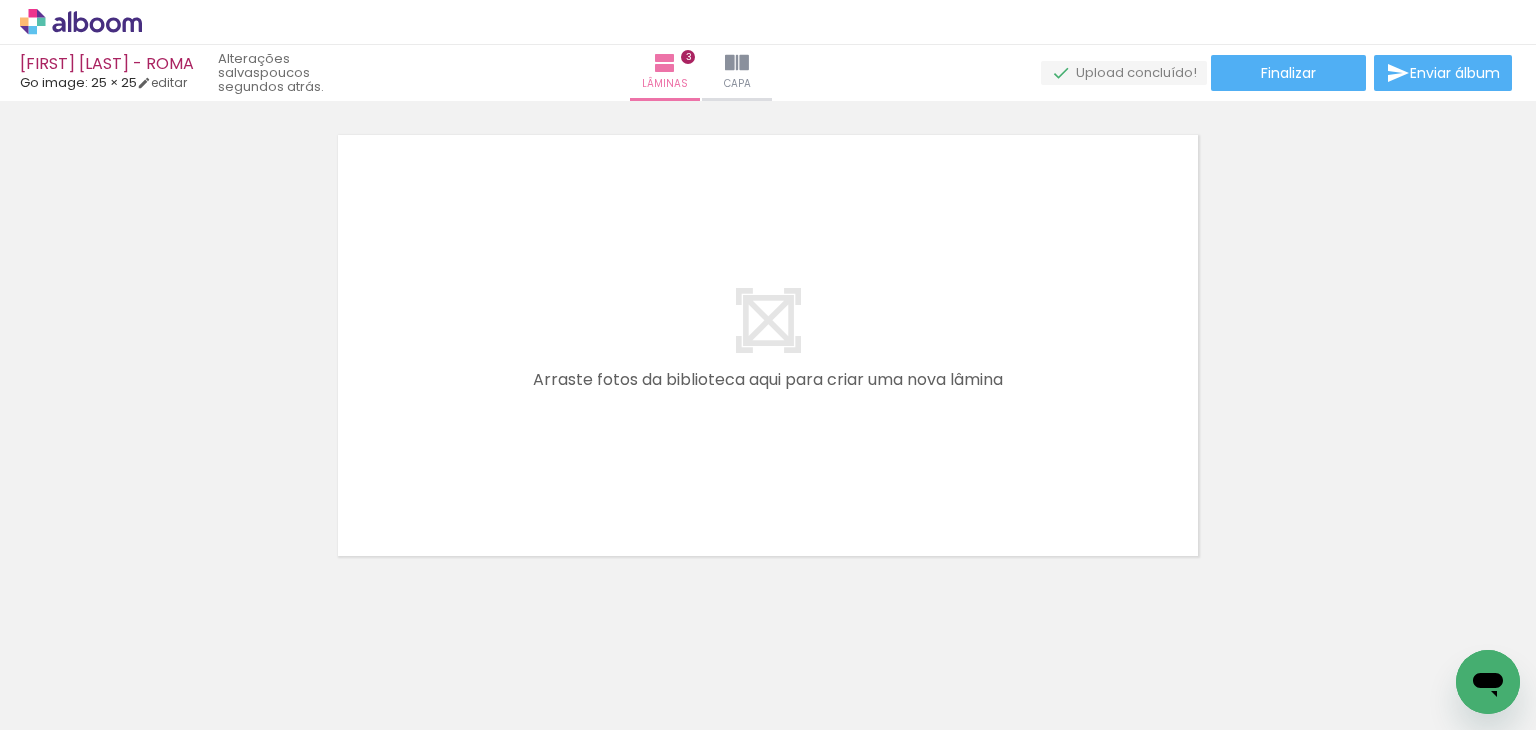 scroll, scrollTop: 1100, scrollLeft: 0, axis: vertical 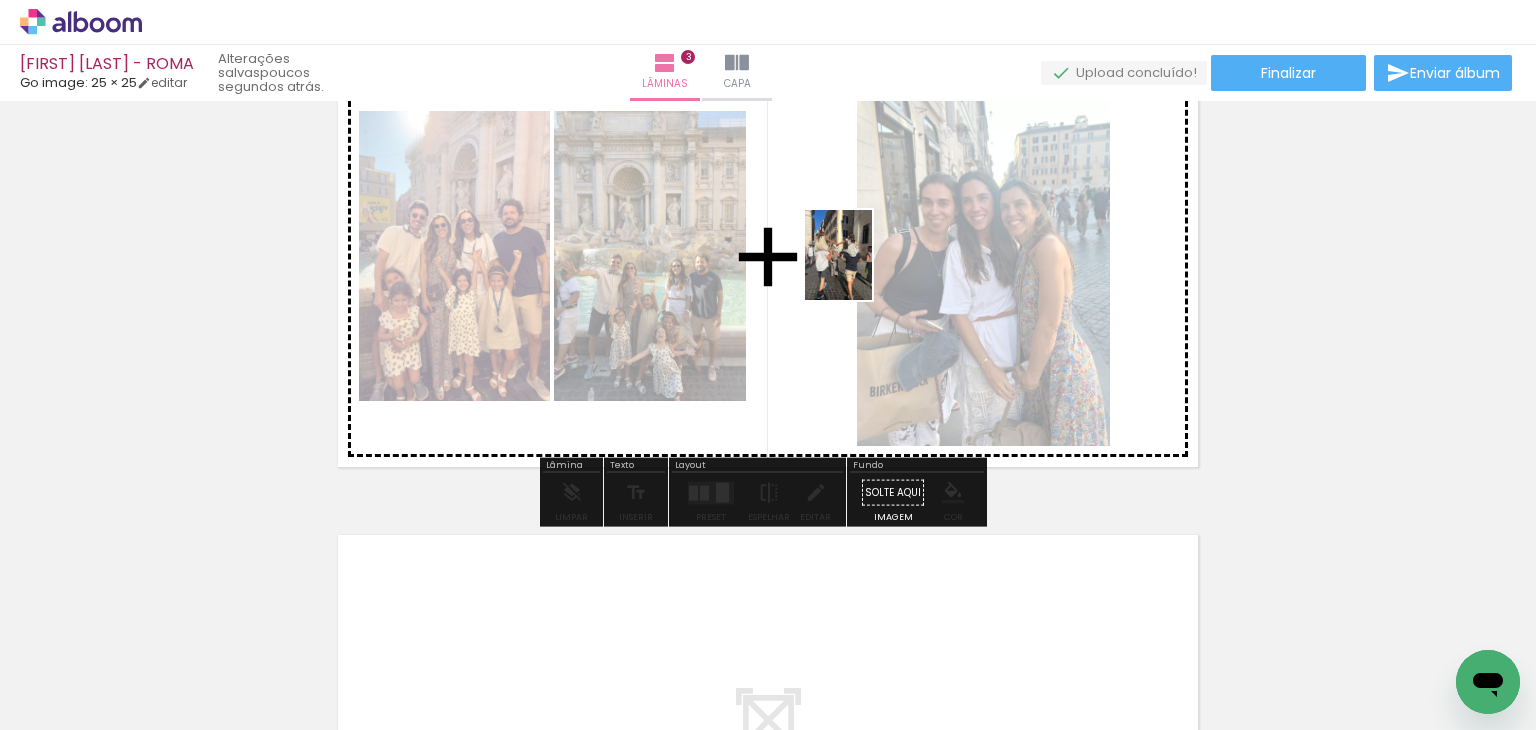 drag, startPoint x: 227, startPoint y: 667, endPoint x: 865, endPoint y: 270, distance: 751.43396 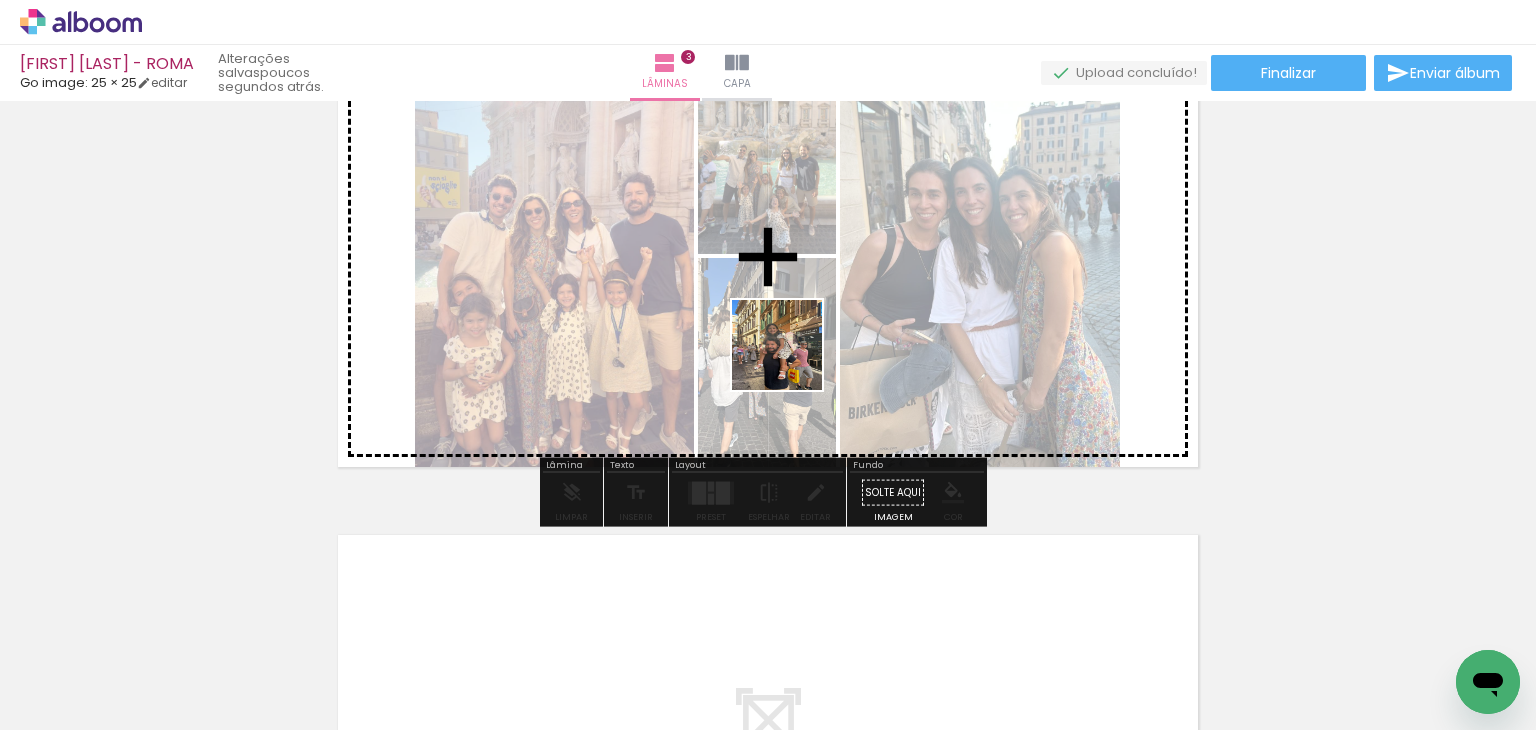 drag, startPoint x: 216, startPoint y: 668, endPoint x: 911, endPoint y: 265, distance: 803.3891 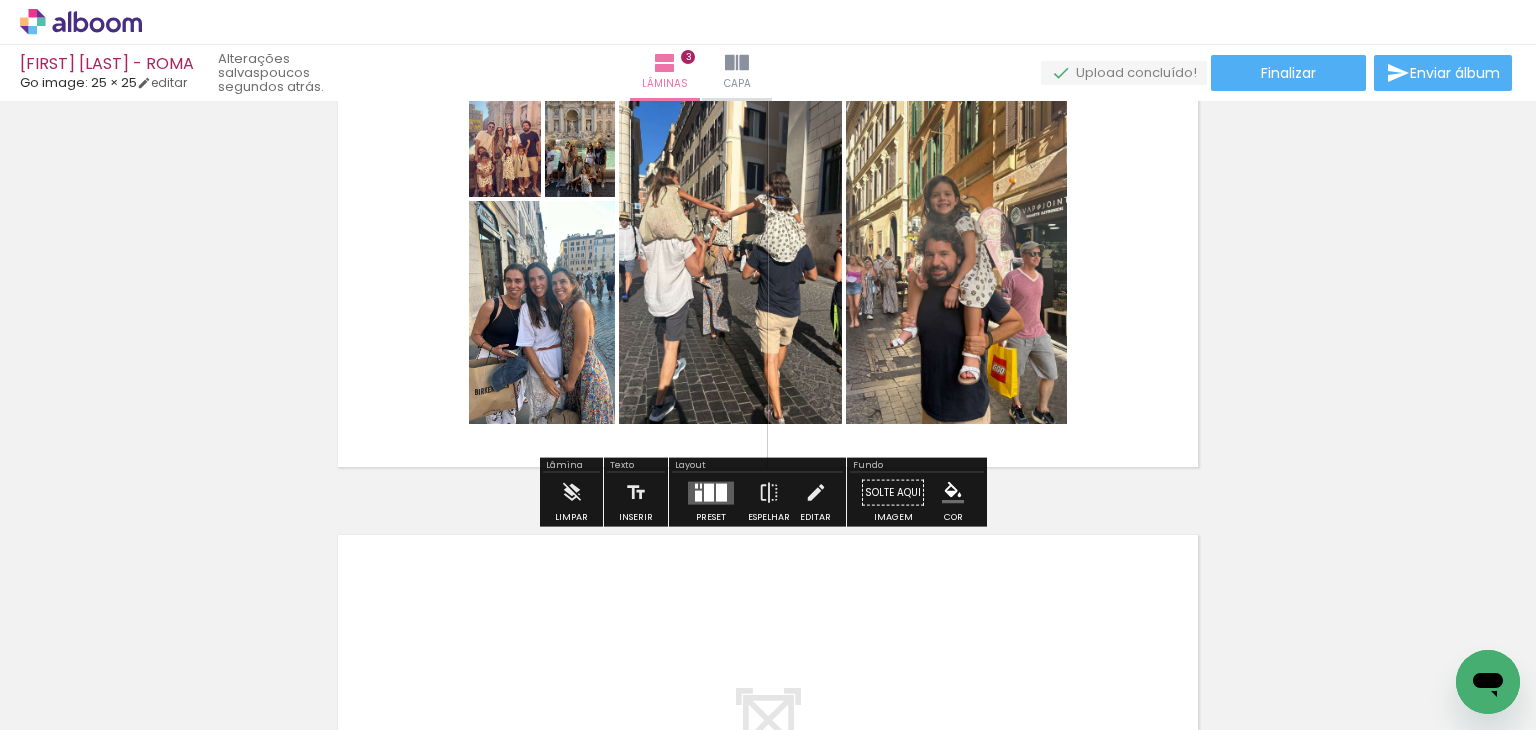 click at bounding box center [711, 492] 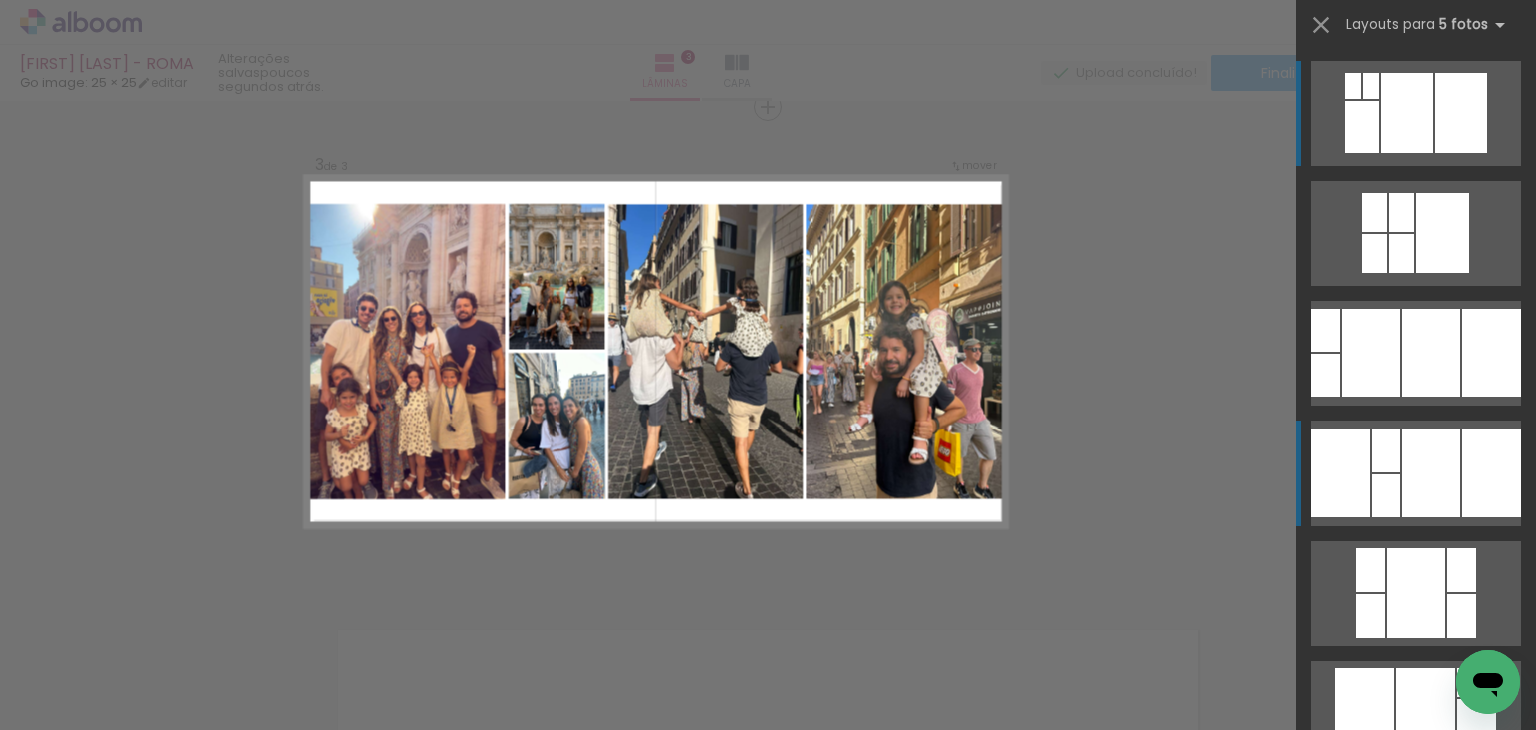 scroll, scrollTop: 1004, scrollLeft: 0, axis: vertical 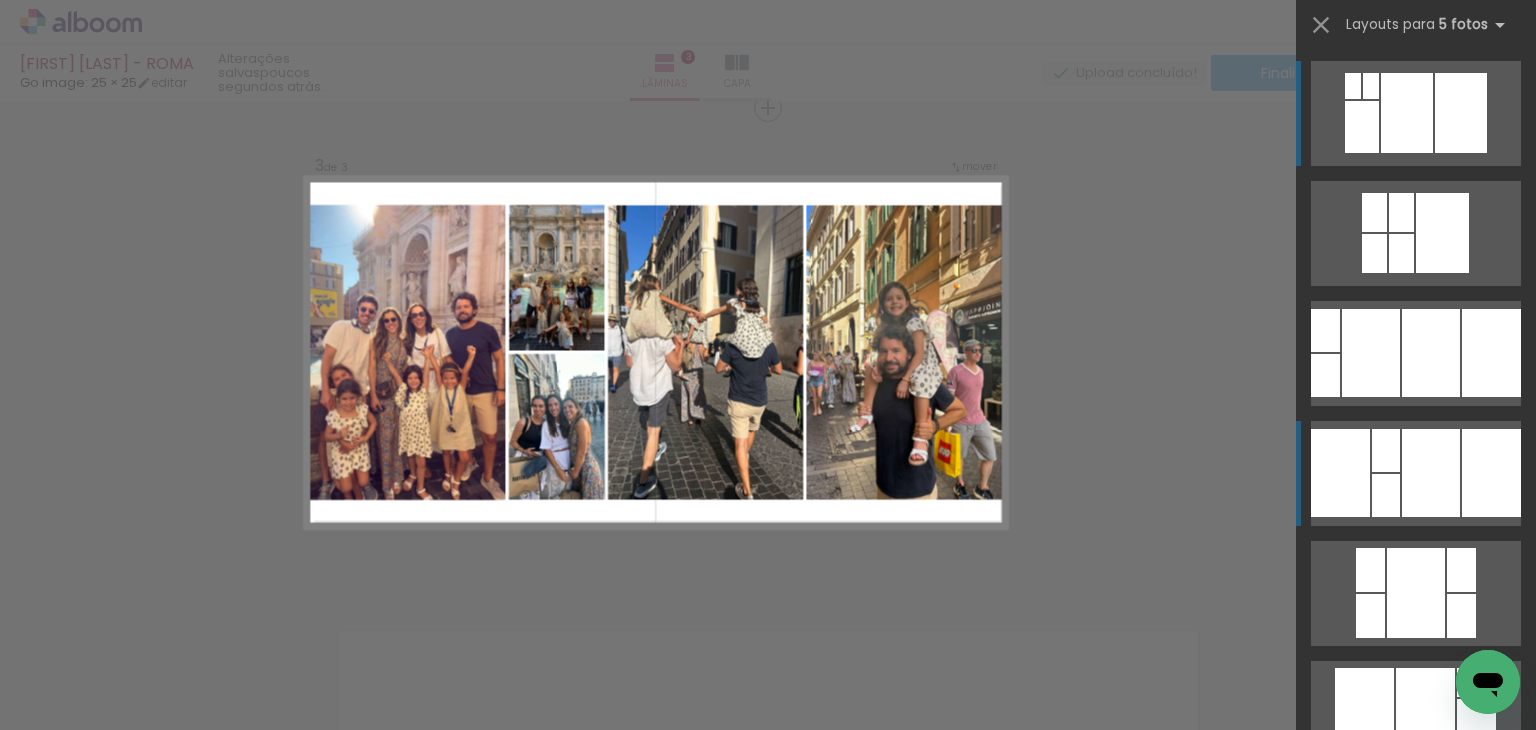 click at bounding box center [1407, 113] 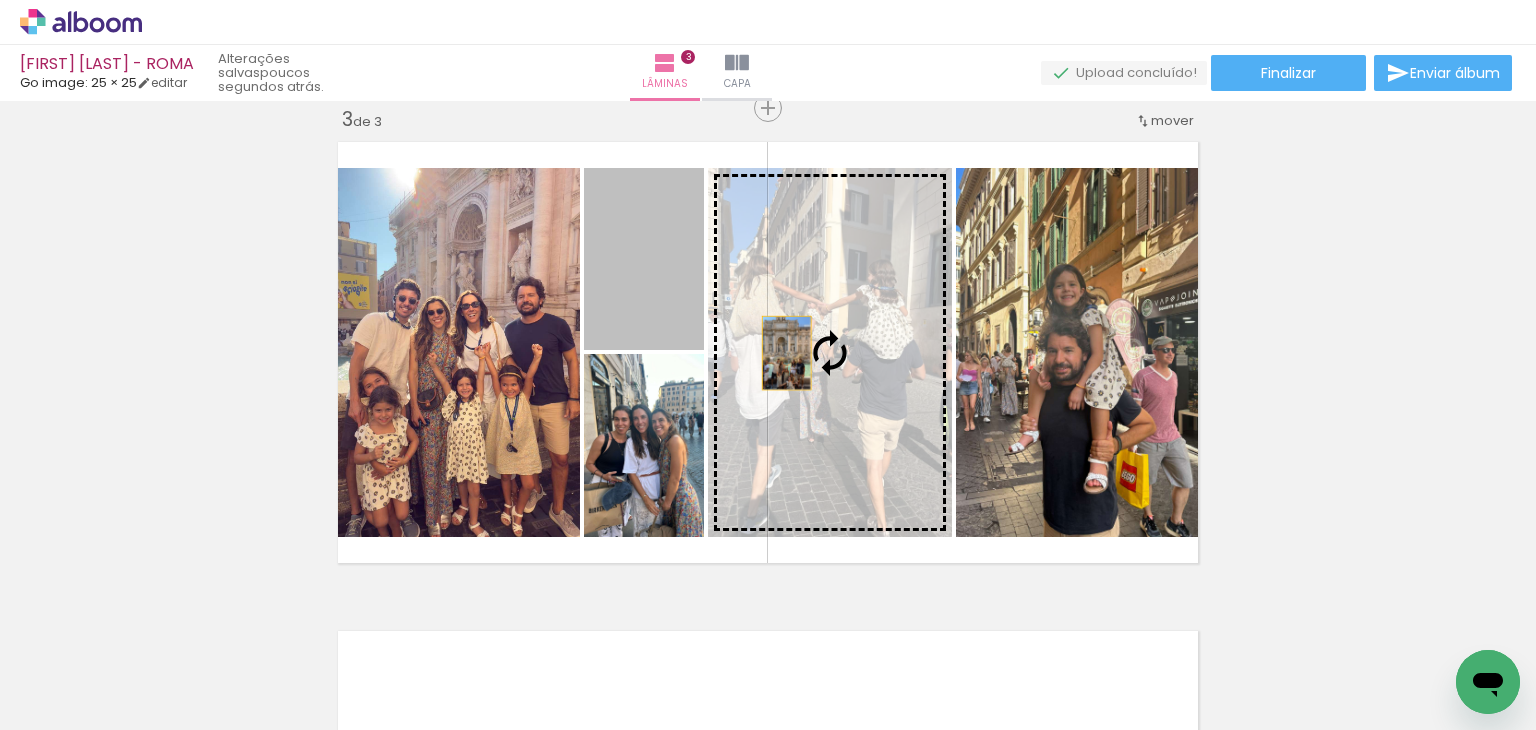 drag, startPoint x: 674, startPoint y: 296, endPoint x: 879, endPoint y: 357, distance: 213.88315 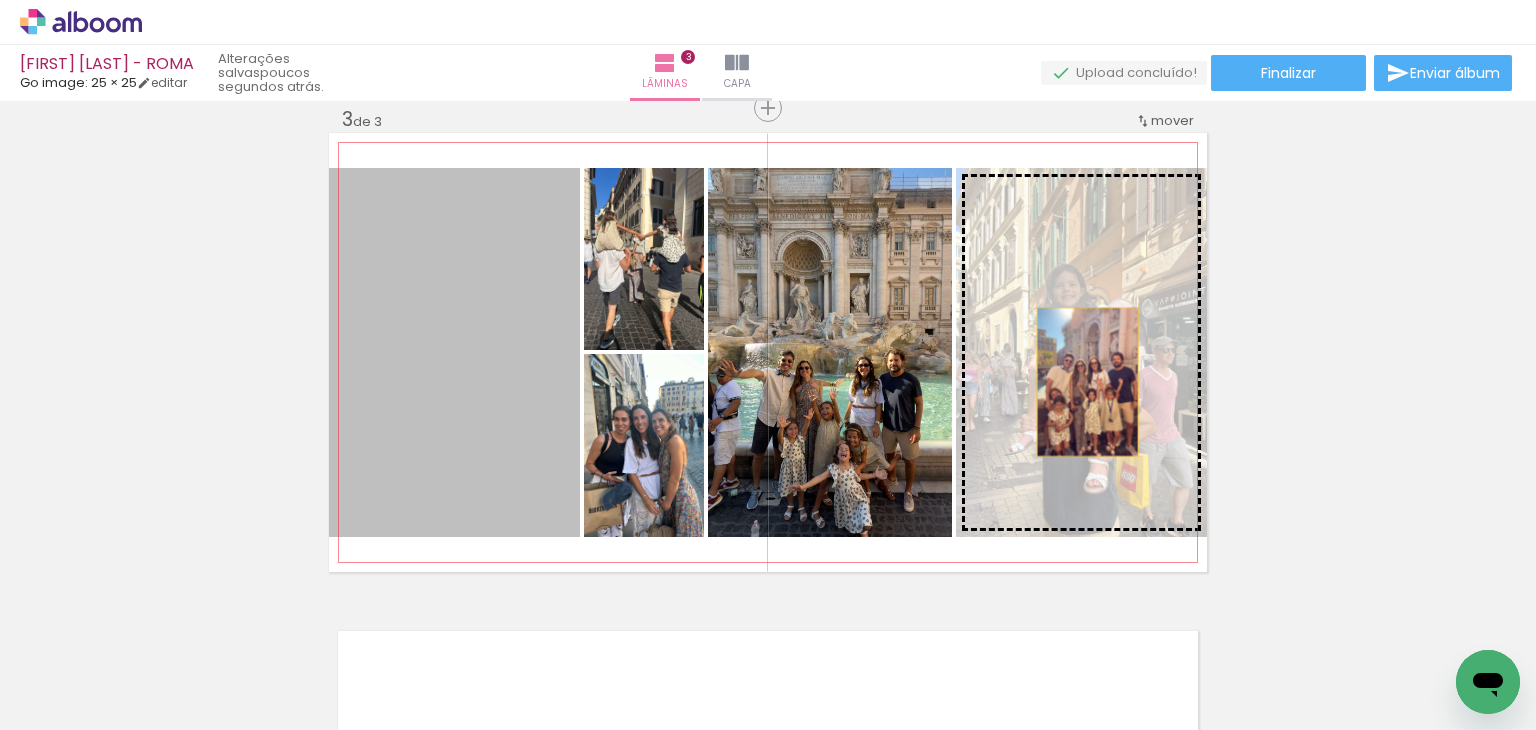 drag, startPoint x: 435, startPoint y: 475, endPoint x: 1080, endPoint y: 382, distance: 651.67017 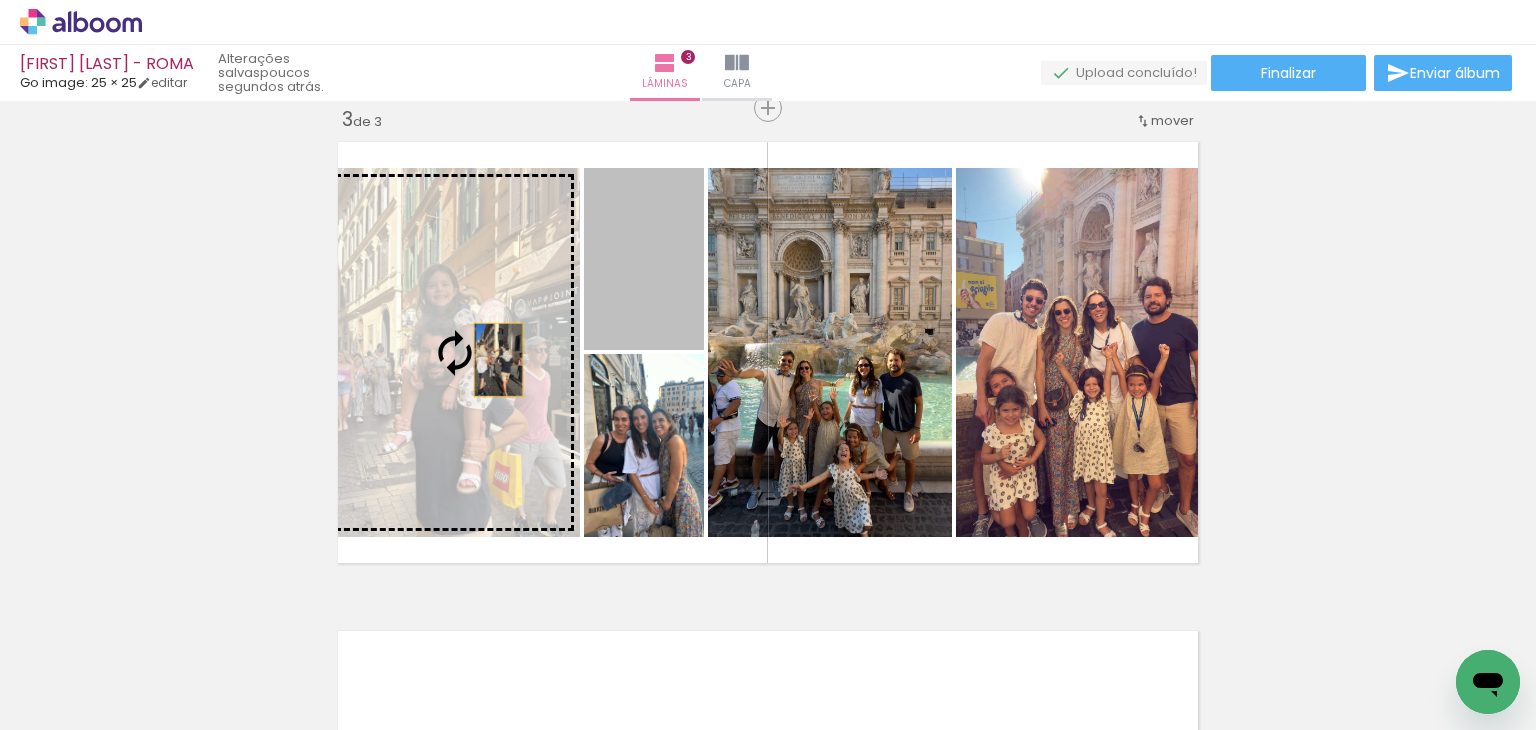 drag, startPoint x: 657, startPoint y: 274, endPoint x: 491, endPoint y: 360, distance: 186.95454 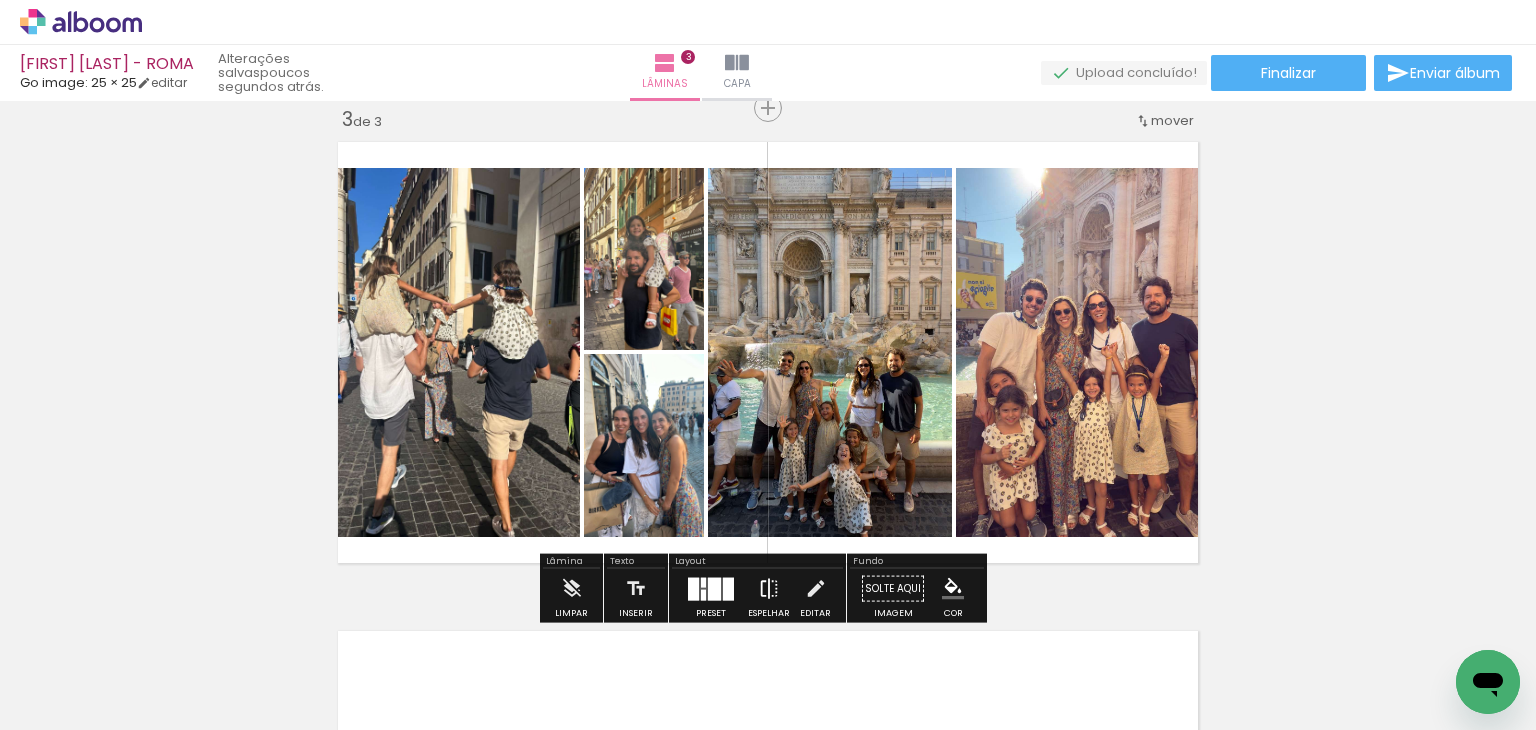 click at bounding box center [769, 589] 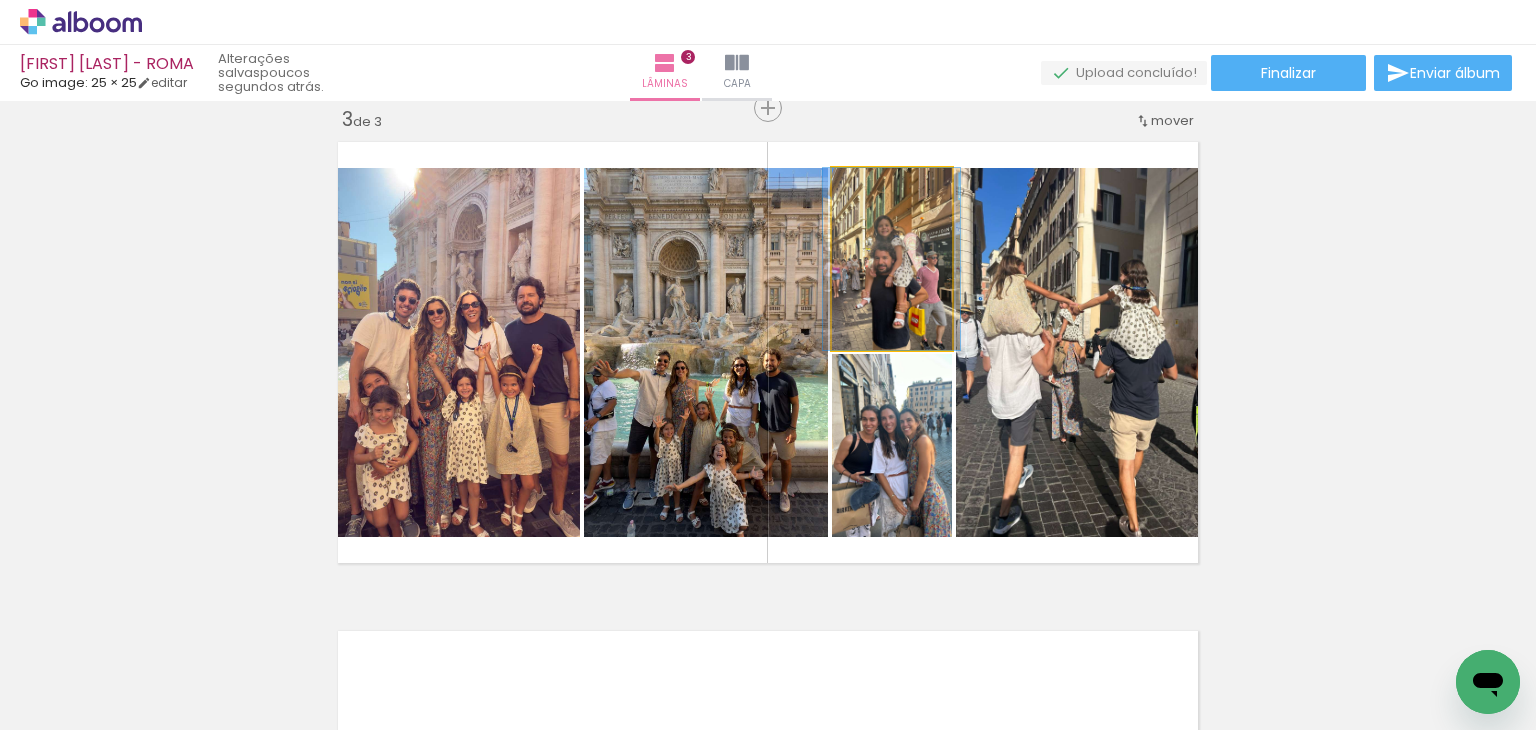 drag, startPoint x: 873, startPoint y: 295, endPoint x: 1159, endPoint y: 408, distance: 307.51422 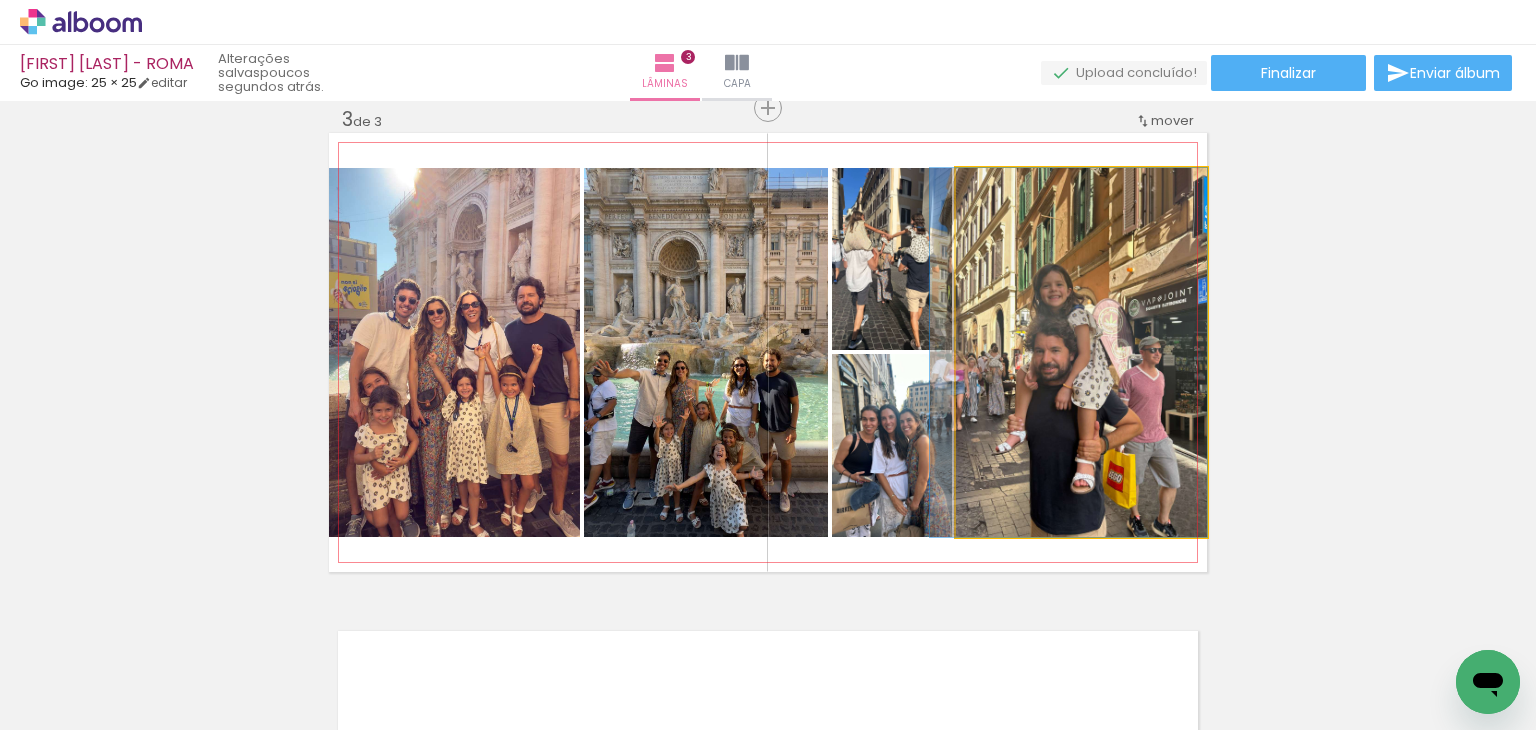 drag, startPoint x: 1136, startPoint y: 412, endPoint x: 1116, endPoint y: 417, distance: 20.615528 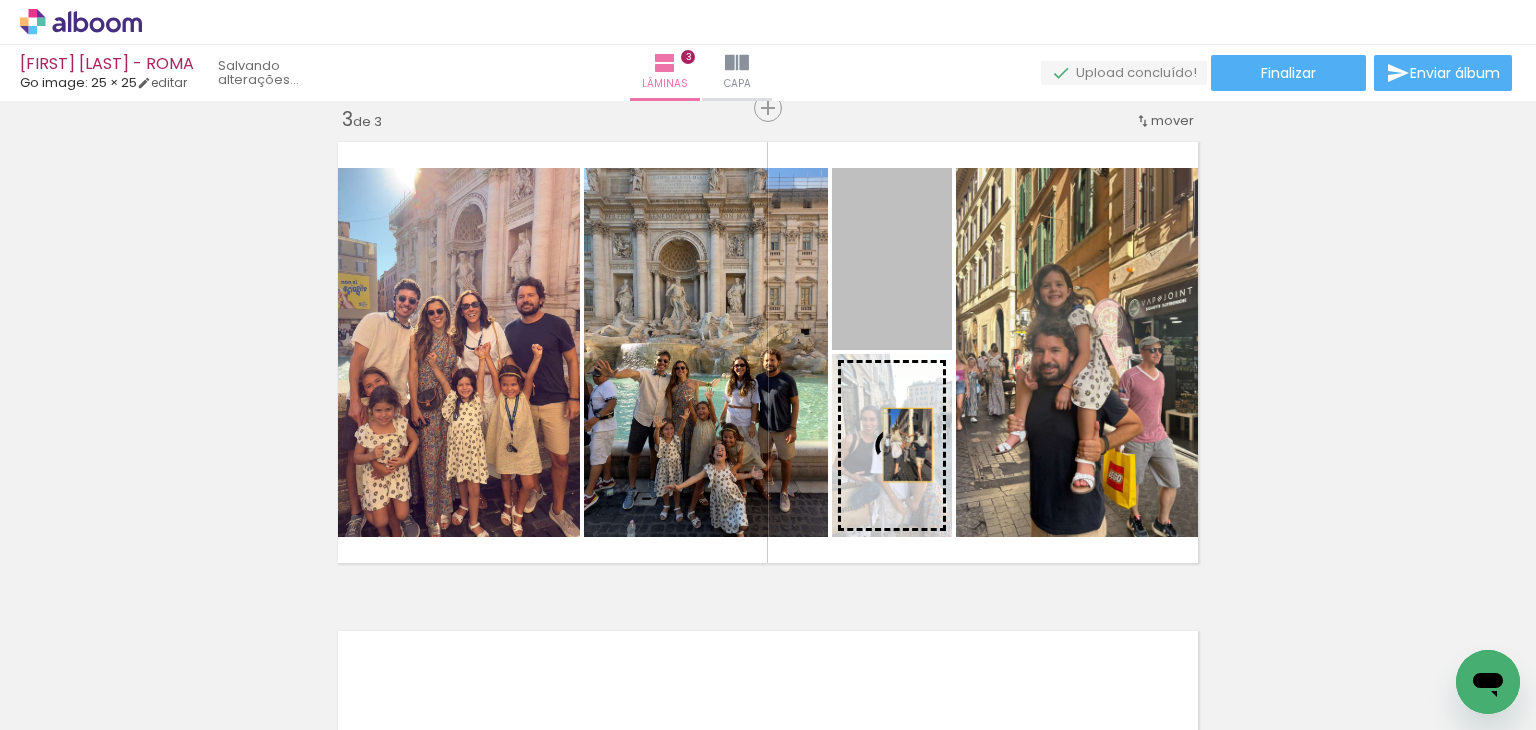 drag, startPoint x: 895, startPoint y: 281, endPoint x: 900, endPoint y: 445, distance: 164.0762 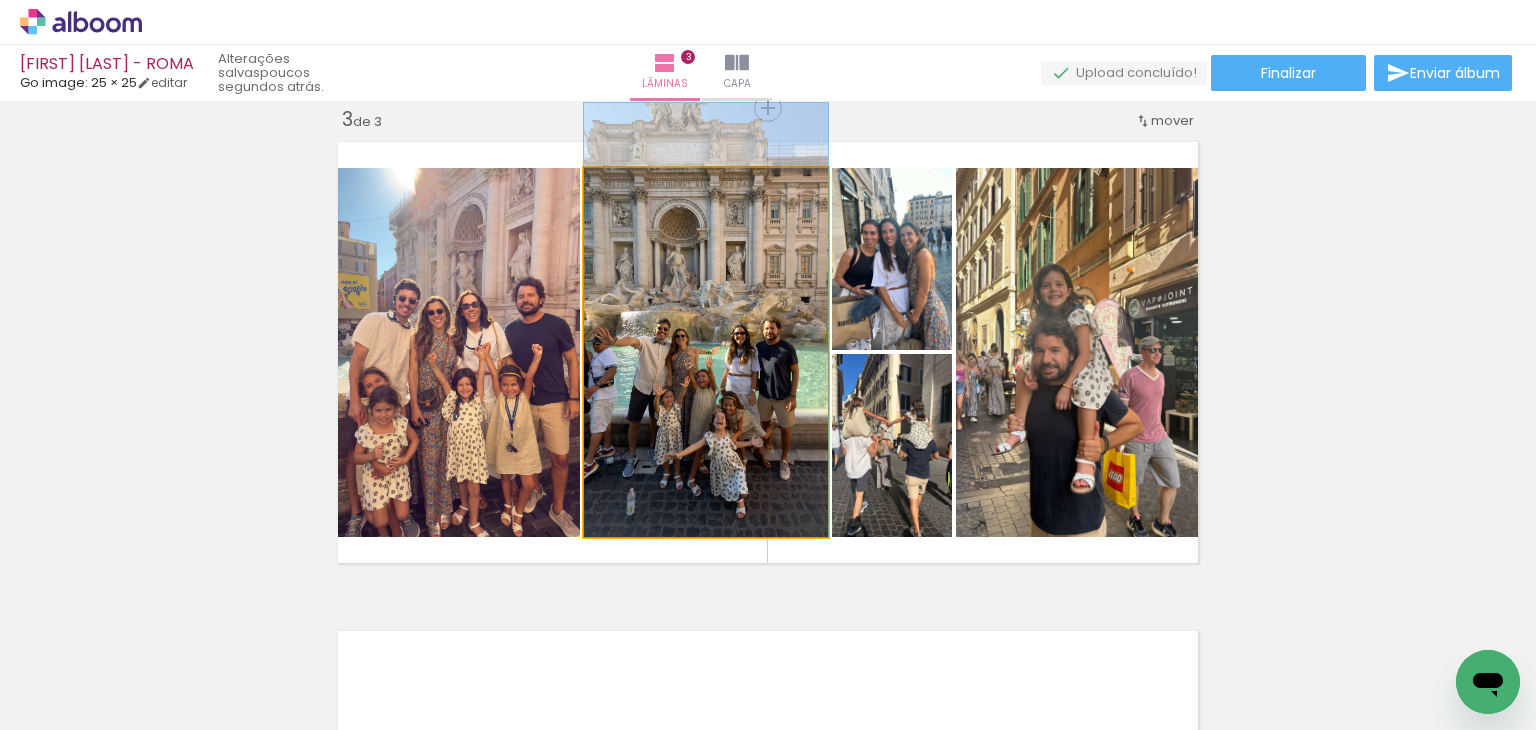 drag, startPoint x: 755, startPoint y: 441, endPoint x: 772, endPoint y: 407, distance: 38.013157 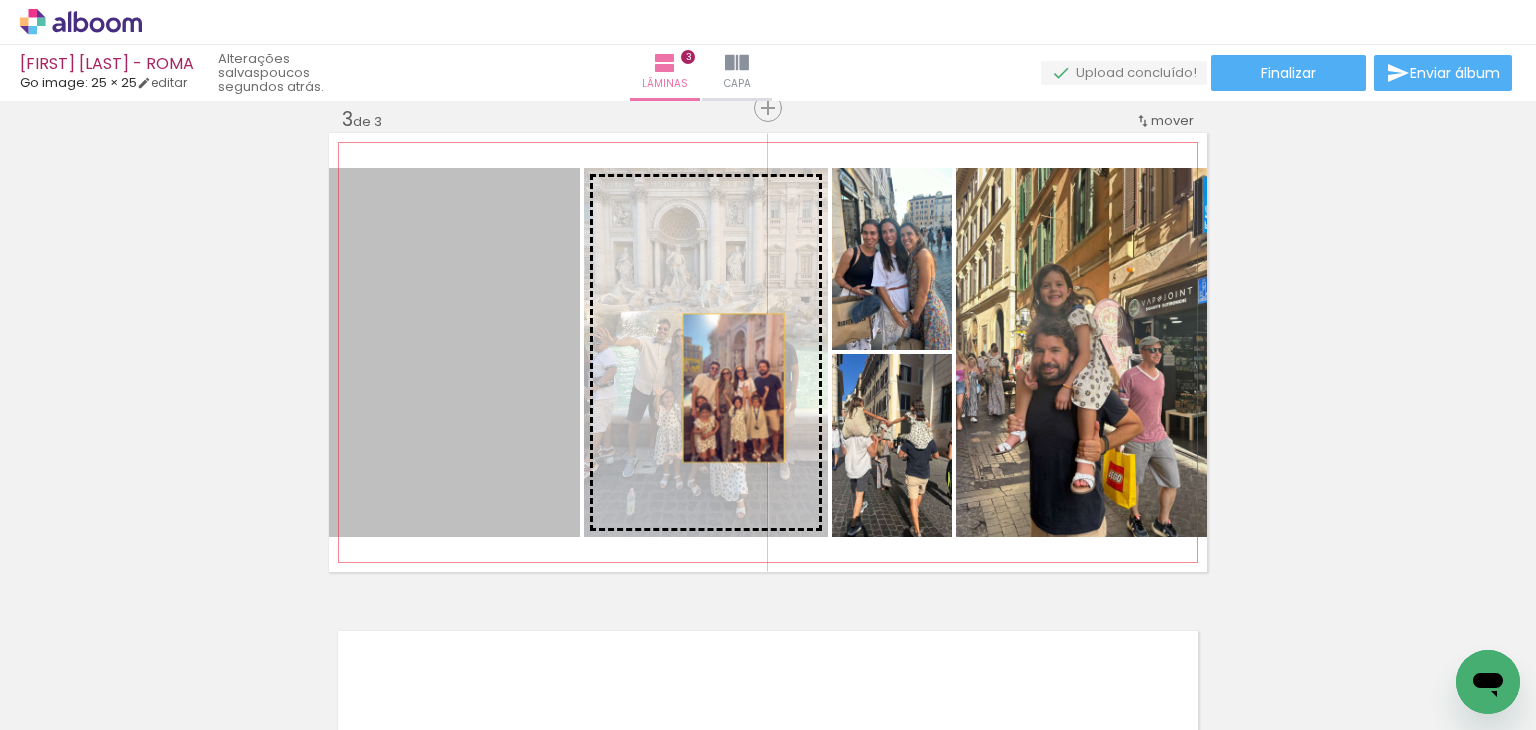 drag, startPoint x: 644, startPoint y: 403, endPoint x: 726, endPoint y: 388, distance: 83.360664 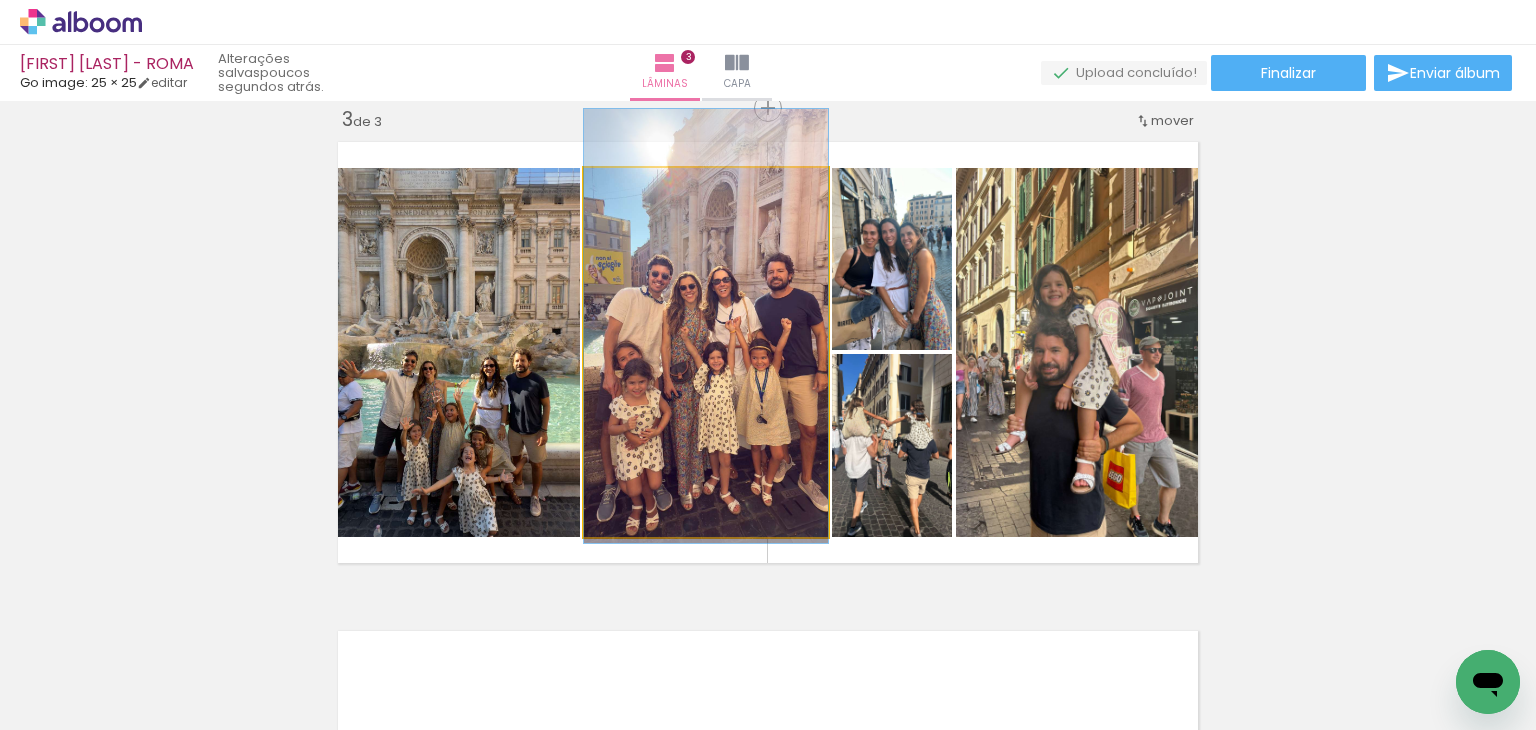 drag, startPoint x: 798, startPoint y: 421, endPoint x: 816, endPoint y: 395, distance: 31.622776 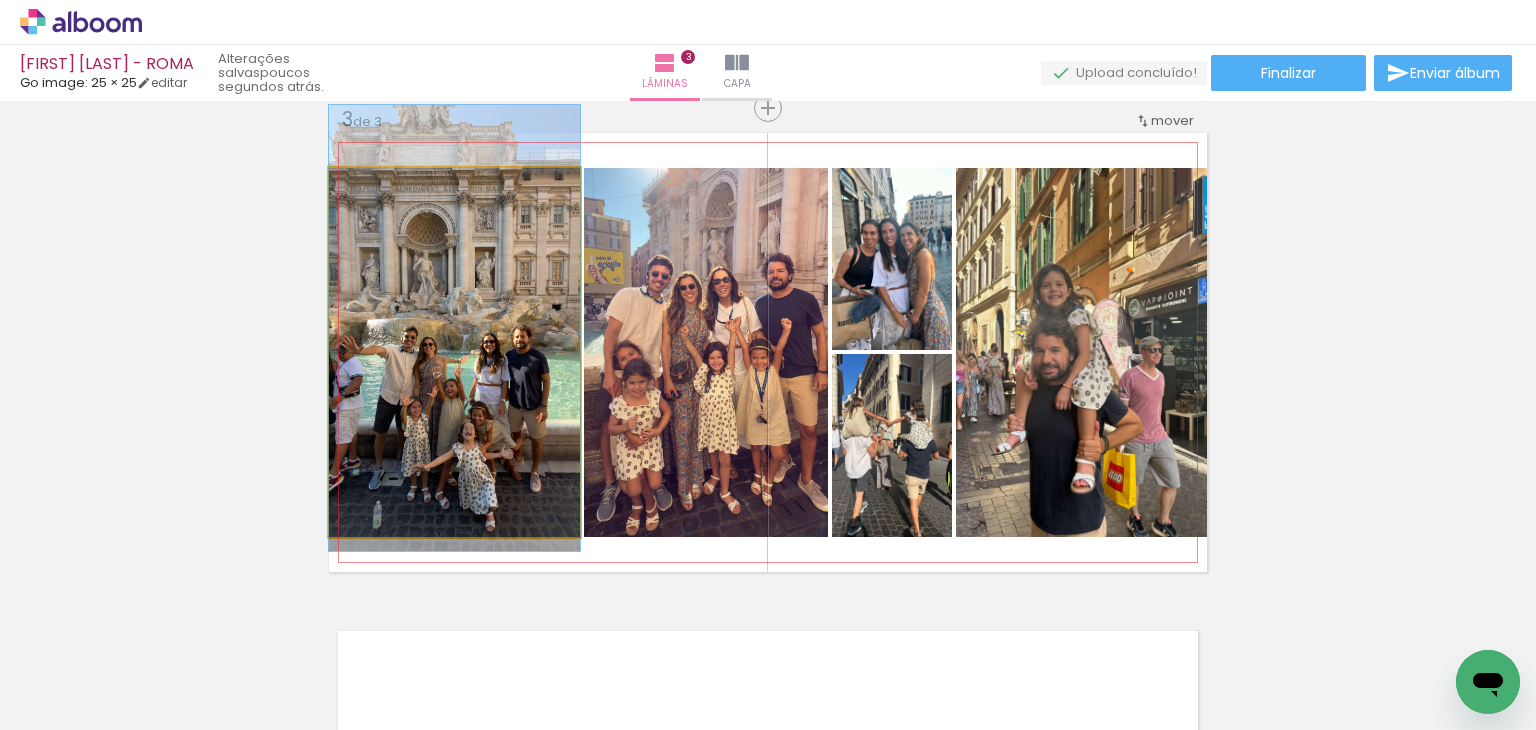 drag, startPoint x: 448, startPoint y: 407, endPoint x: 488, endPoint y: 383, distance: 46.647614 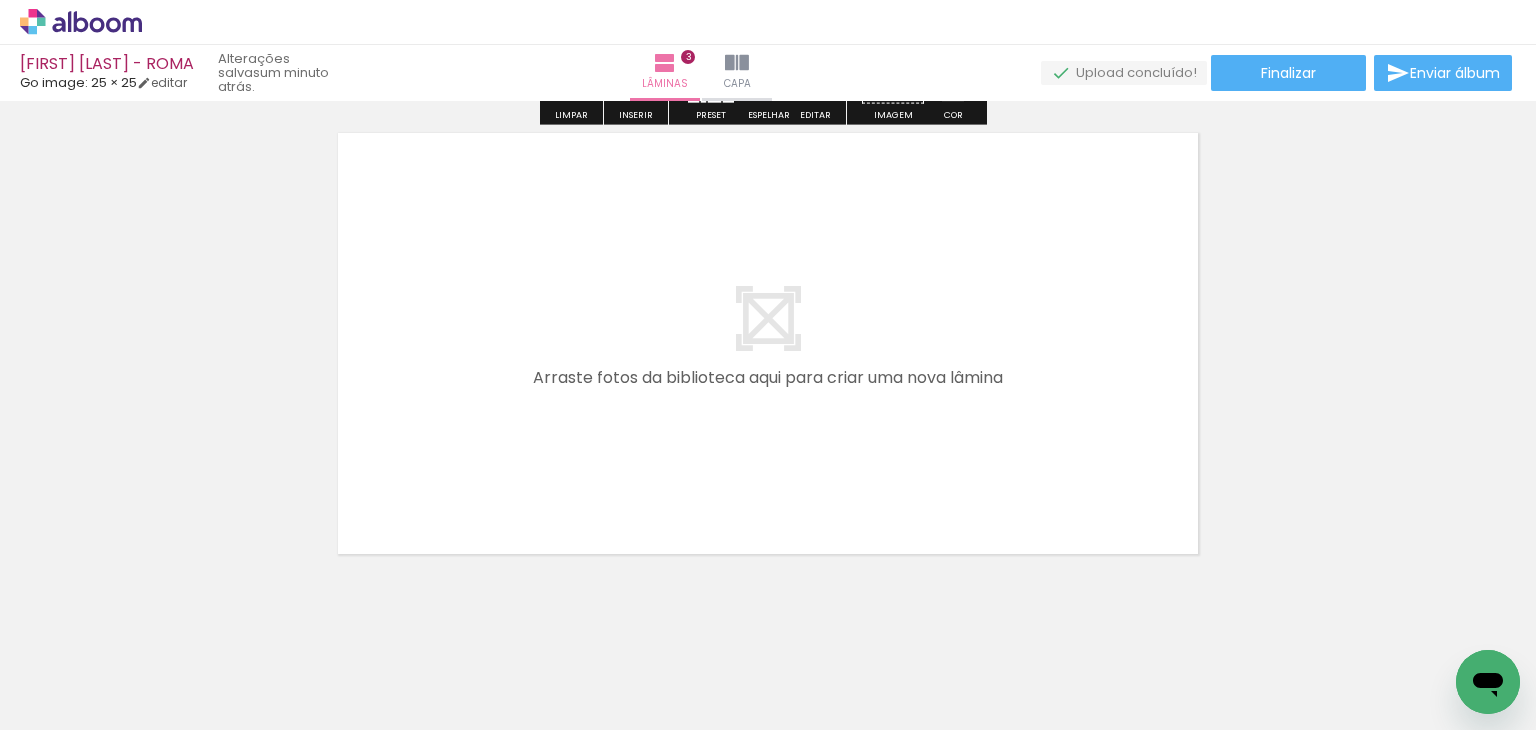 scroll, scrollTop: 1504, scrollLeft: 0, axis: vertical 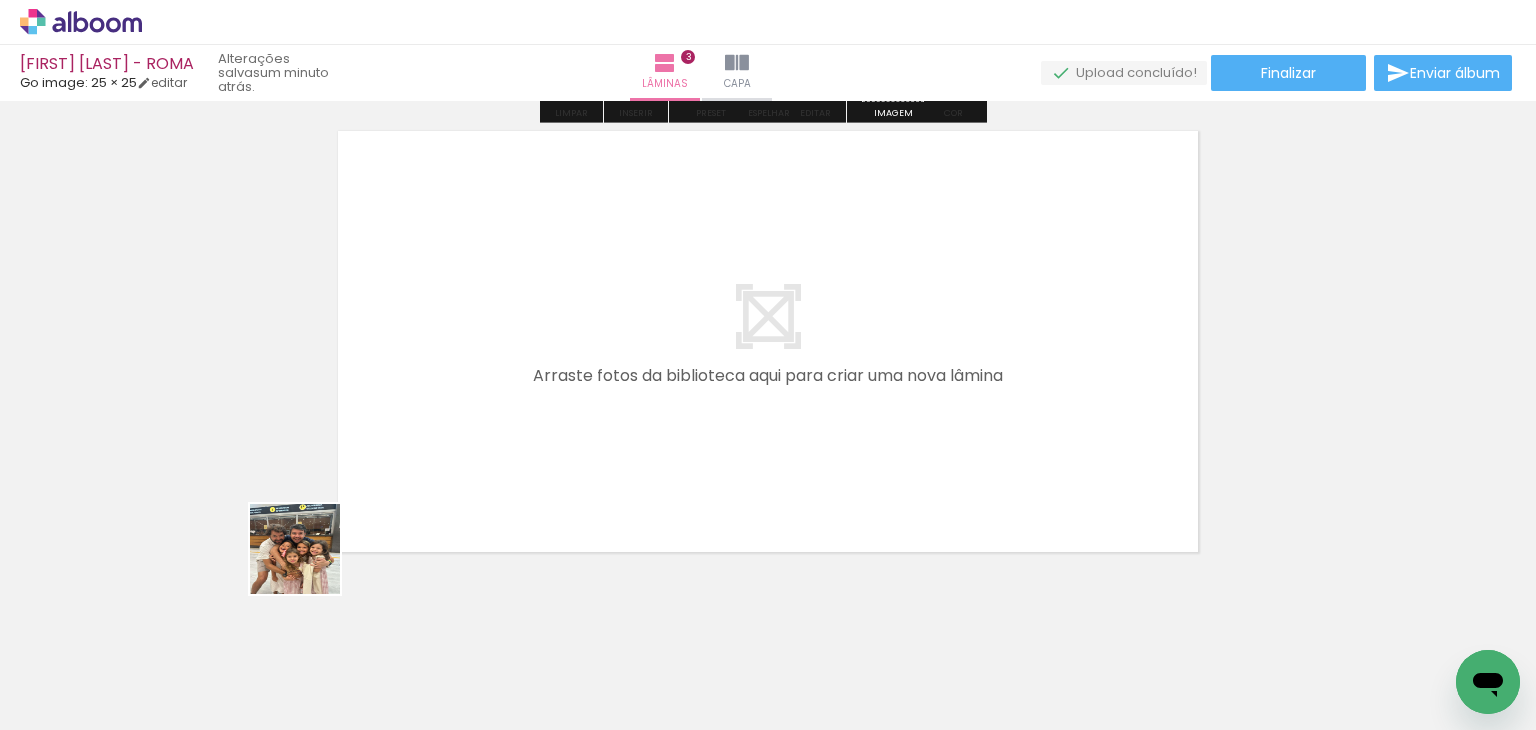 drag, startPoint x: 310, startPoint y: 564, endPoint x: 516, endPoint y: 330, distance: 311.75632 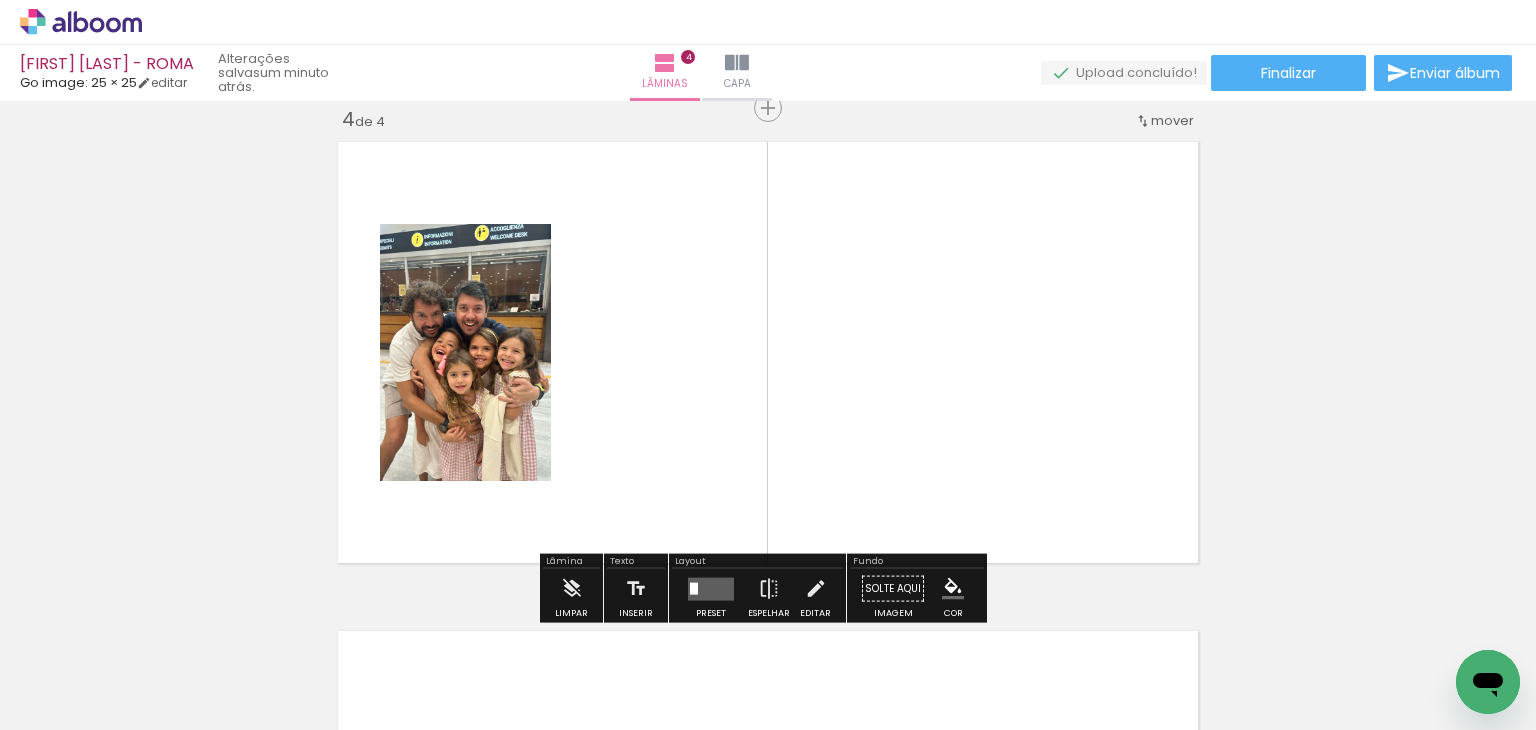 scroll, scrollTop: 1492, scrollLeft: 0, axis: vertical 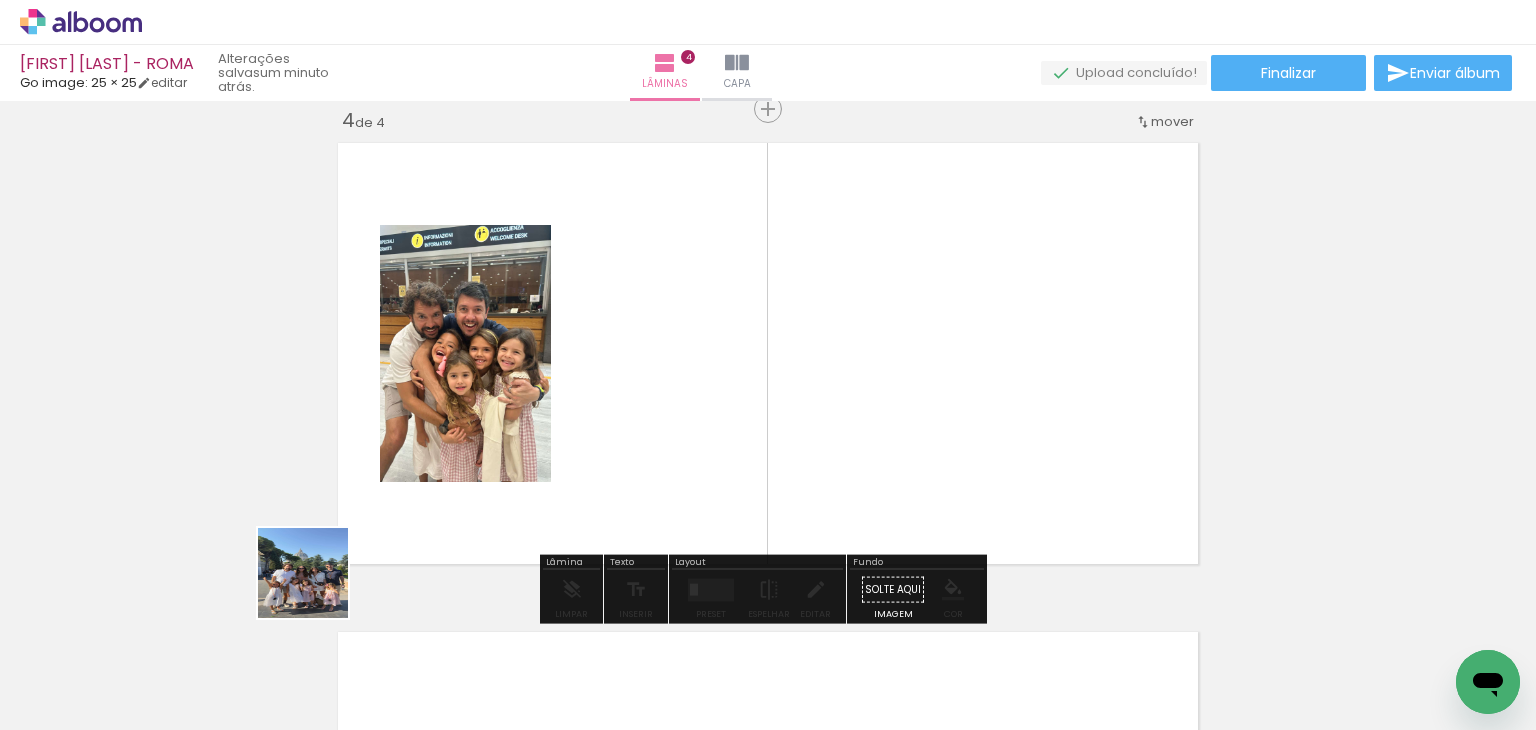 drag, startPoint x: 218, startPoint y: 666, endPoint x: 721, endPoint y: 334, distance: 602.6882 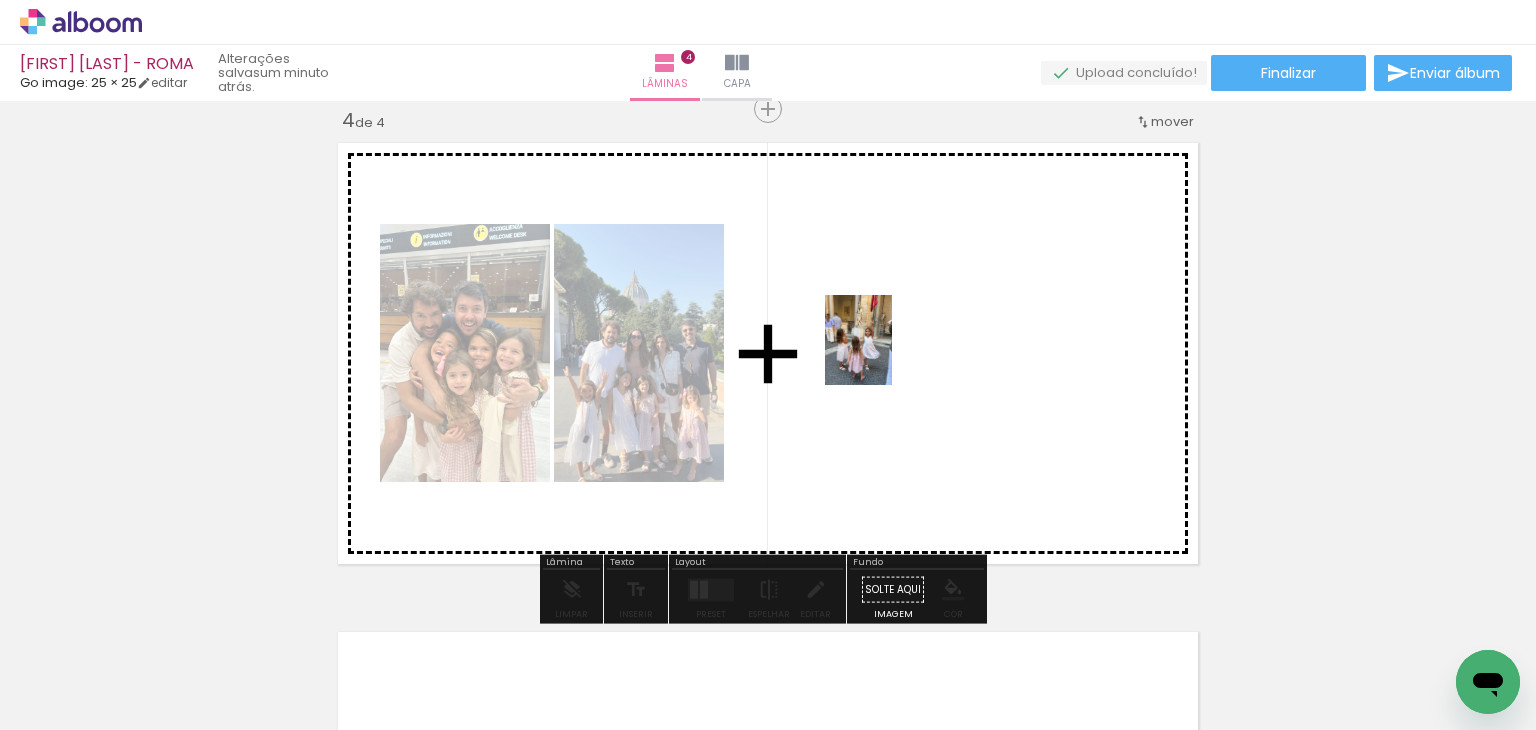 drag, startPoint x: 213, startPoint y: 674, endPoint x: 885, endPoint y: 355, distance: 743.87164 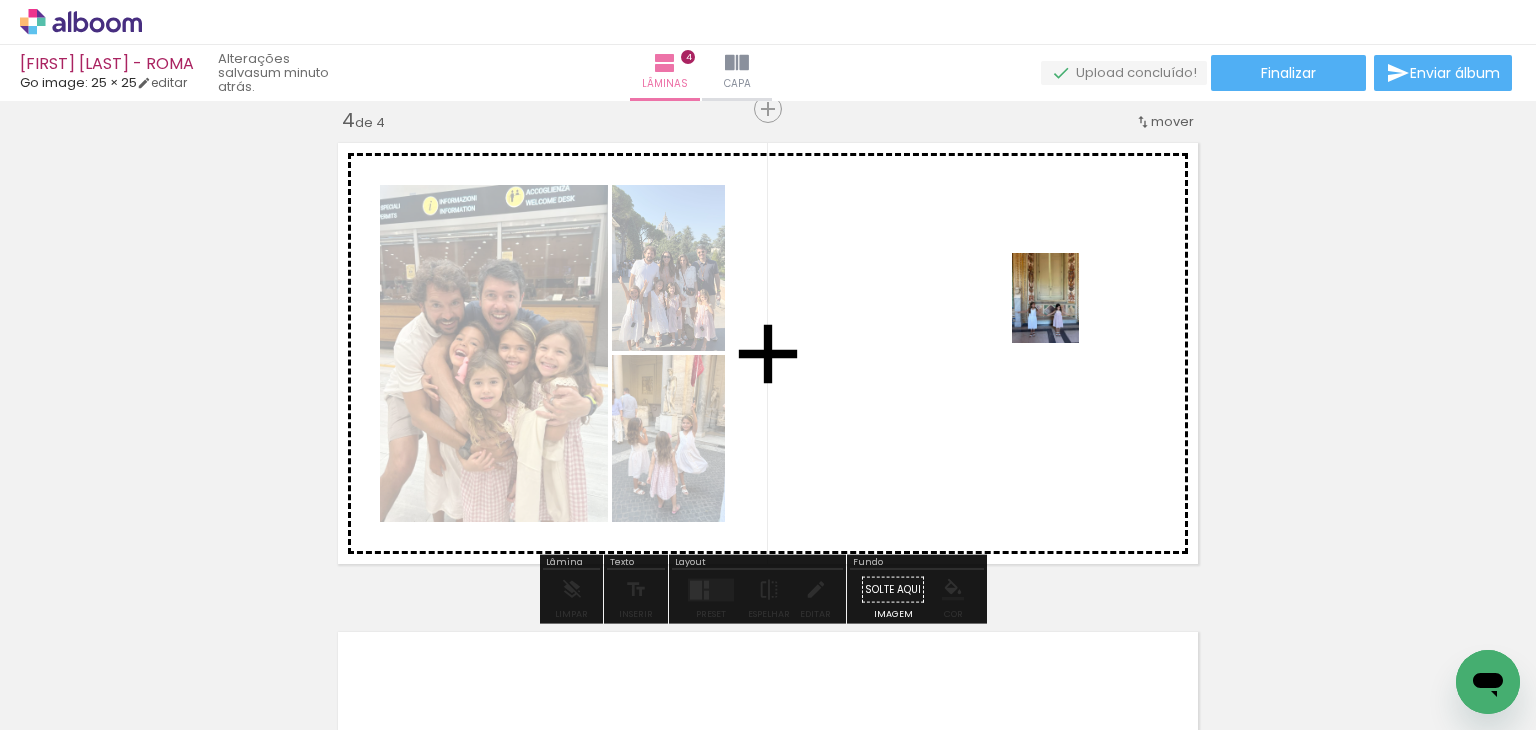 drag, startPoint x: 246, startPoint y: 682, endPoint x: 1072, endPoint y: 314, distance: 904.26764 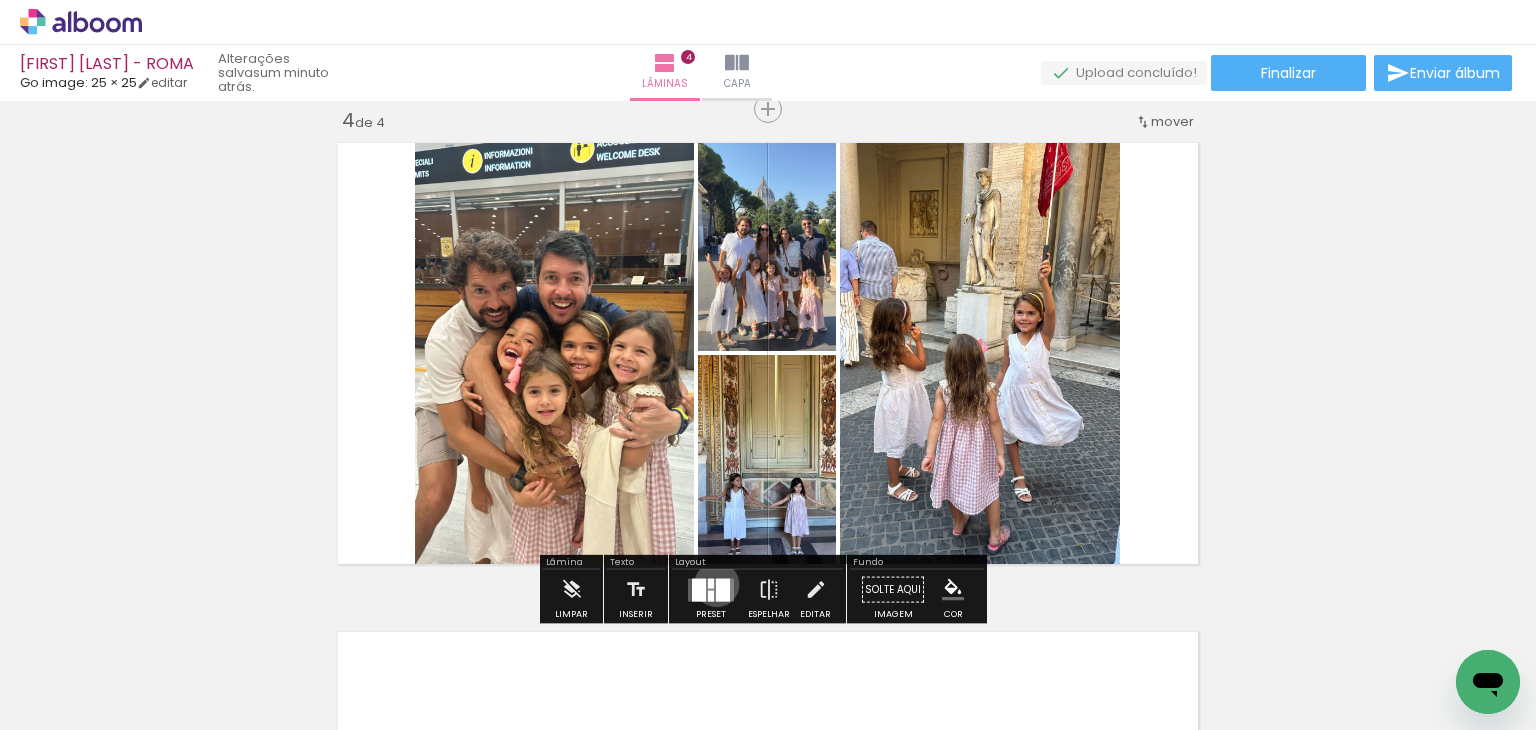 click at bounding box center [723, 589] 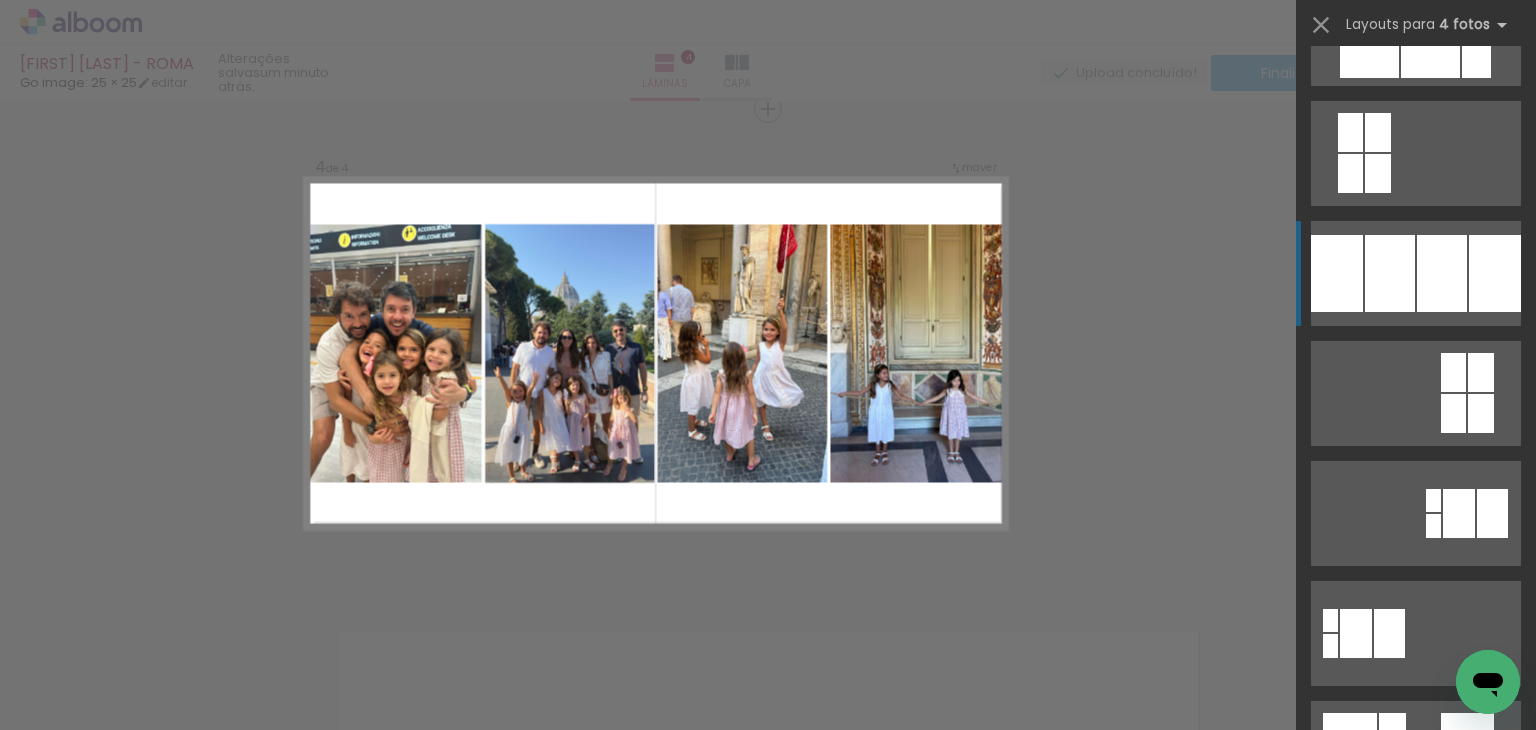 scroll, scrollTop: 600, scrollLeft: 0, axis: vertical 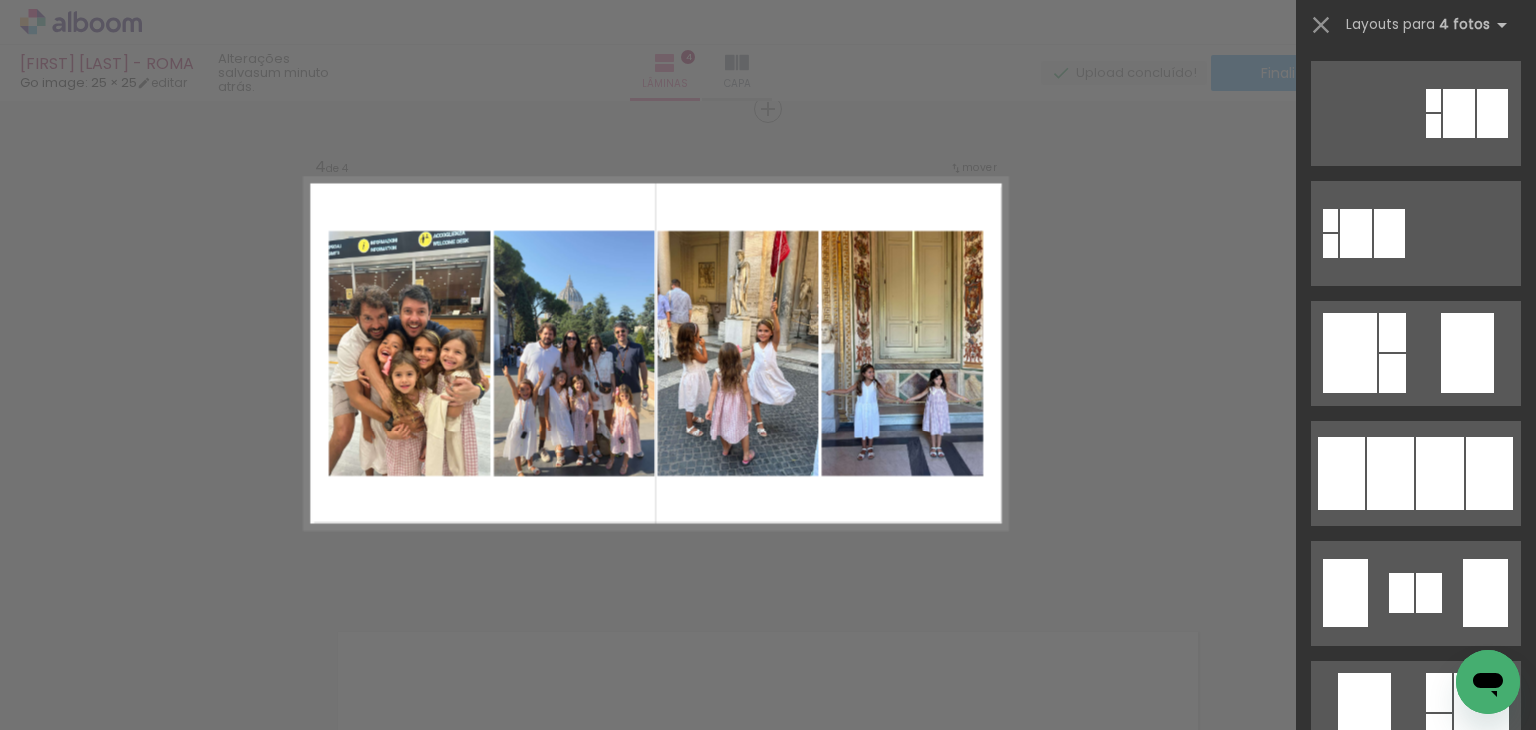 click at bounding box center (1430, -367) 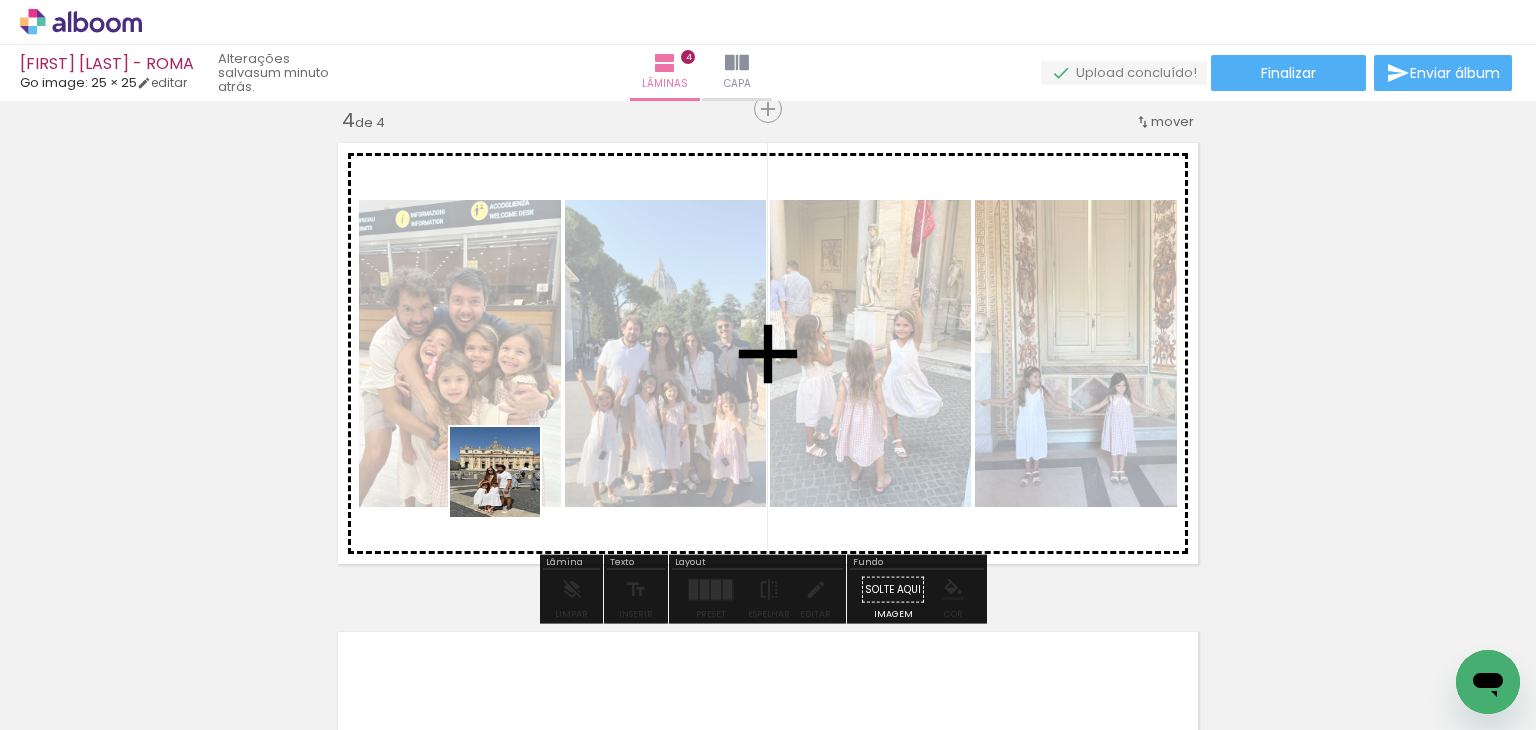 drag, startPoint x: 225, startPoint y: 666, endPoint x: 570, endPoint y: 542, distance: 366.60742 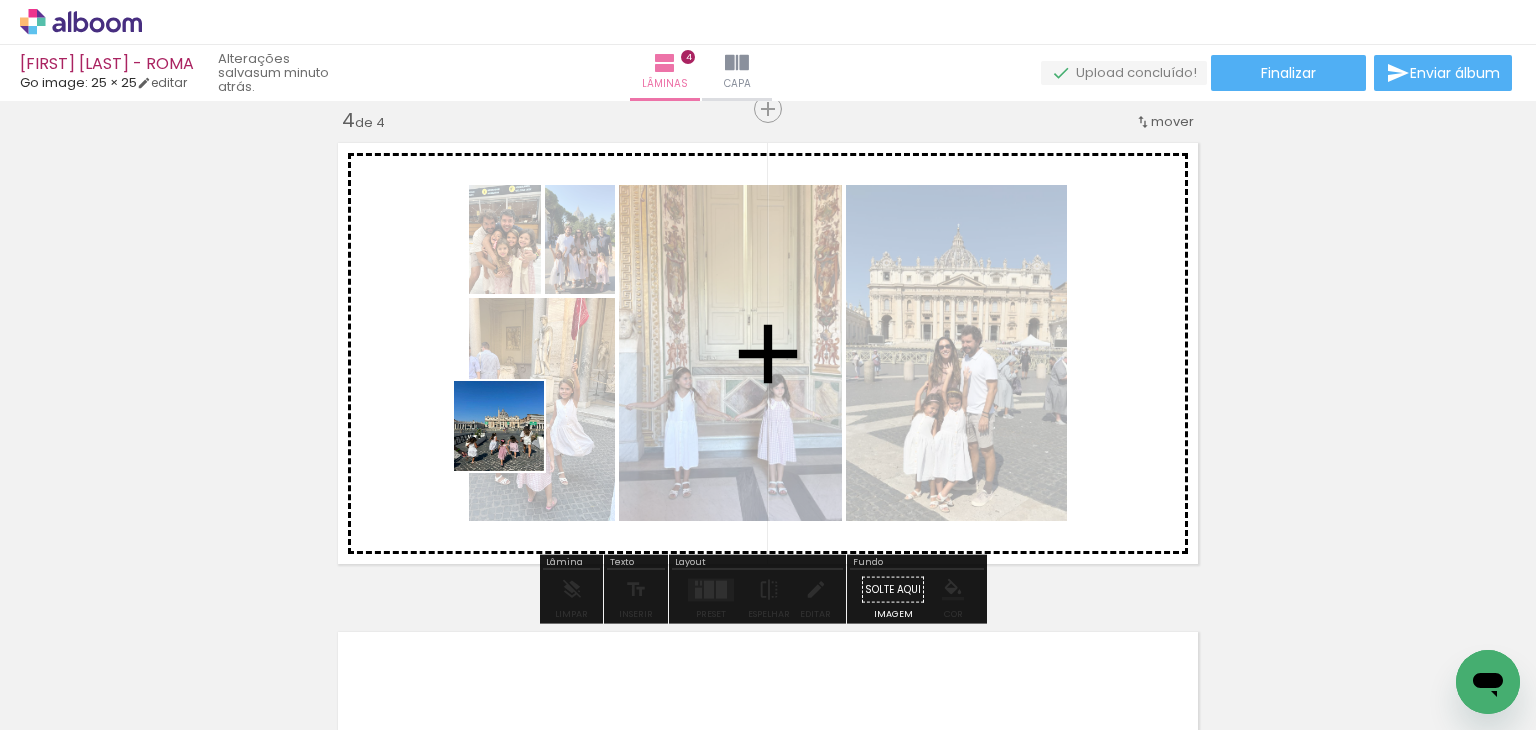 drag, startPoint x: 365, startPoint y: 565, endPoint x: 523, endPoint y: 434, distance: 205.24376 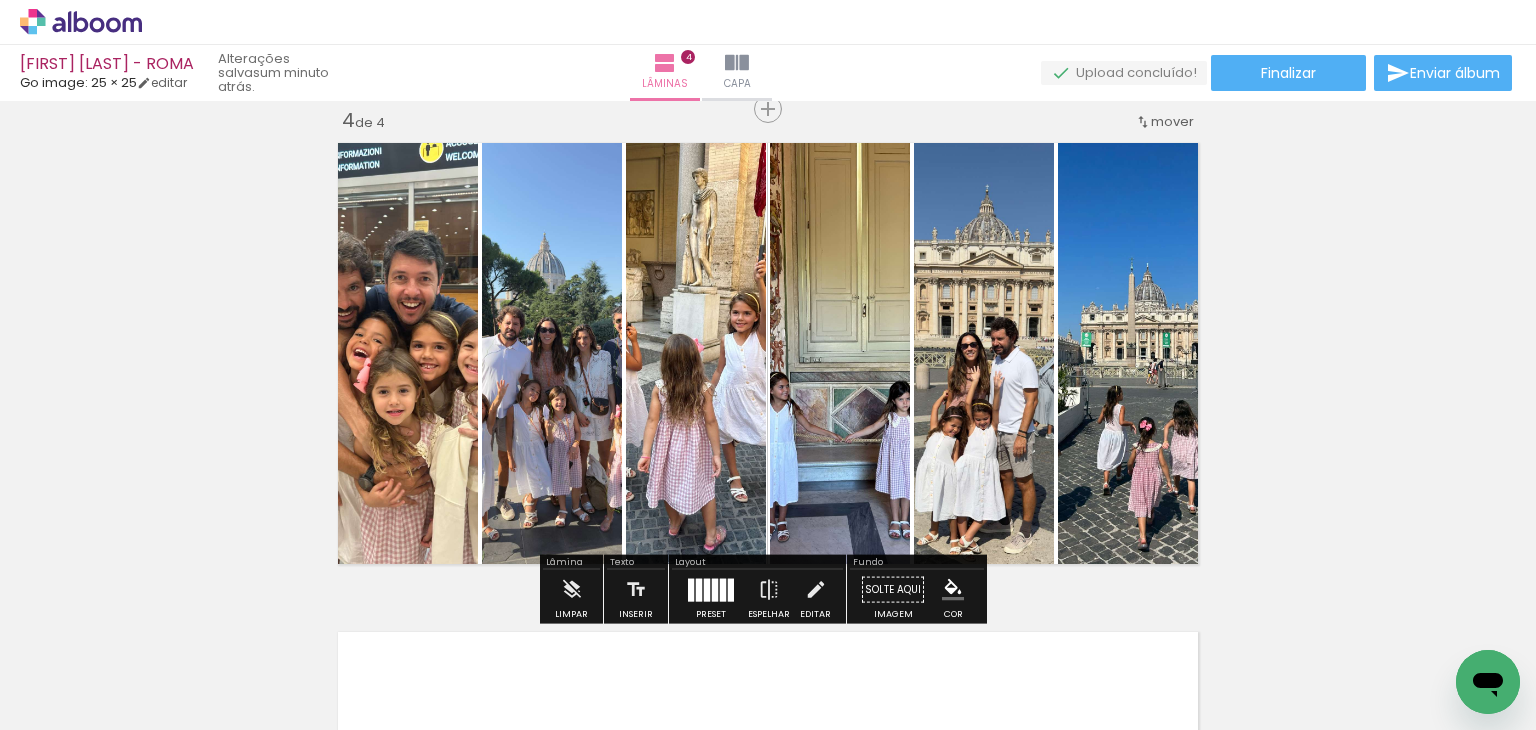 click at bounding box center [691, 589] 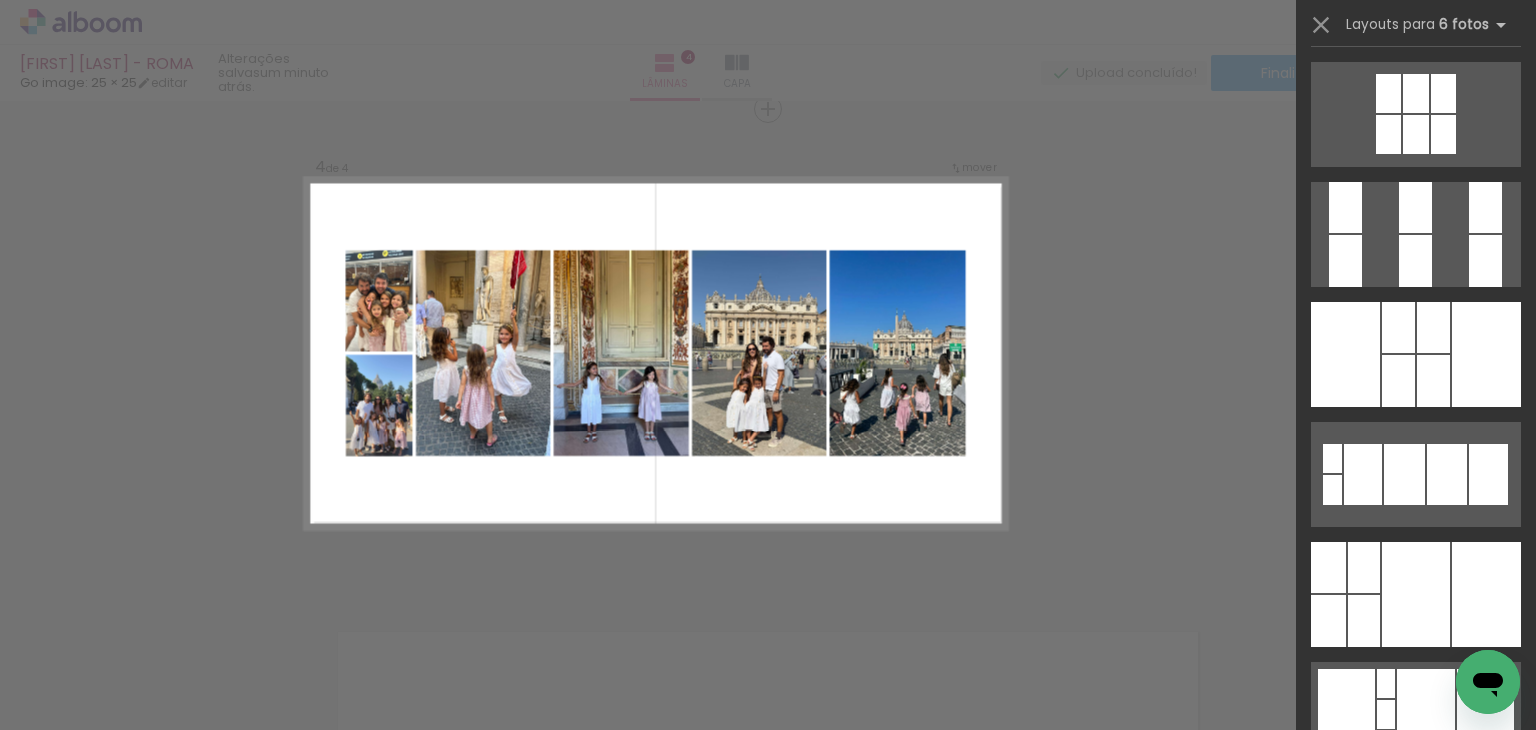 scroll, scrollTop: 600, scrollLeft: 0, axis: vertical 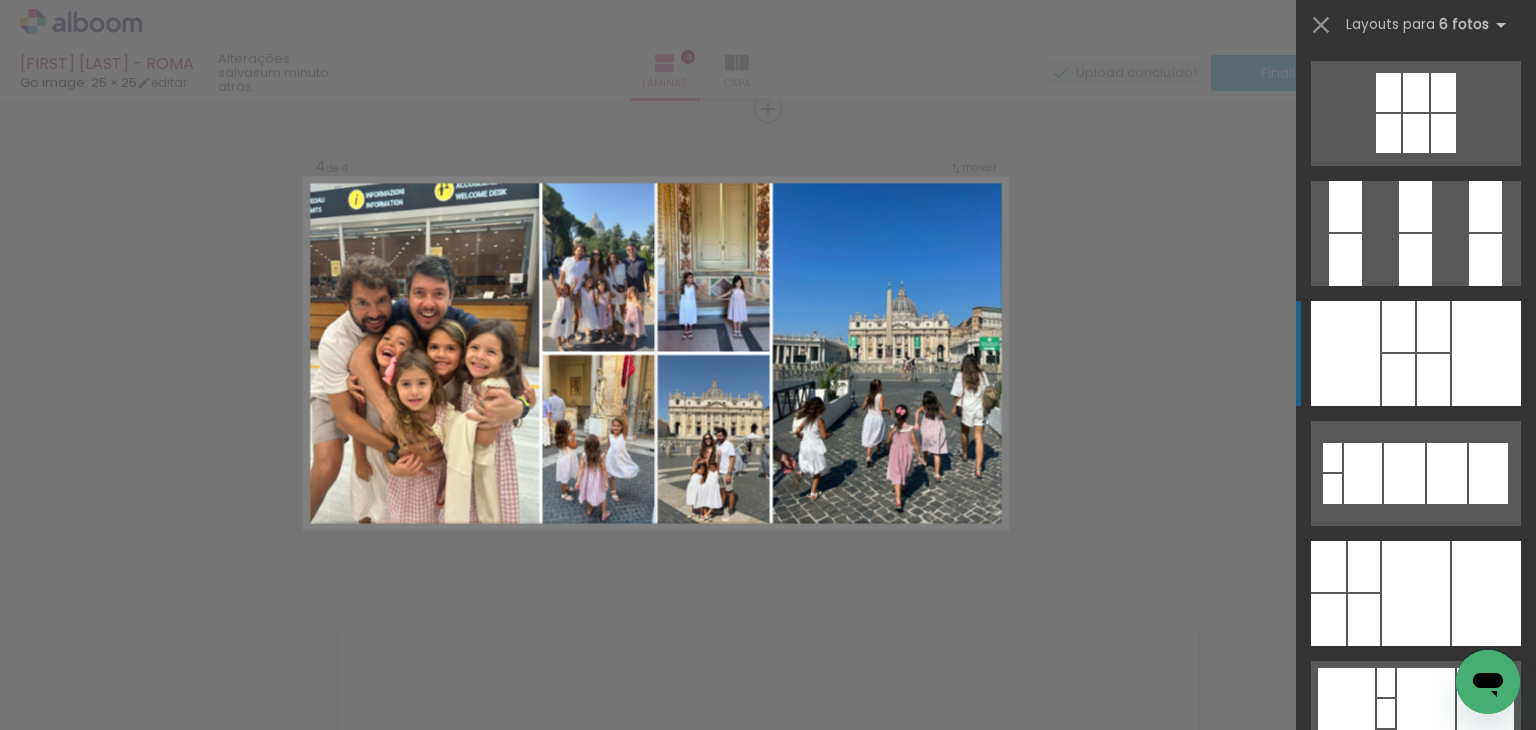 click at bounding box center (1415, 206) 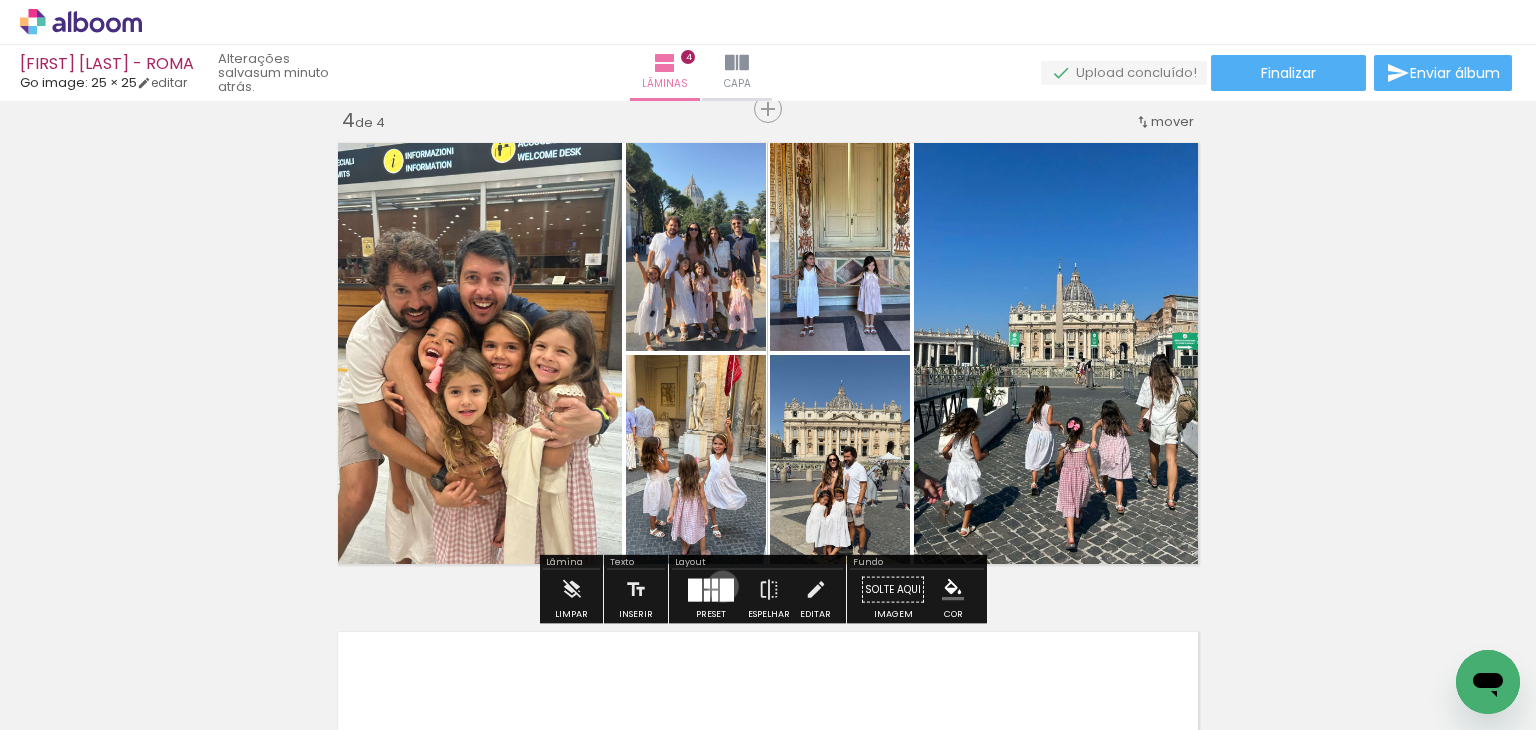 click at bounding box center [727, 589] 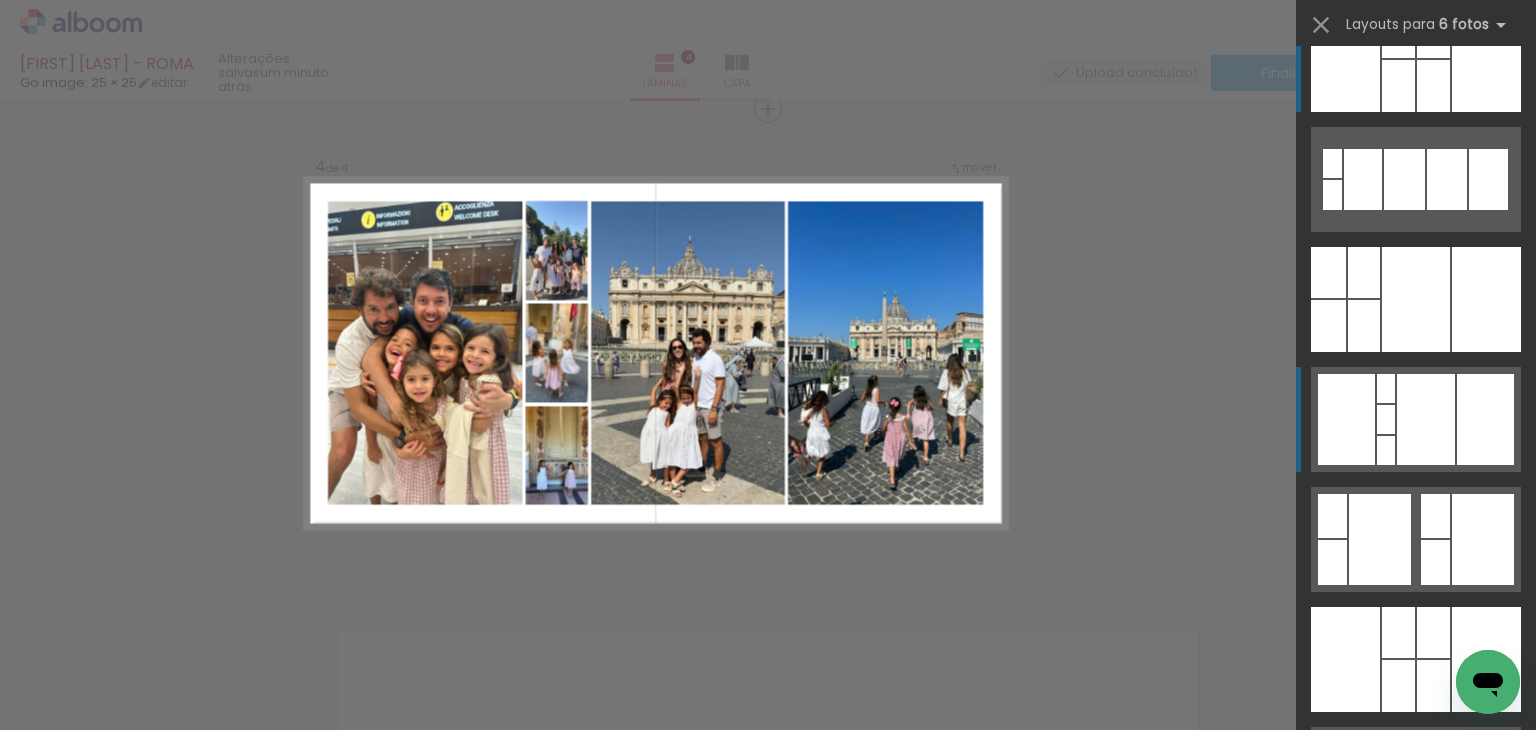 scroll, scrollTop: 940, scrollLeft: 0, axis: vertical 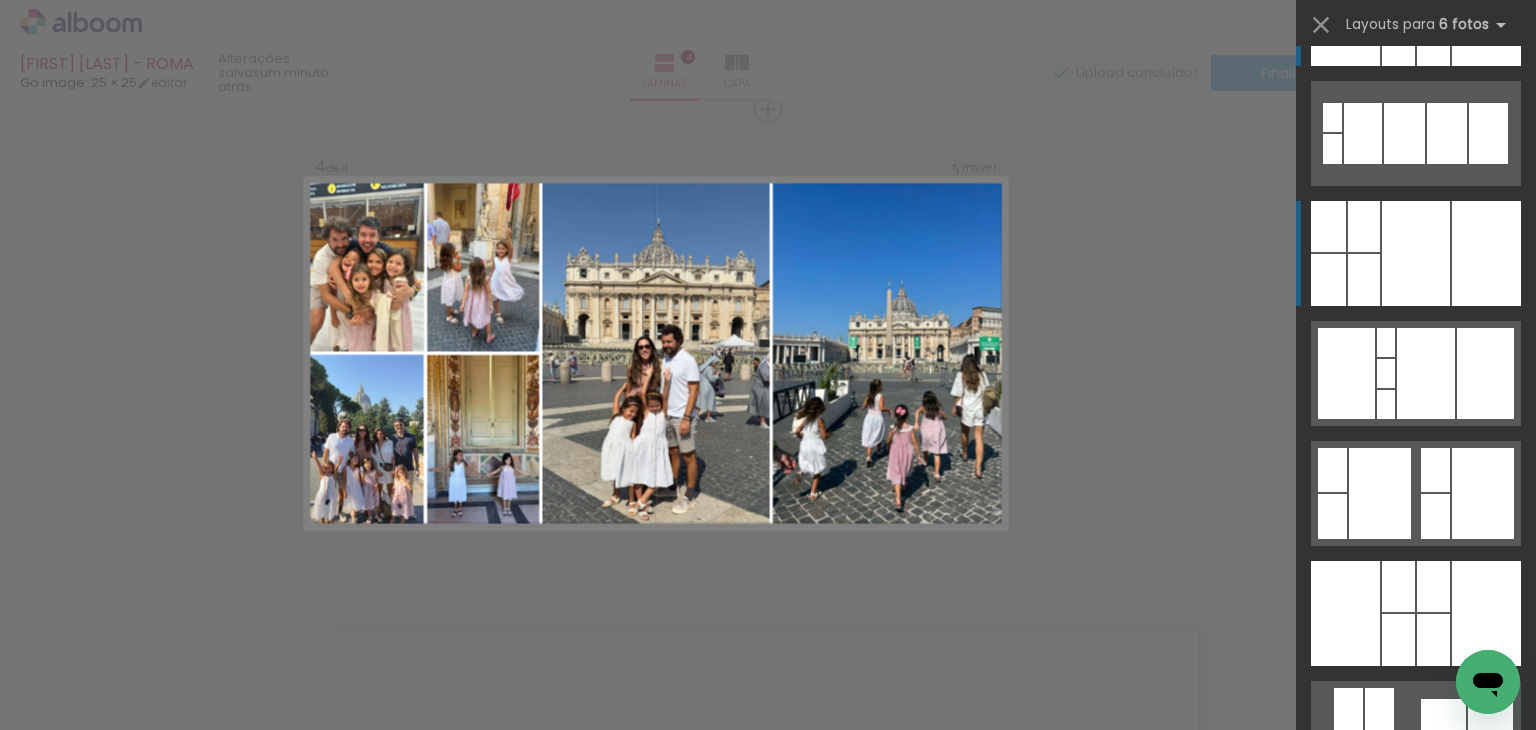 click at bounding box center (1416, 253) 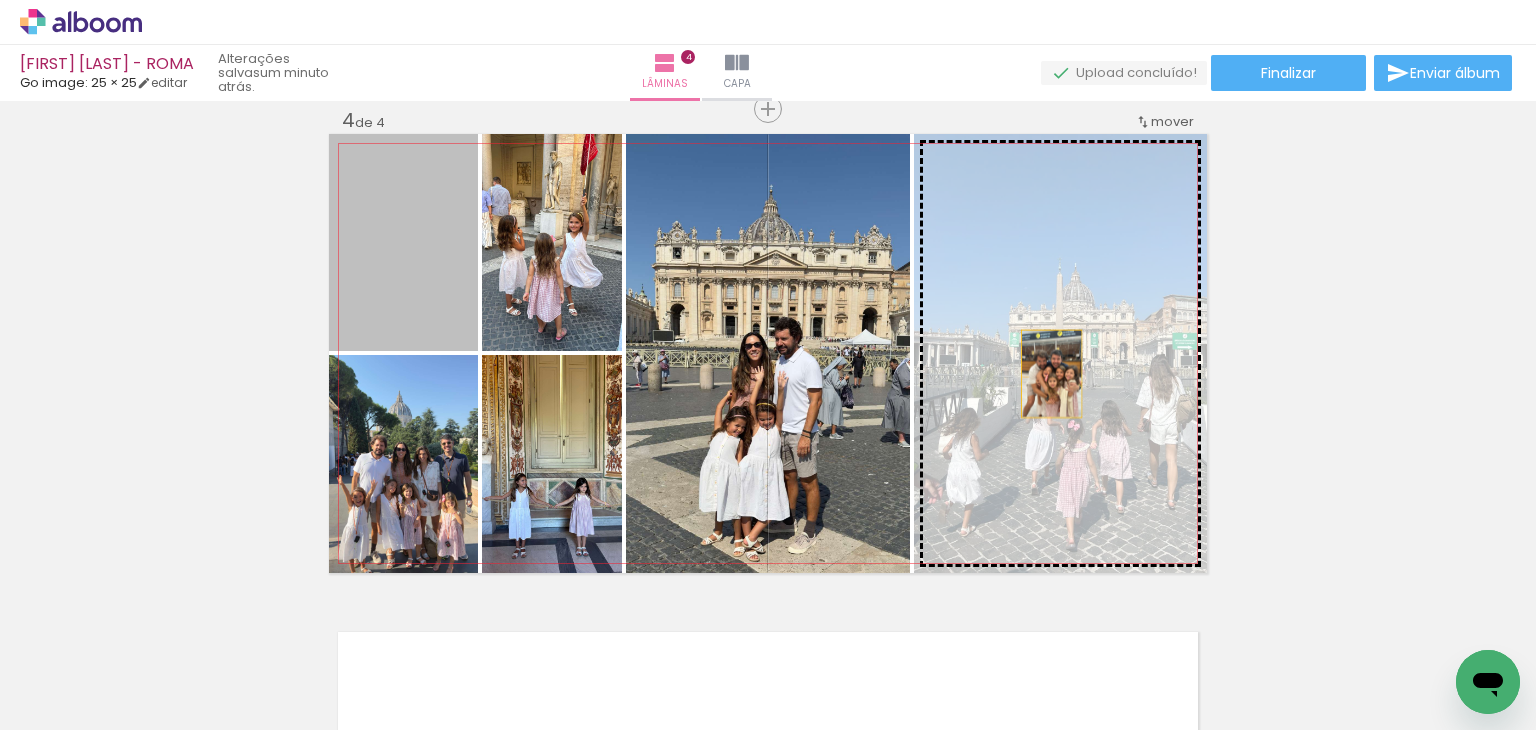 drag, startPoint x: 564, startPoint y: 345, endPoint x: 1044, endPoint y: 373, distance: 480.81598 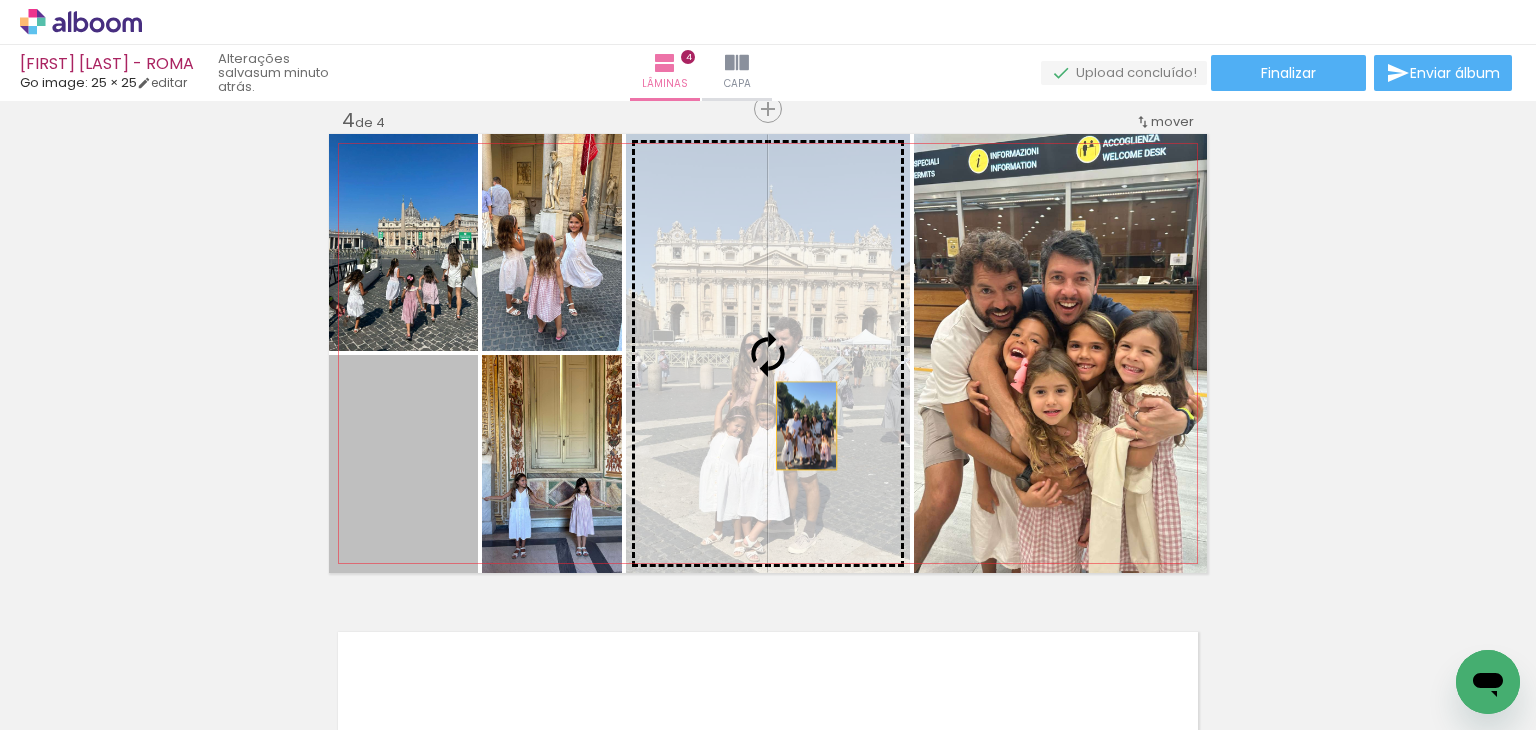 drag, startPoint x: 409, startPoint y: 522, endPoint x: 799, endPoint y: 425, distance: 401.88184 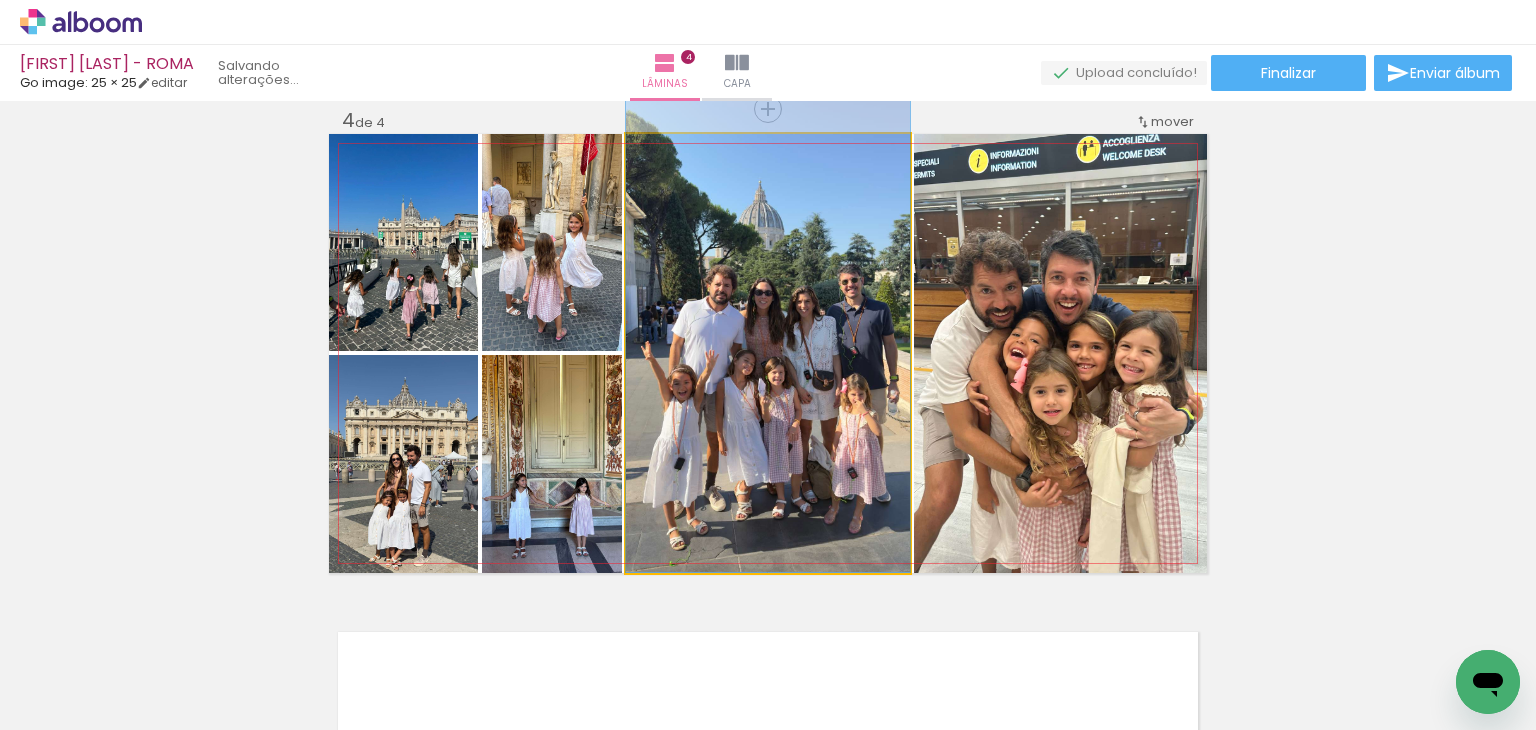 drag, startPoint x: 794, startPoint y: 482, endPoint x: 788, endPoint y: 420, distance: 62.289646 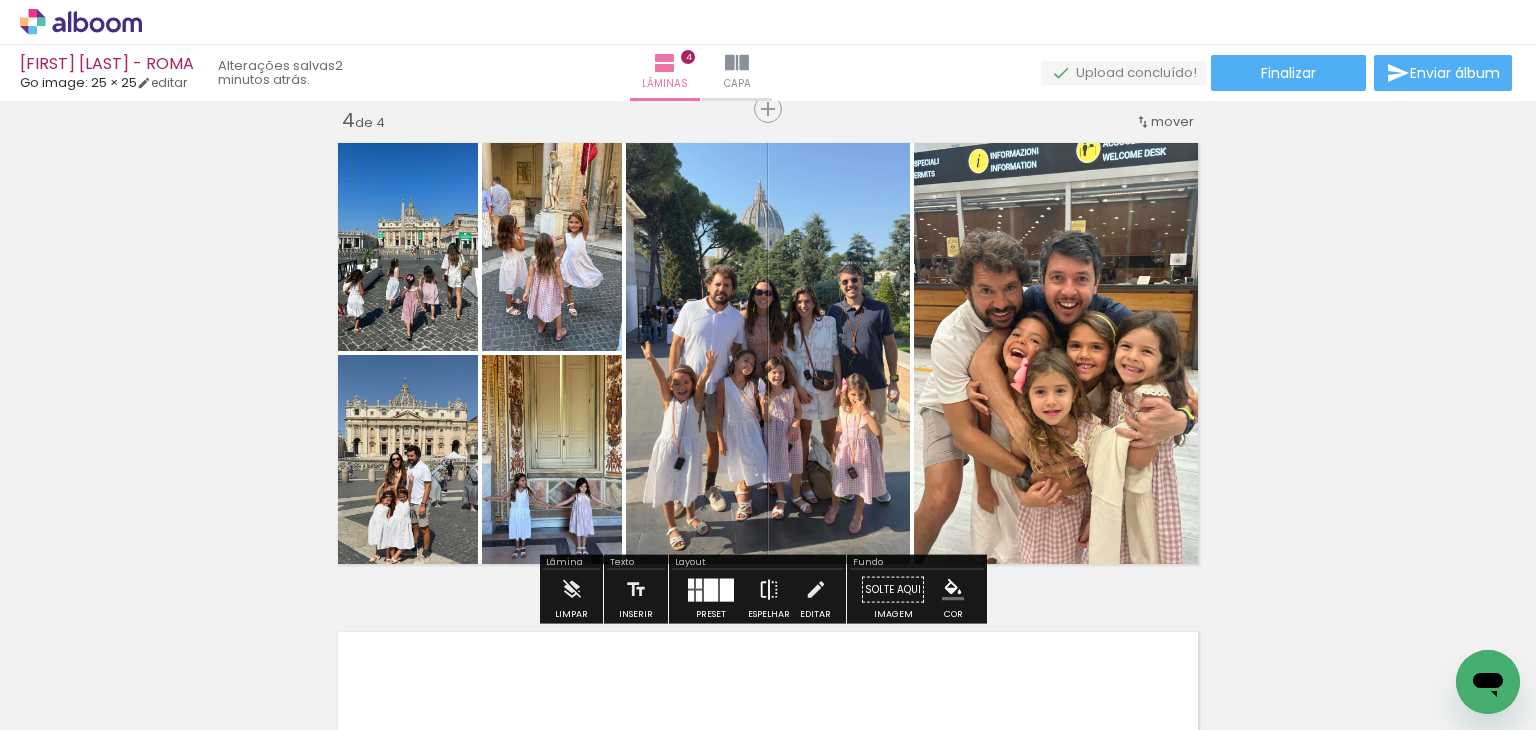 click at bounding box center [769, 590] 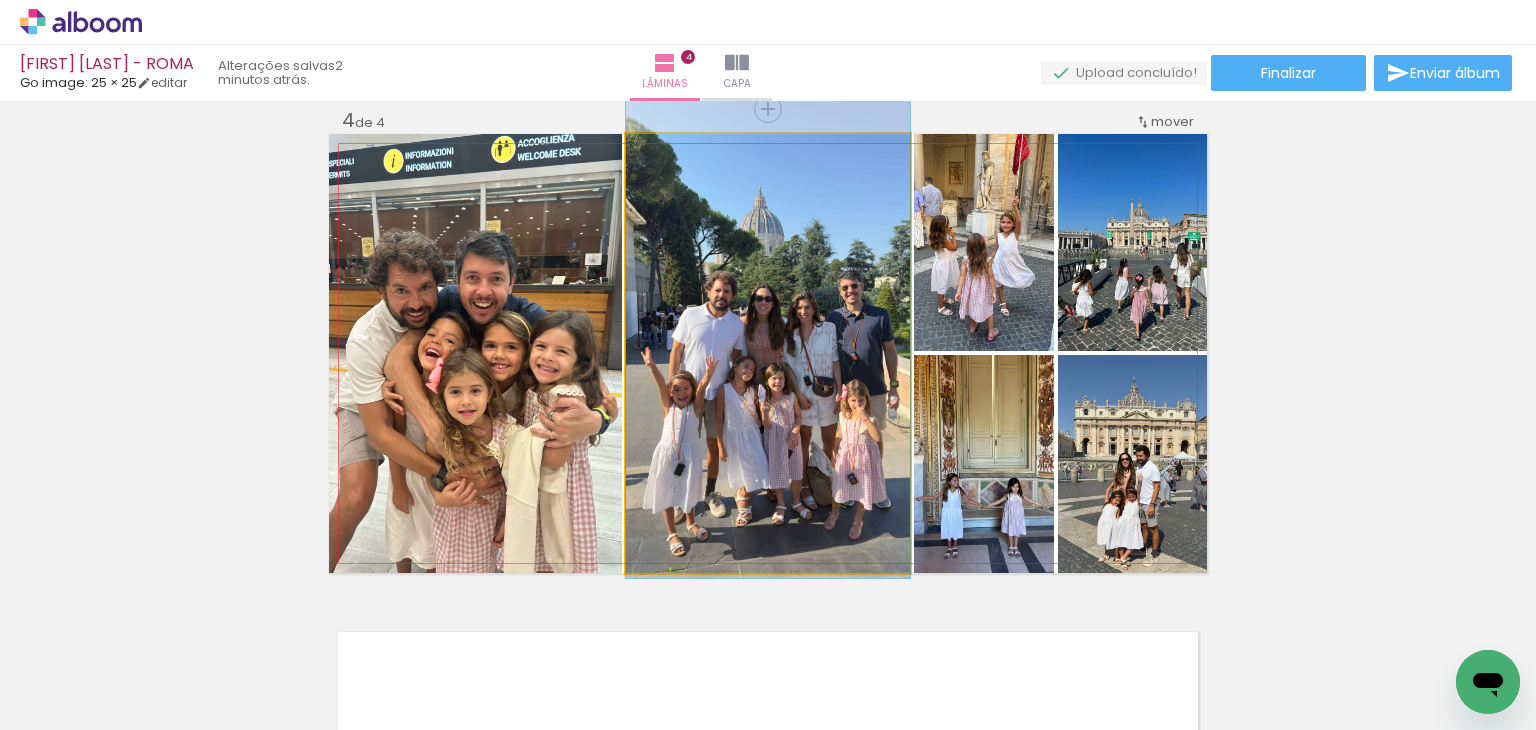 drag, startPoint x: 771, startPoint y: 469, endPoint x: 744, endPoint y: 475, distance: 27.658634 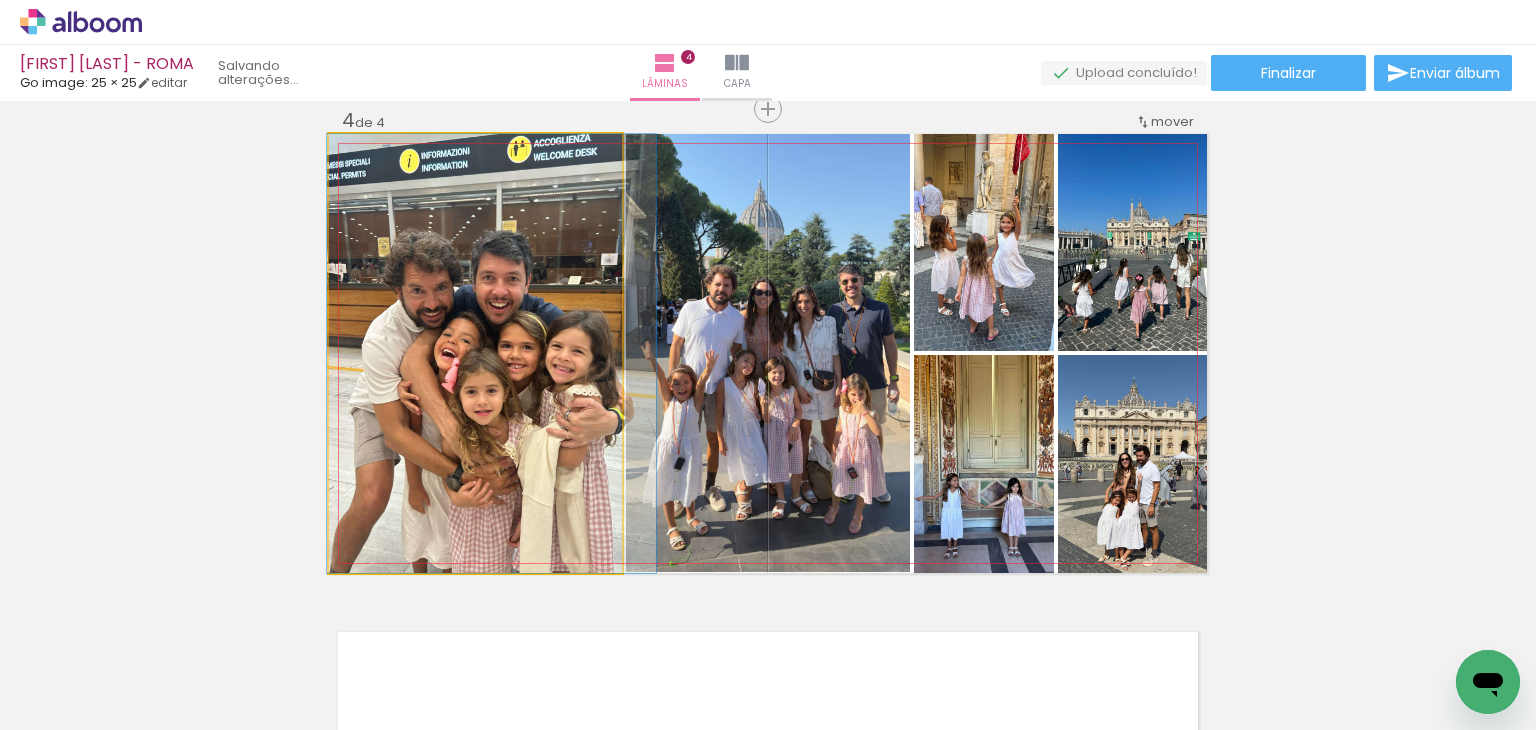 drag, startPoint x: 524, startPoint y: 466, endPoint x: 540, endPoint y: 468, distance: 16.124516 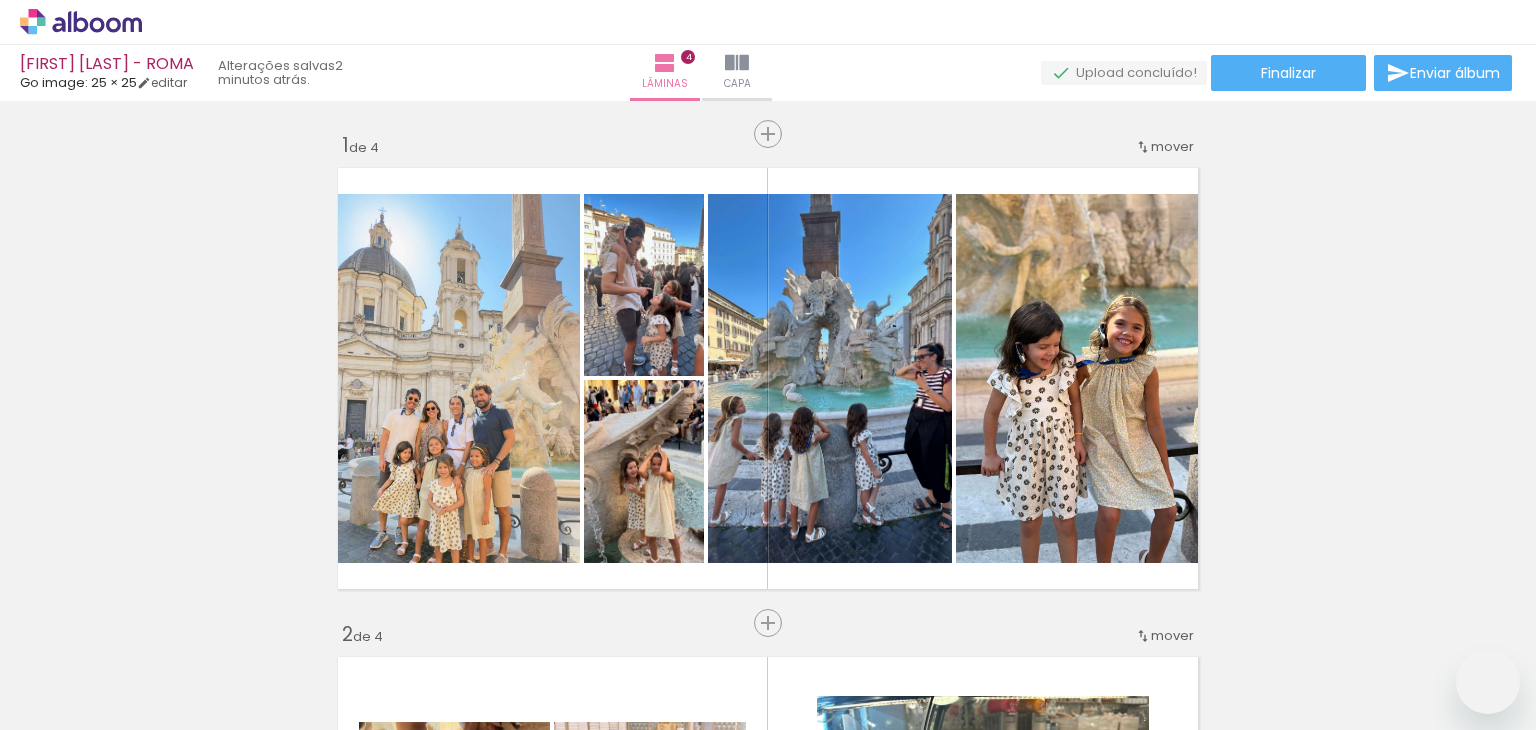 scroll, scrollTop: 0, scrollLeft: 0, axis: both 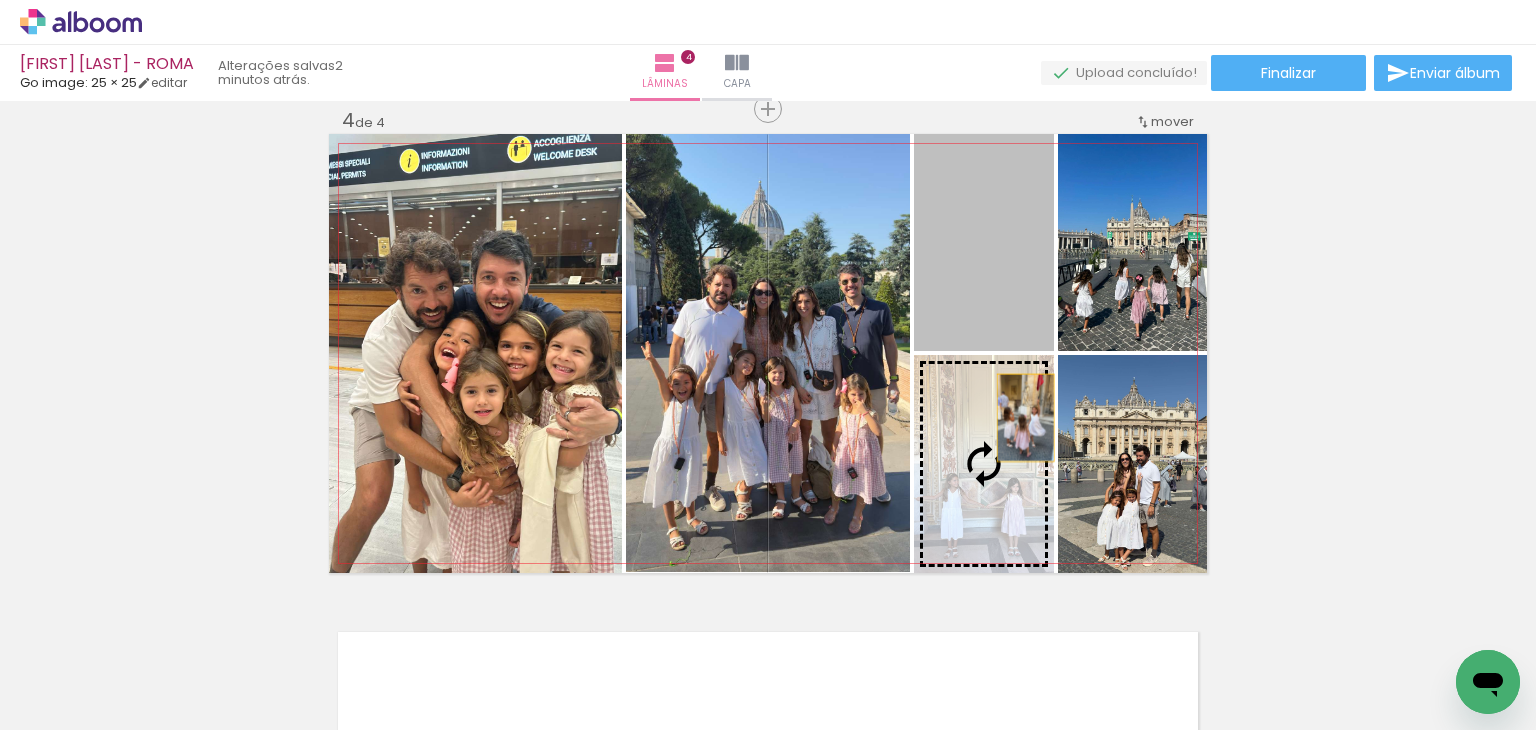 drag, startPoint x: 1019, startPoint y: 278, endPoint x: 1017, endPoint y: 455, distance: 177.01129 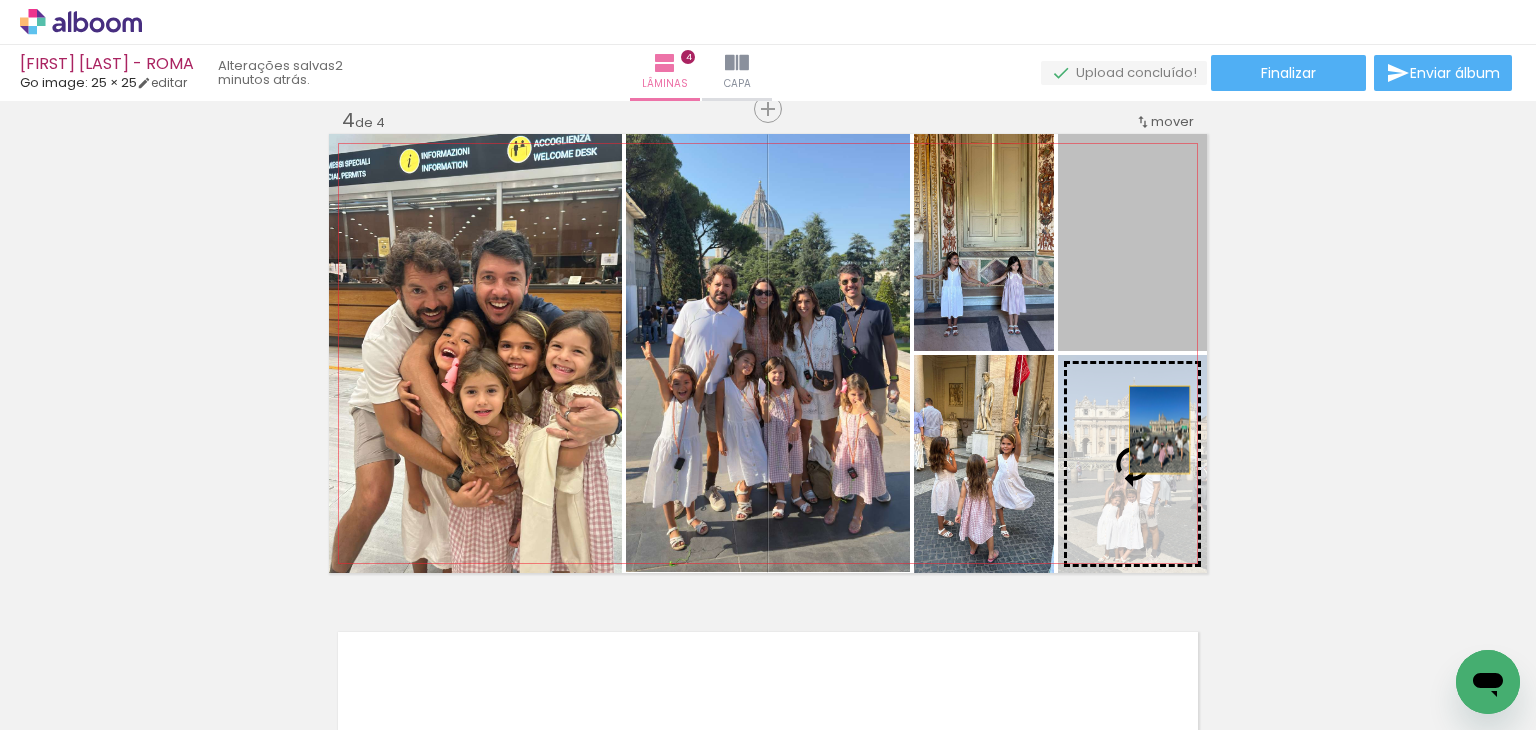 drag, startPoint x: 1152, startPoint y: 300, endPoint x: 1151, endPoint y: 431, distance: 131.00381 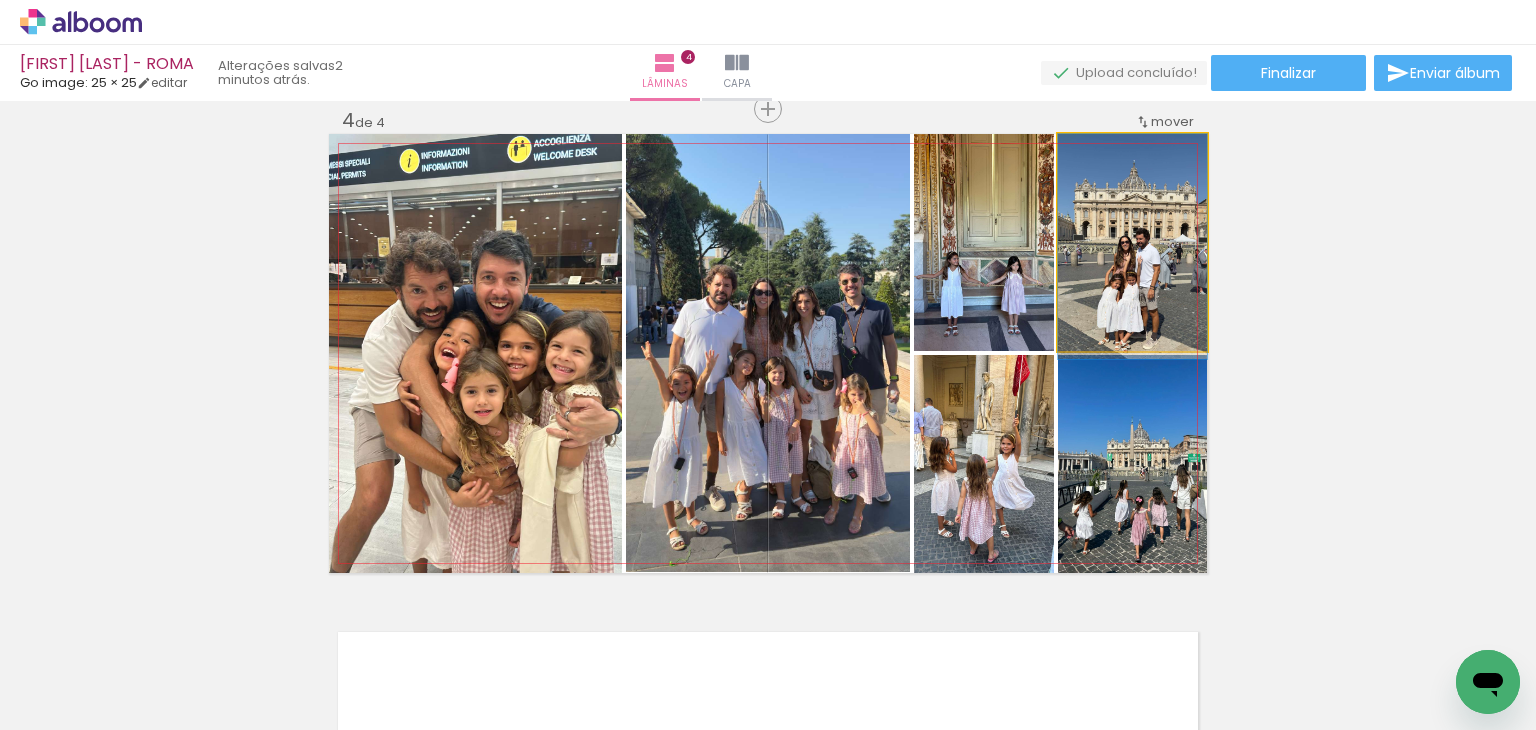 drag, startPoint x: 1138, startPoint y: 298, endPoint x: 1108, endPoint y: 308, distance: 31.622776 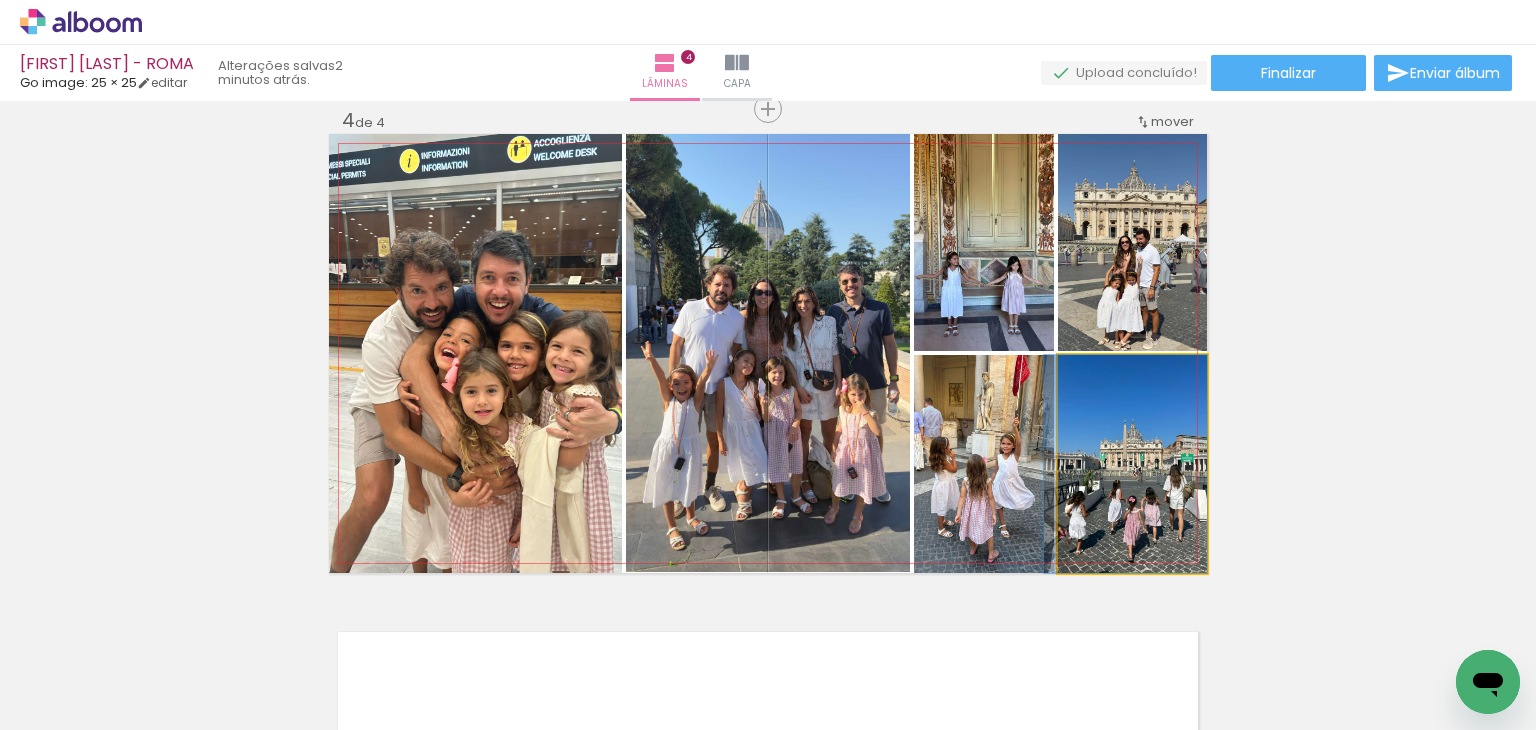 drag, startPoint x: 1148, startPoint y: 491, endPoint x: 1136, endPoint y: 449, distance: 43.68066 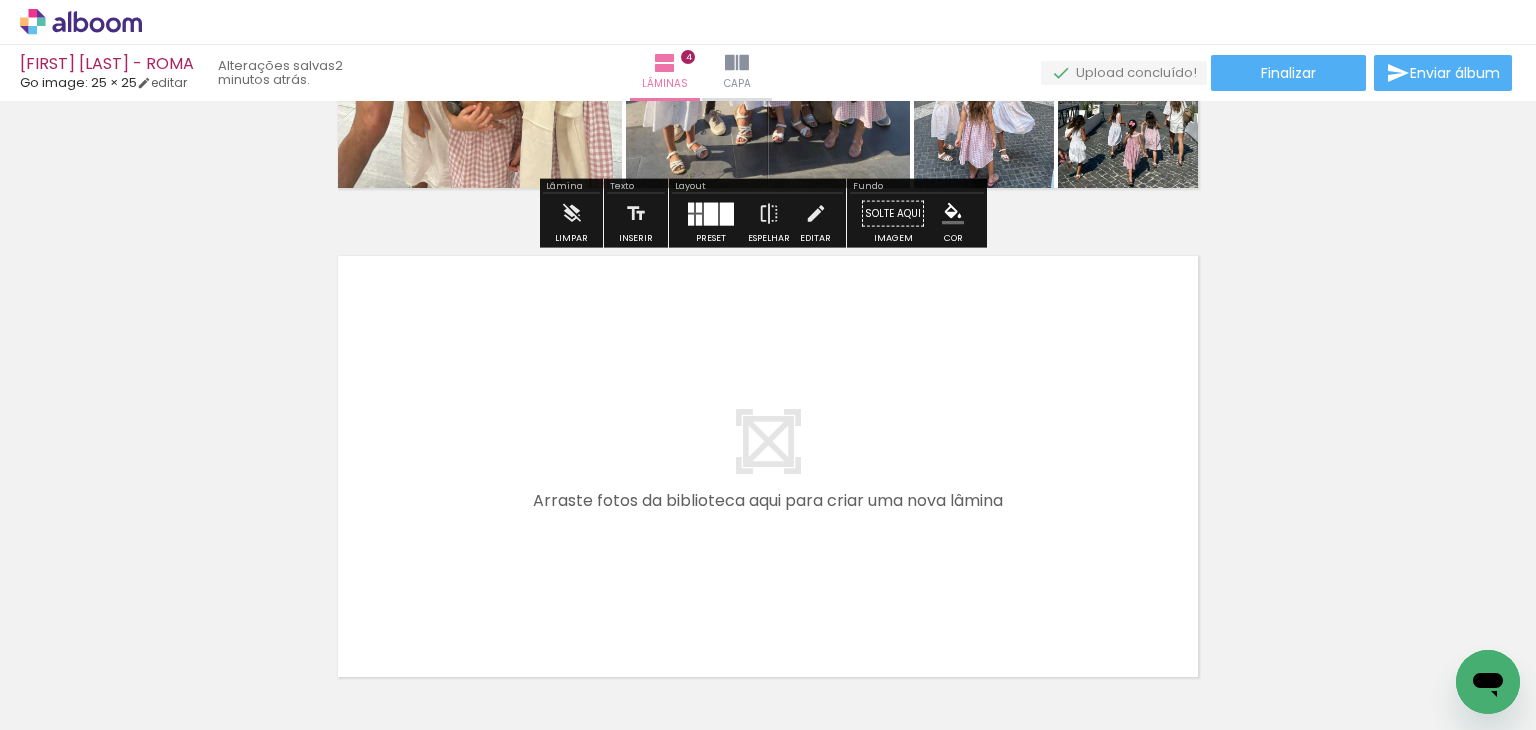 scroll, scrollTop: 1892, scrollLeft: 0, axis: vertical 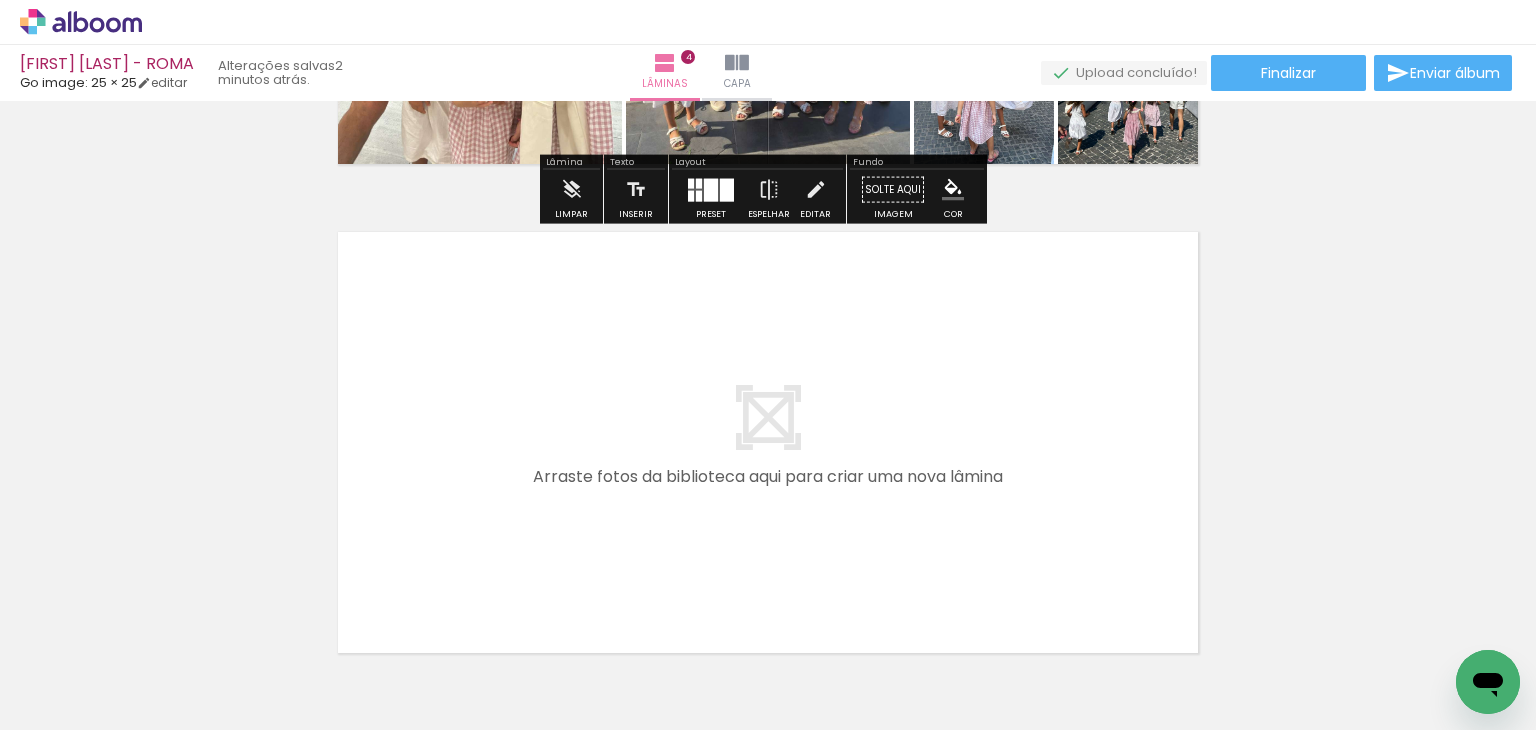 drag, startPoint x: 228, startPoint y: 683, endPoint x: 644, endPoint y: 393, distance: 507.1055 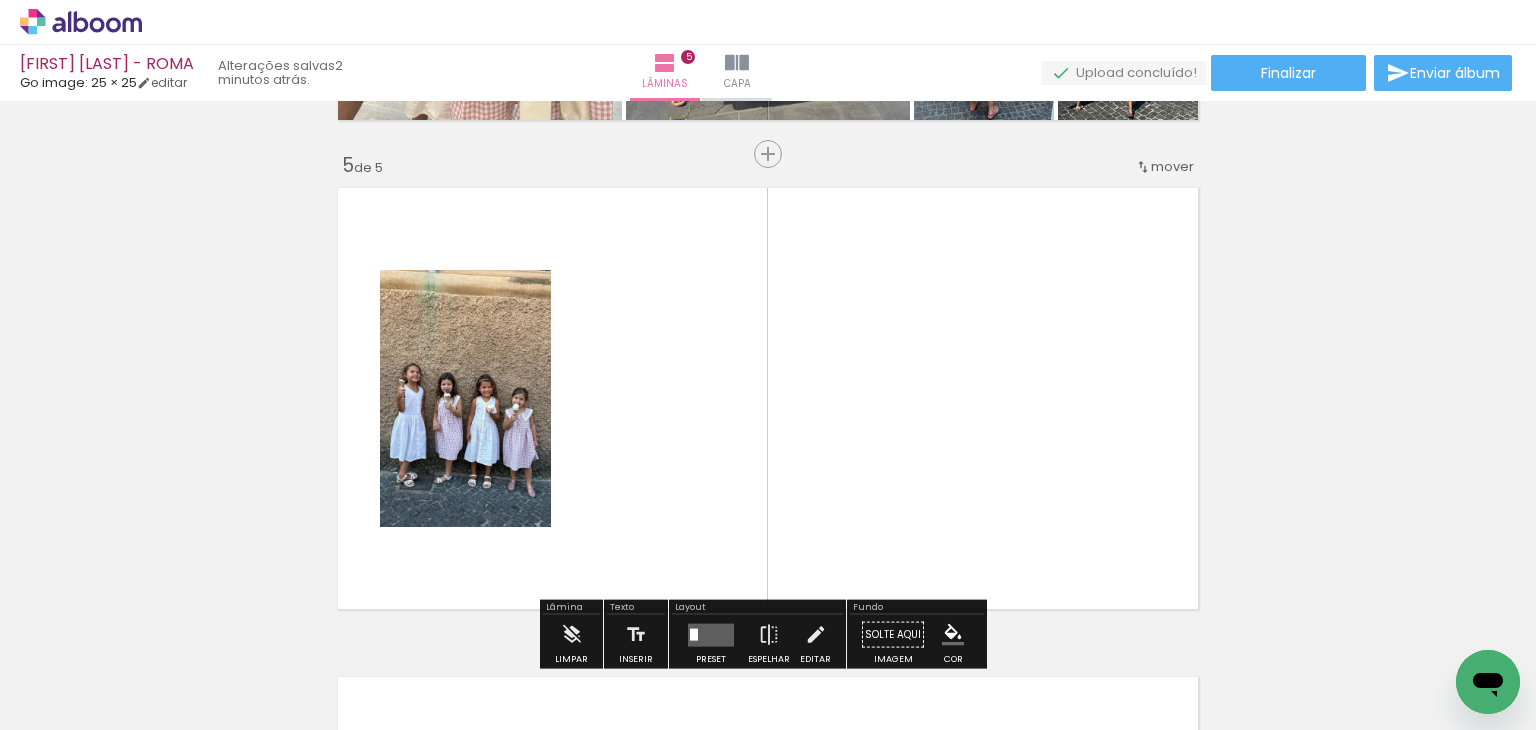 scroll, scrollTop: 1981, scrollLeft: 0, axis: vertical 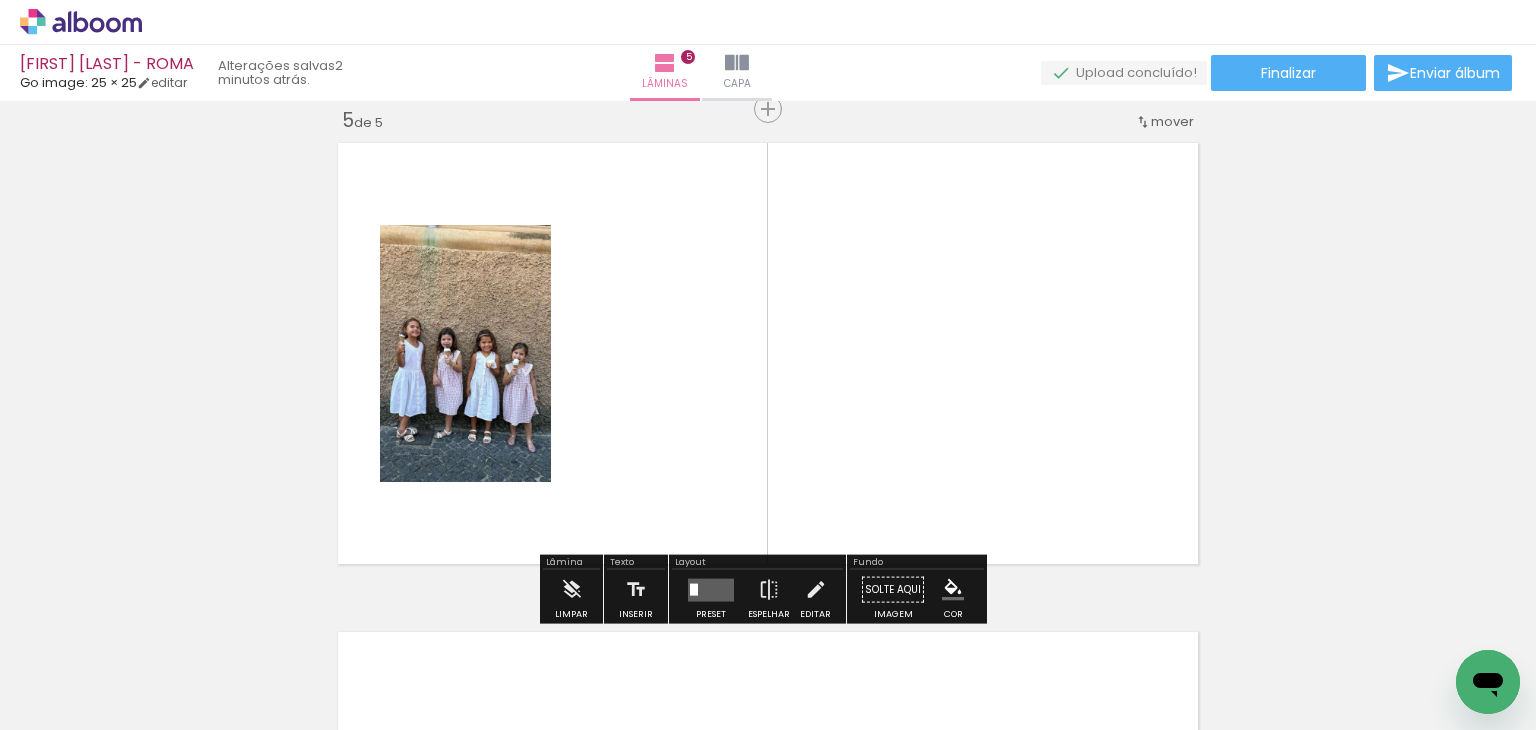 drag, startPoint x: 360, startPoint y: 519, endPoint x: 467, endPoint y: 433, distance: 137.2771 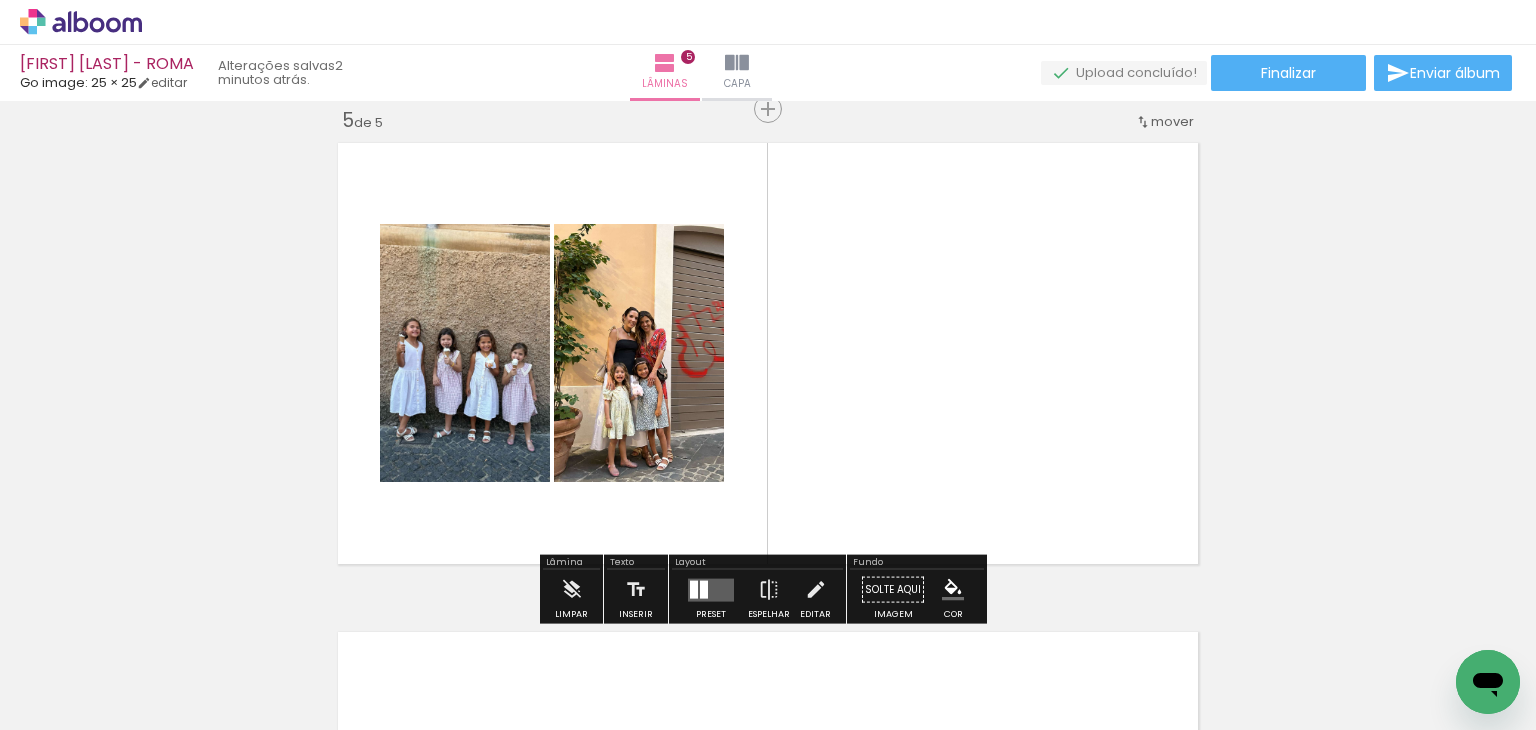 drag, startPoint x: 240, startPoint y: 679, endPoint x: 704, endPoint y: 420, distance: 531.39154 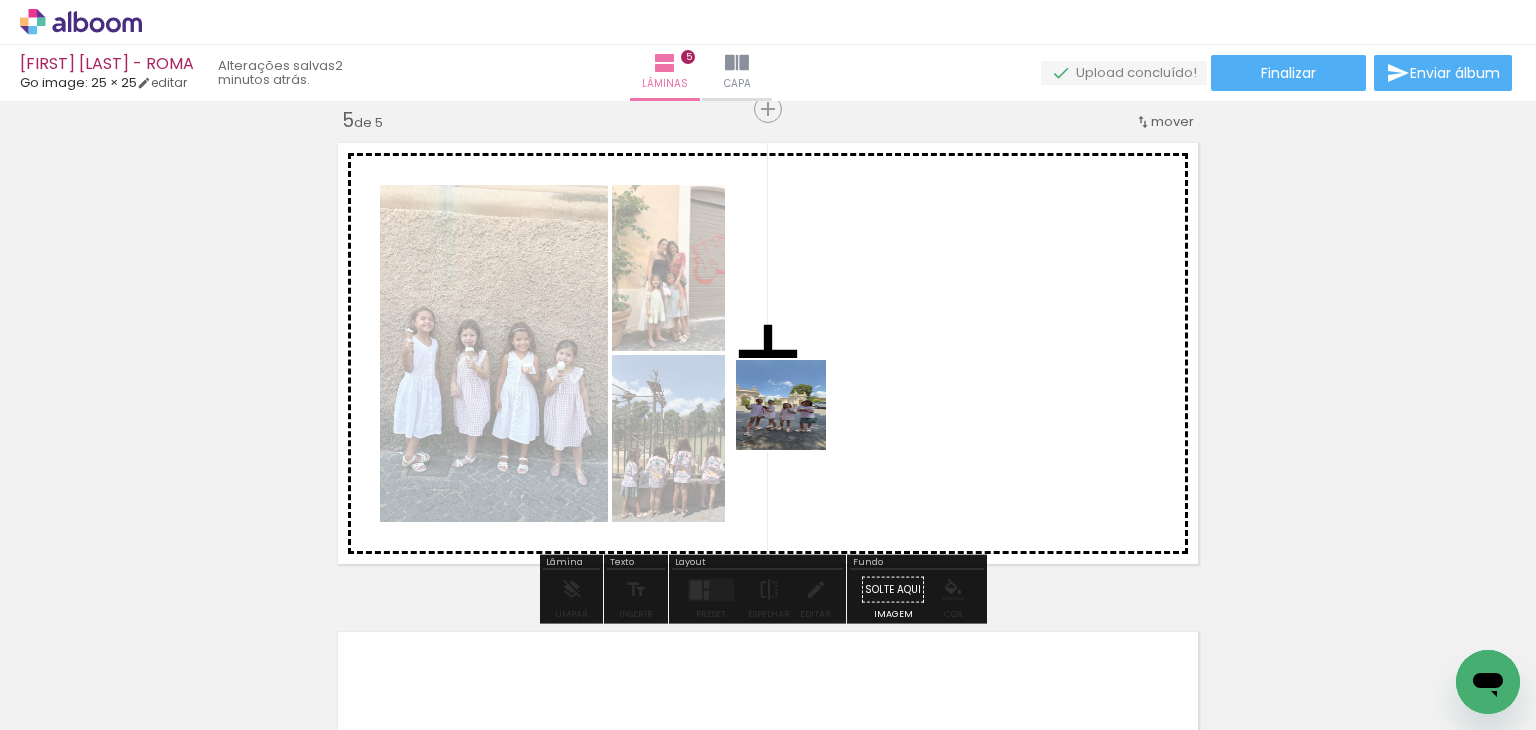 drag, startPoint x: 223, startPoint y: 683, endPoint x: 861, endPoint y: 378, distance: 707.1556 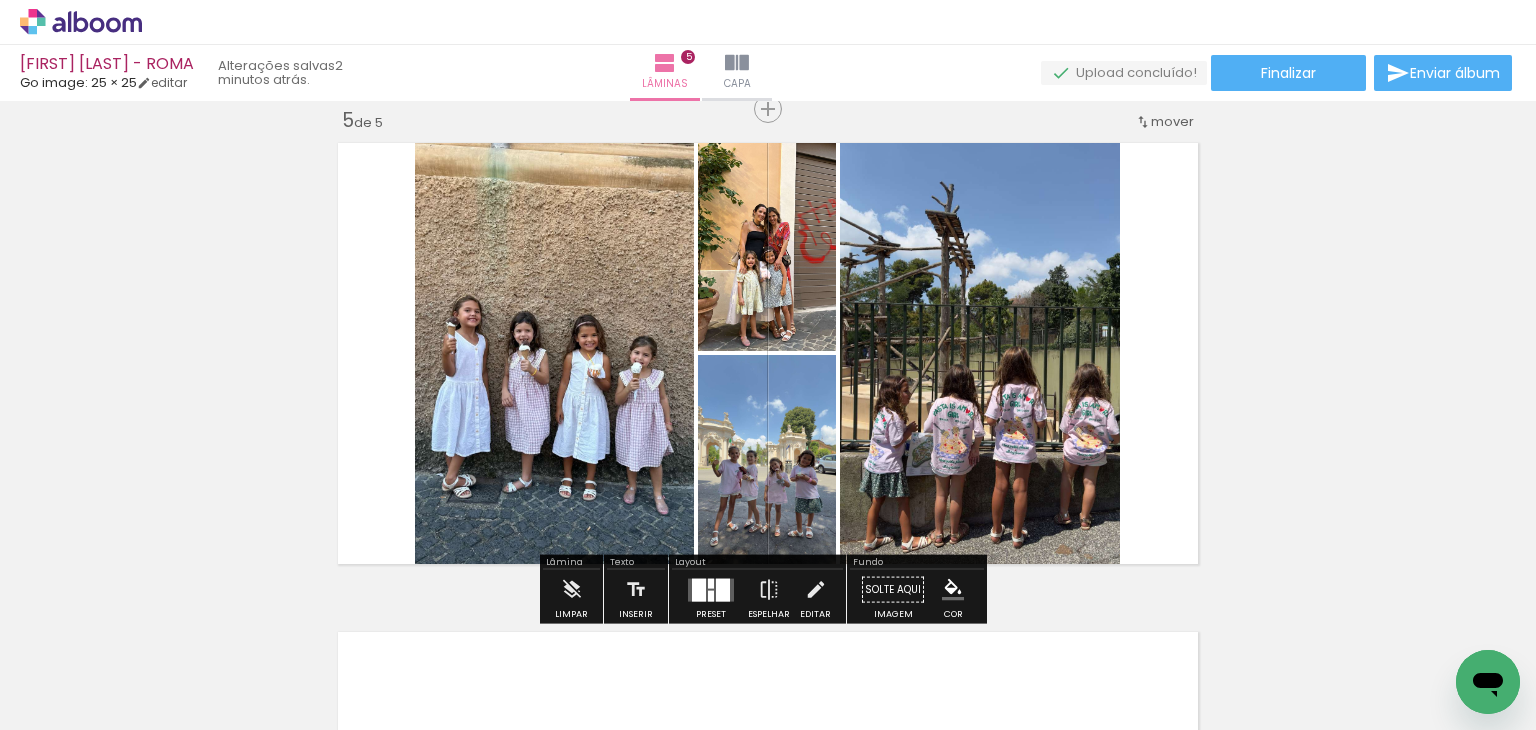 click at bounding box center (711, 589) 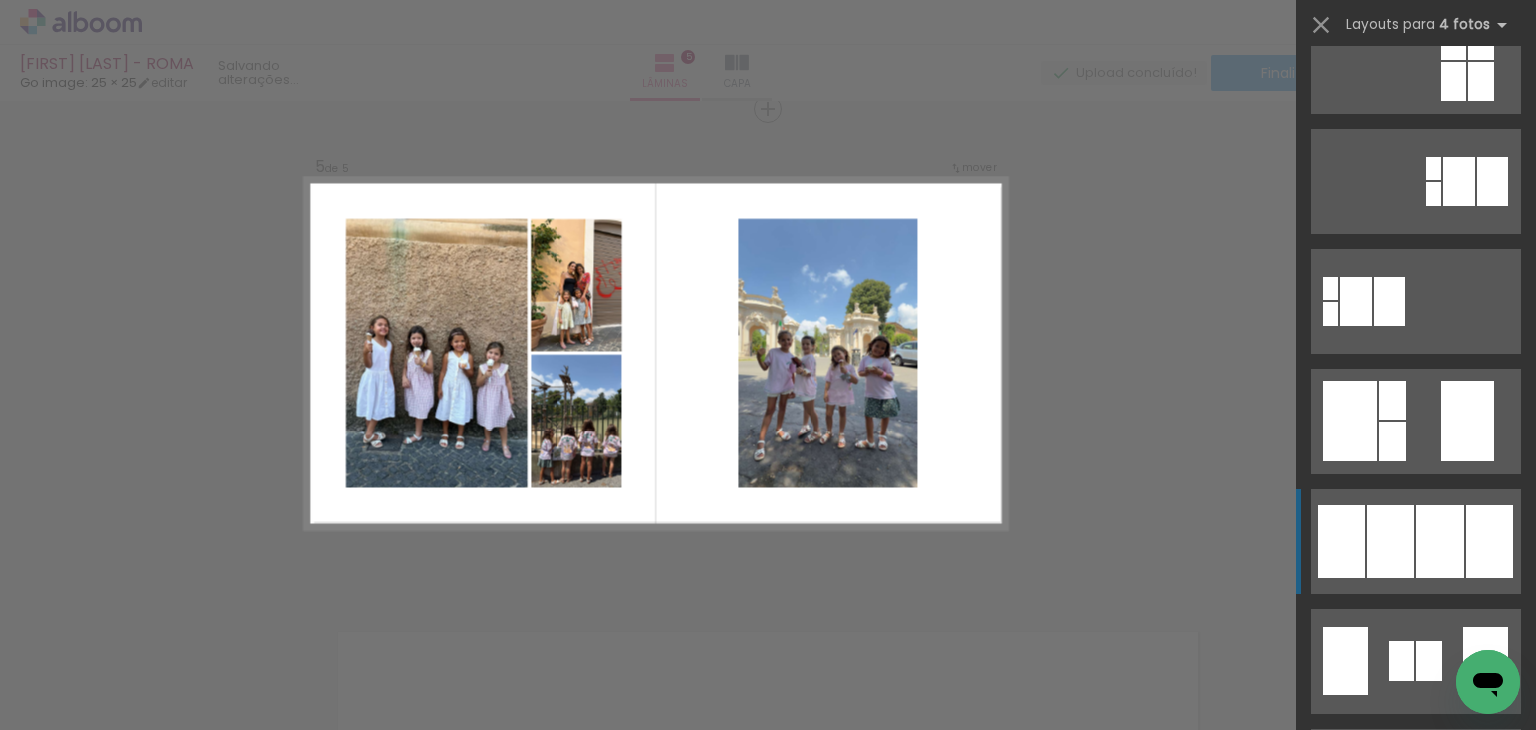 scroll, scrollTop: 600, scrollLeft: 0, axis: vertical 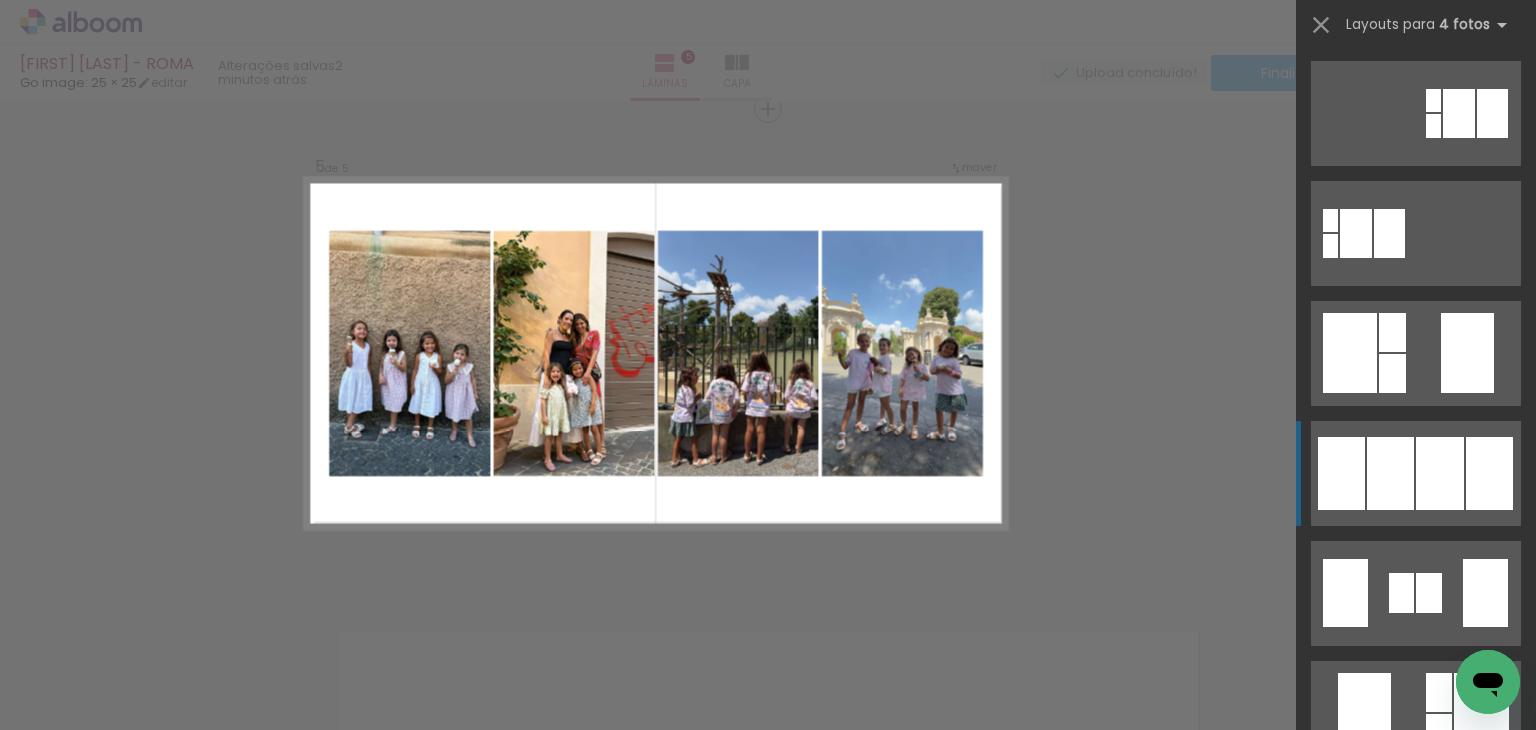 click at bounding box center (1476, -390) 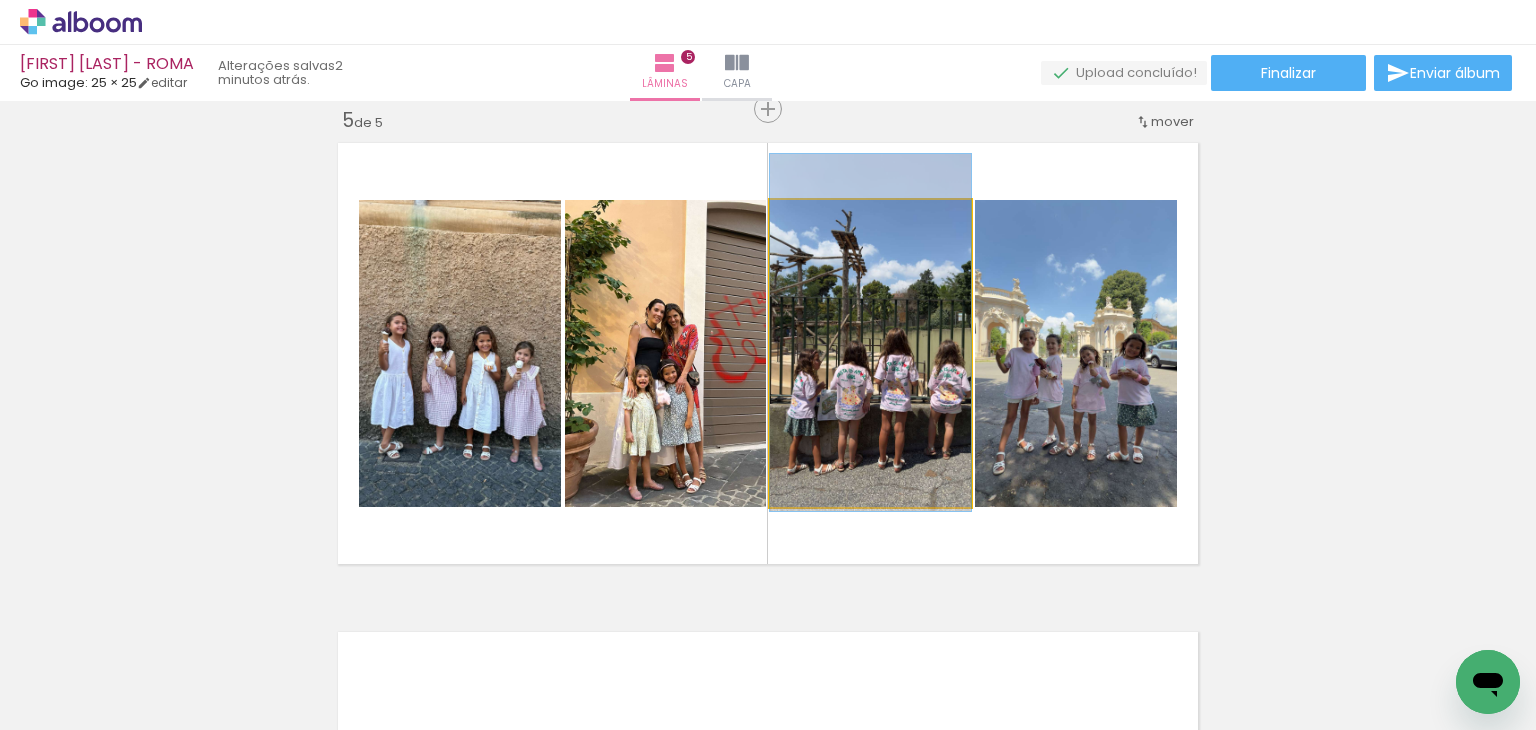 drag, startPoint x: 851, startPoint y: 427, endPoint x: 831, endPoint y: 406, distance: 29 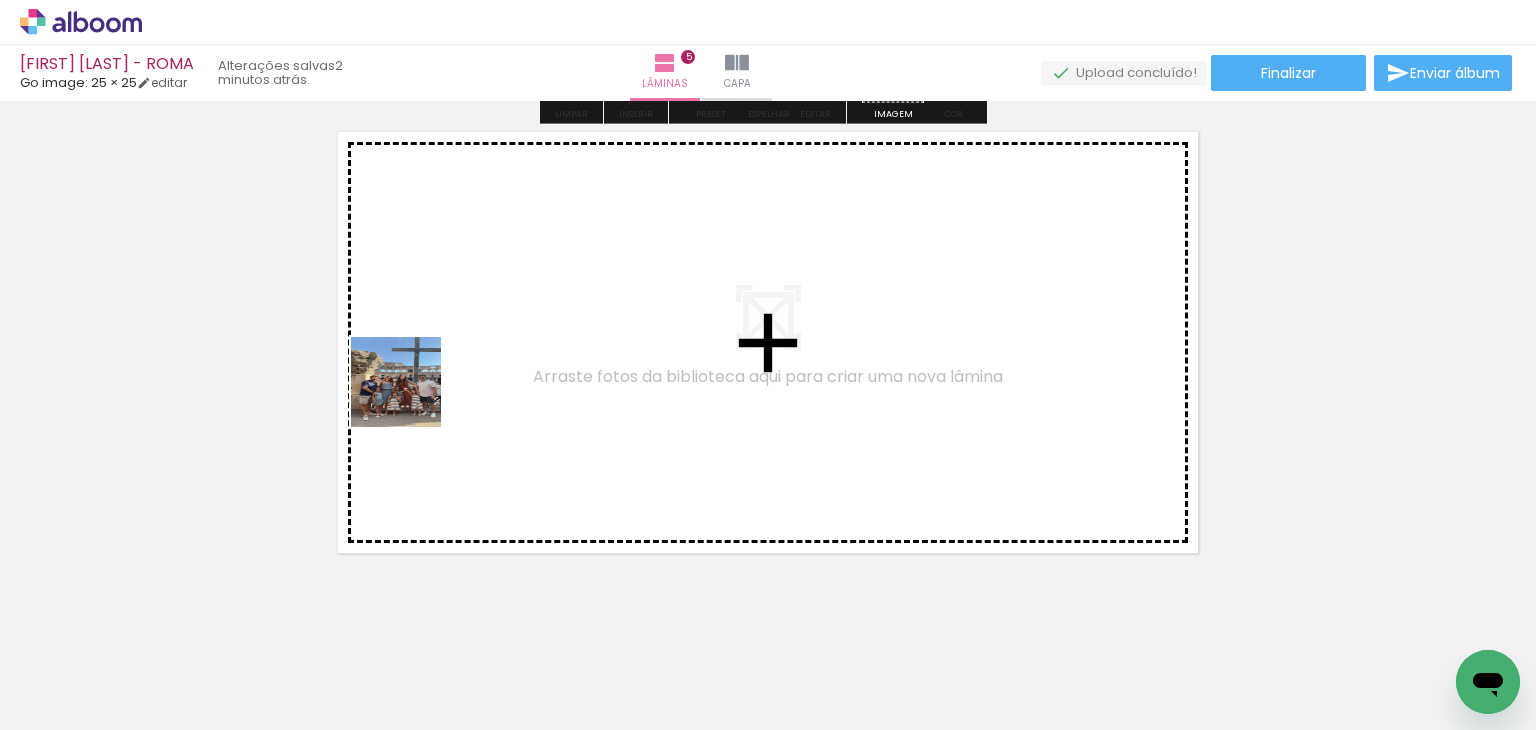 drag, startPoint x: 232, startPoint y: 655, endPoint x: 457, endPoint y: 357, distance: 373.40192 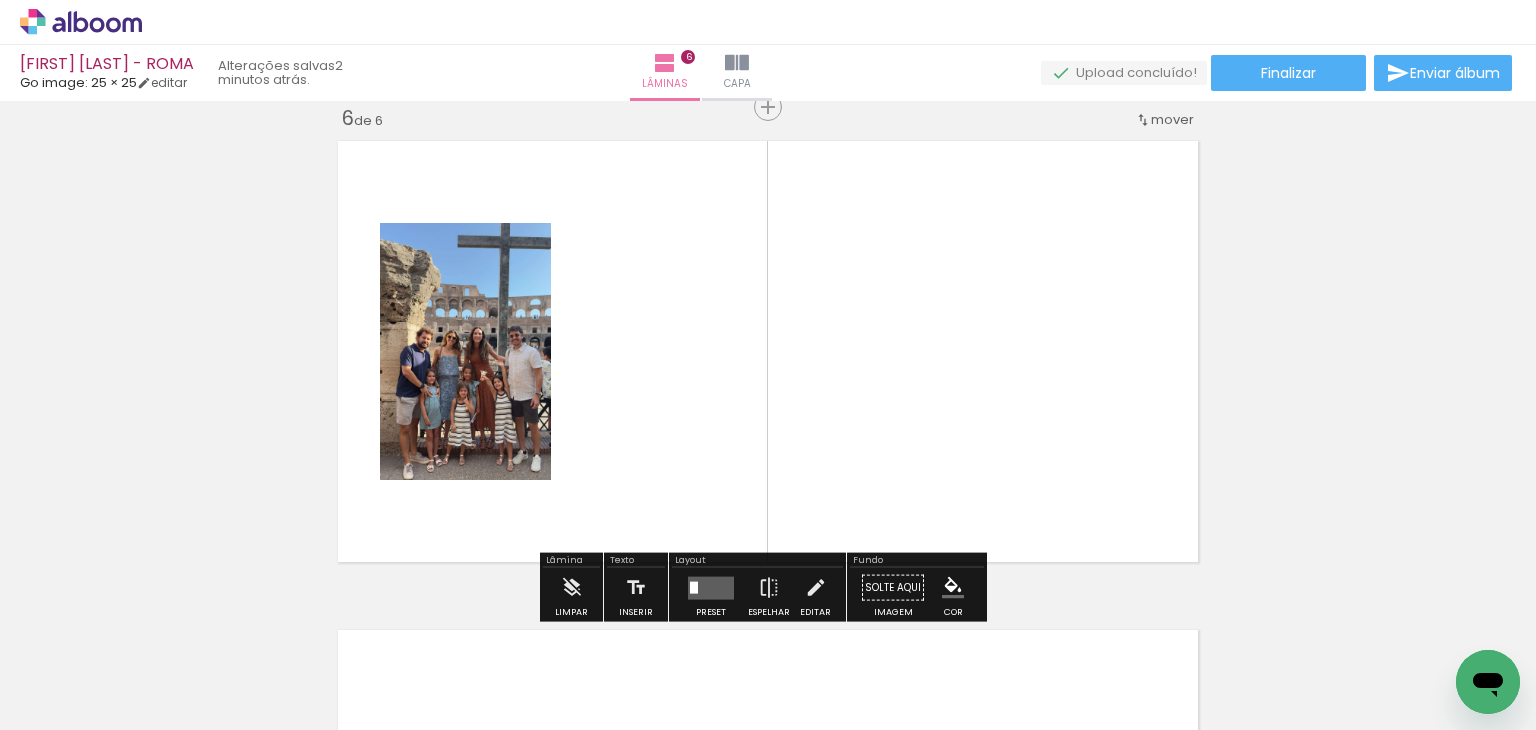 scroll, scrollTop: 2470, scrollLeft: 0, axis: vertical 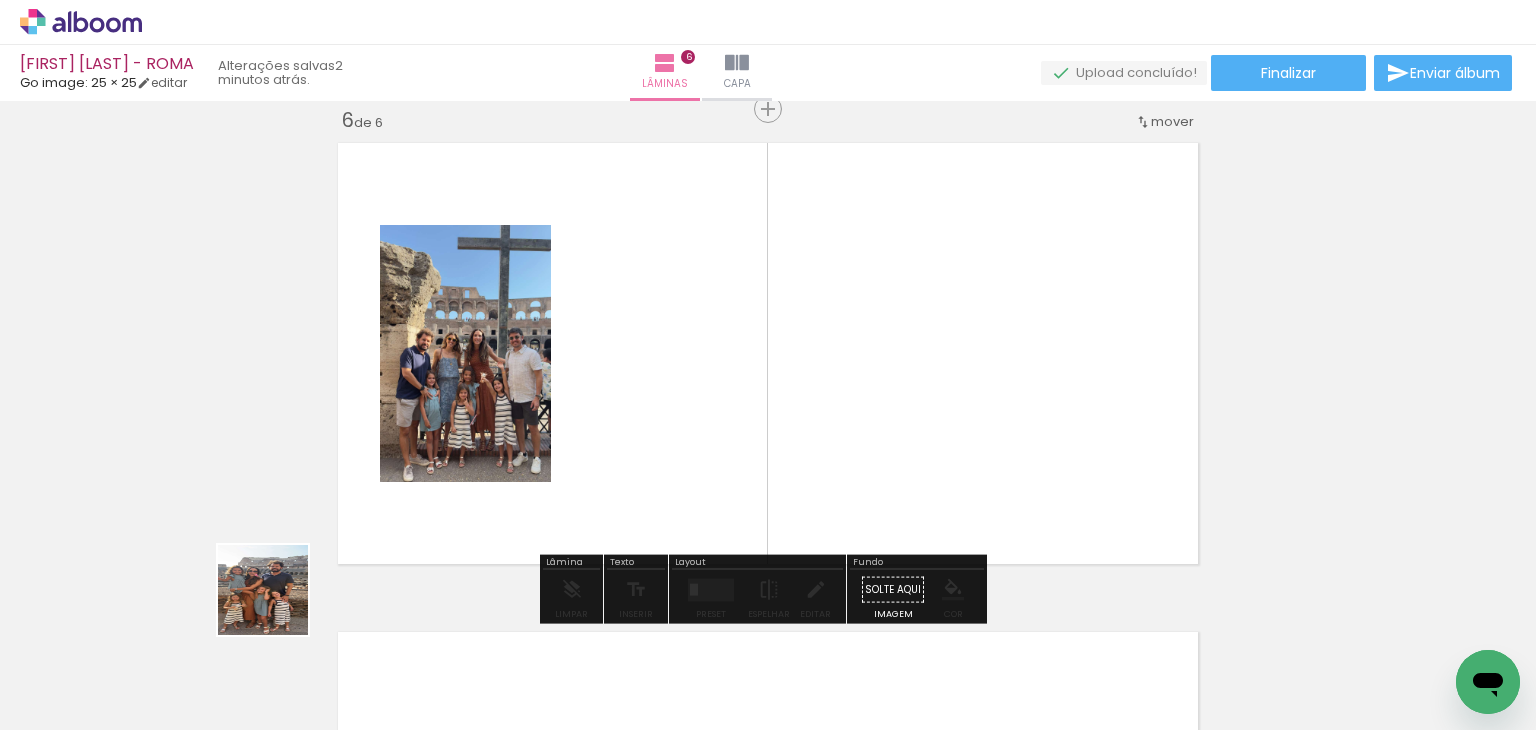 drag, startPoint x: 223, startPoint y: 681, endPoint x: 734, endPoint y: 361, distance: 602.927 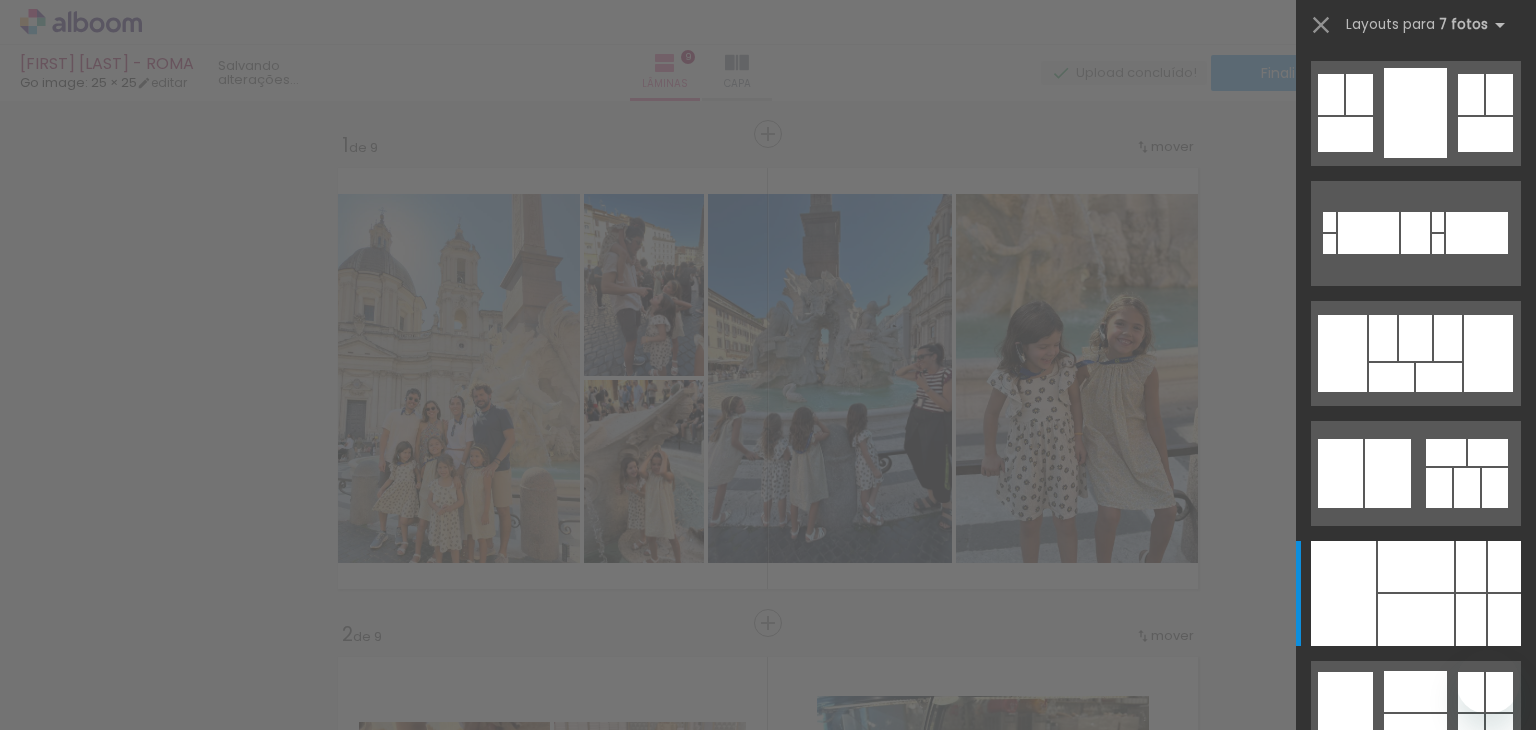 scroll, scrollTop: 0, scrollLeft: 0, axis: both 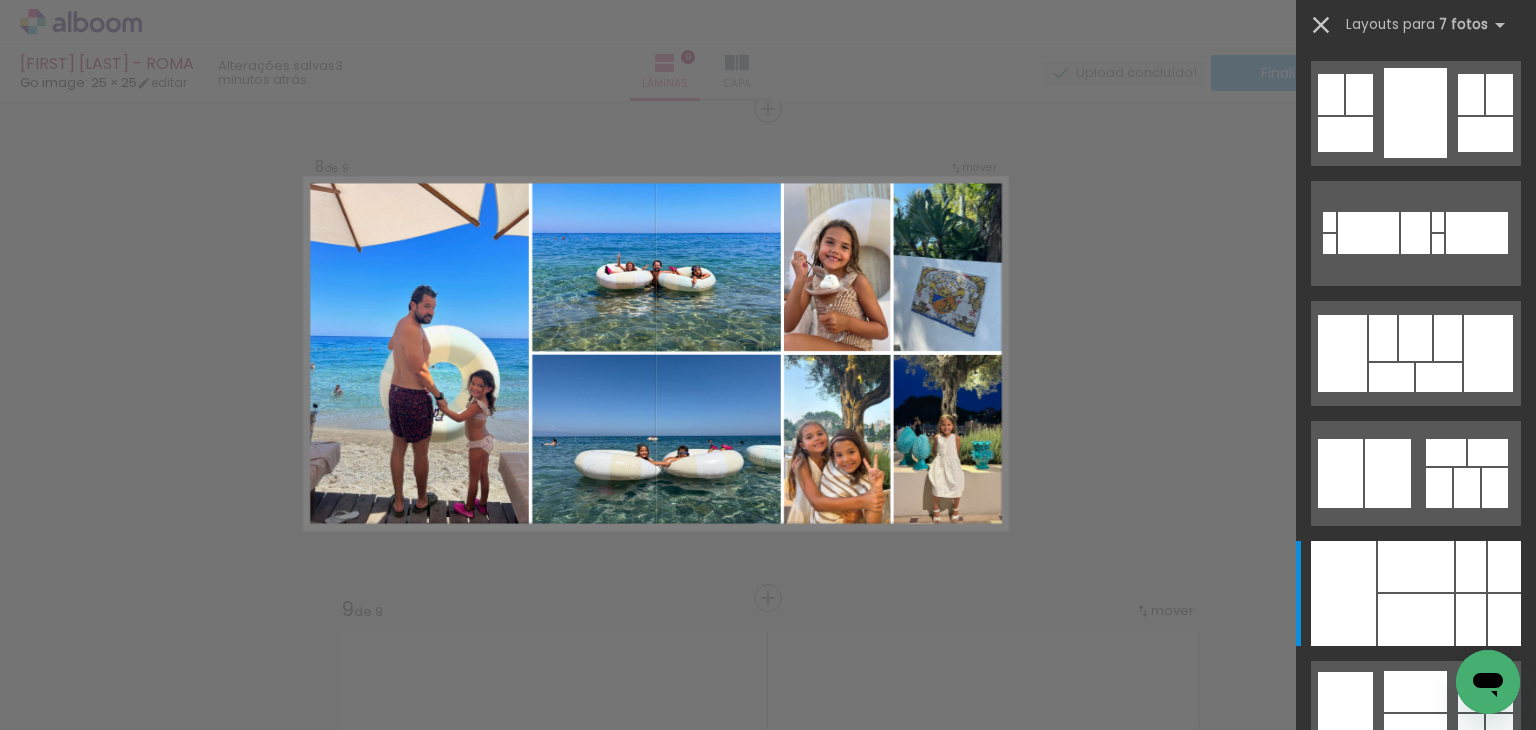 click at bounding box center (1321, 25) 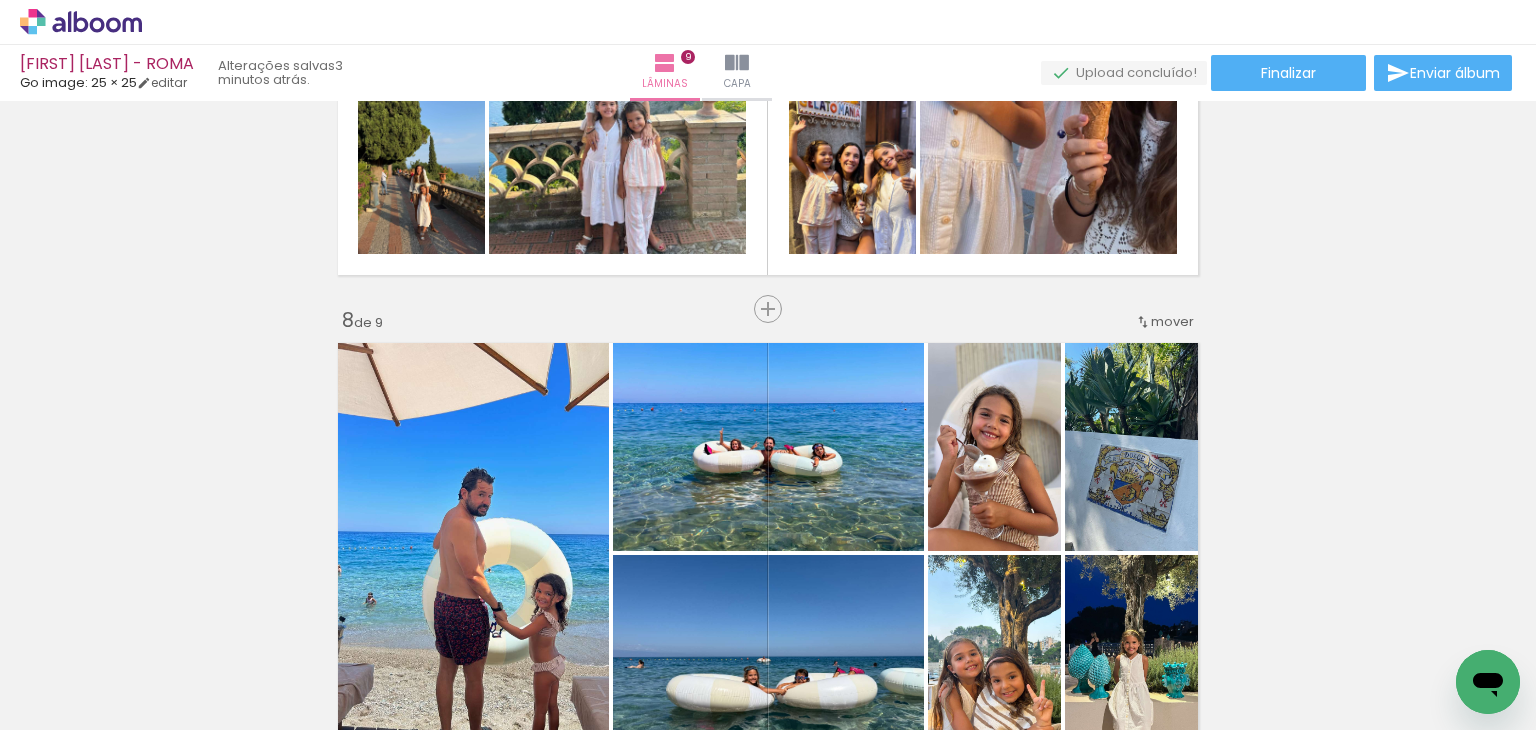 scroll, scrollTop: 3548, scrollLeft: 0, axis: vertical 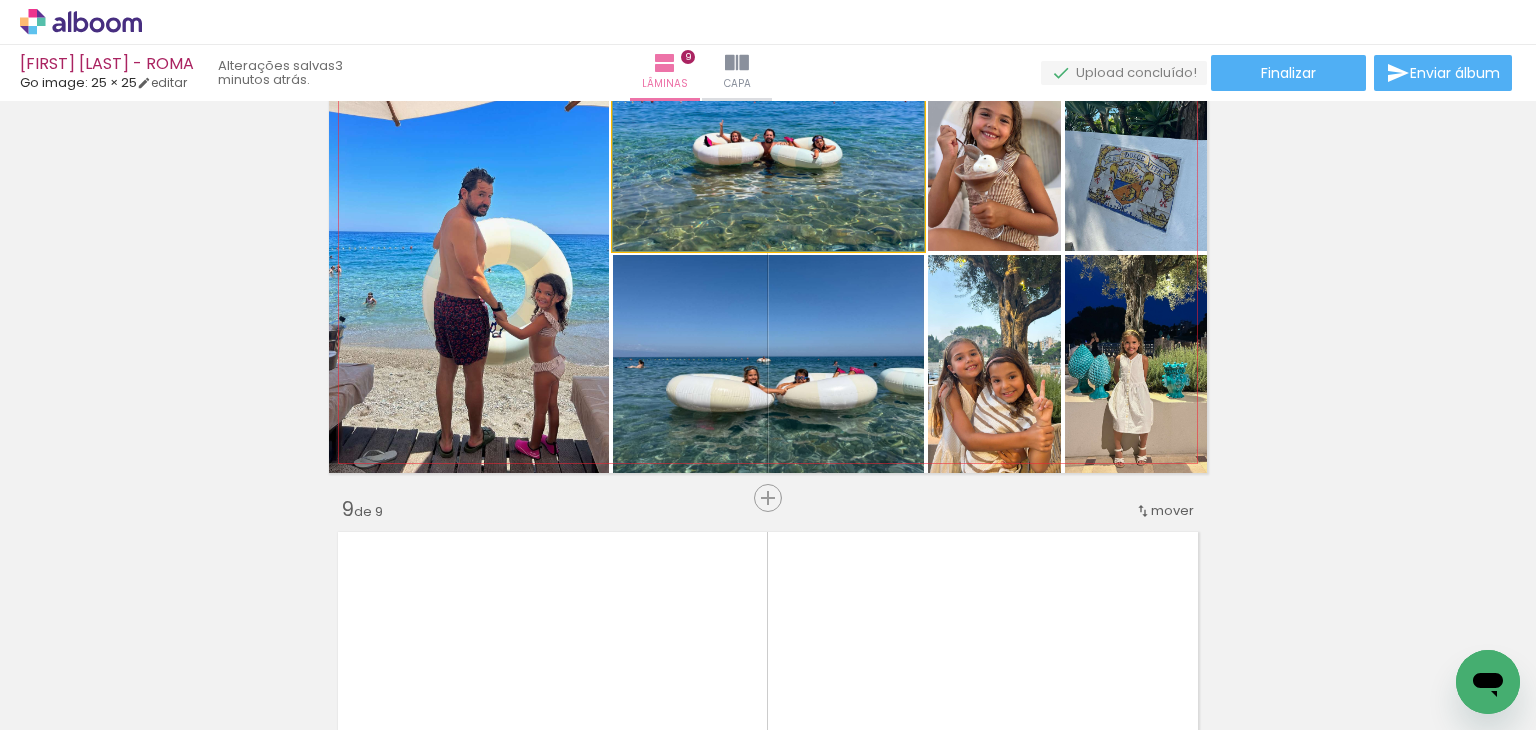 drag, startPoint x: 828, startPoint y: 209, endPoint x: 866, endPoint y: 190, distance: 42.48529 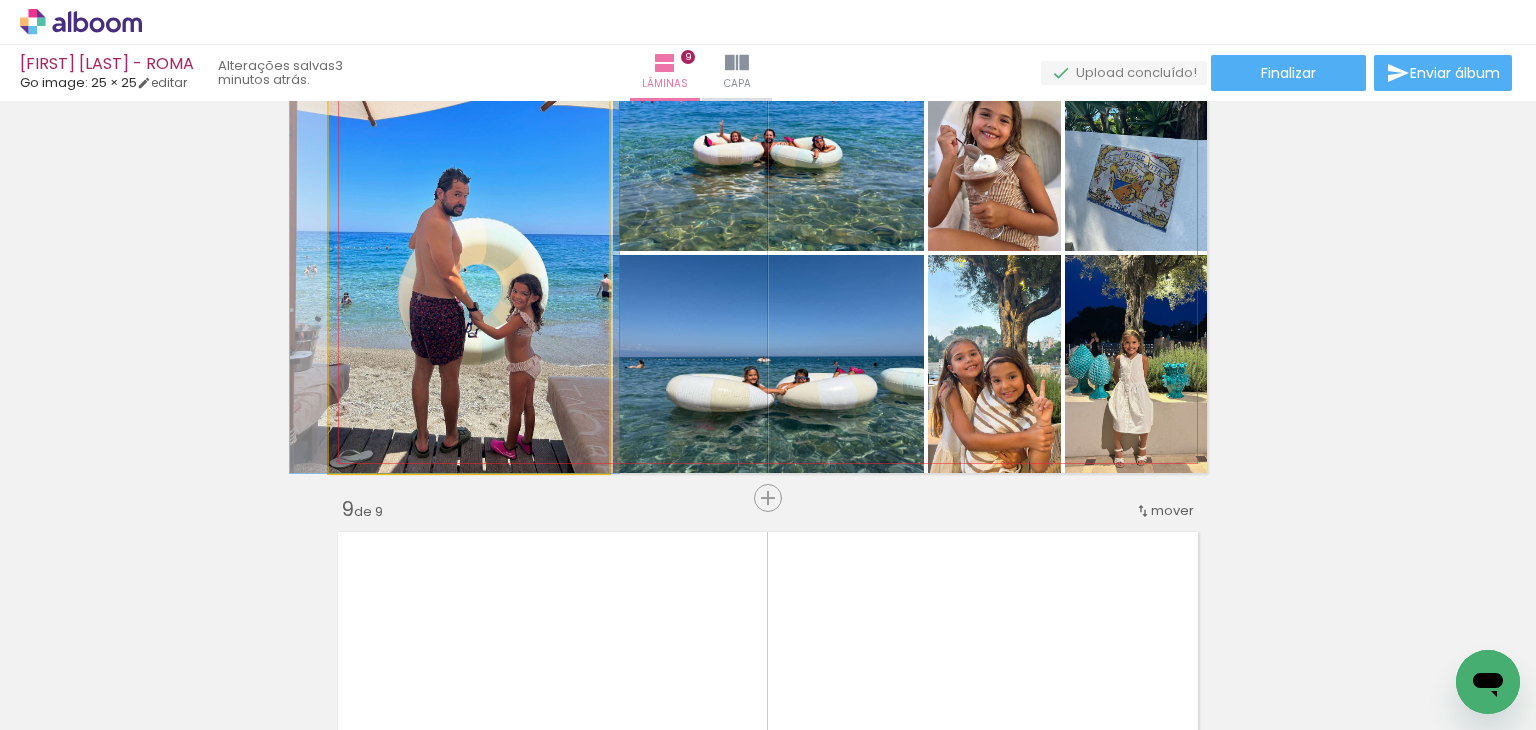 drag, startPoint x: 492, startPoint y: 257, endPoint x: 468, endPoint y: 264, distance: 25 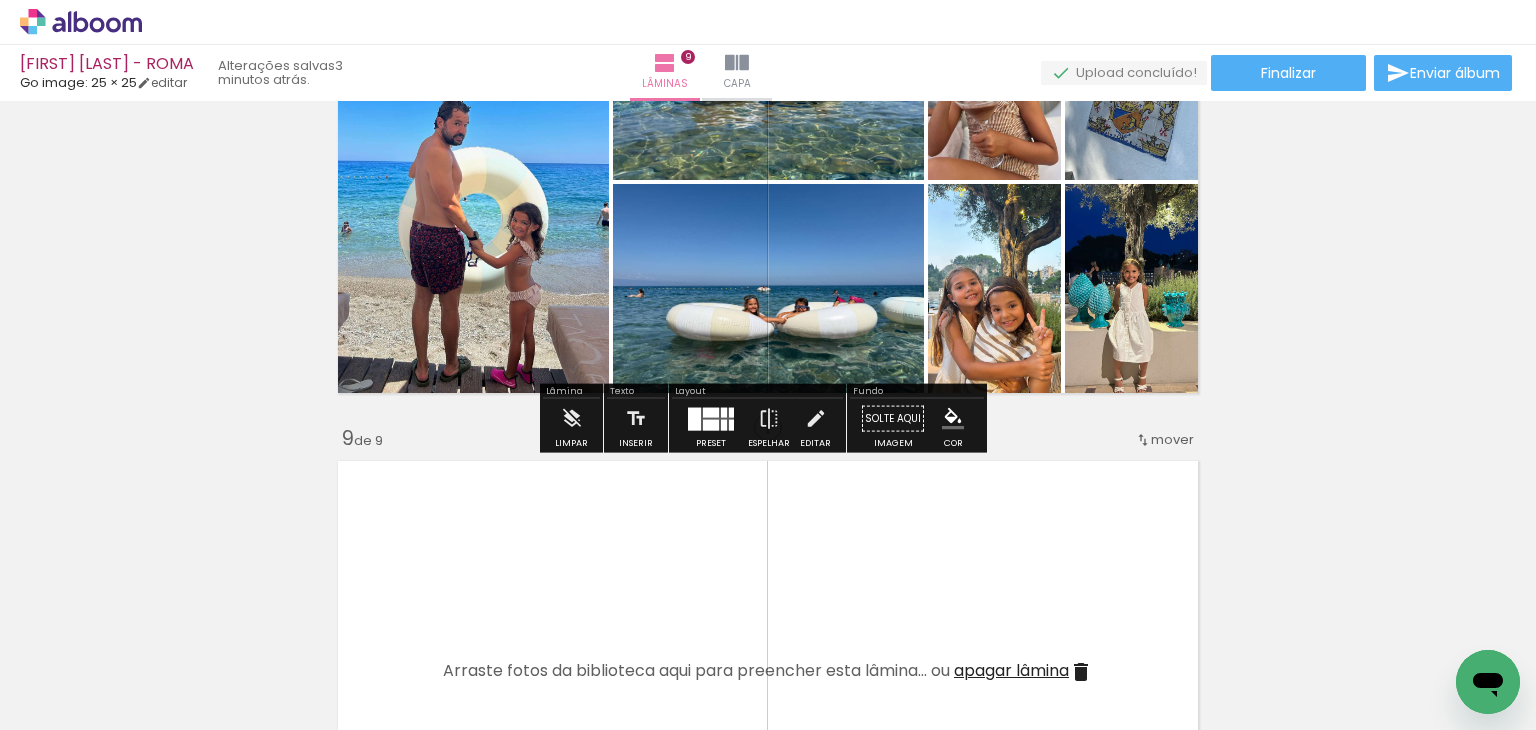 scroll, scrollTop: 3748, scrollLeft: 0, axis: vertical 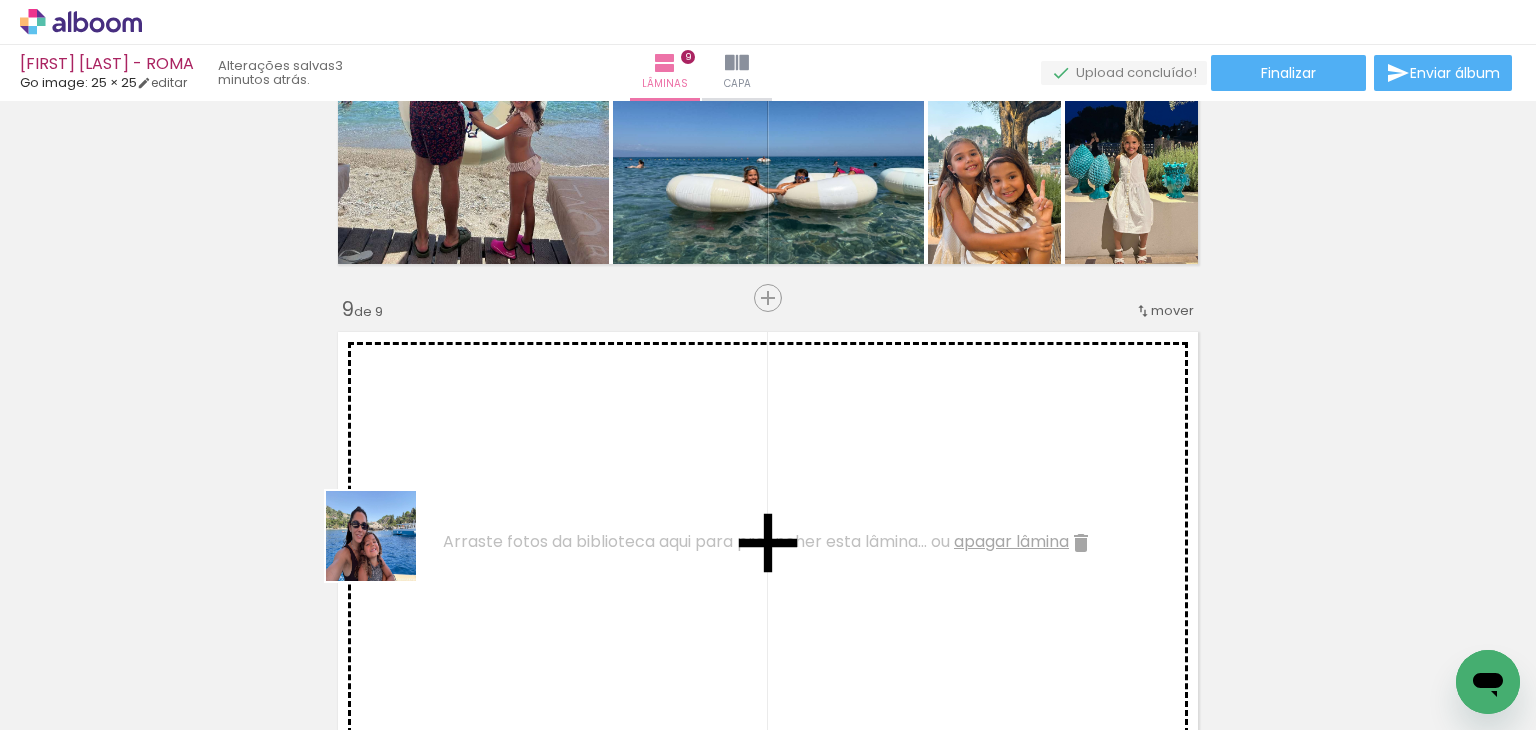 drag, startPoint x: 288, startPoint y: 633, endPoint x: 487, endPoint y: 478, distance: 252.24194 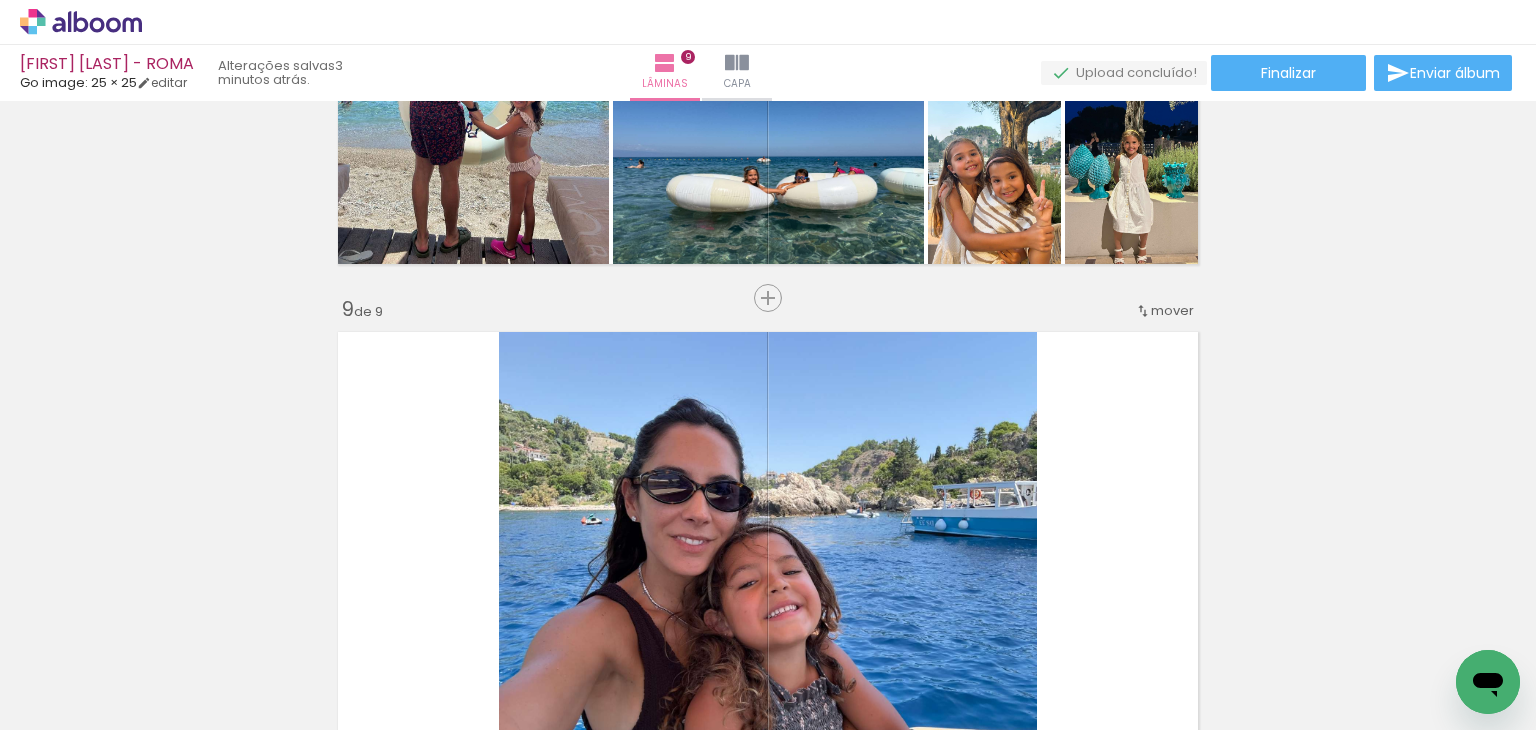 drag, startPoint x: 348, startPoint y: 618, endPoint x: 737, endPoint y: 433, distance: 430.75052 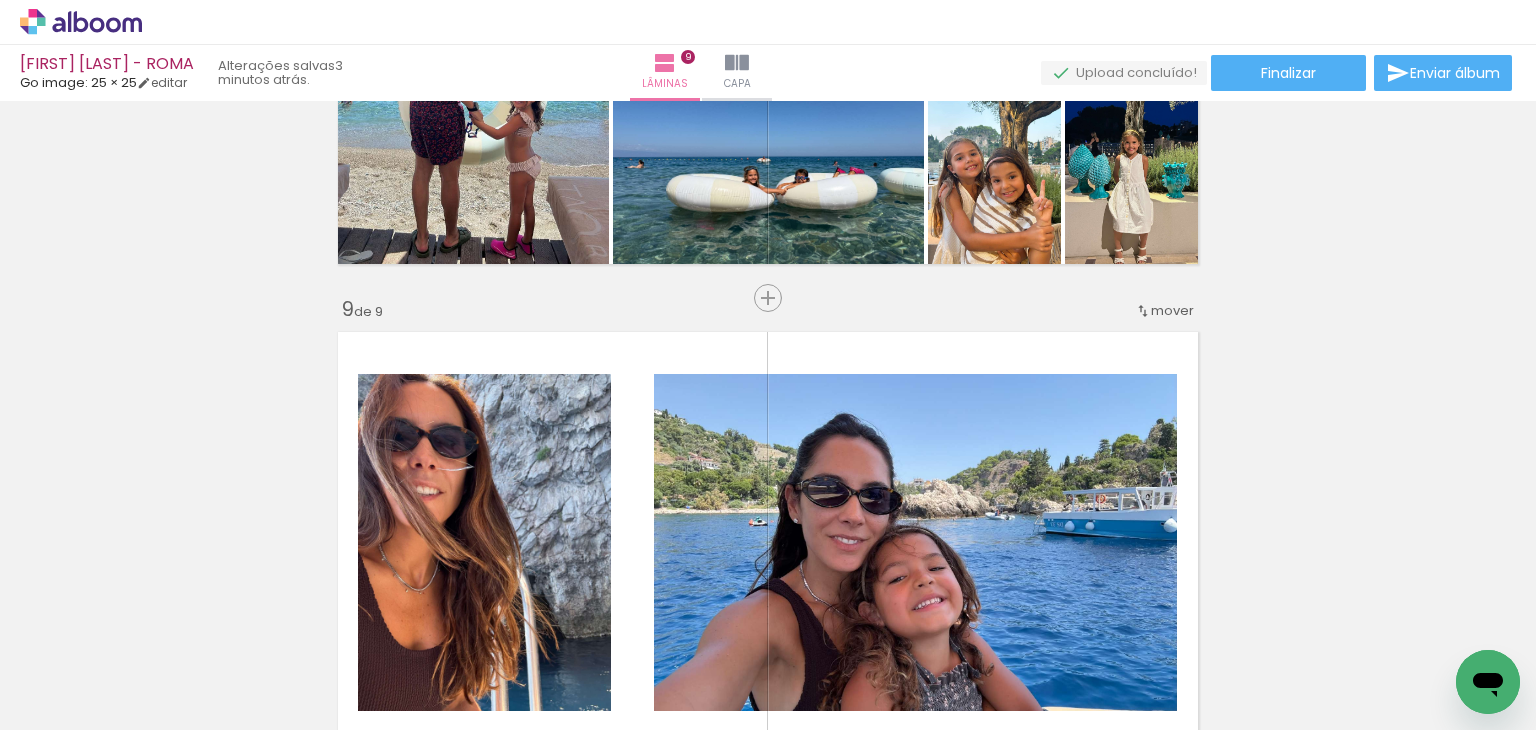 scroll, scrollTop: 3948, scrollLeft: 0, axis: vertical 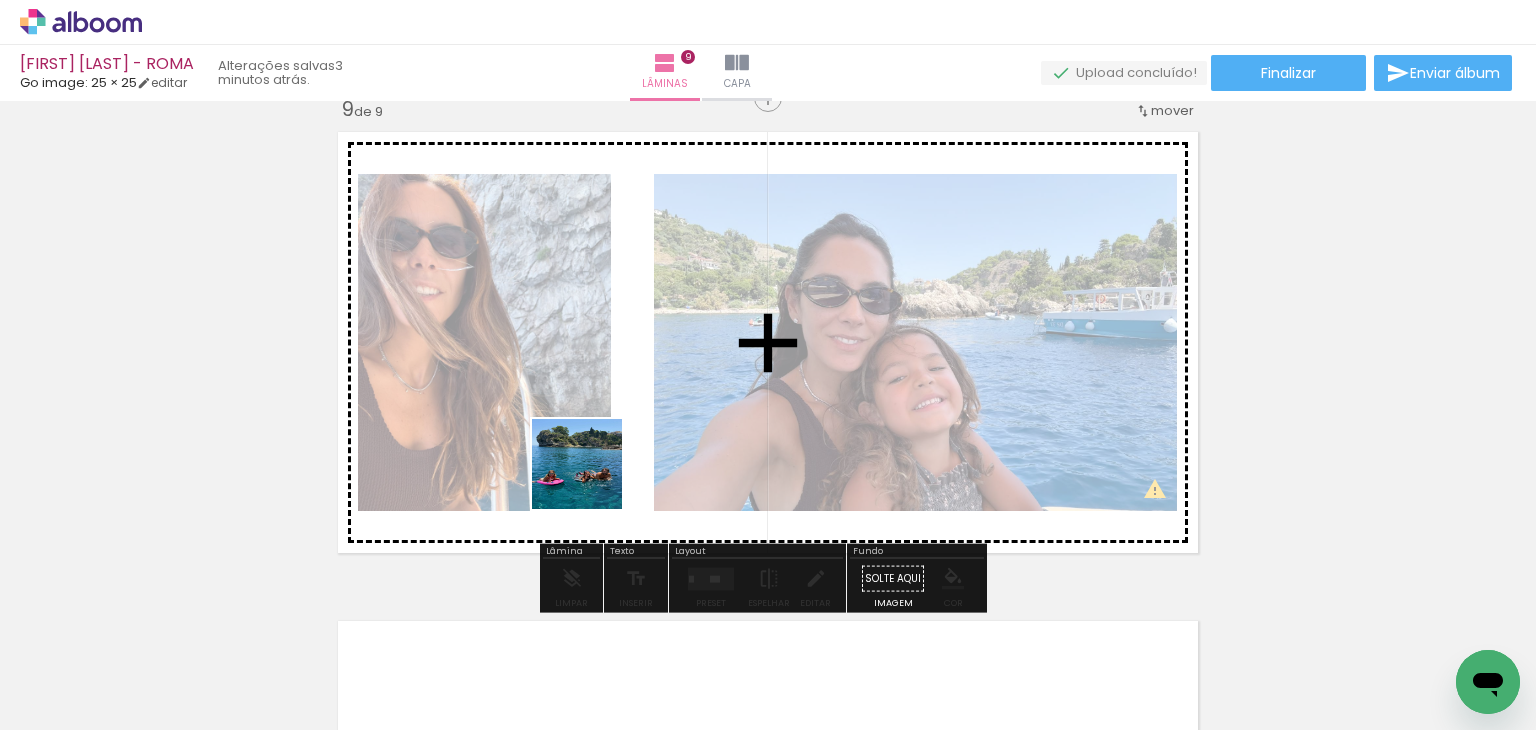 drag, startPoint x: 230, startPoint y: 689, endPoint x: 675, endPoint y: 425, distance: 517.4176 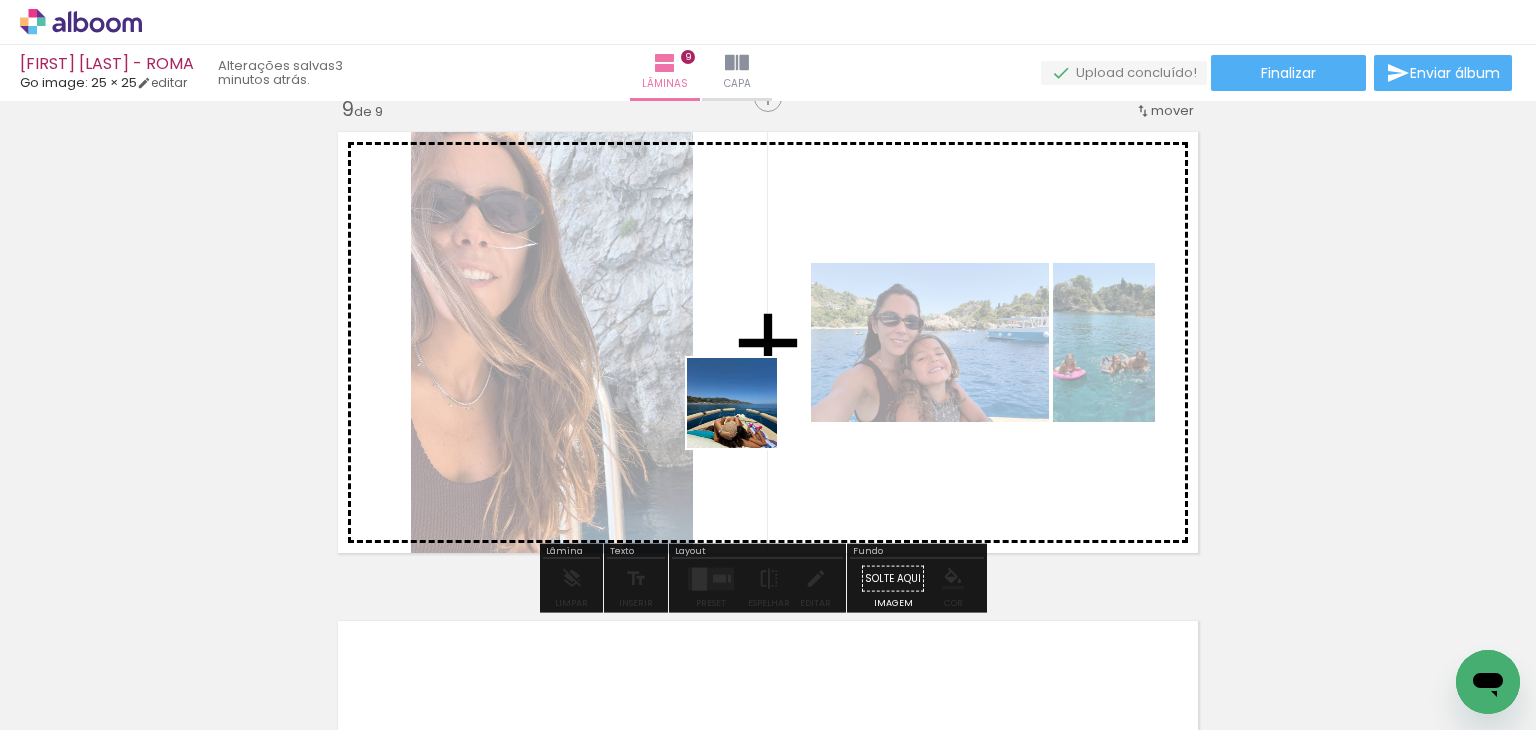 drag, startPoint x: 747, startPoint y: 418, endPoint x: 450, endPoint y: 589, distance: 342.70978 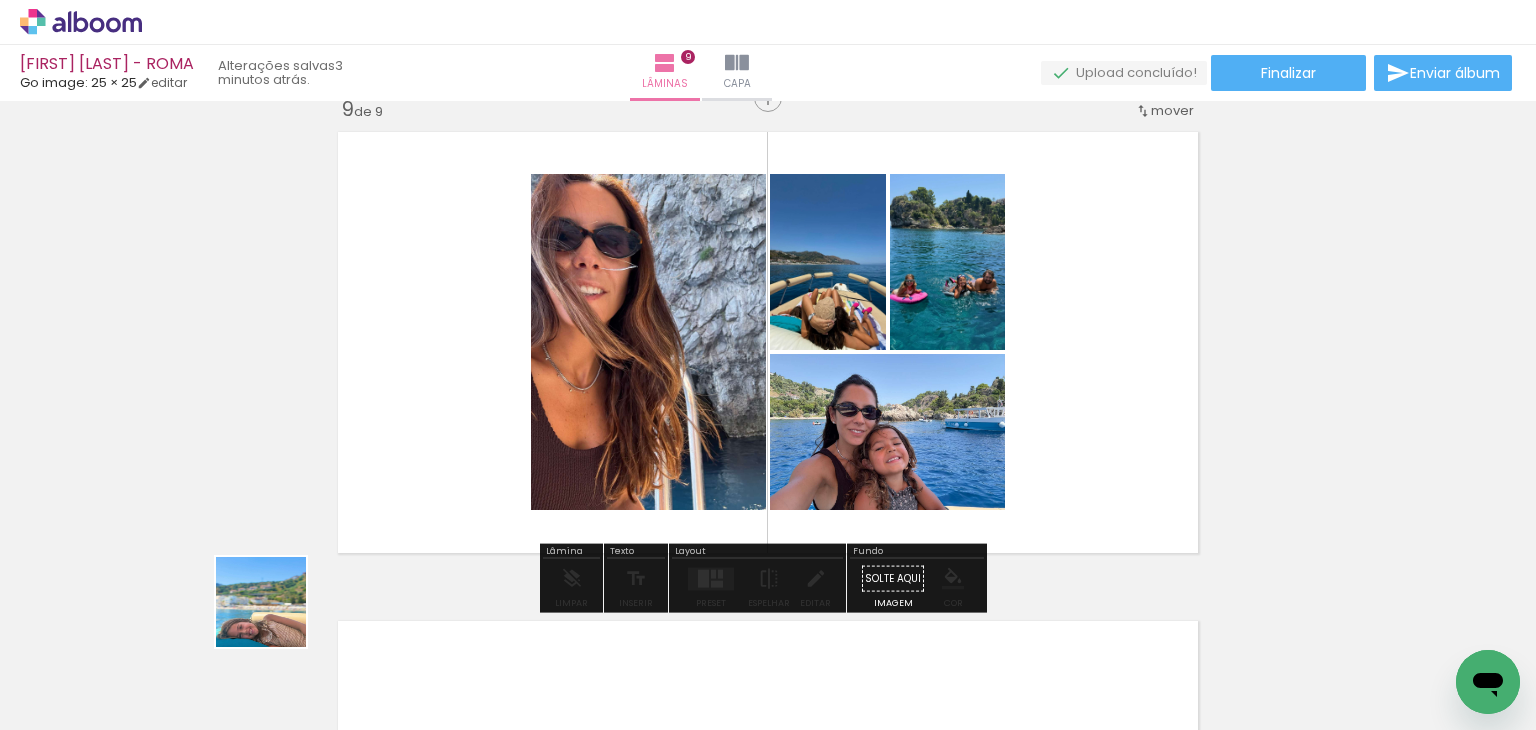 drag, startPoint x: 244, startPoint y: 661, endPoint x: 360, endPoint y: 625, distance: 121.45781 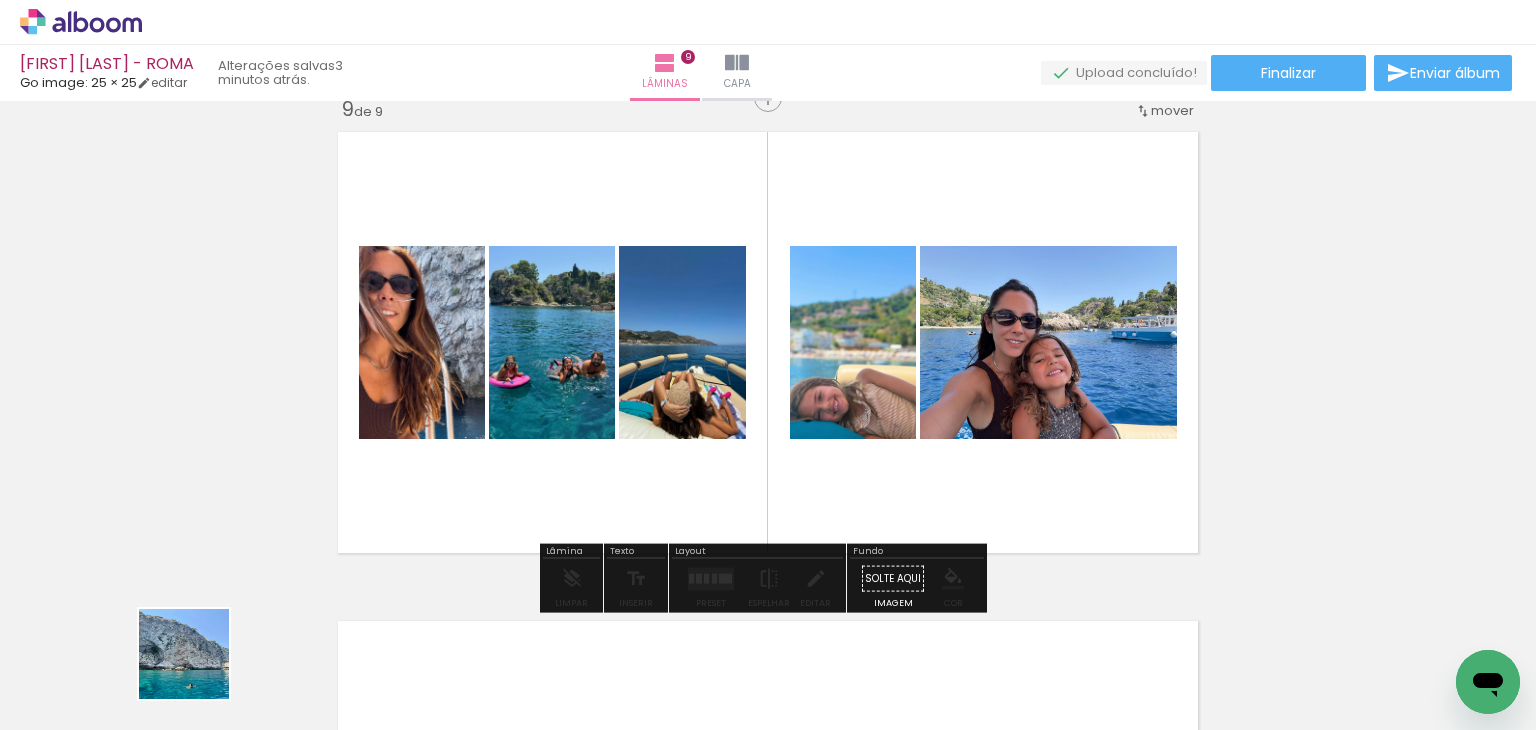 drag, startPoint x: 192, startPoint y: 673, endPoint x: 321, endPoint y: 628, distance: 136.62357 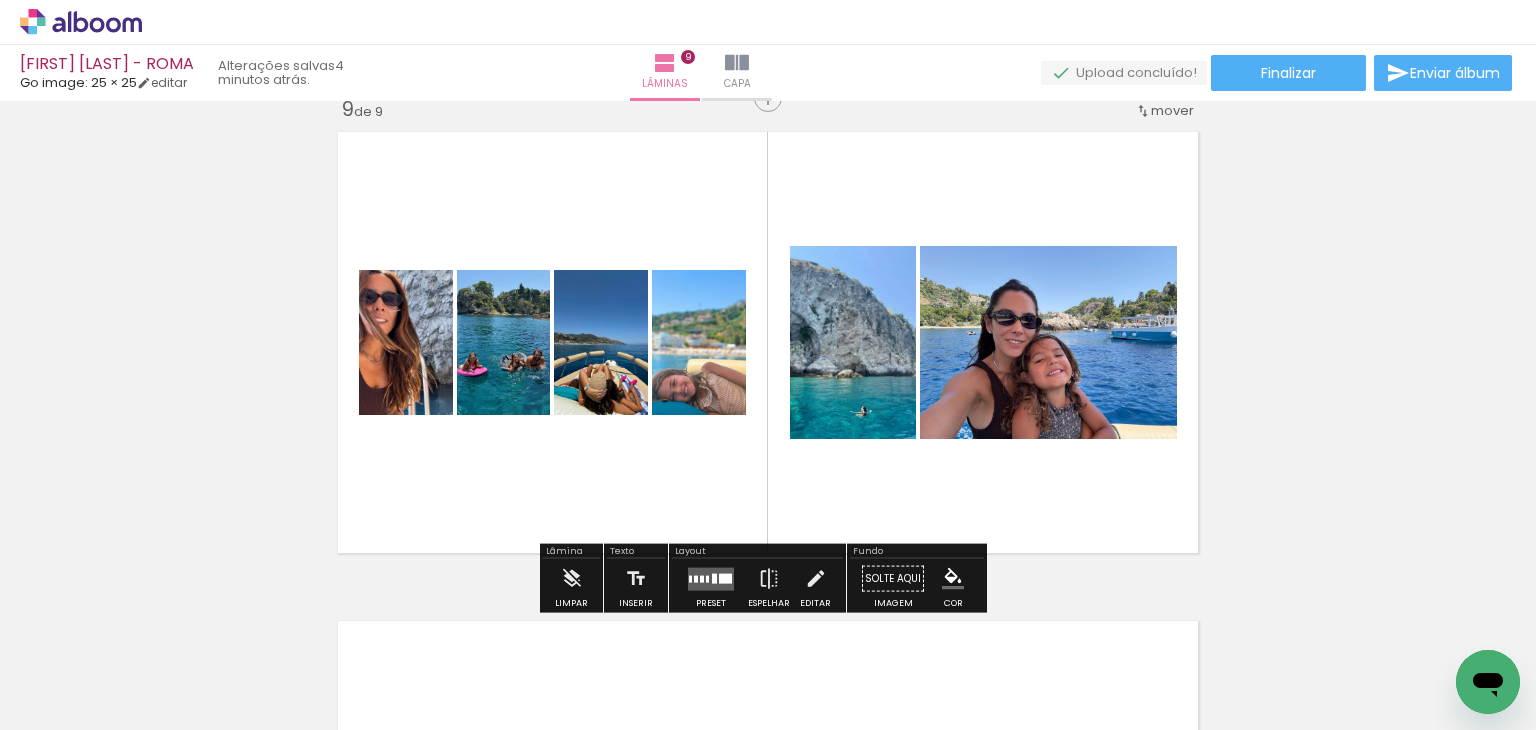 click at bounding box center (711, 578) 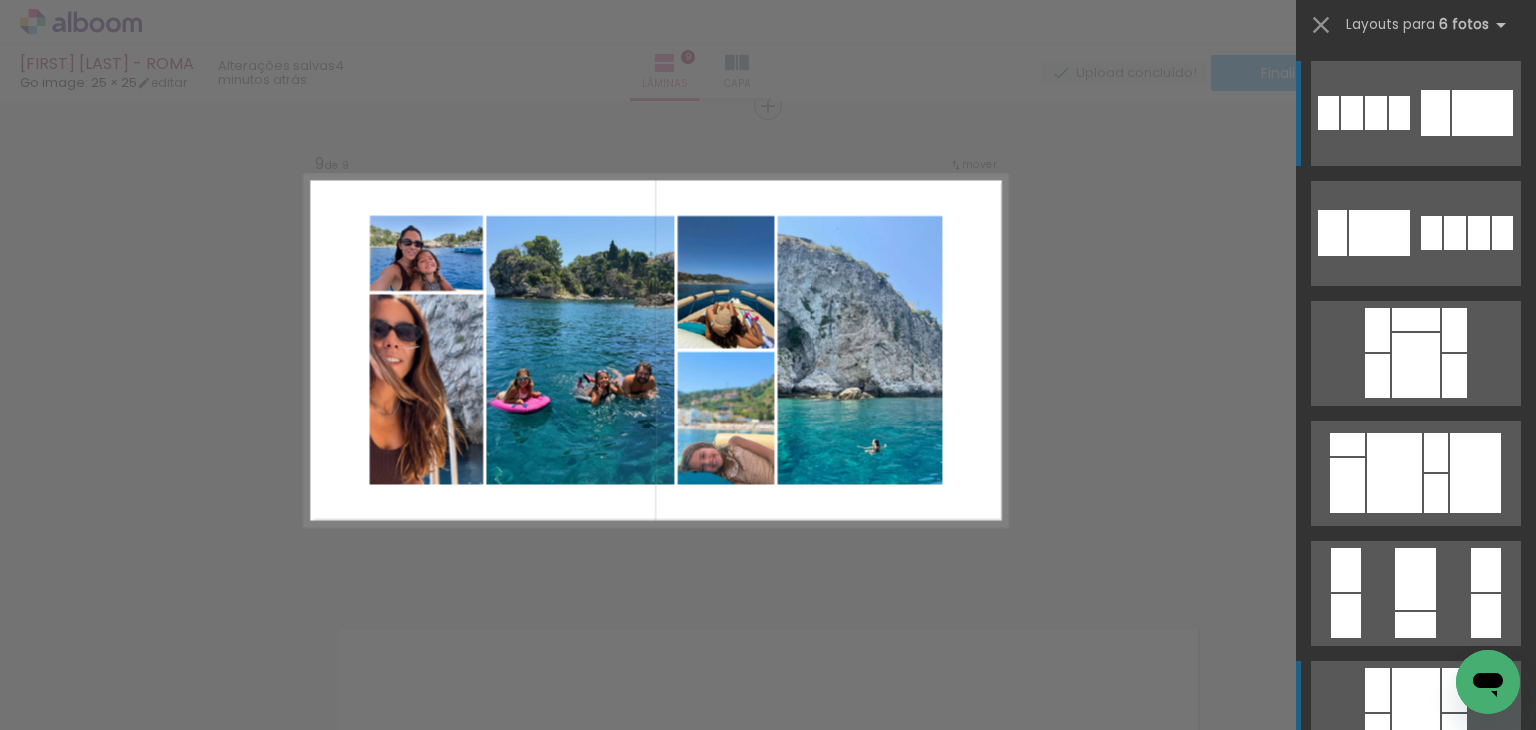 scroll, scrollTop: 3937, scrollLeft: 0, axis: vertical 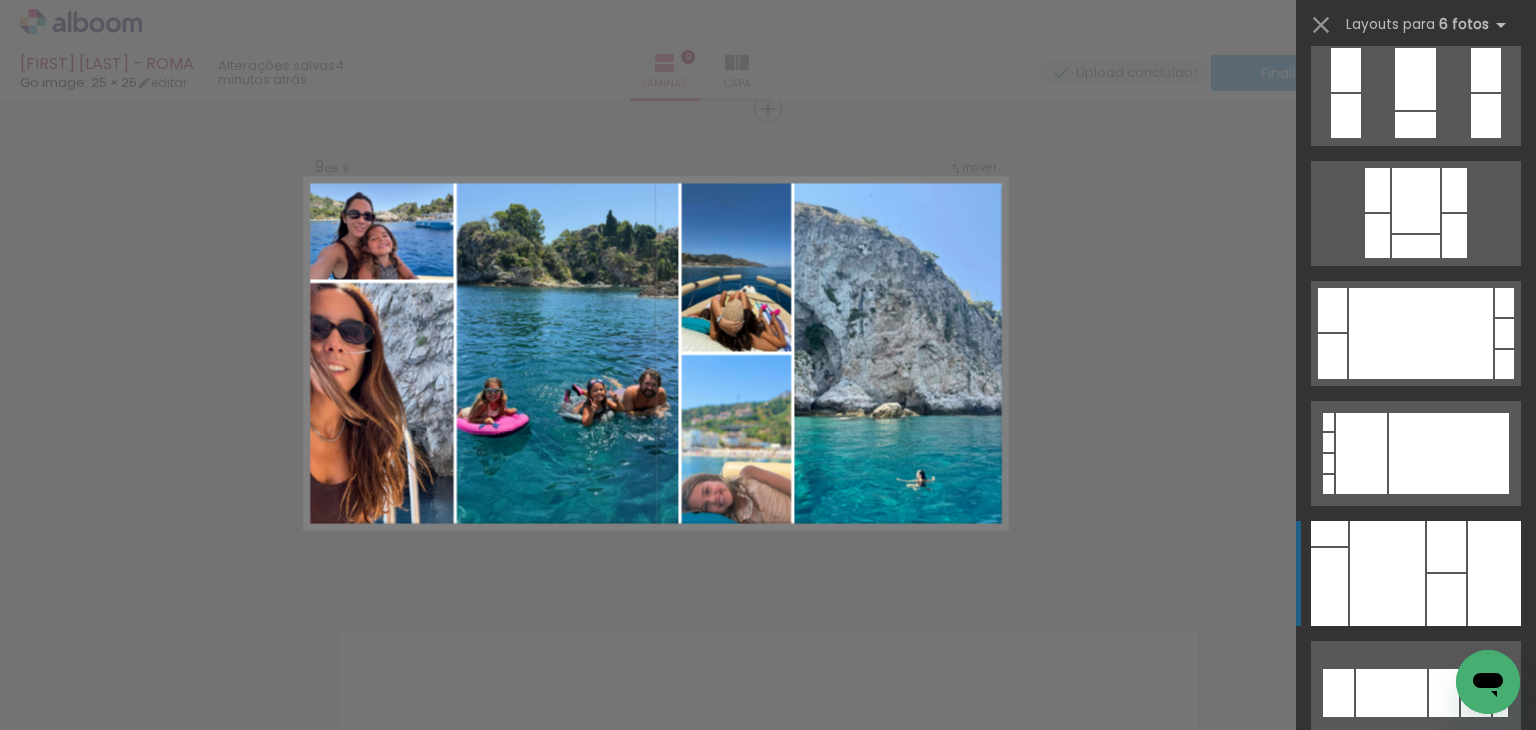 click at bounding box center [1387, 573] 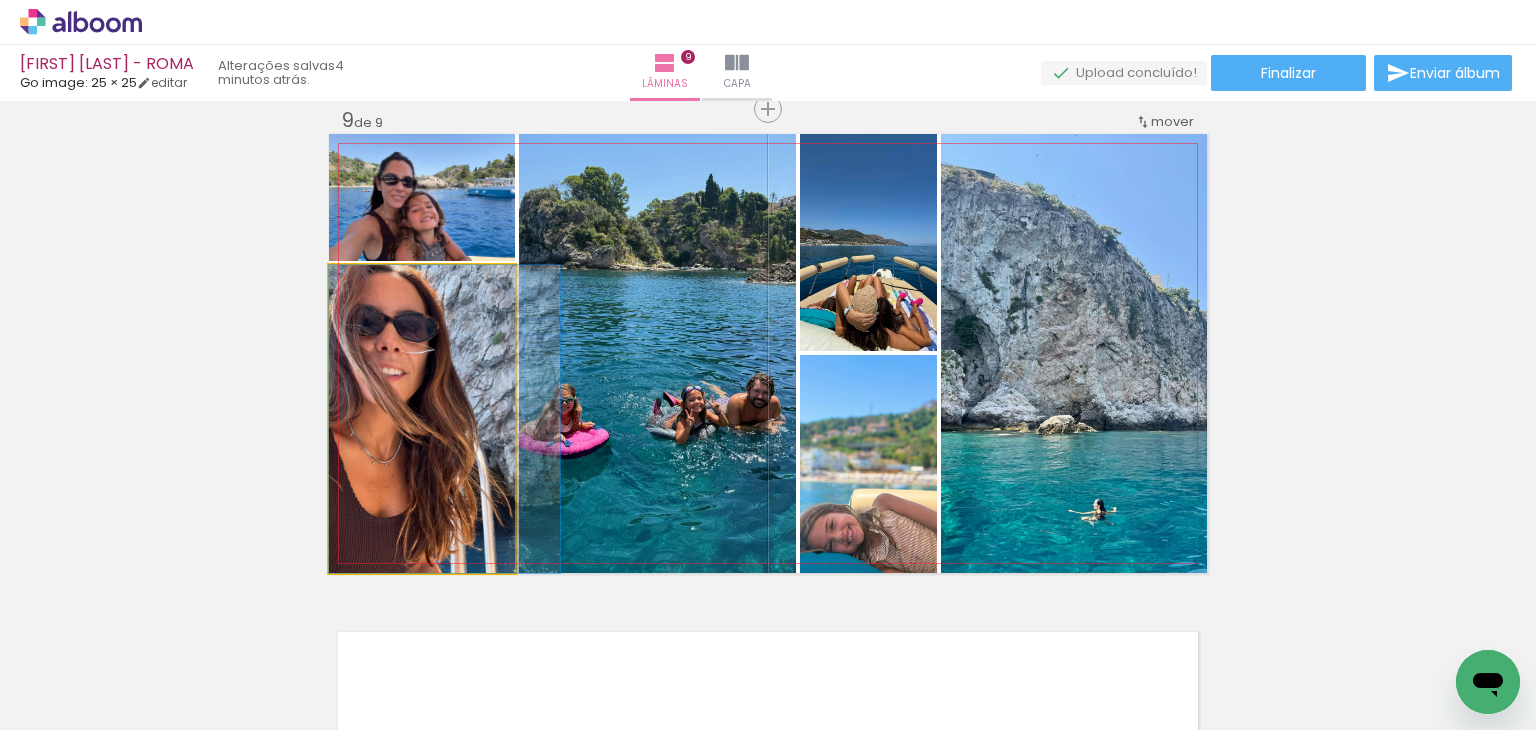 drag, startPoint x: 377, startPoint y: 461, endPoint x: 423, endPoint y: 449, distance: 47.539455 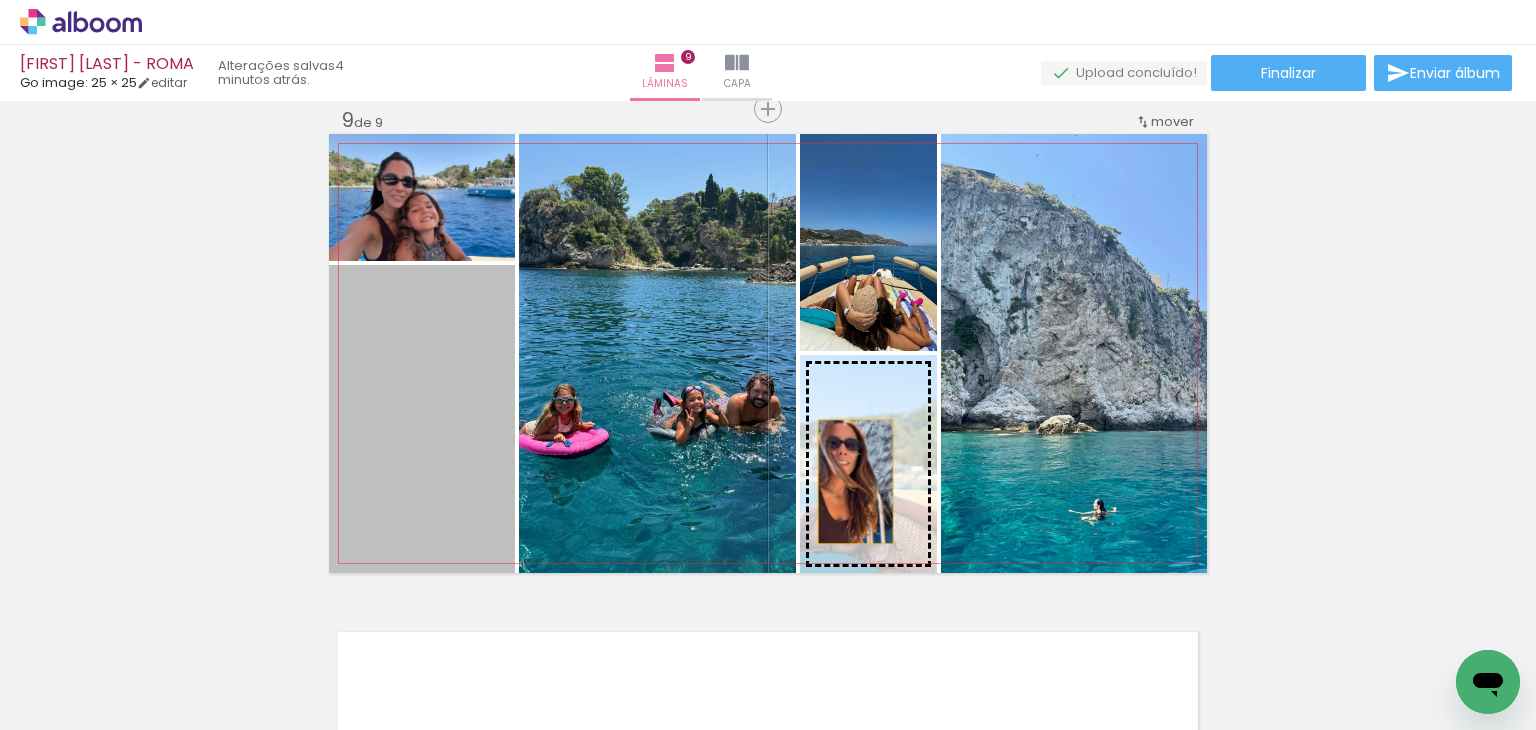 drag, startPoint x: 532, startPoint y: 475, endPoint x: 880, endPoint y: 457, distance: 348.4652 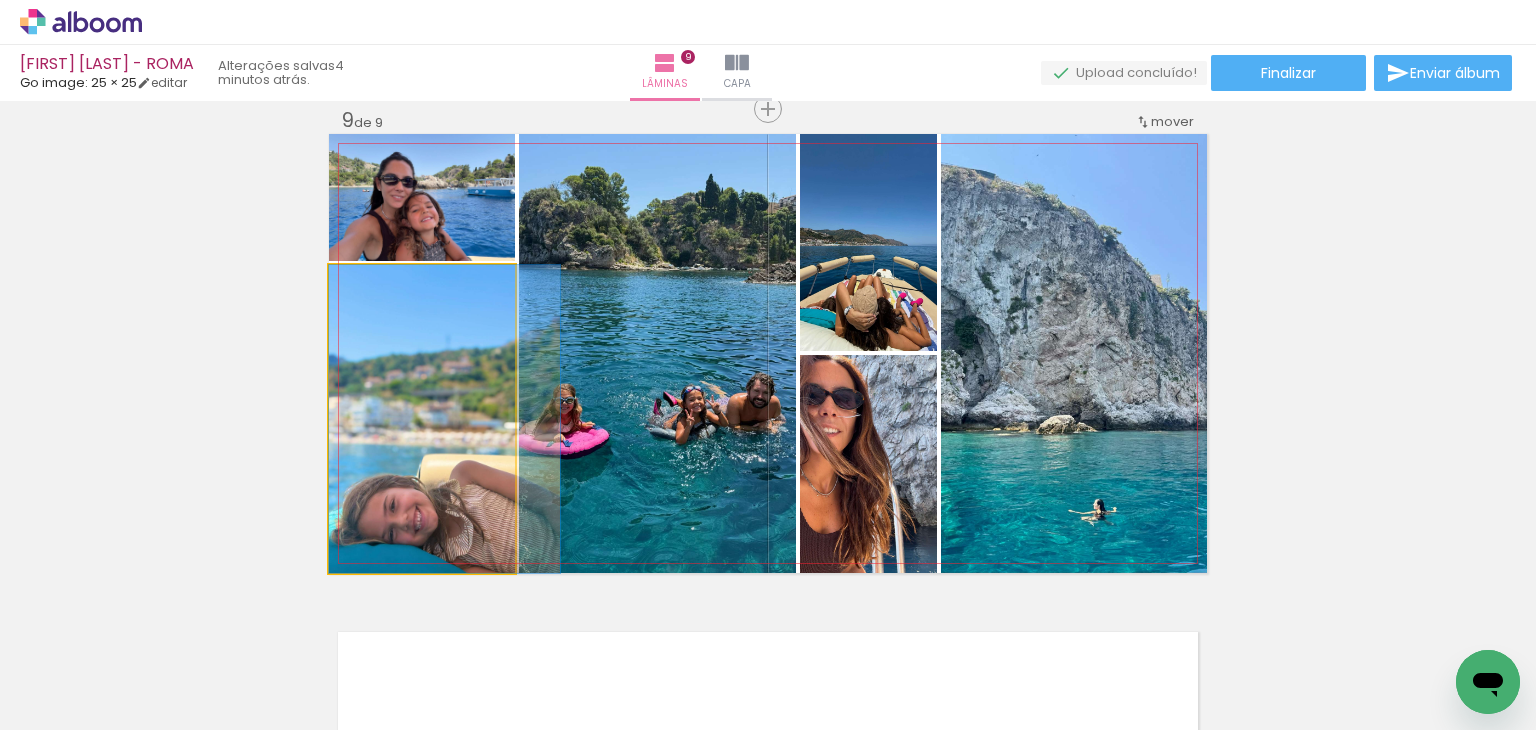 drag, startPoint x: 424, startPoint y: 493, endPoint x: 452, endPoint y: 489, distance: 28.284271 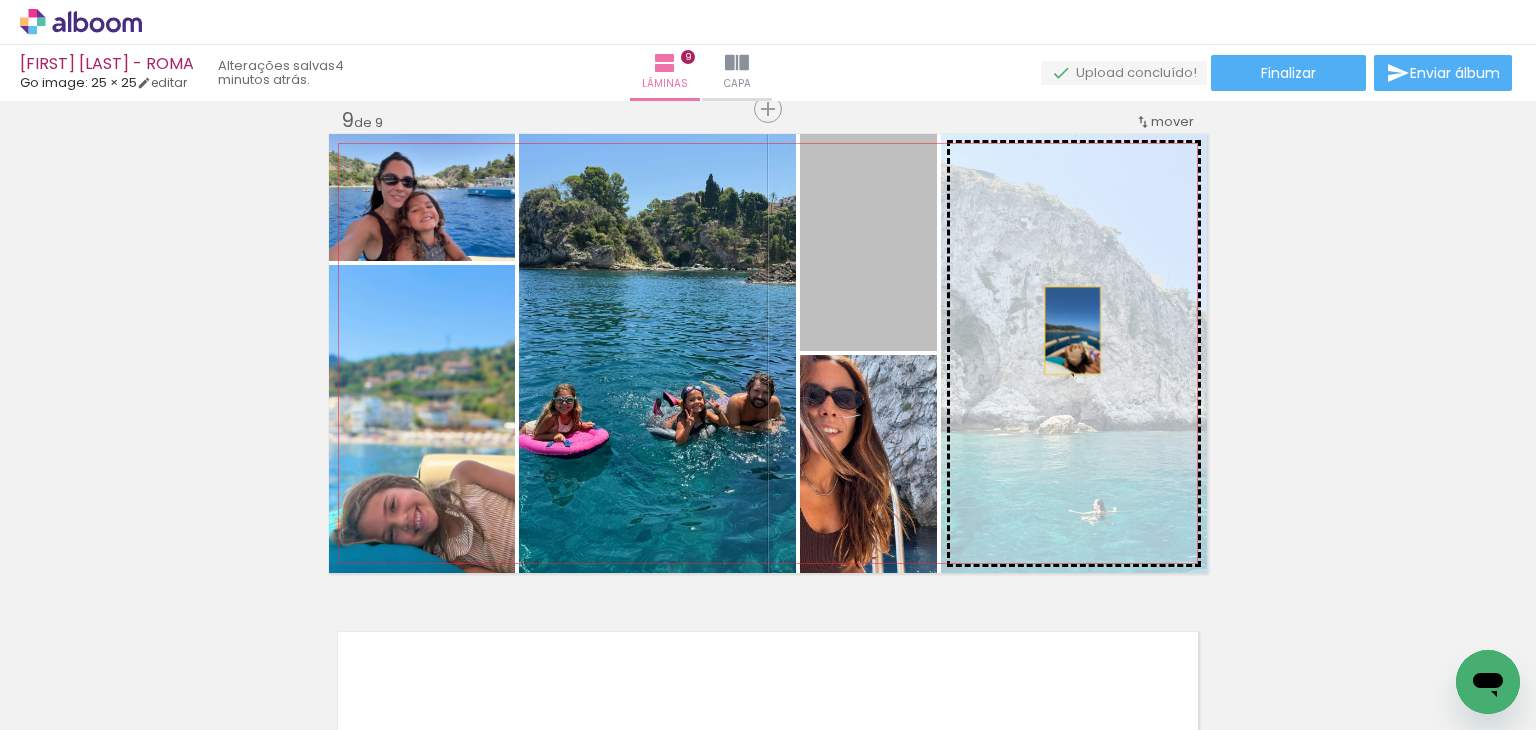 drag, startPoint x: 837, startPoint y: 269, endPoint x: 1065, endPoint y: 330, distance: 236.01907 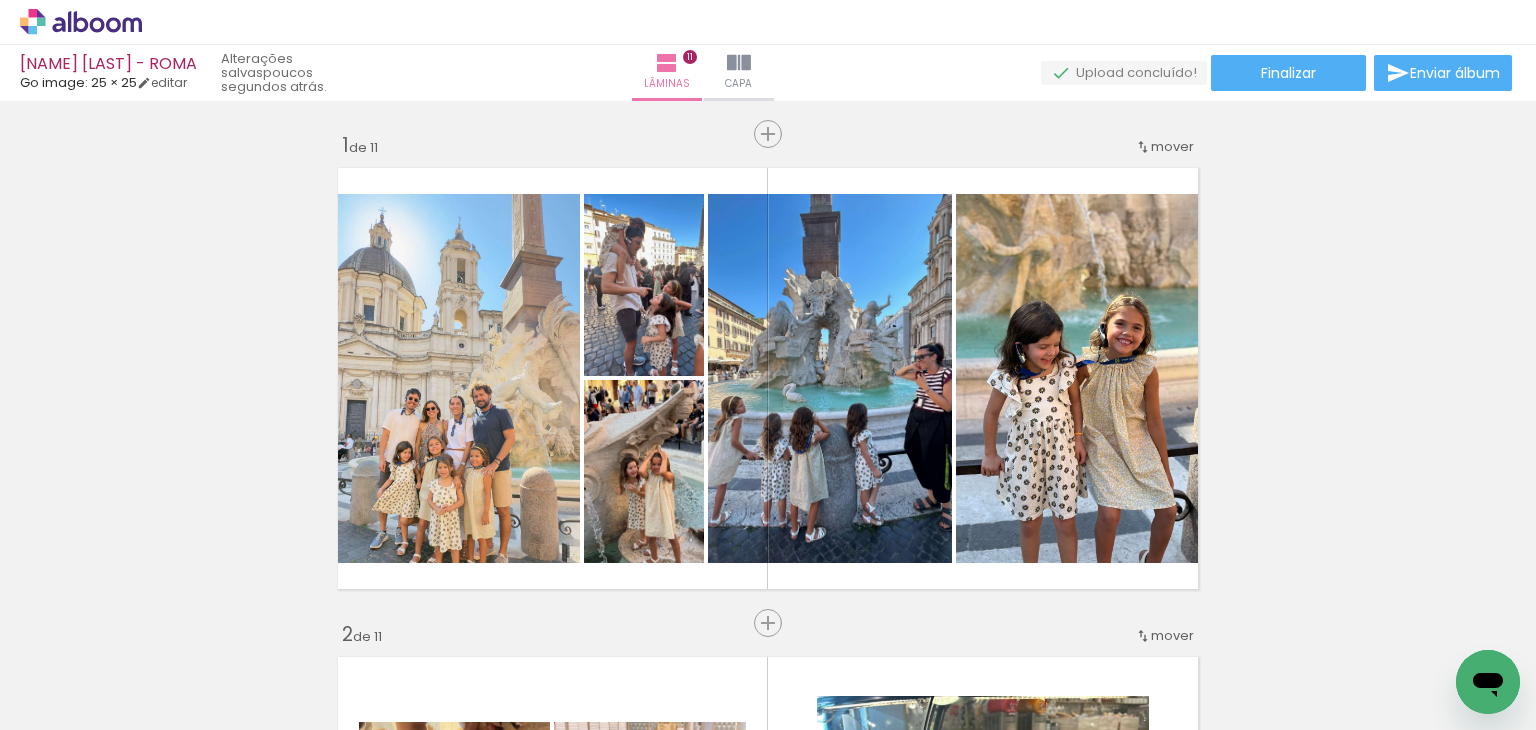 scroll, scrollTop: 0, scrollLeft: 0, axis: both 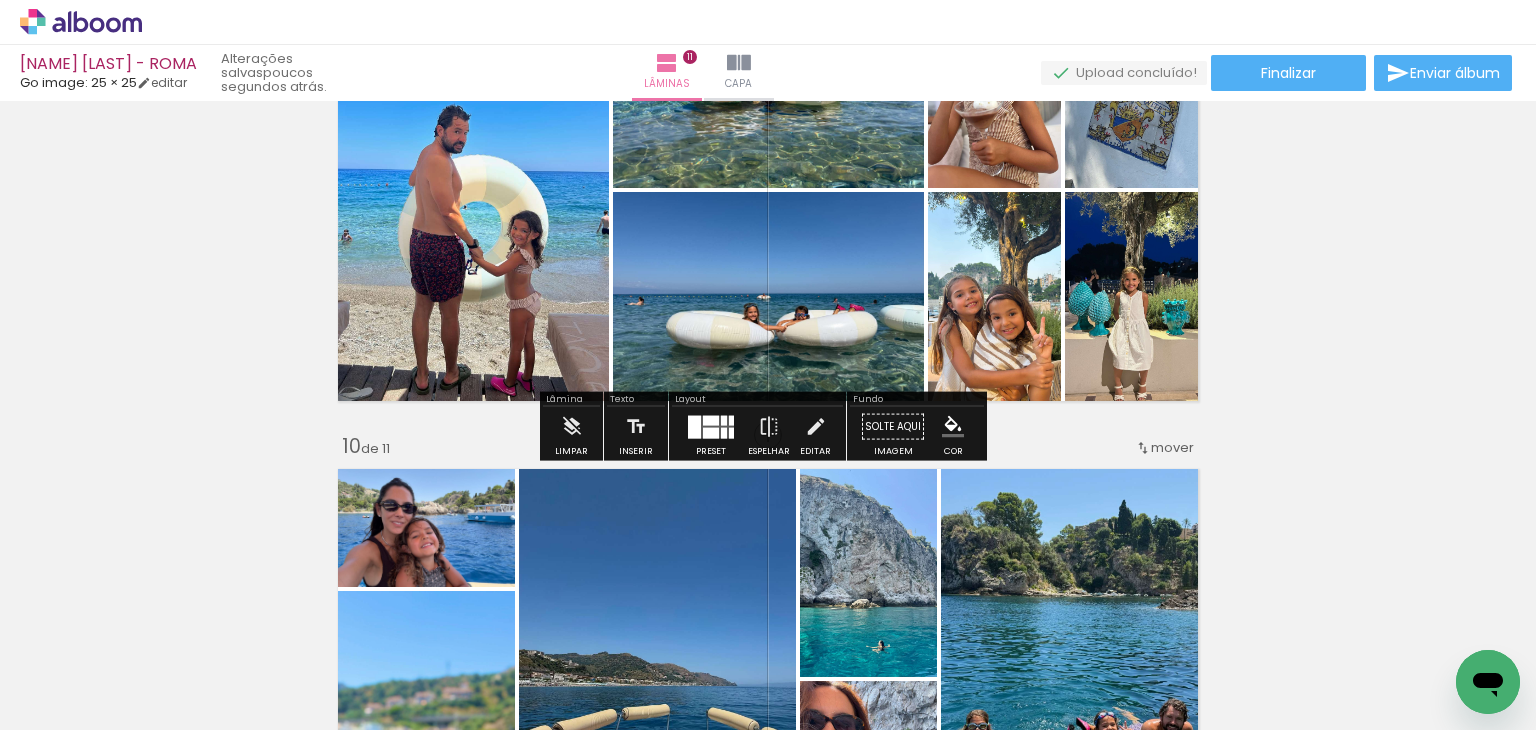 click at bounding box center [711, 426] 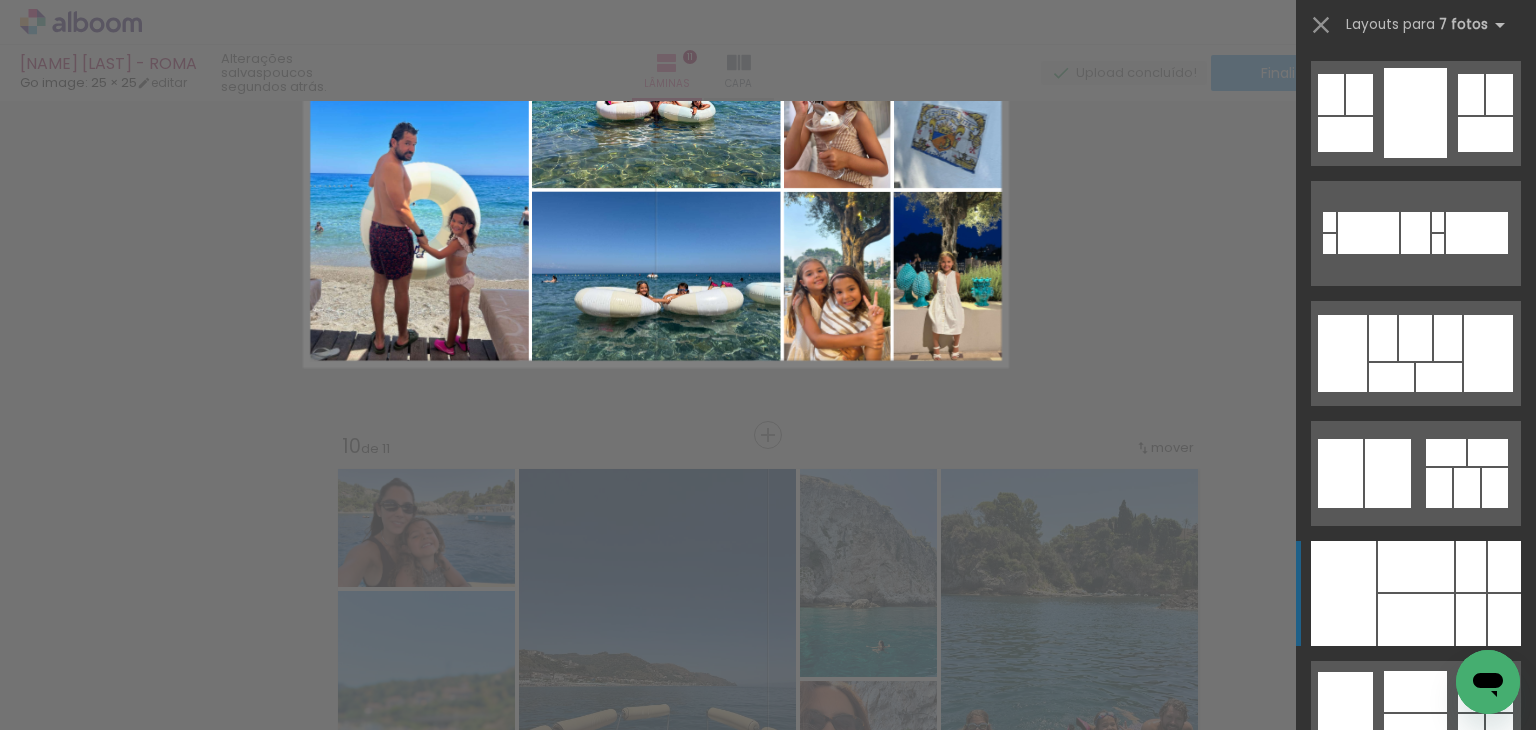 scroll, scrollTop: 480, scrollLeft: 0, axis: vertical 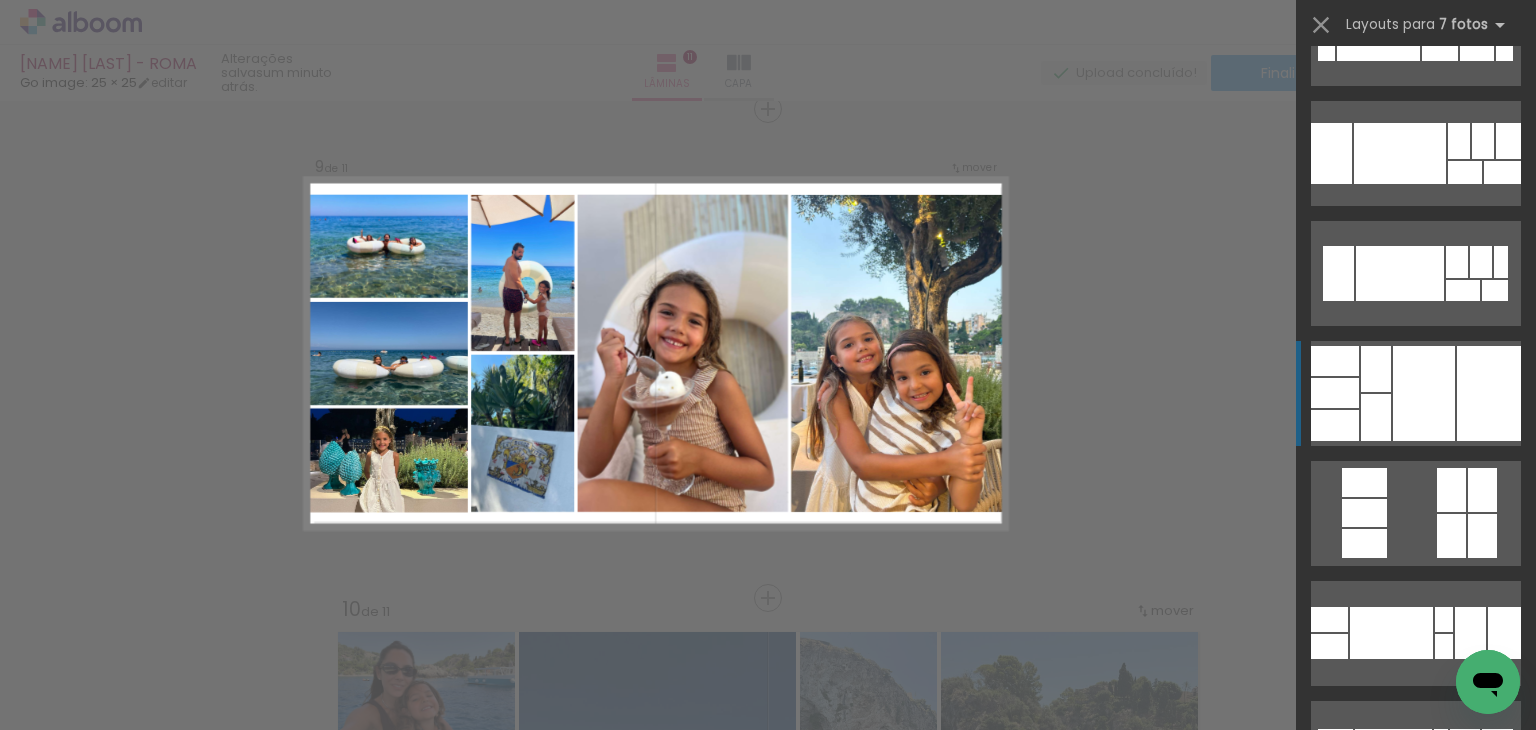 click at bounding box center [1423, 873] 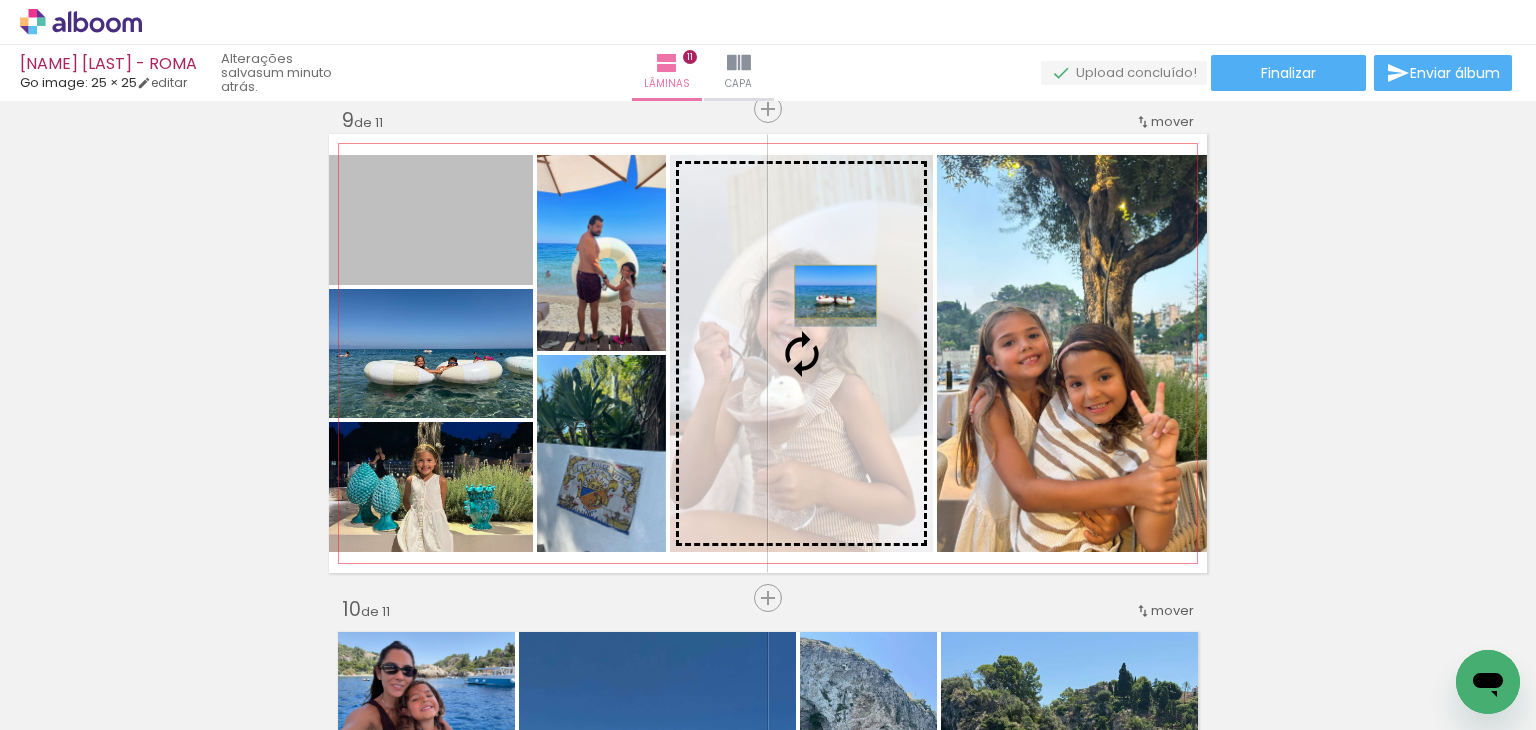 drag, startPoint x: 488, startPoint y: 214, endPoint x: 828, endPoint y: 291, distance: 348.6101 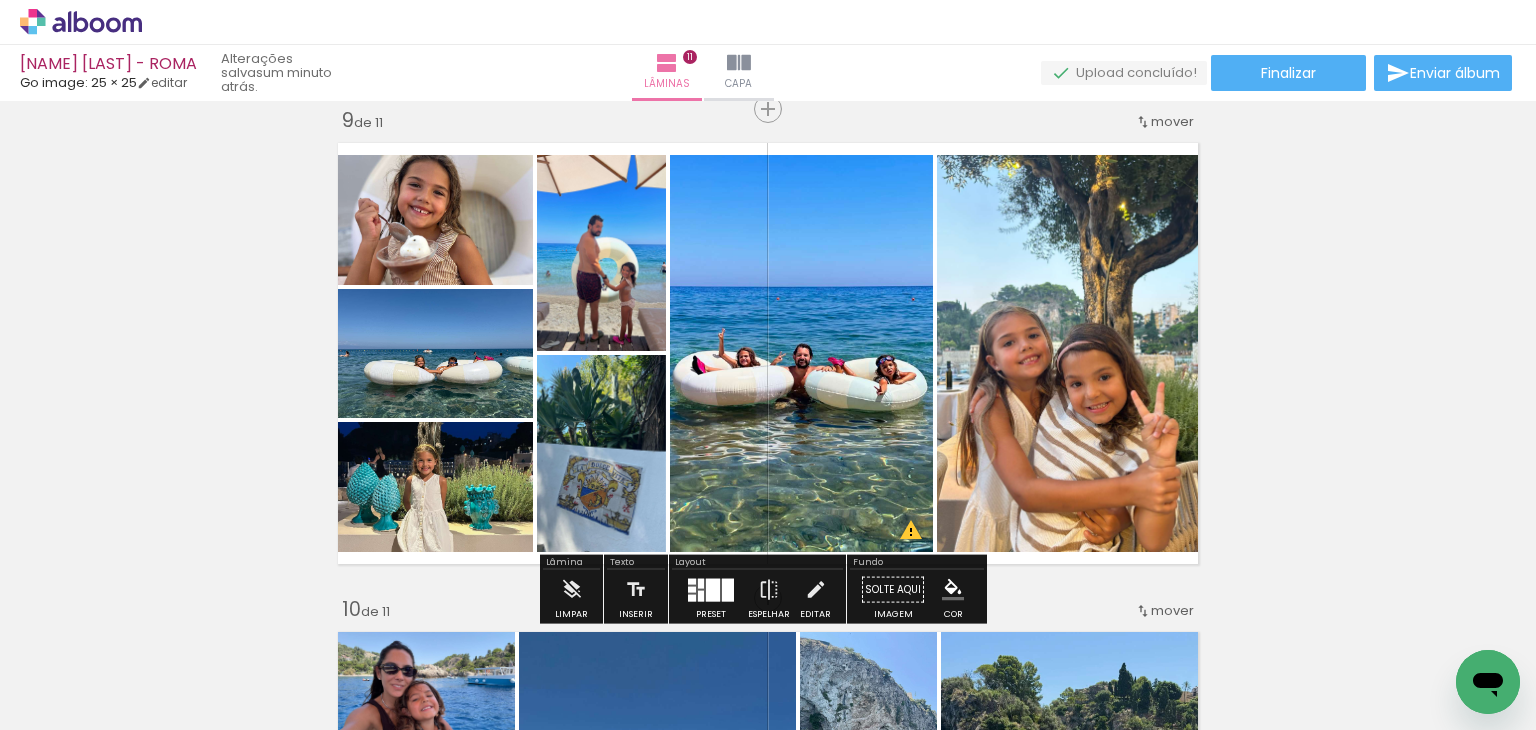 click at bounding box center (713, 589) 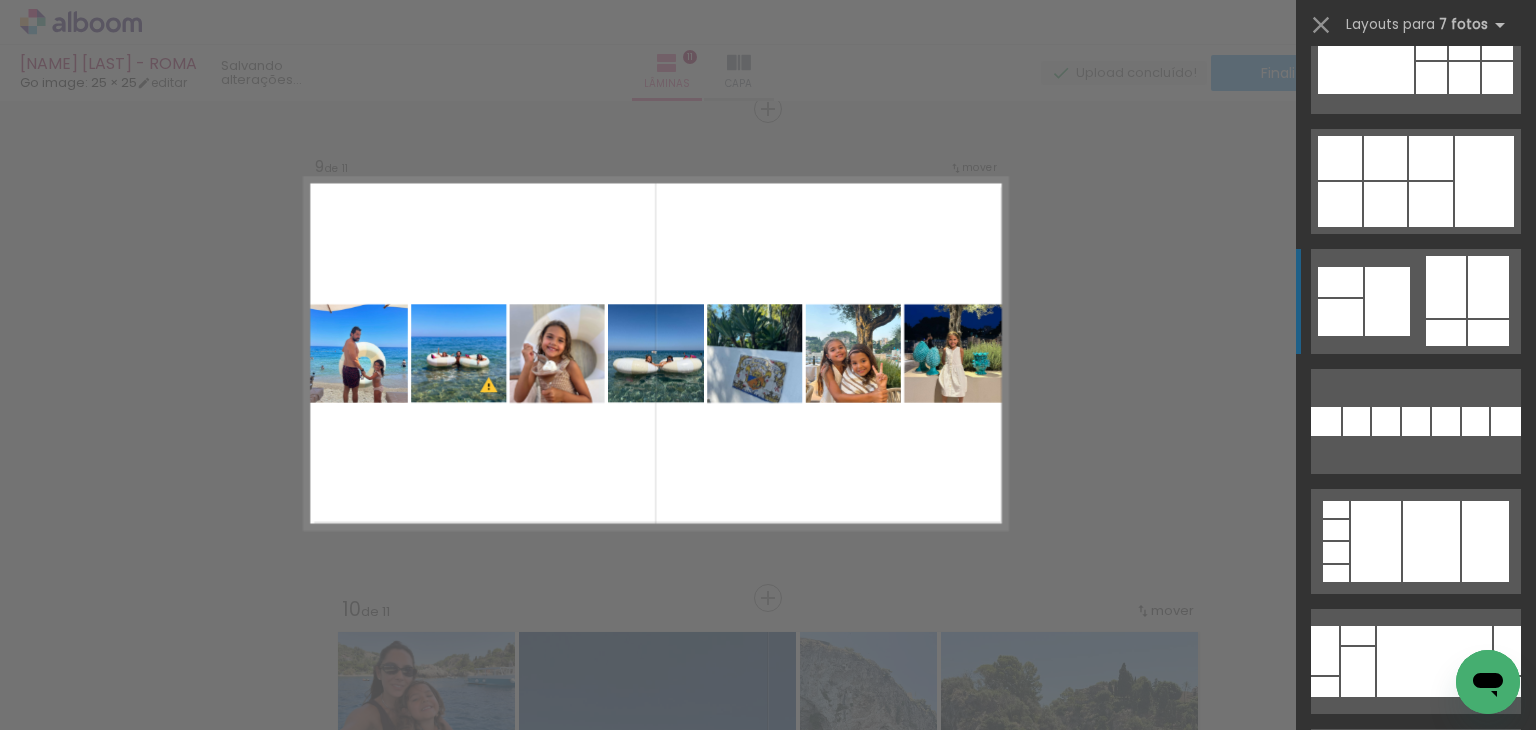 scroll, scrollTop: 7960, scrollLeft: 0, axis: vertical 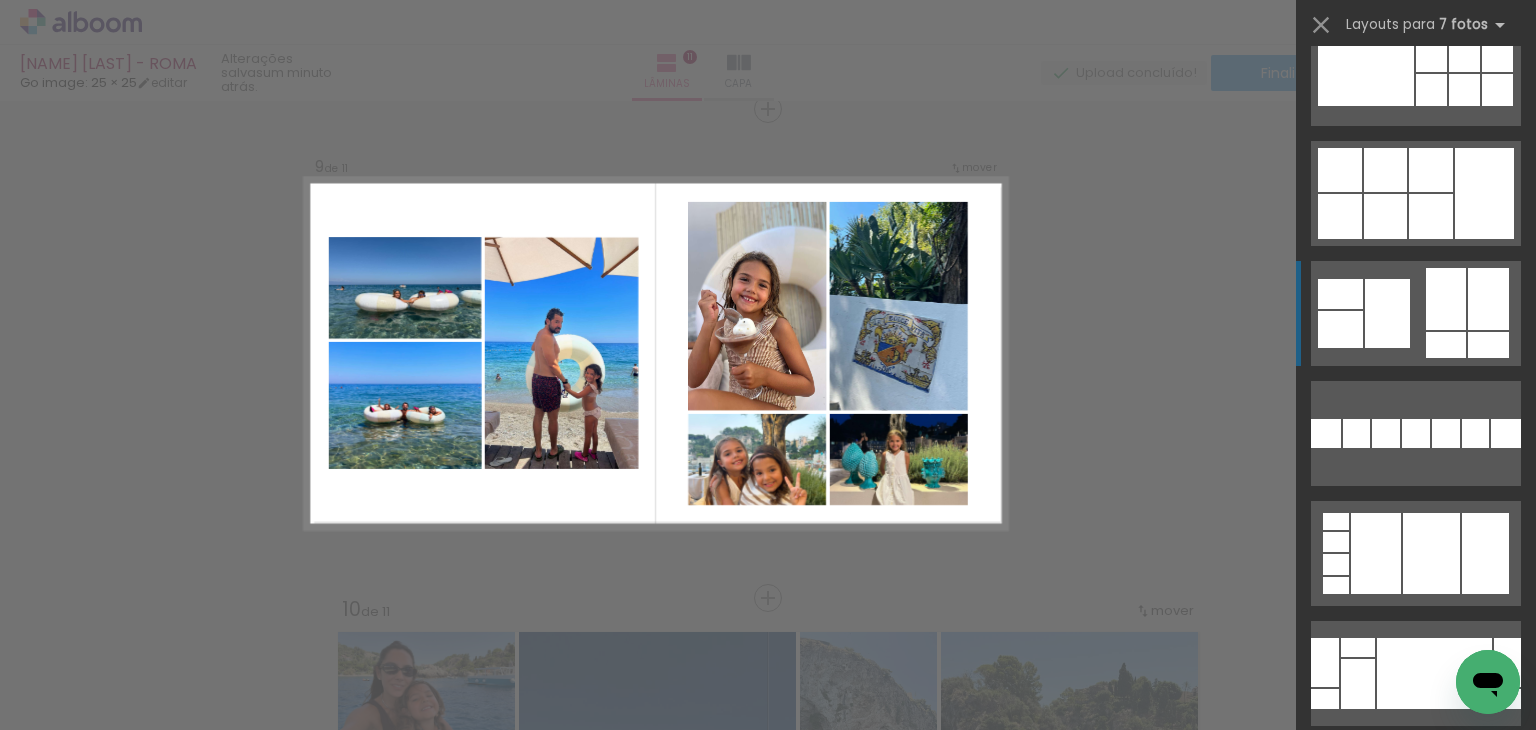 click at bounding box center (1365, 940) 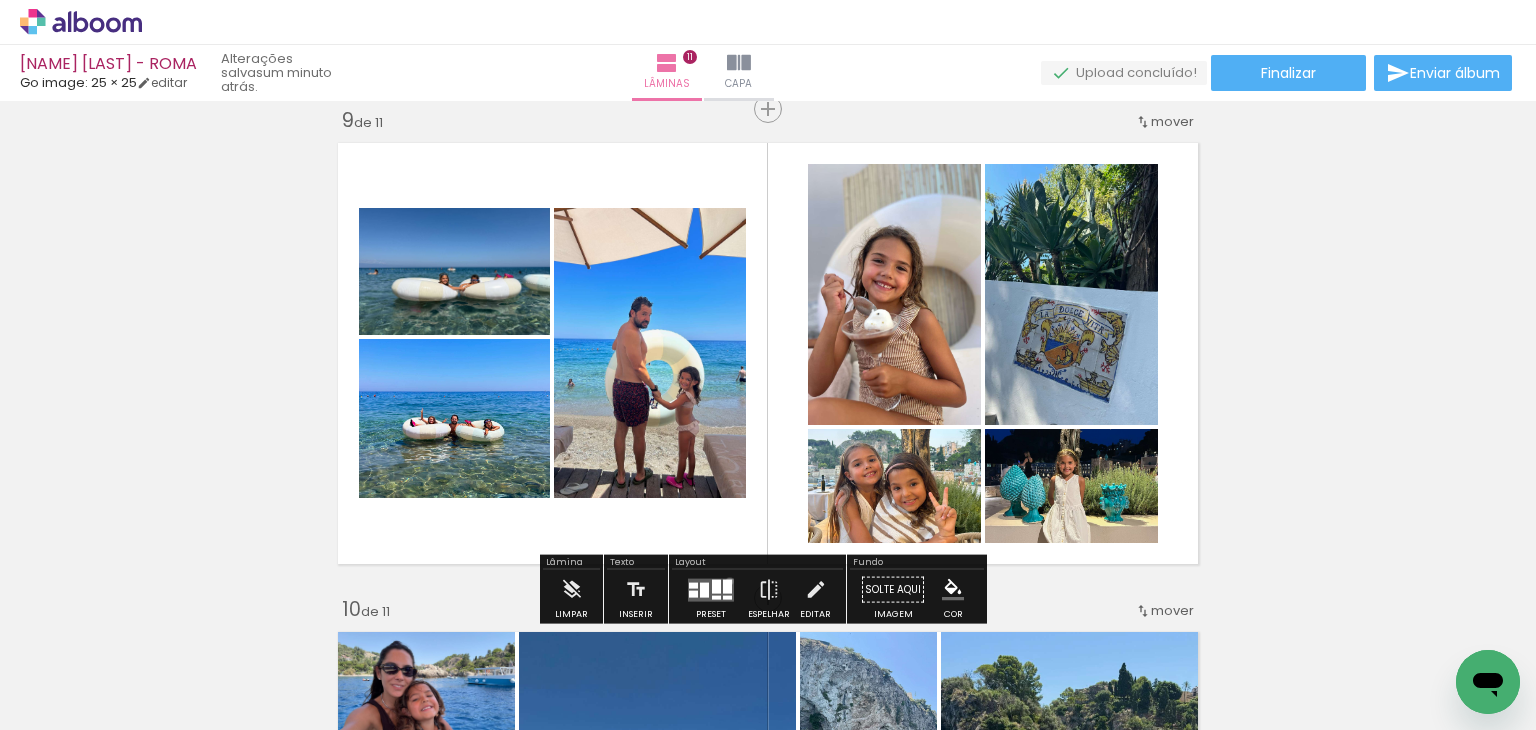click at bounding box center [727, 586] 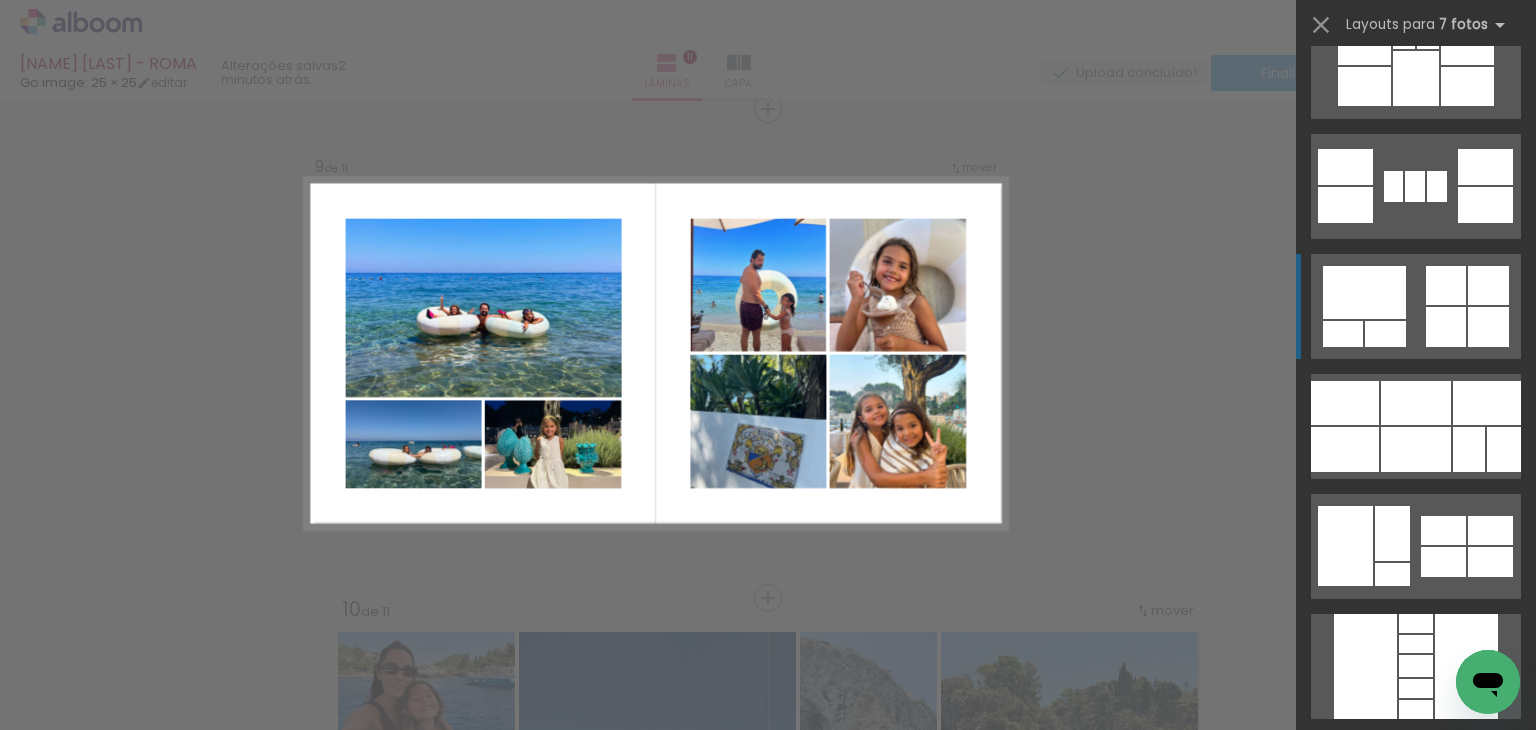 scroll, scrollTop: 10760, scrollLeft: 0, axis: vertical 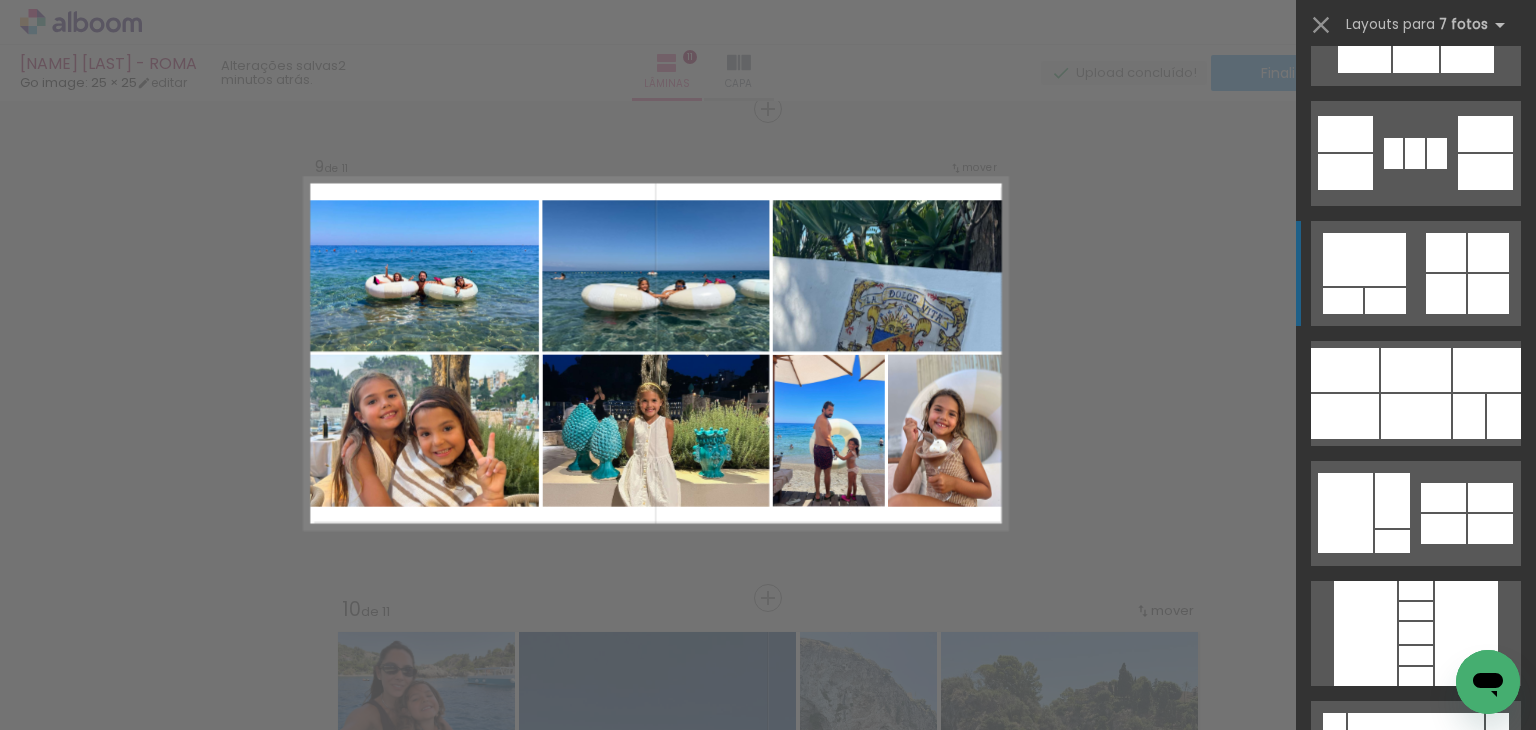 click at bounding box center (1416, 370) 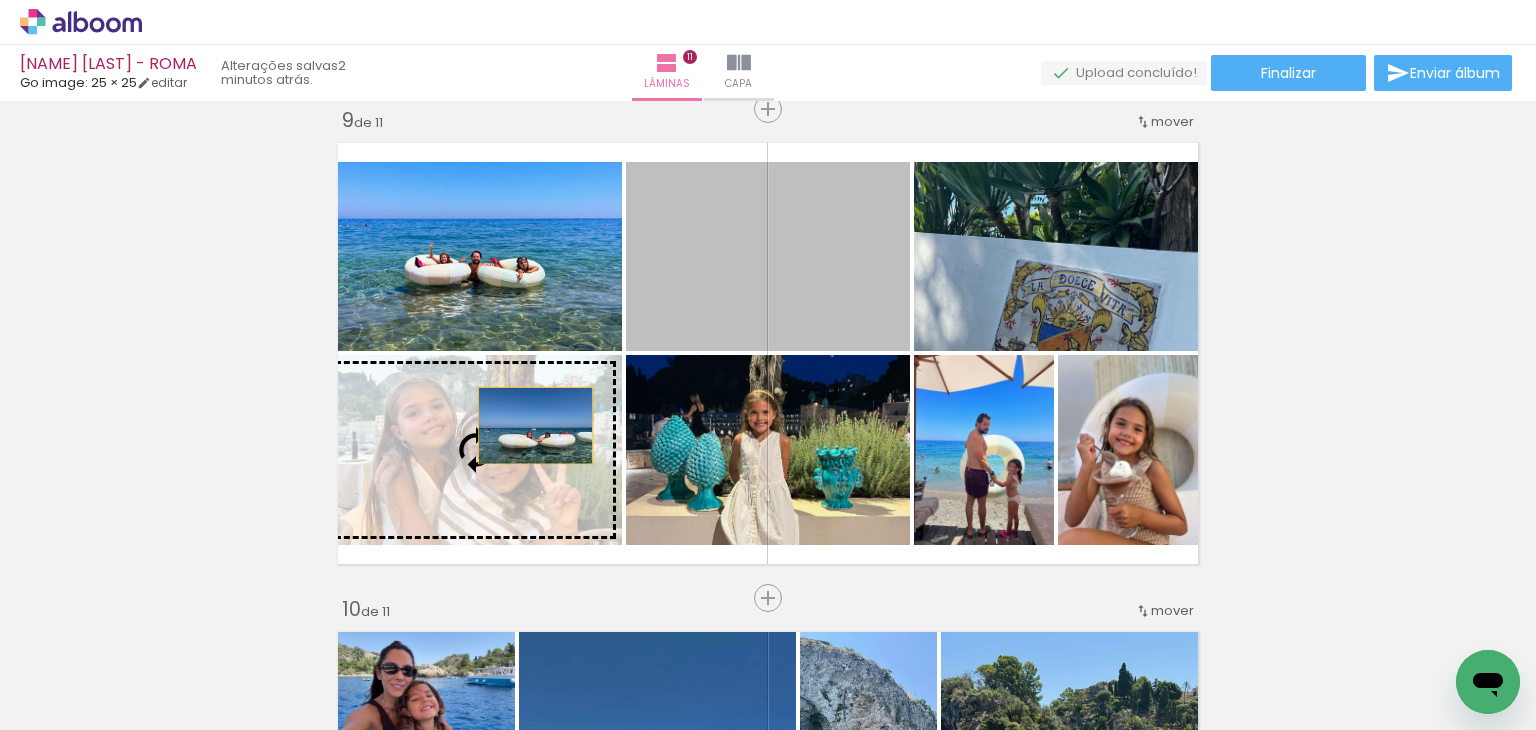 drag, startPoint x: 804, startPoint y: 271, endPoint x: 521, endPoint y: 429, distance: 324.1188 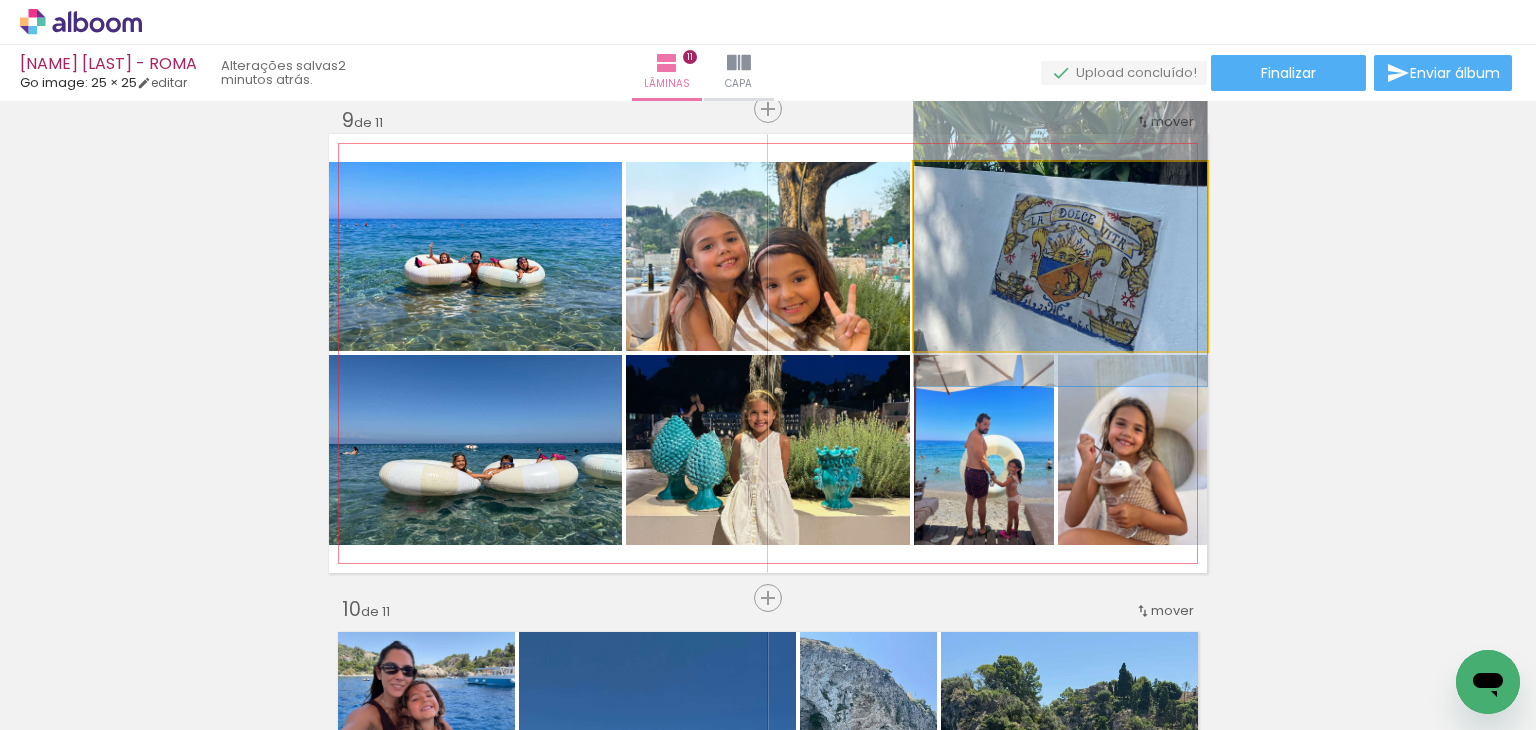 drag, startPoint x: 1124, startPoint y: 278, endPoint x: 1123, endPoint y: 215, distance: 63.007935 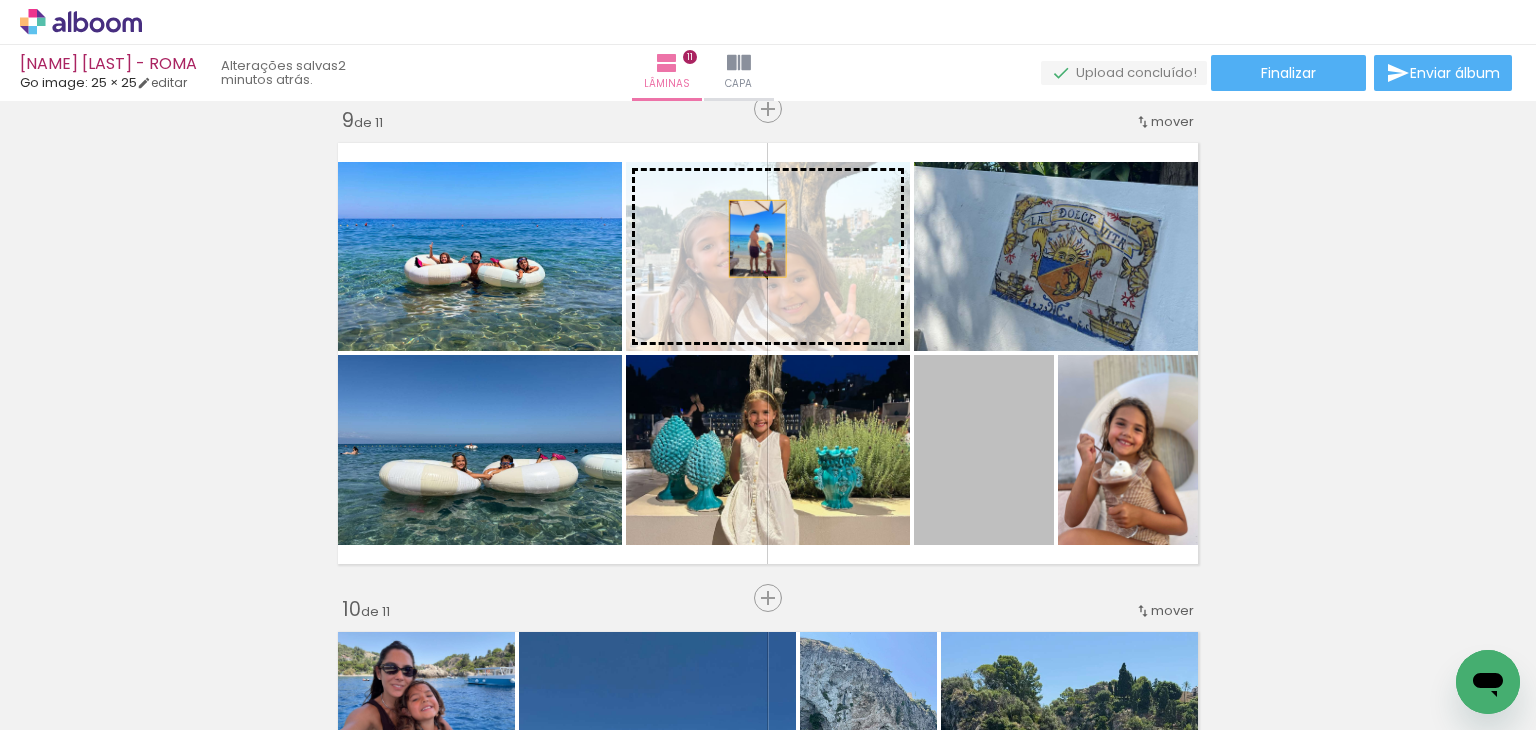 drag, startPoint x: 1004, startPoint y: 440, endPoint x: 779, endPoint y: 256, distance: 290.65616 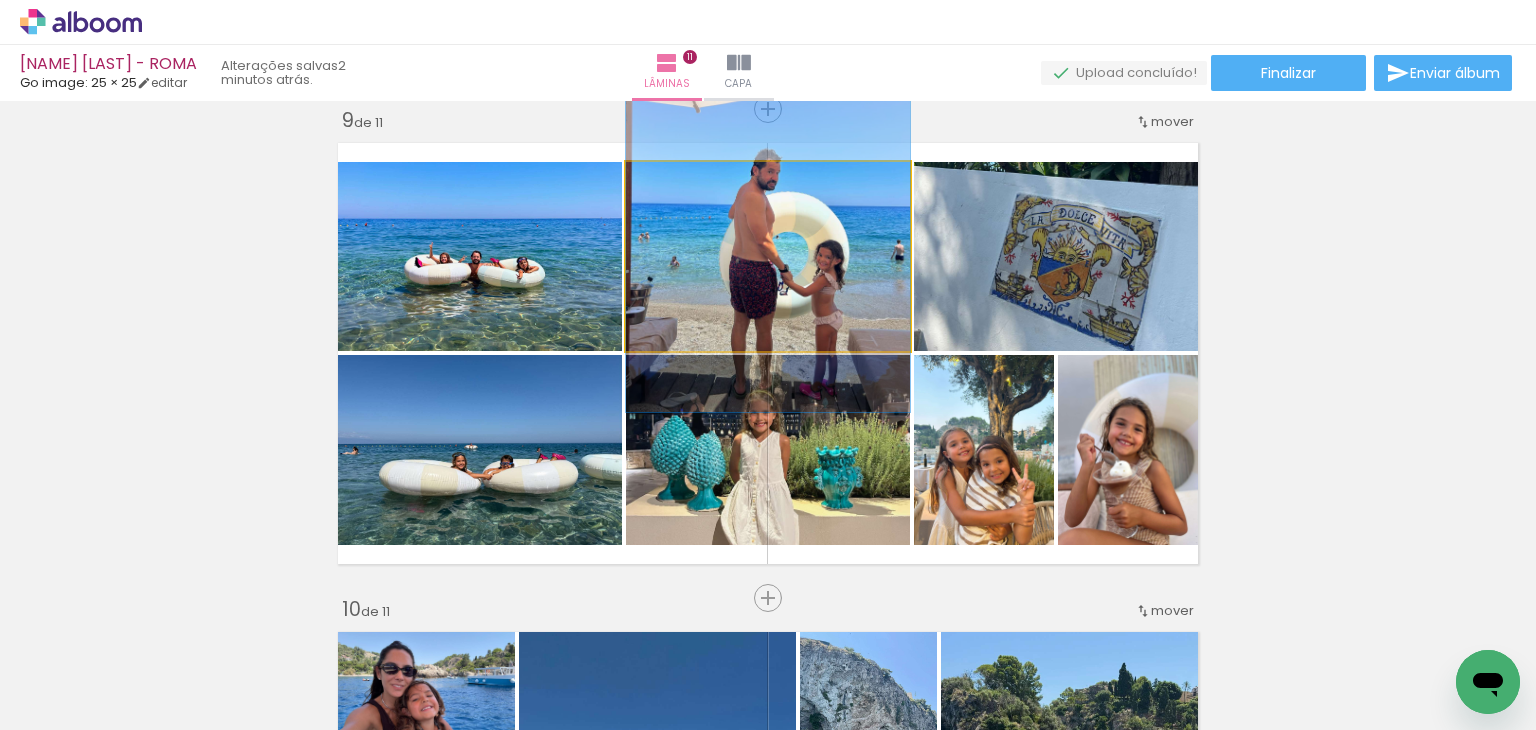 drag, startPoint x: 896, startPoint y: 281, endPoint x: 893, endPoint y: 254, distance: 27.166155 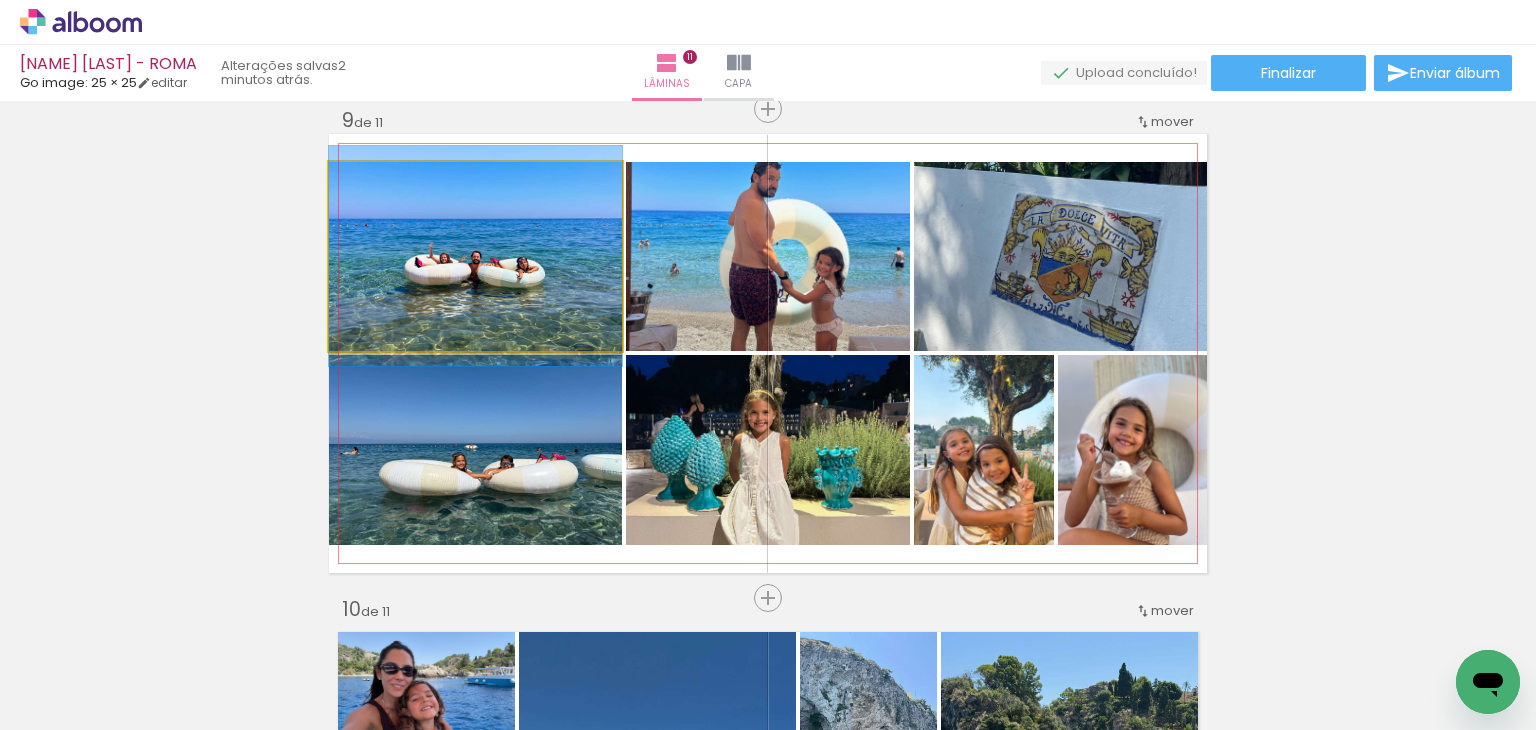drag, startPoint x: 524, startPoint y: 296, endPoint x: 260, endPoint y: 313, distance: 264.54678 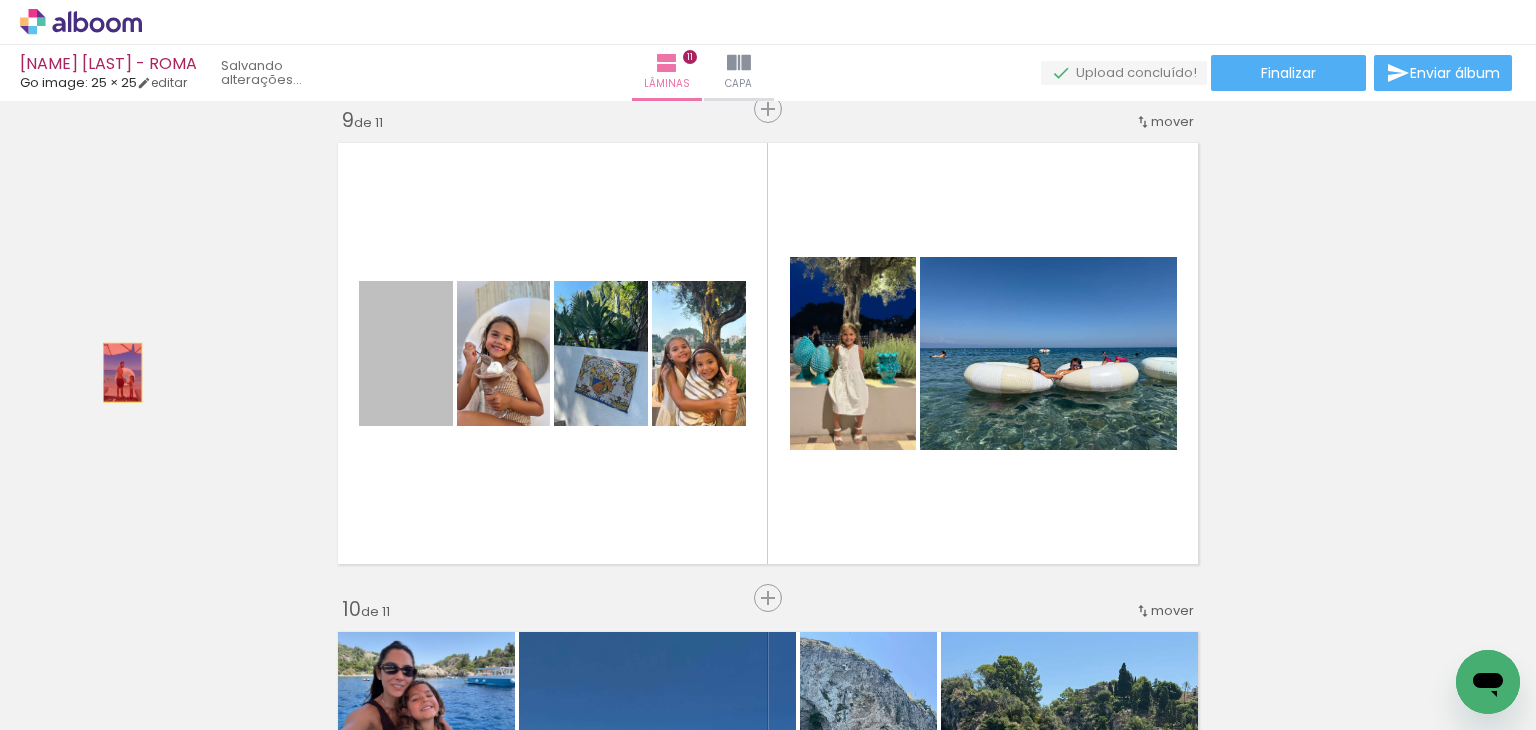 drag, startPoint x: 115, startPoint y: 372, endPoint x: 353, endPoint y: 375, distance: 238.0189 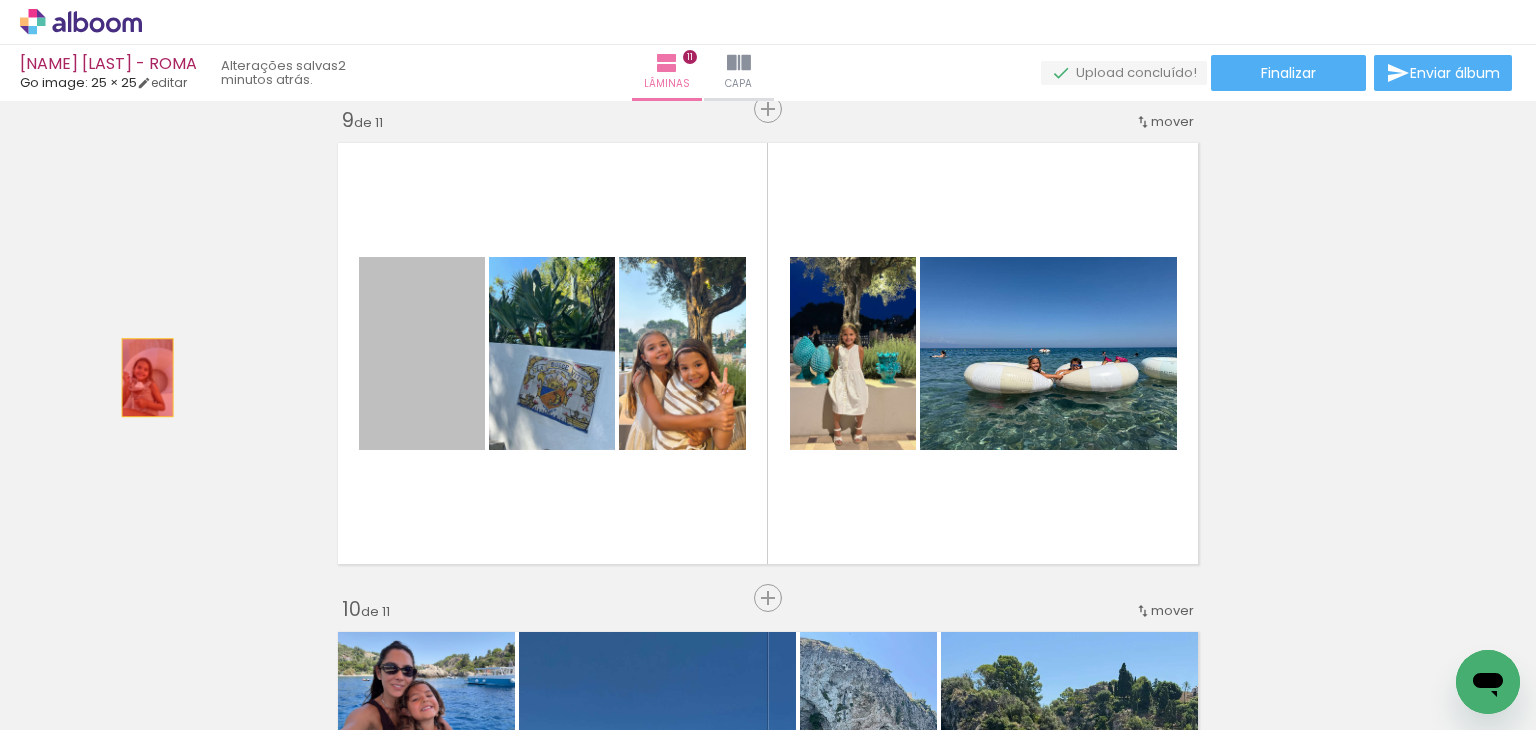 drag, startPoint x: 434, startPoint y: 375, endPoint x: 140, endPoint y: 377, distance: 294.0068 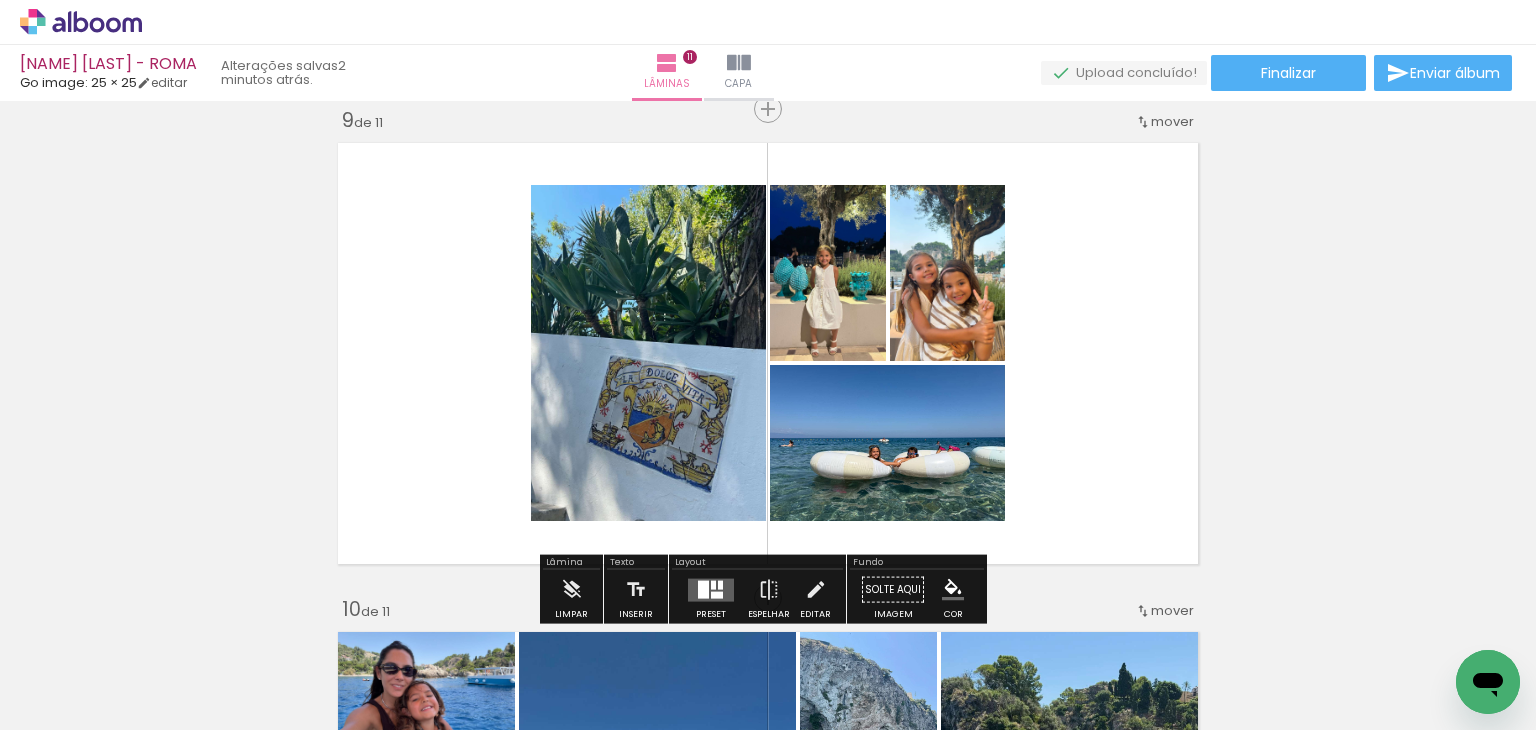 drag, startPoint x: 627, startPoint y: 413, endPoint x: 472, endPoint y: 416, distance: 155.02902 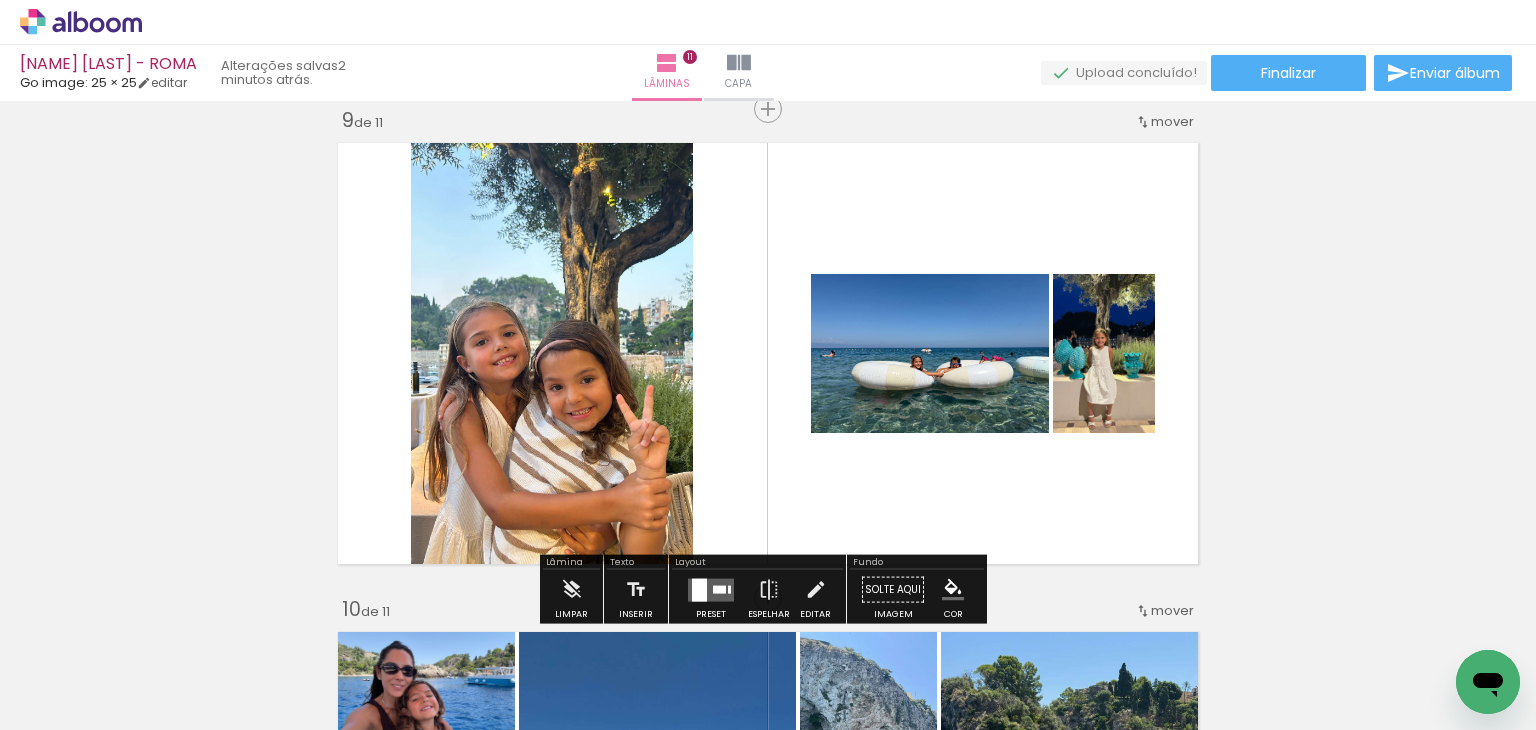 click on "Inserir lâmina 1  de 11  Inserir lâmina 2  de 11  Inserir lâmina 3  de 11  Inserir lâmina 4  de 11  Inserir lâmina 5  de 11  Inserir lâmina 6  de 11  Inserir lâmina 7  de 11  Inserir lâmina 8  de 11  Inserir lâmina 9  de 11  Inserir lâmina 10  de 11  Inserir lâmina 11  de 11" at bounding box center (768, -895) 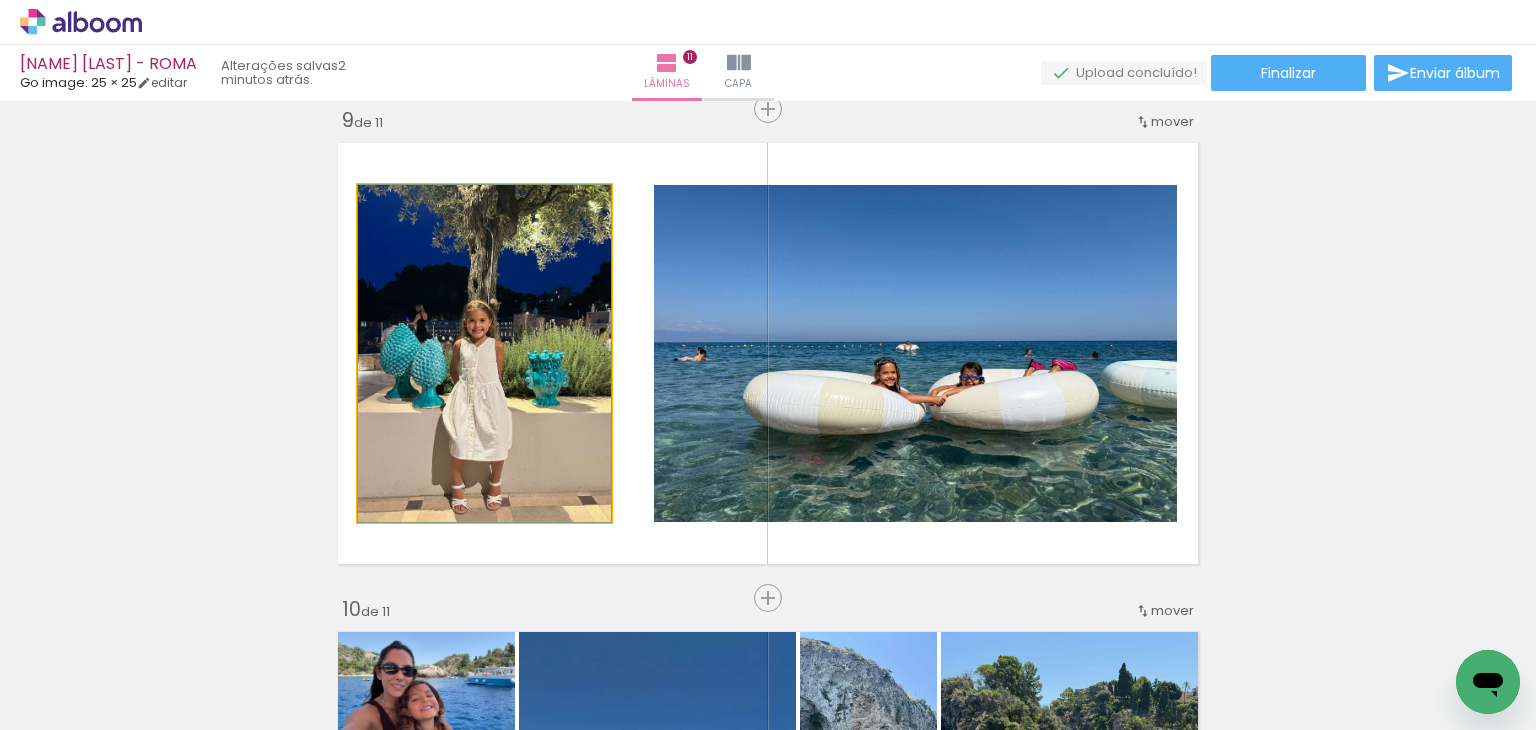 drag, startPoint x: 528, startPoint y: 401, endPoint x: 236, endPoint y: 427, distance: 293.15524 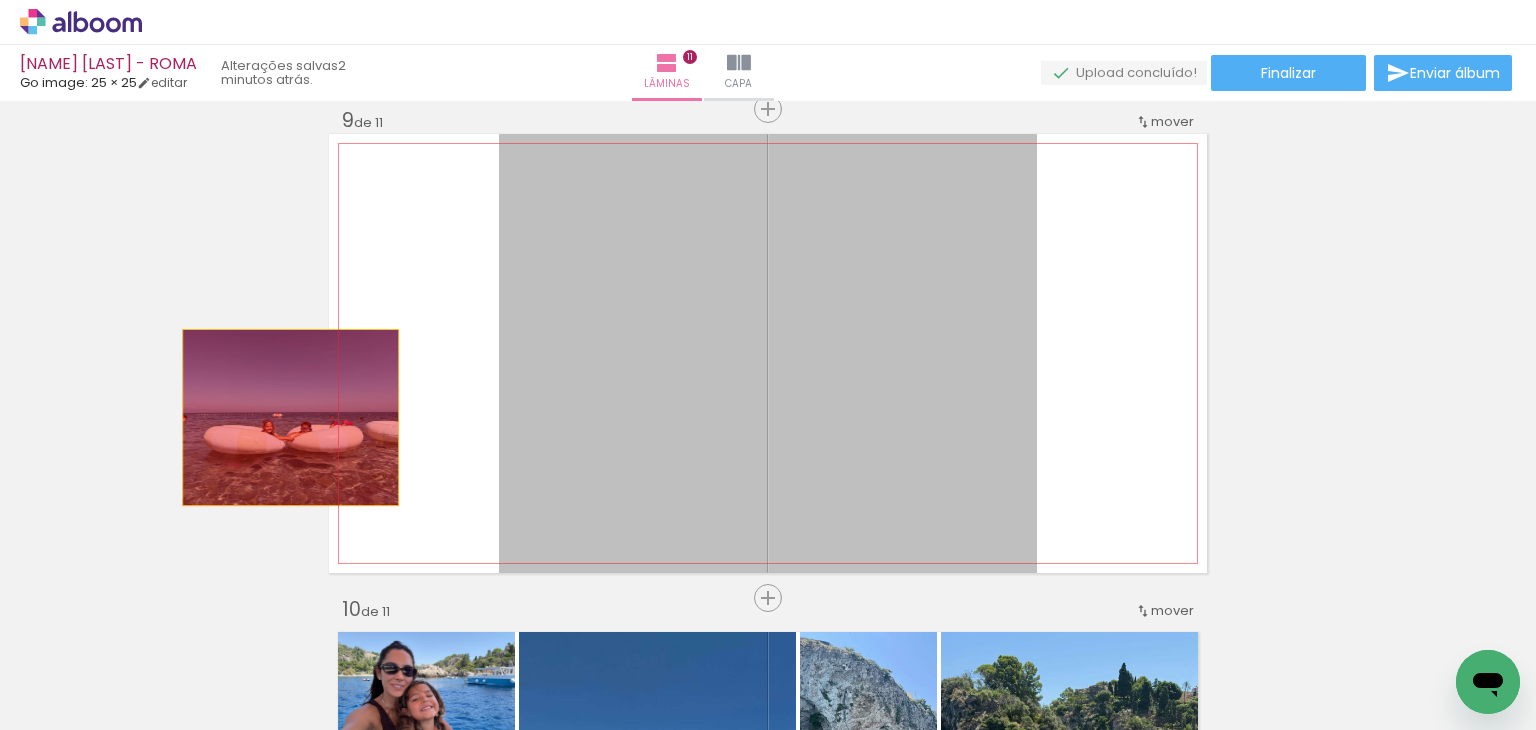 drag, startPoint x: 653, startPoint y: 421, endPoint x: 49, endPoint y: 465, distance: 605.6005 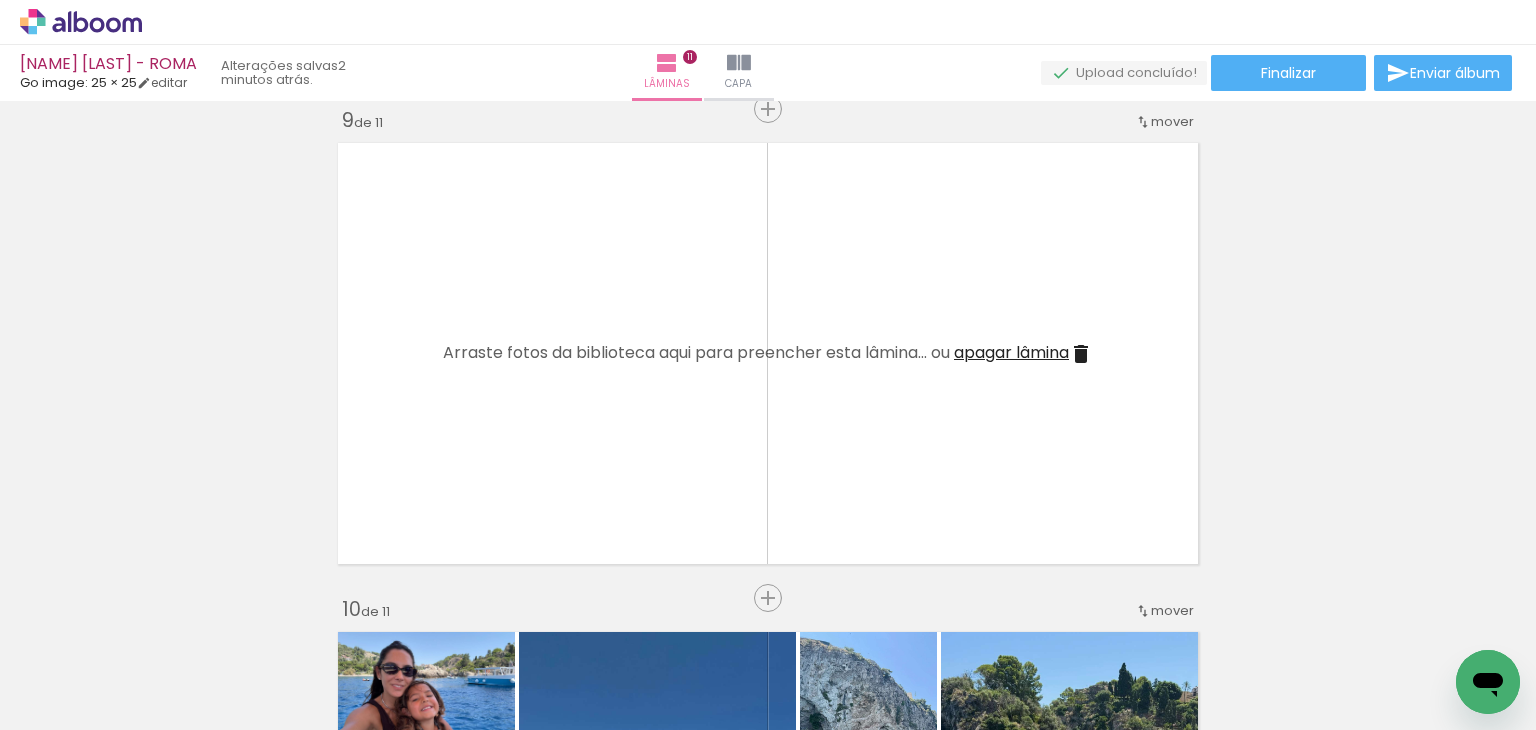 click on "Adicionar
Fotos" at bounding box center [71, 719] 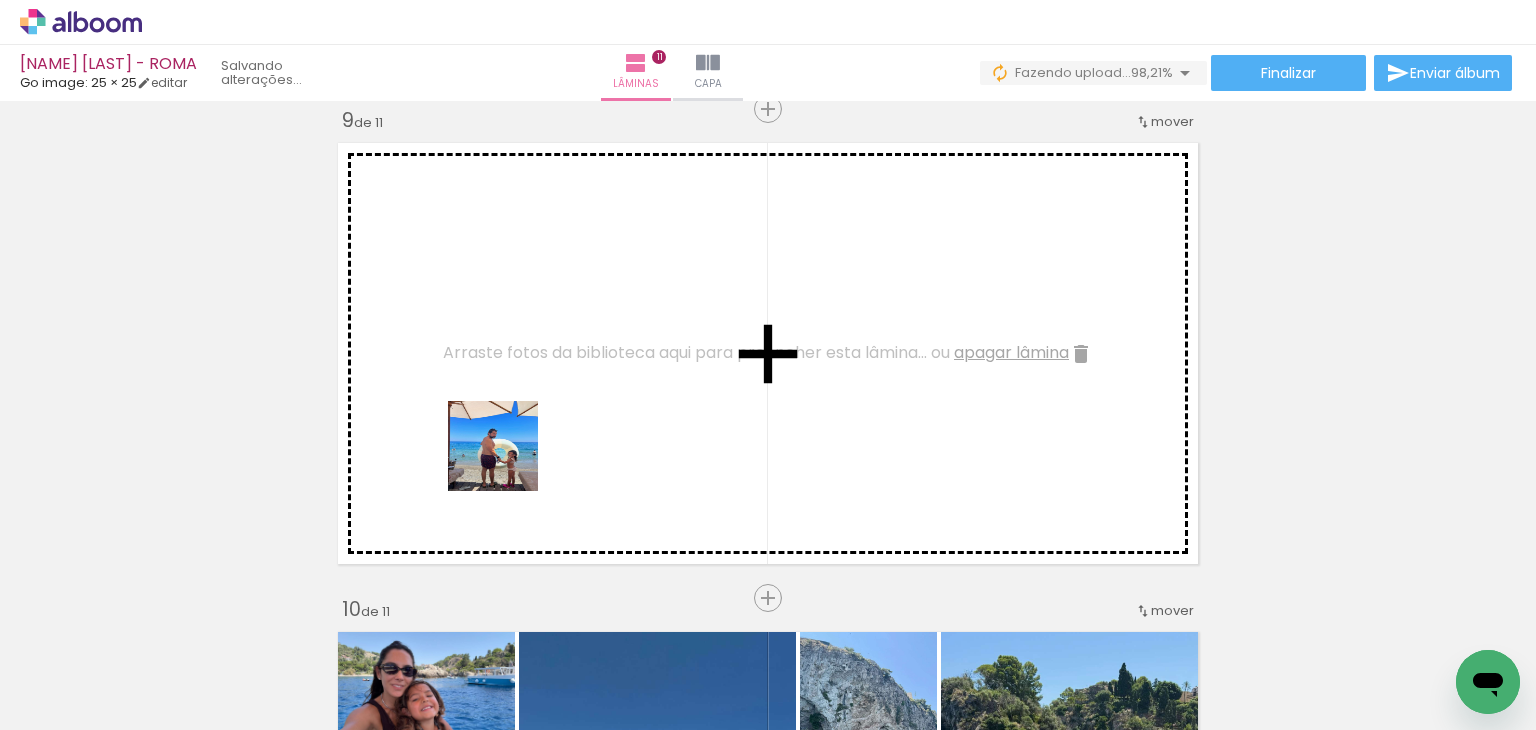 drag, startPoint x: 253, startPoint y: 662, endPoint x: 590, endPoint y: 399, distance: 427.47867 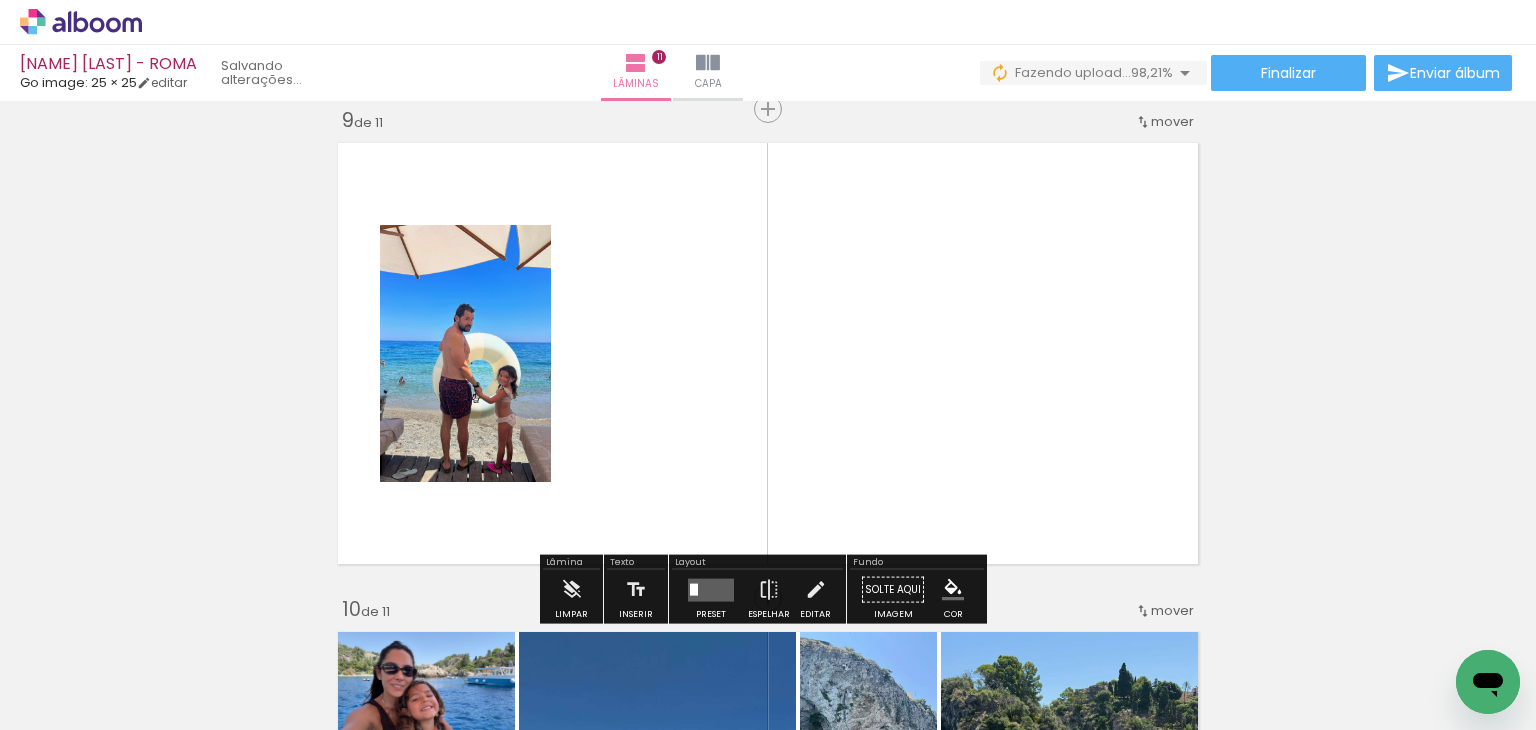 drag, startPoint x: 604, startPoint y: 414, endPoint x: 496, endPoint y: 546, distance: 170.55205 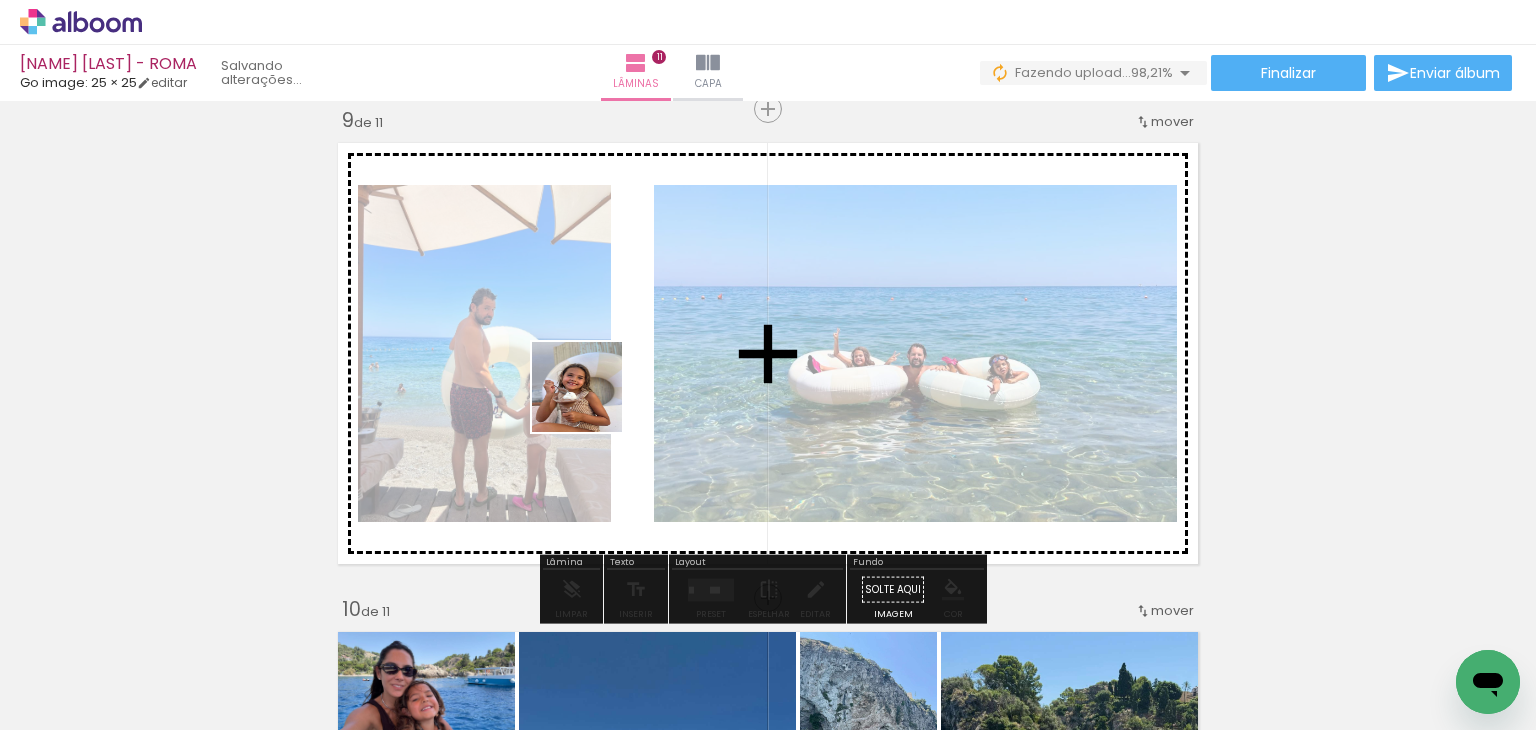 drag, startPoint x: 592, startPoint y: 402, endPoint x: 636, endPoint y: 380, distance: 49.193497 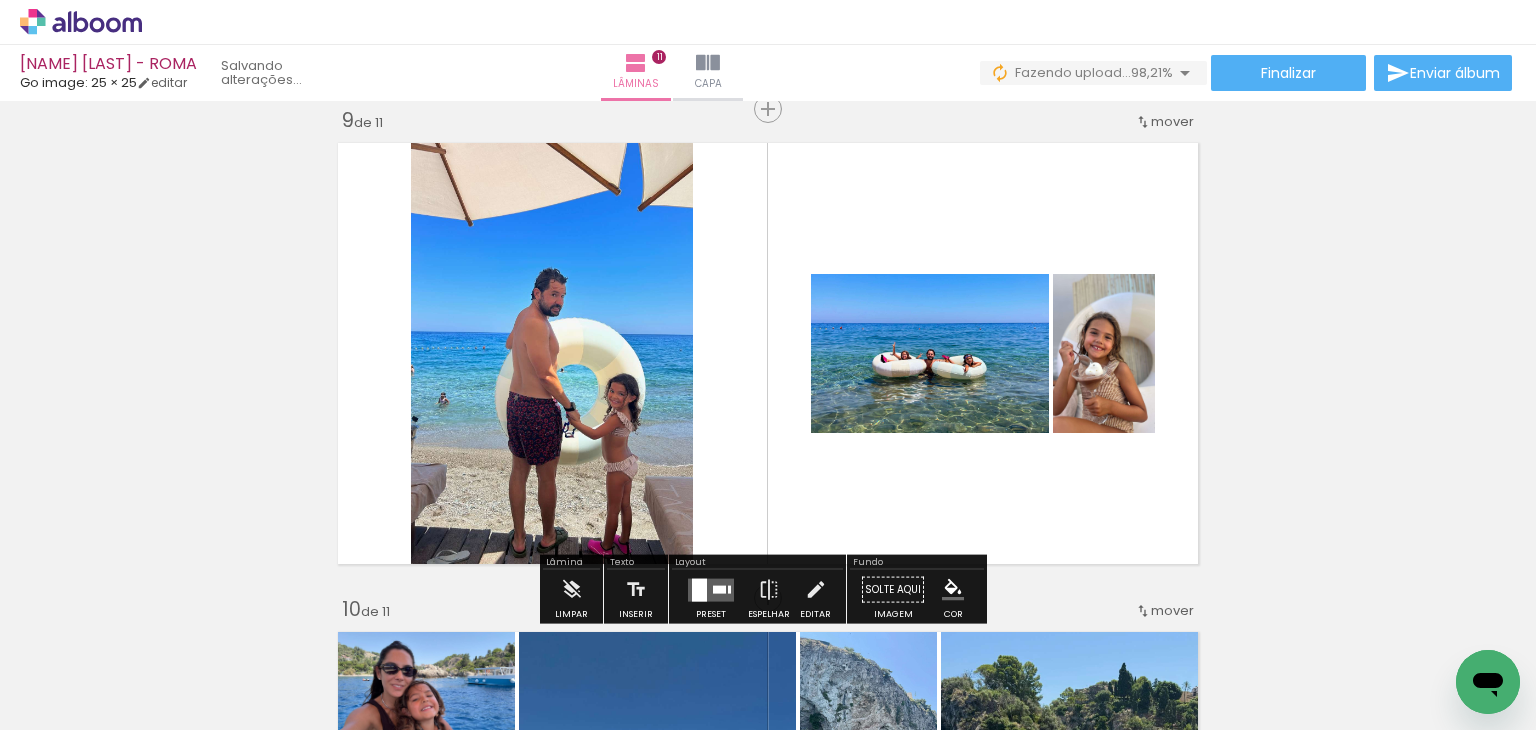 drag, startPoint x: 341, startPoint y: 667, endPoint x: 575, endPoint y: 405, distance: 351.28336 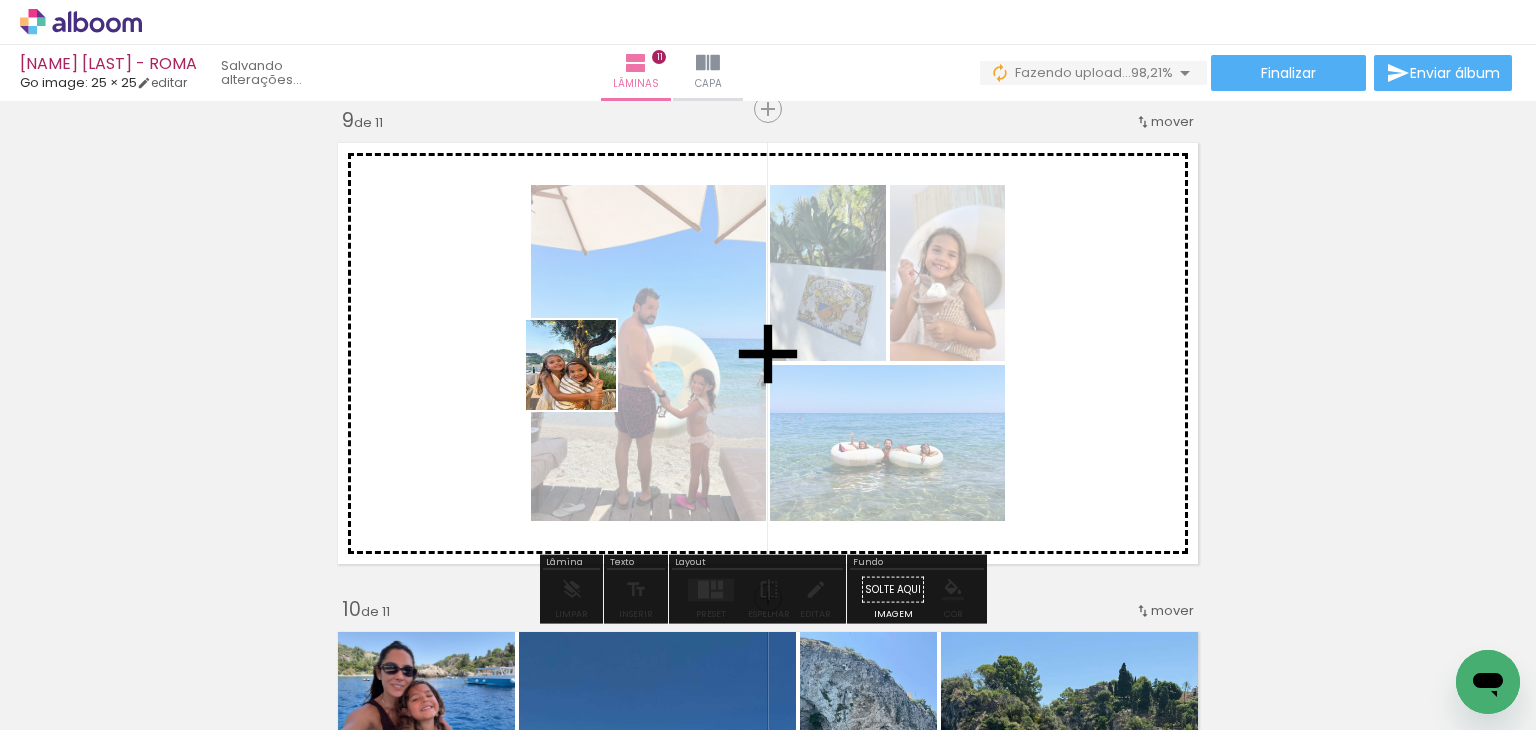 drag, startPoint x: 344, startPoint y: 700, endPoint x: 443, endPoint y: 540, distance: 188.15154 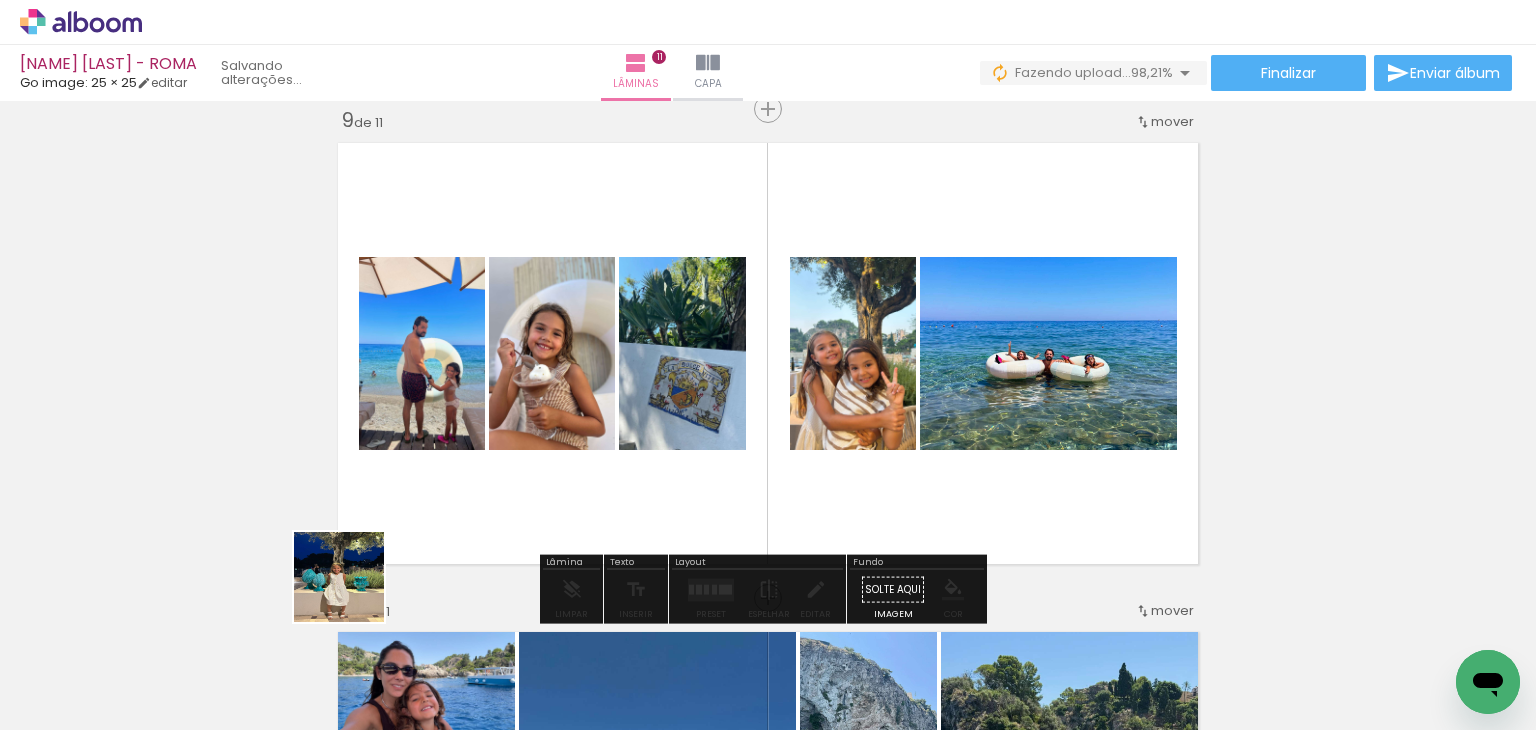 drag, startPoint x: 344, startPoint y: 643, endPoint x: 396, endPoint y: 617, distance: 58.137768 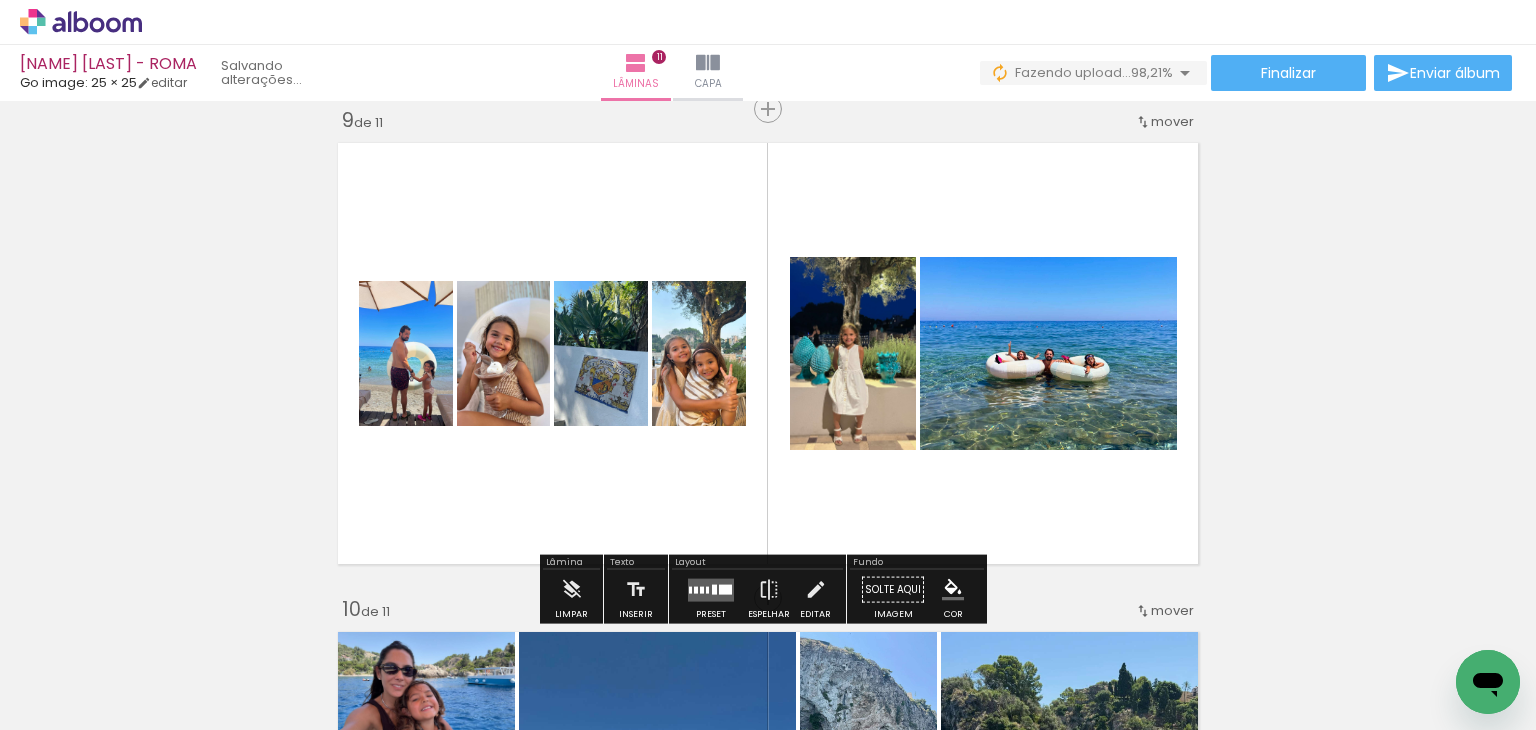 drag, startPoint x: 343, startPoint y: 677, endPoint x: 500, endPoint y: 503, distance: 234.36084 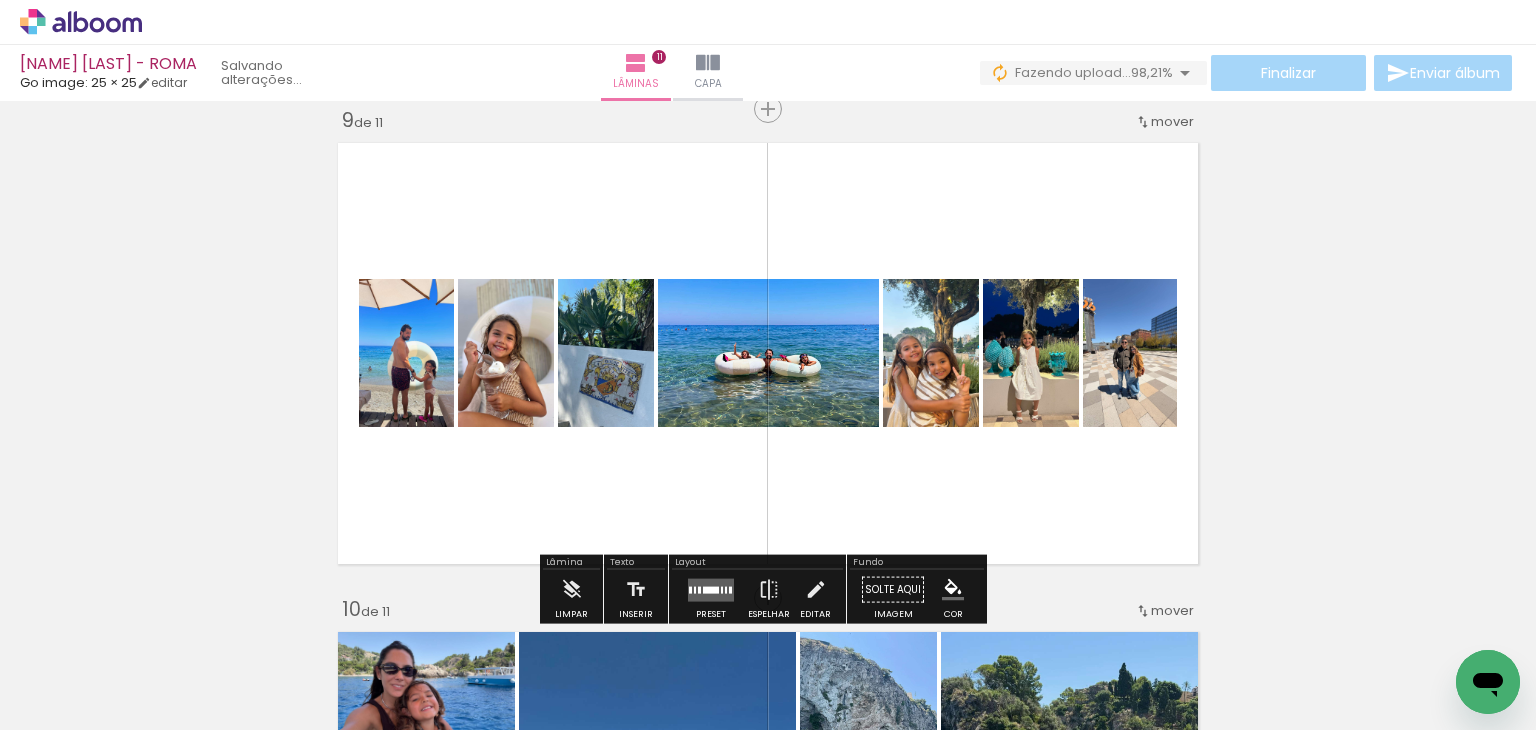click at bounding box center (711, 589) 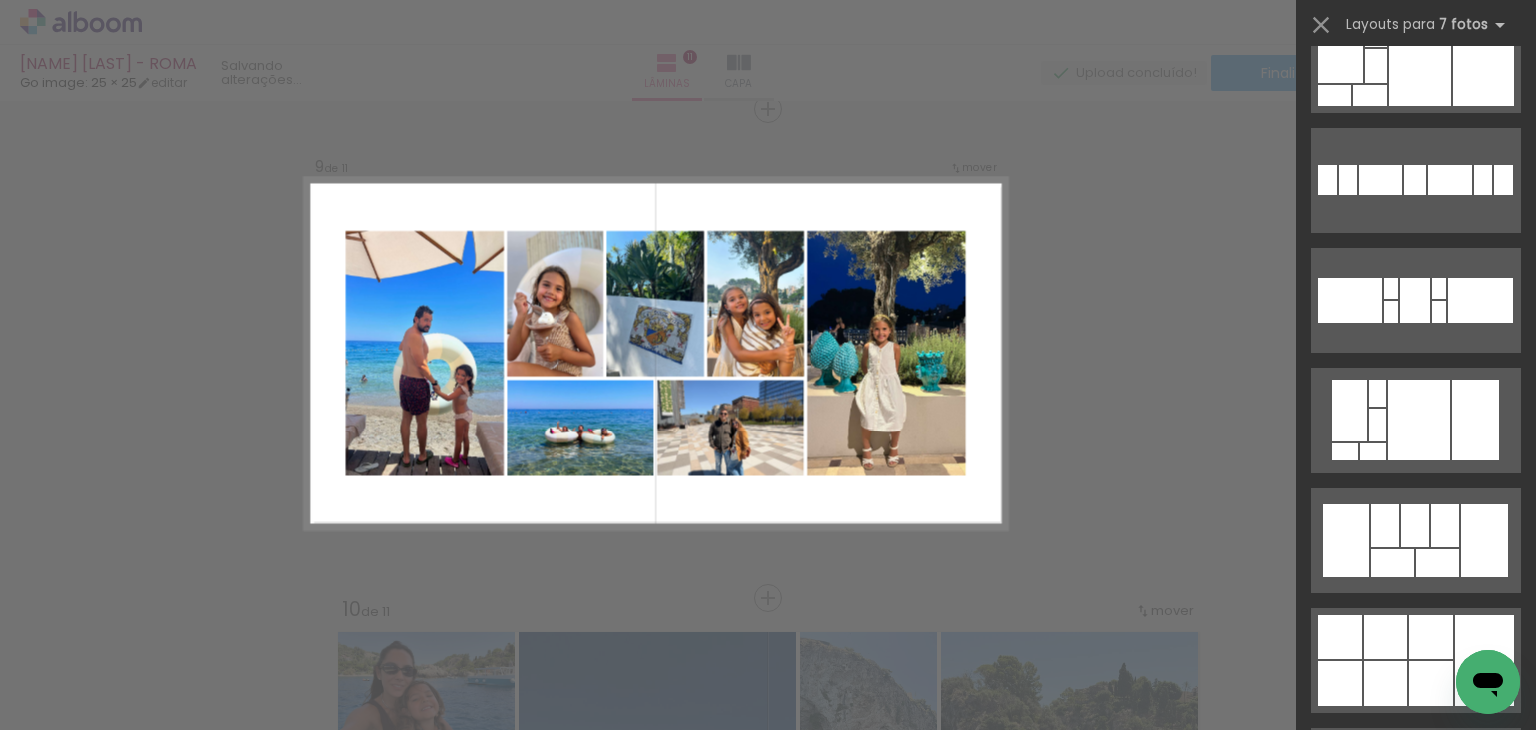 scroll, scrollTop: 5100, scrollLeft: 0, axis: vertical 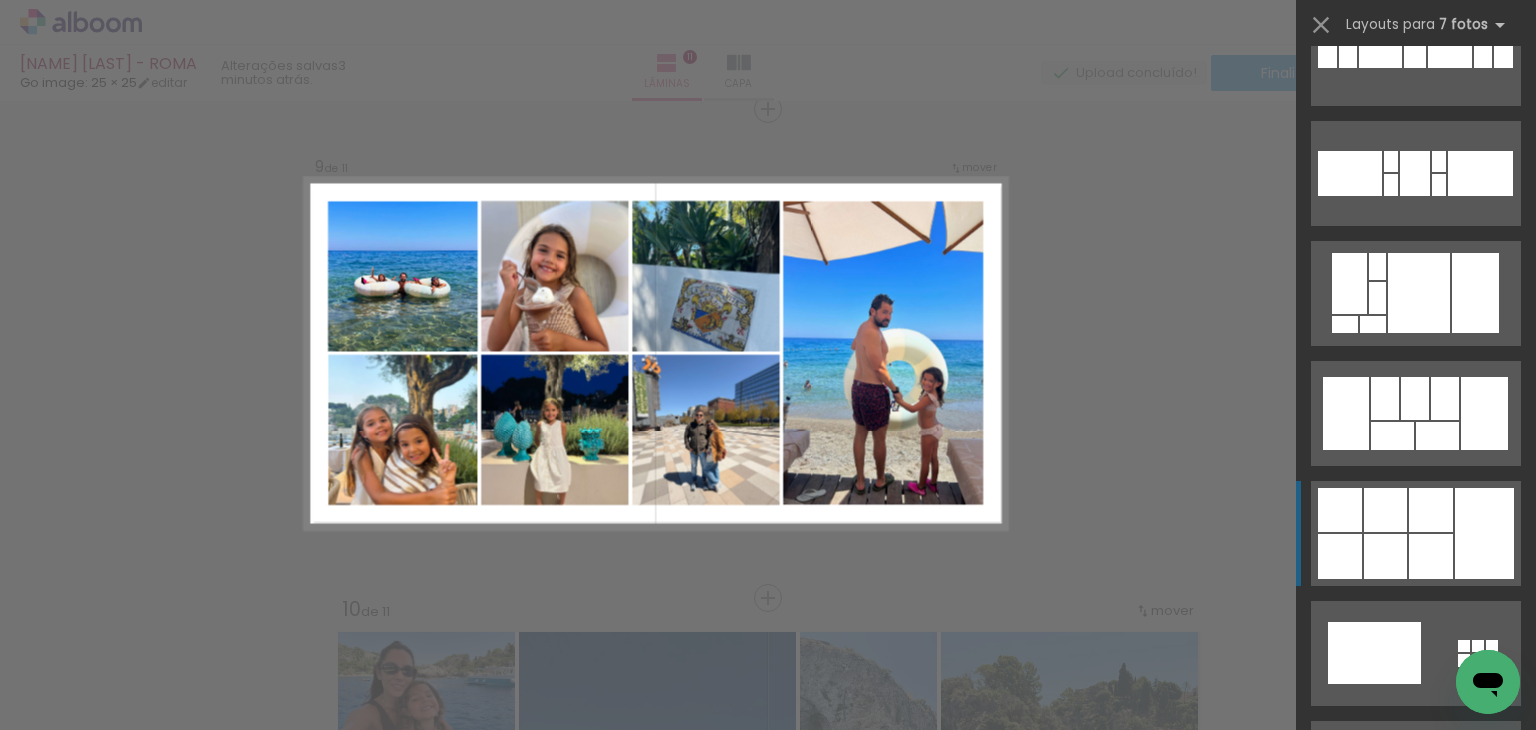 click at bounding box center (1415, 398) 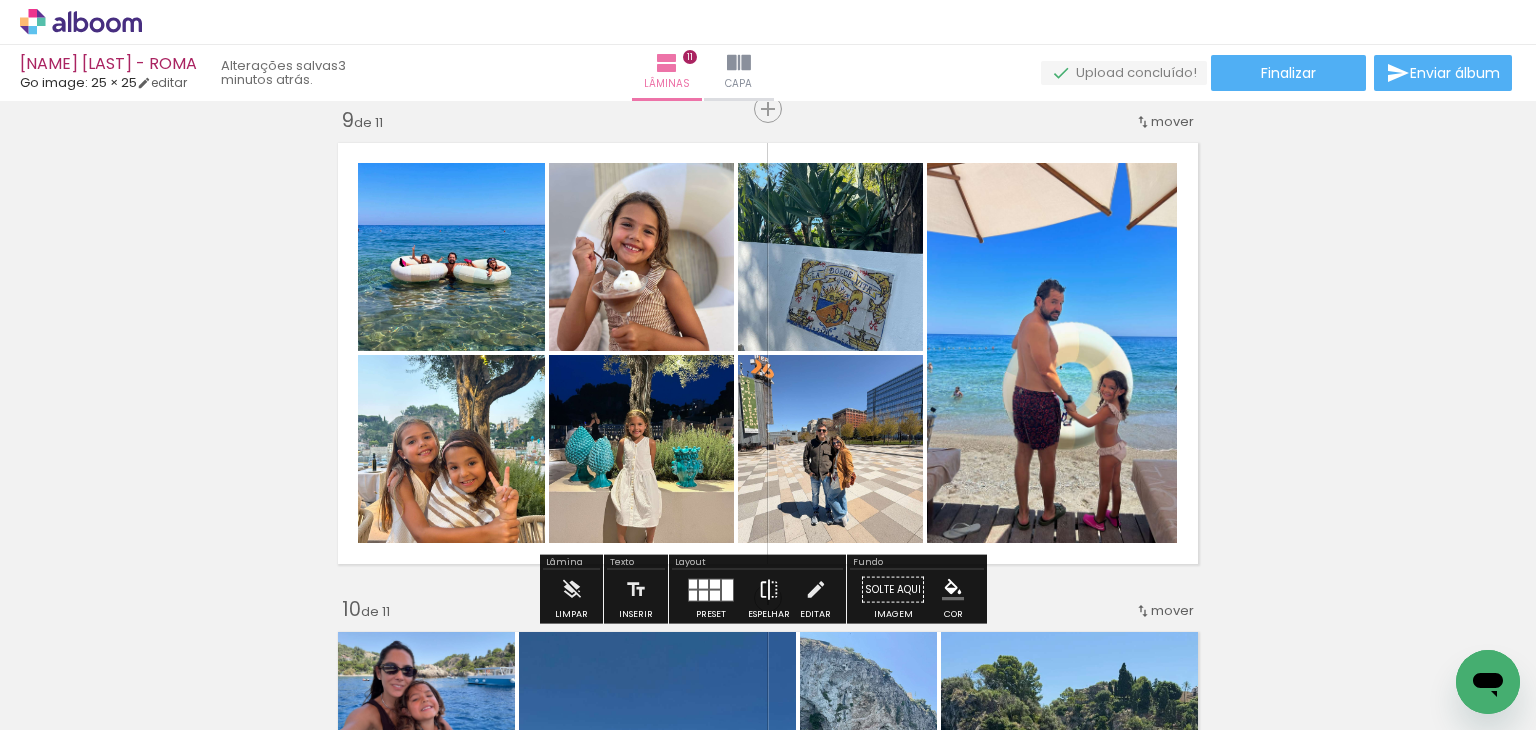 click at bounding box center [769, 590] 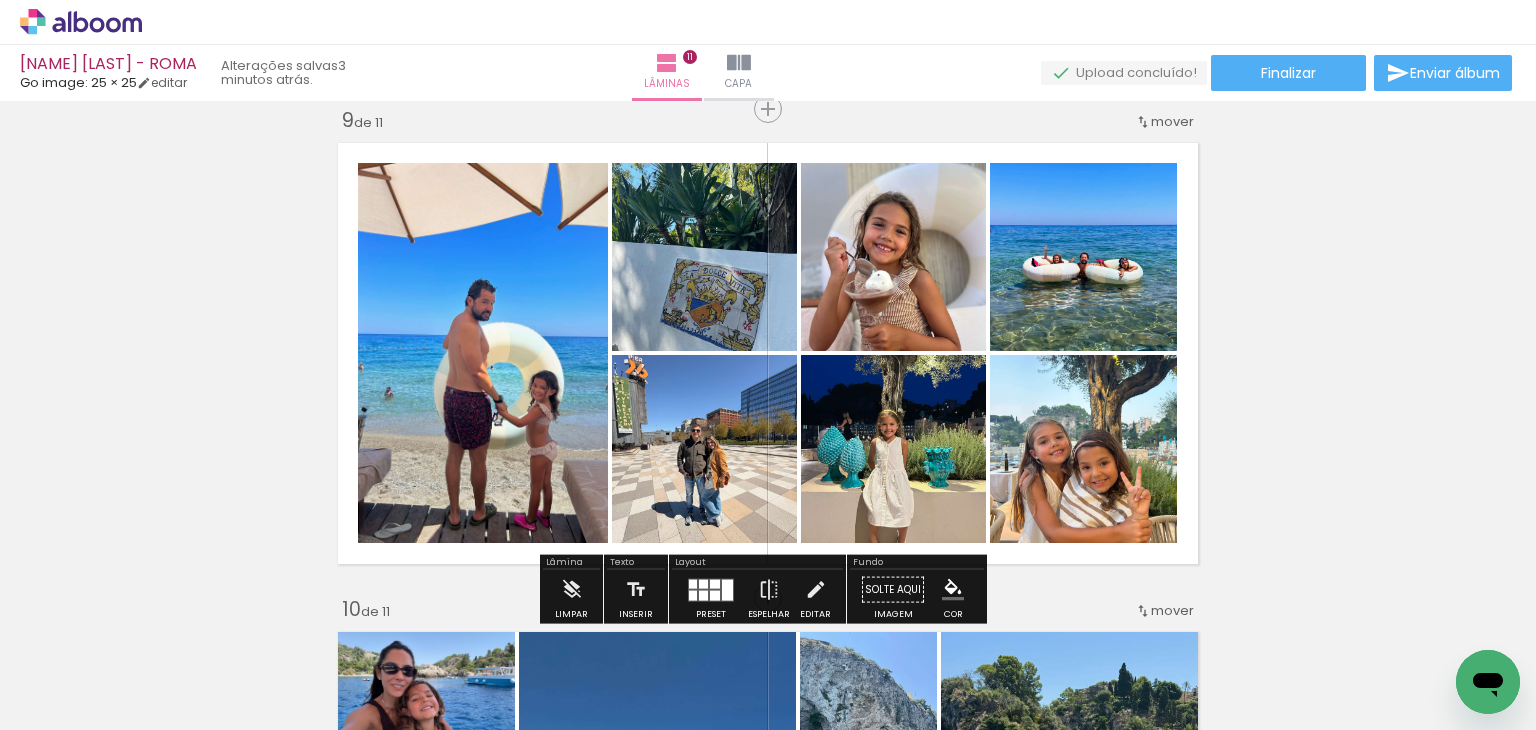 drag, startPoint x: 407, startPoint y: 590, endPoint x: 742, endPoint y: 269, distance: 463.96768 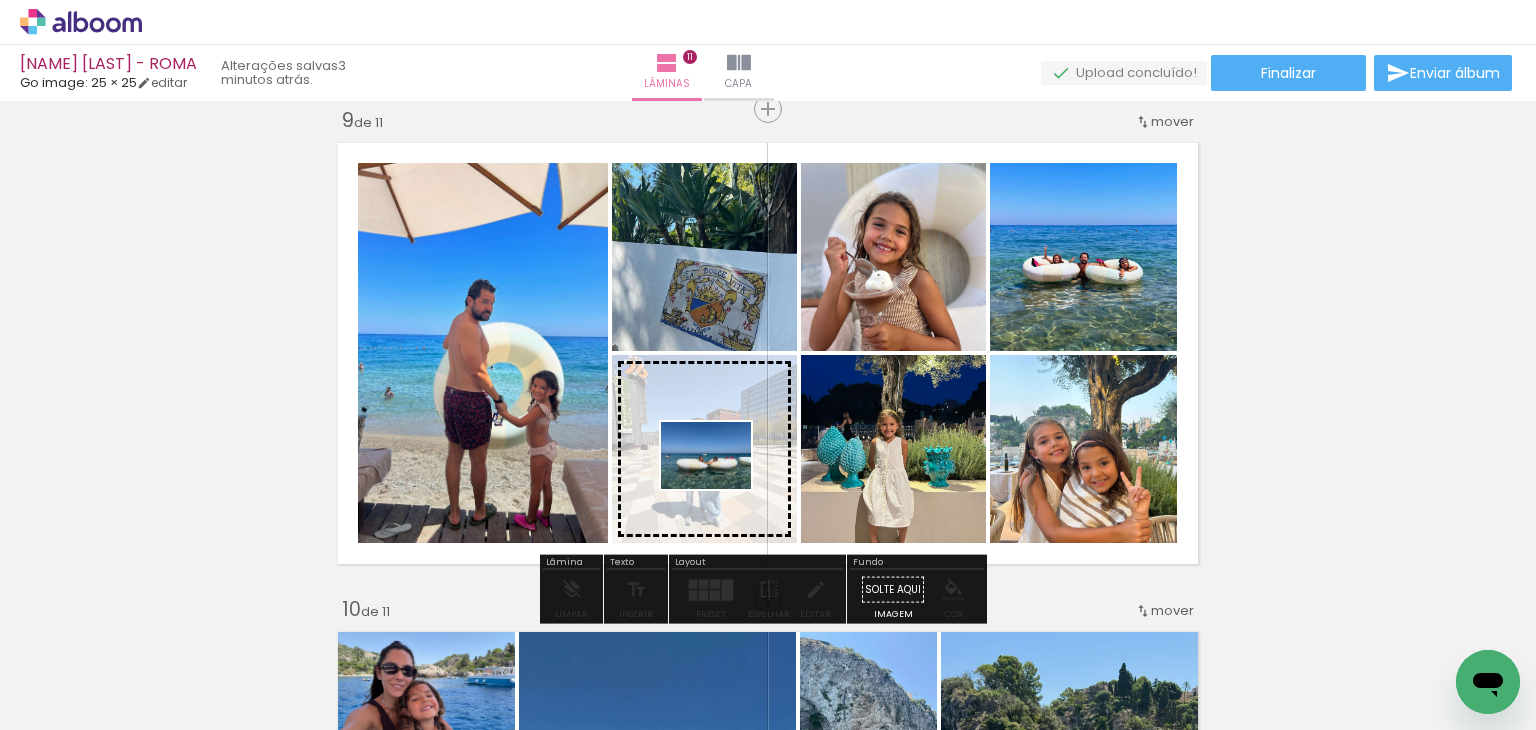 drag, startPoint x: 172, startPoint y: 681, endPoint x: 721, endPoint y: 482, distance: 583.95374 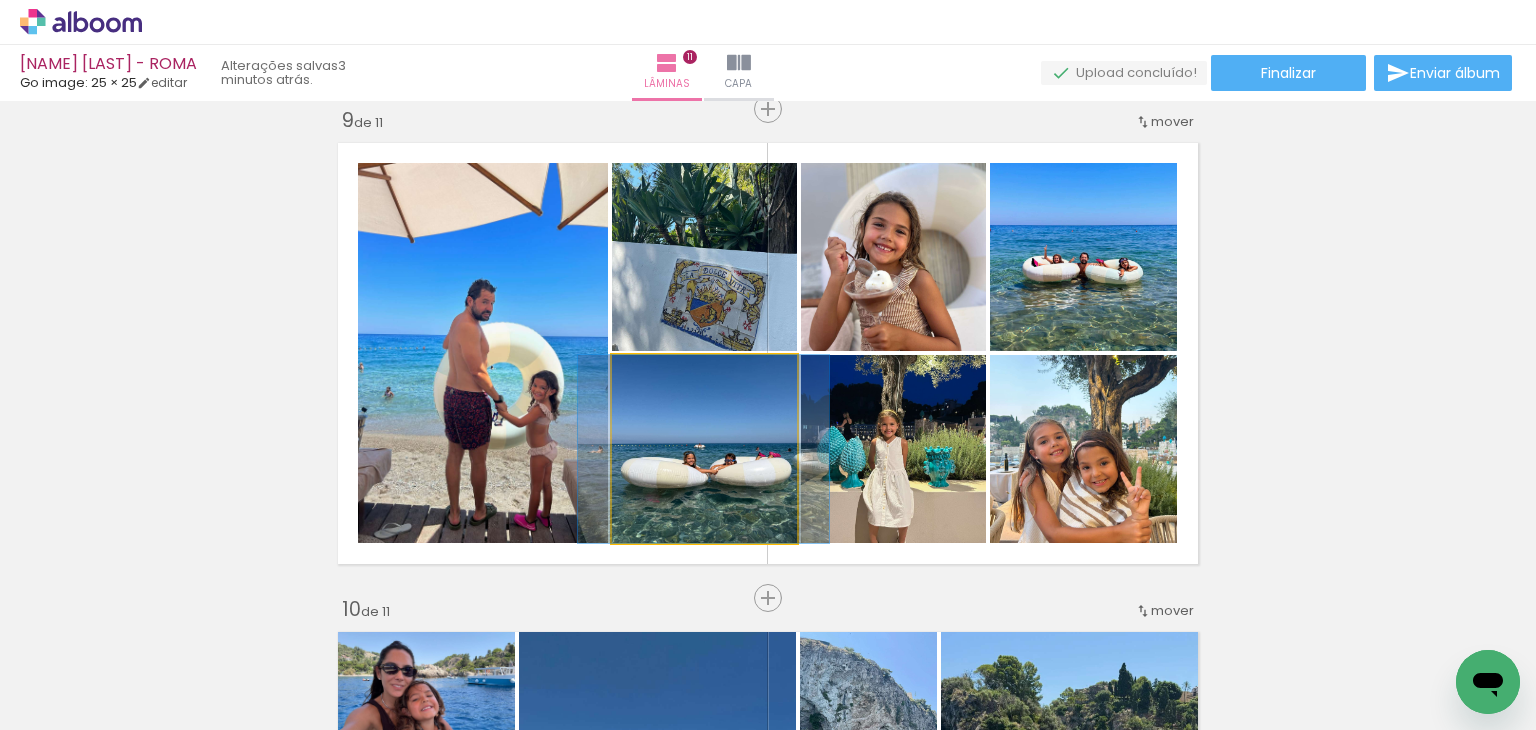drag, startPoint x: 712, startPoint y: 469, endPoint x: 711, endPoint y: 453, distance: 16.03122 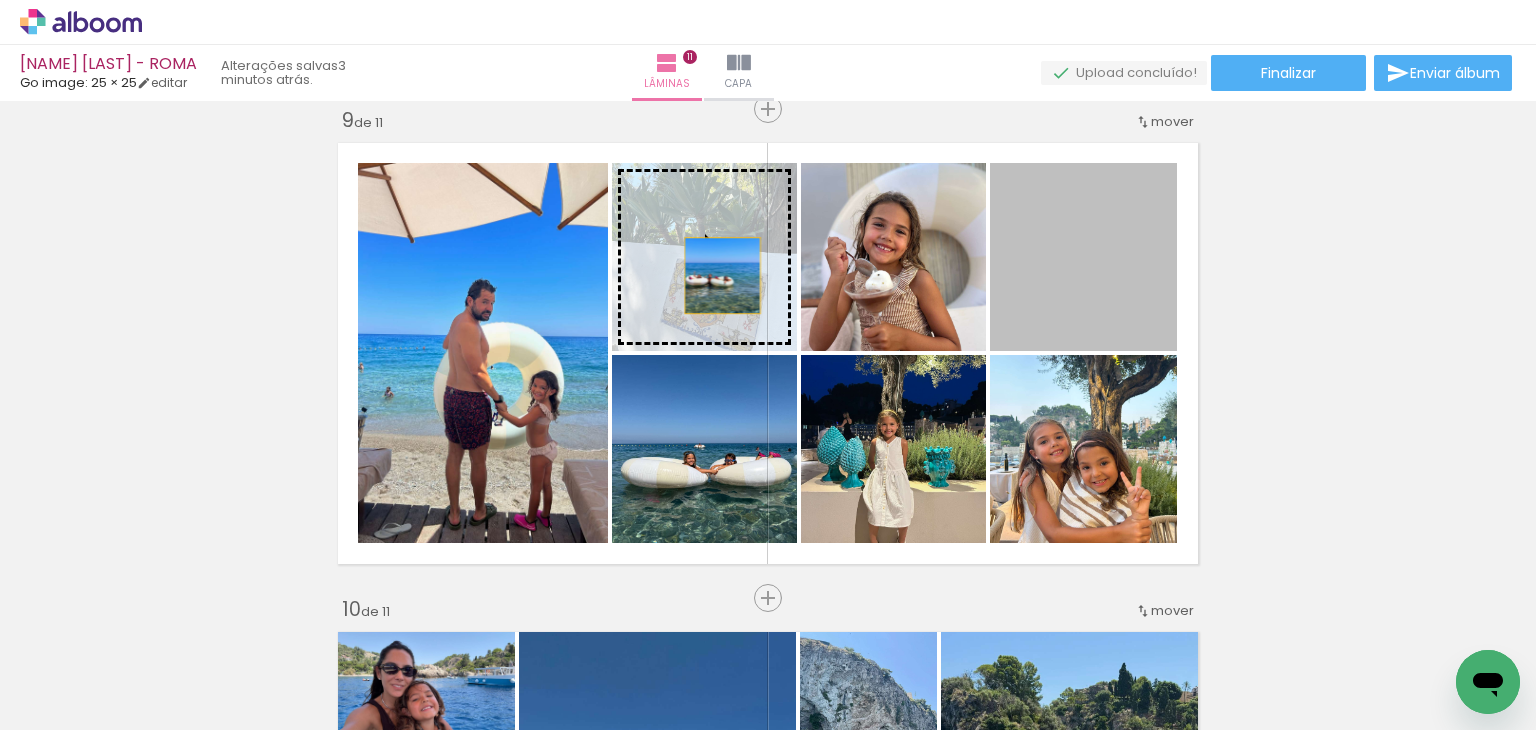 drag, startPoint x: 1056, startPoint y: 283, endPoint x: 732, endPoint y: 287, distance: 324.0247 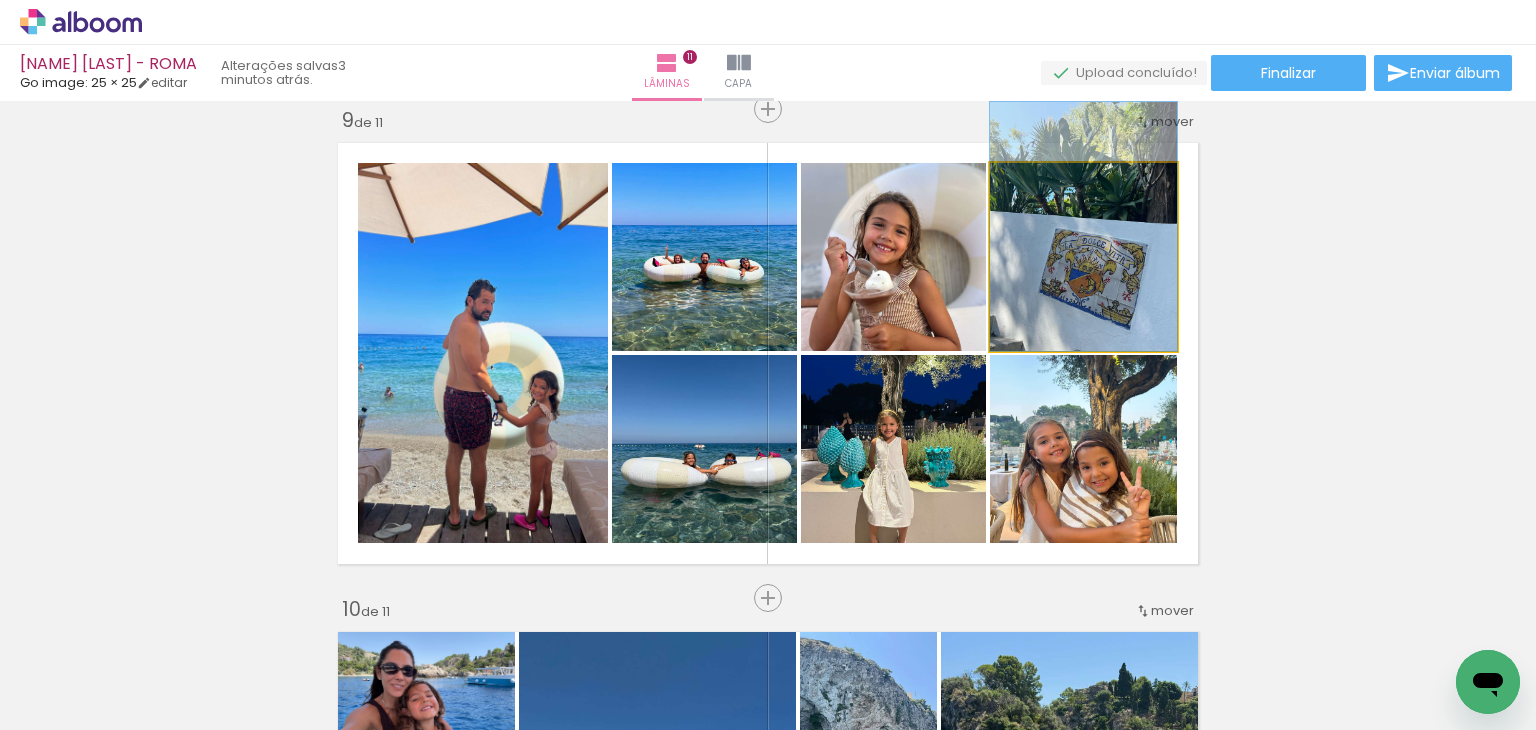 drag, startPoint x: 1118, startPoint y: 284, endPoint x: 1122, endPoint y: 214, distance: 70.11419 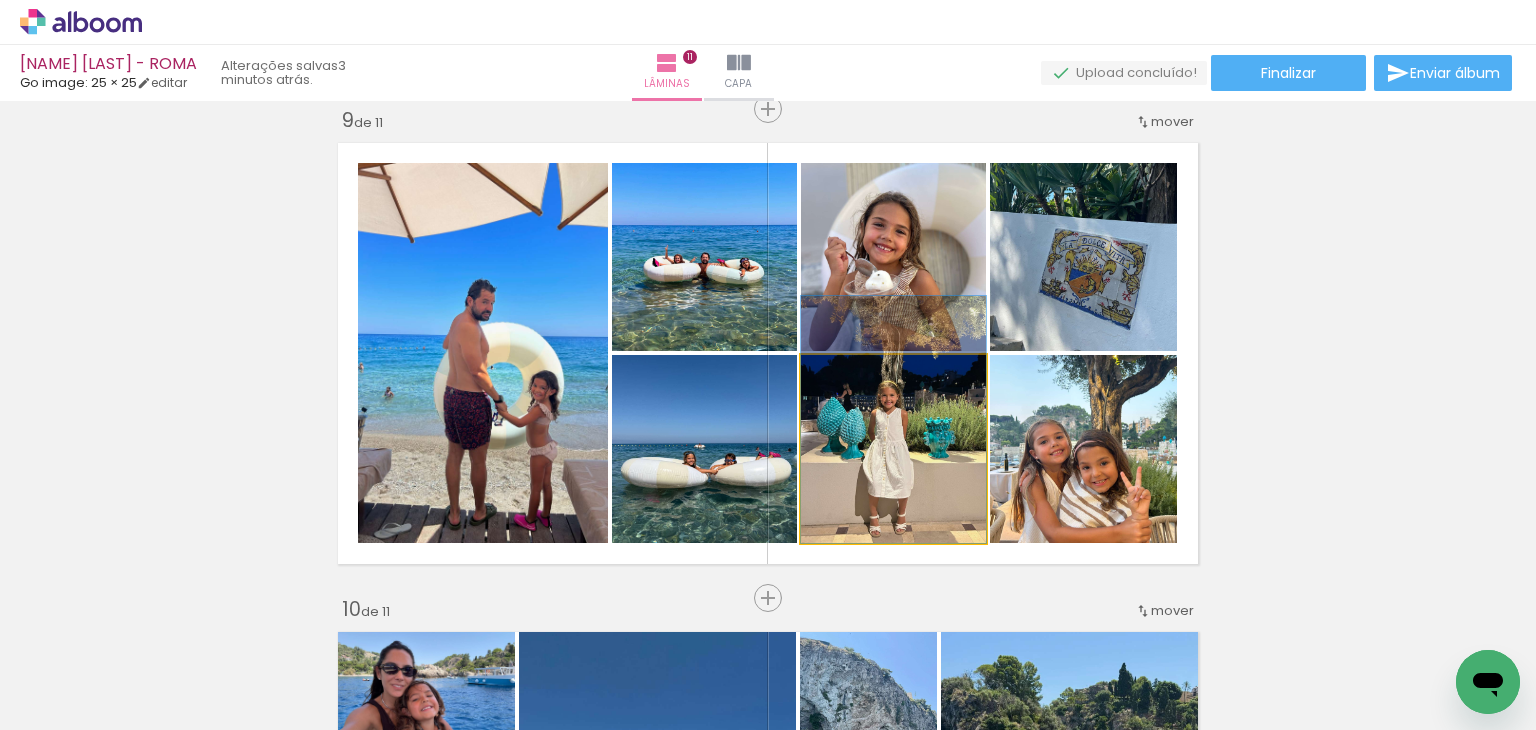 drag, startPoint x: 910, startPoint y: 485, endPoint x: 916, endPoint y: 437, distance: 48.373547 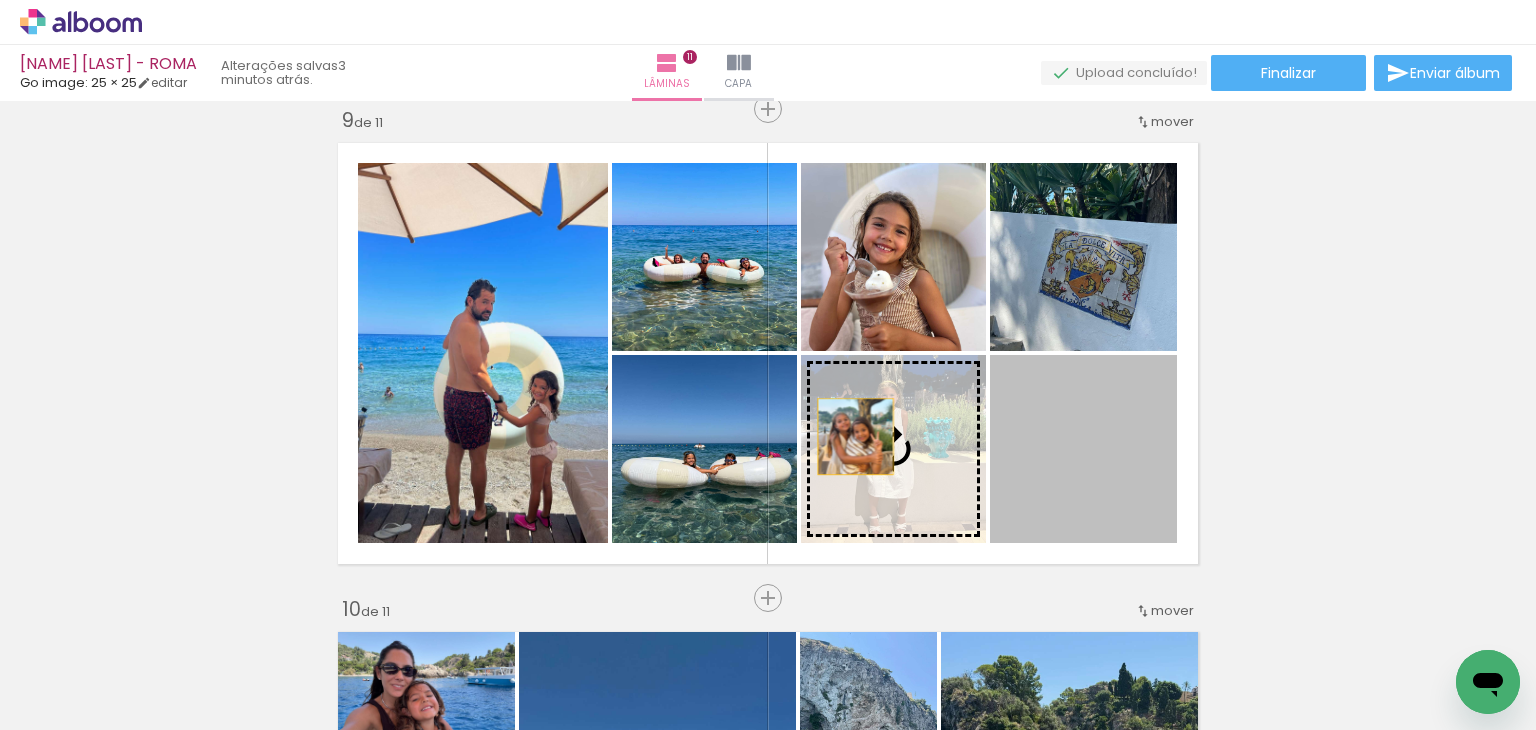 drag, startPoint x: 1081, startPoint y: 477, endPoint x: 848, endPoint y: 436, distance: 236.5798 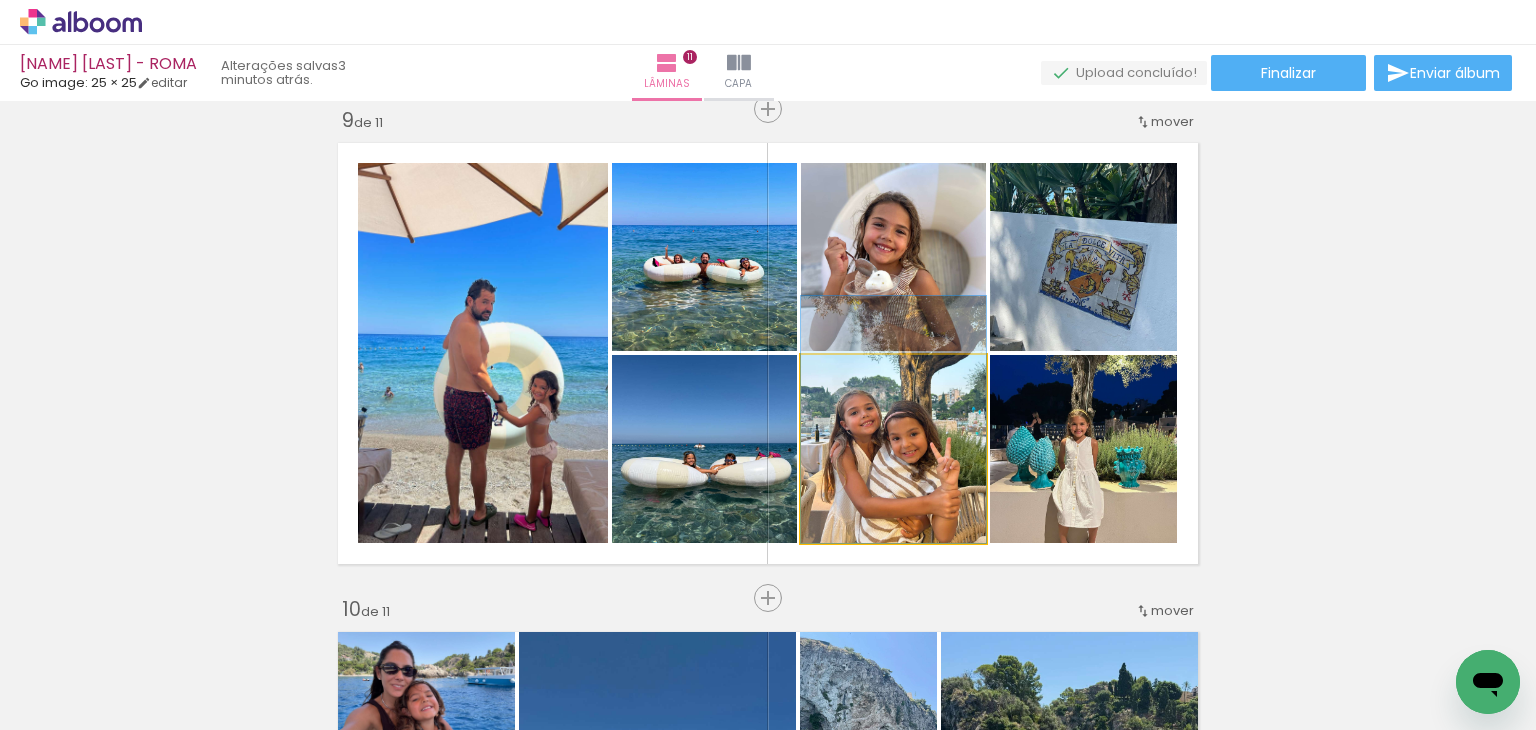 drag, startPoint x: 908, startPoint y: 478, endPoint x: 908, endPoint y: 440, distance: 38 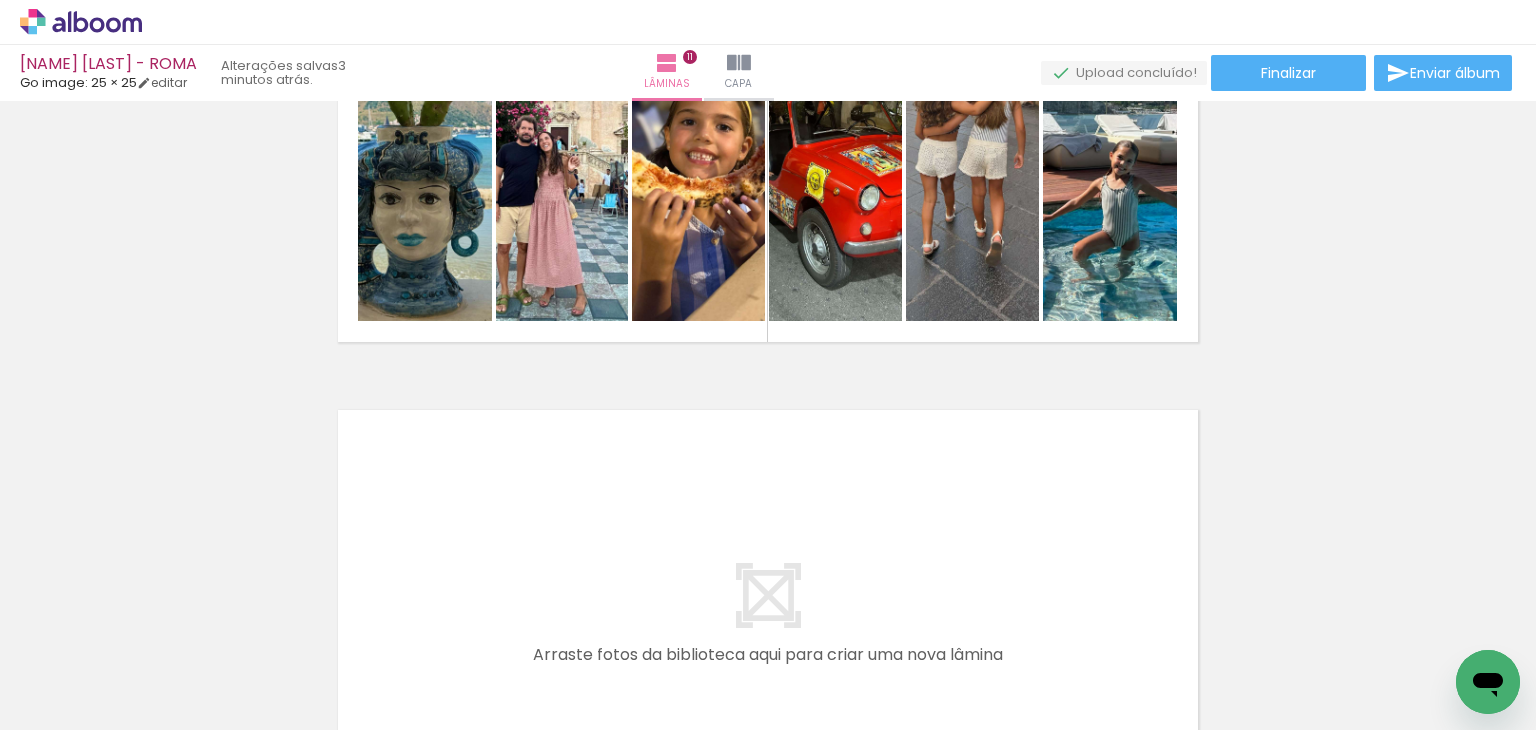scroll, scrollTop: 4937, scrollLeft: 0, axis: vertical 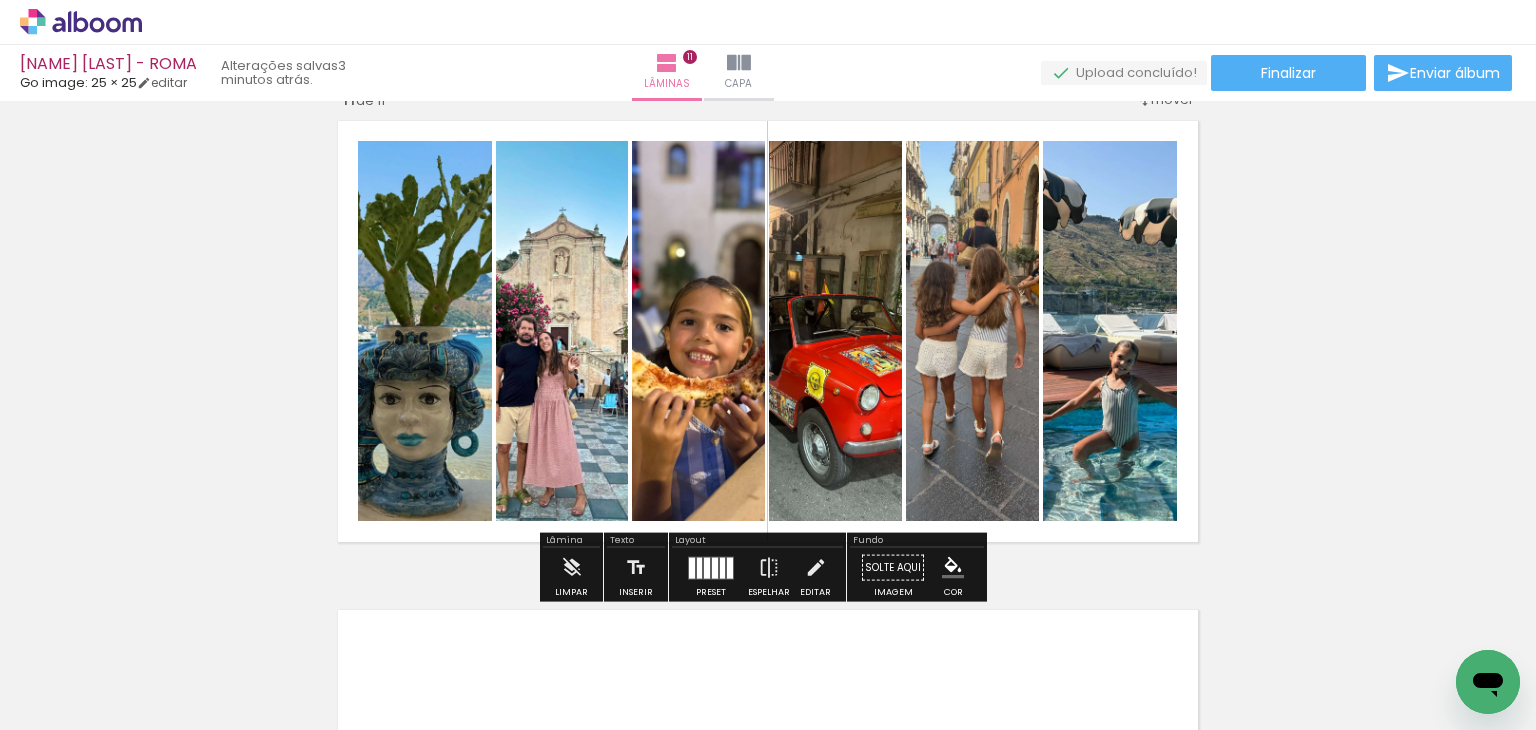 click at bounding box center [715, 567] 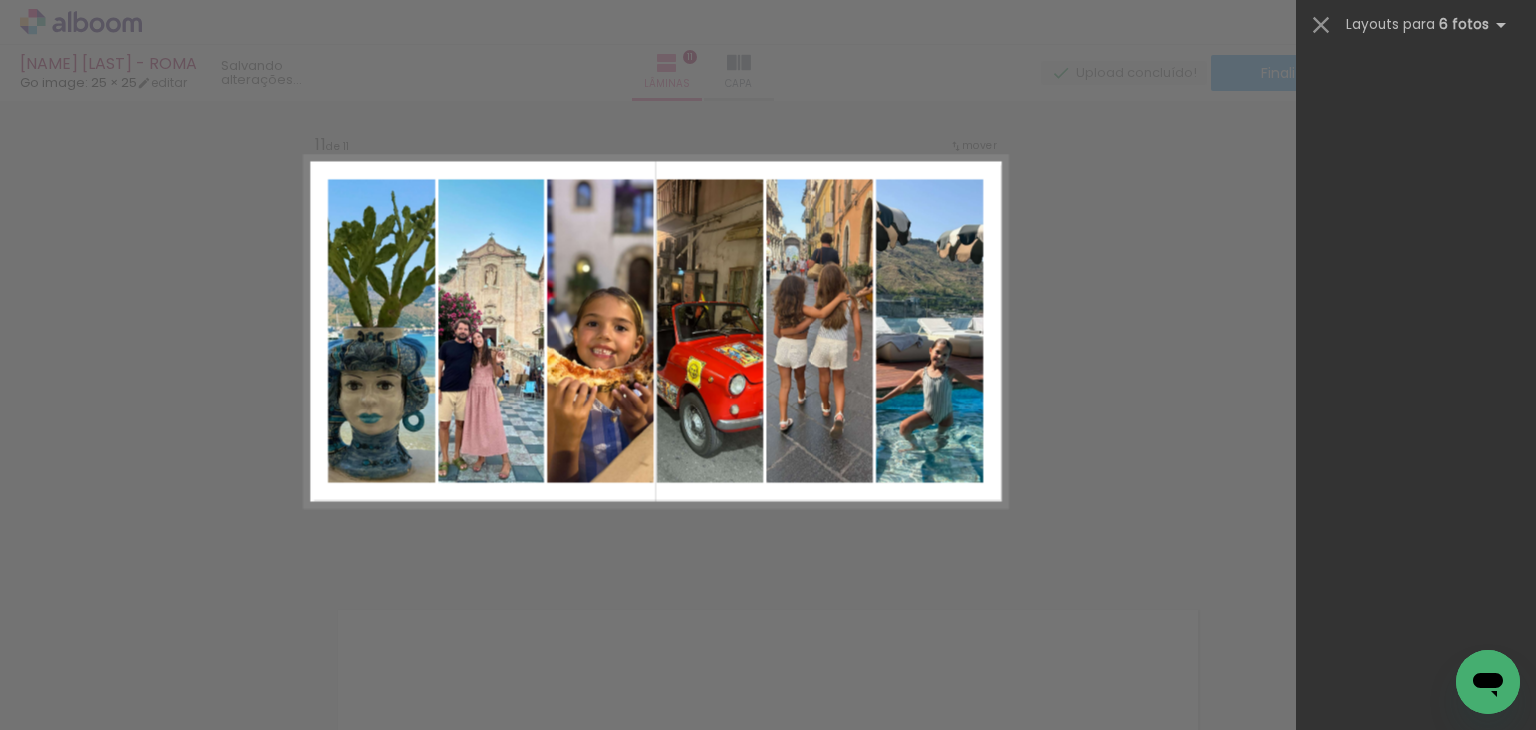 scroll, scrollTop: 0, scrollLeft: 0, axis: both 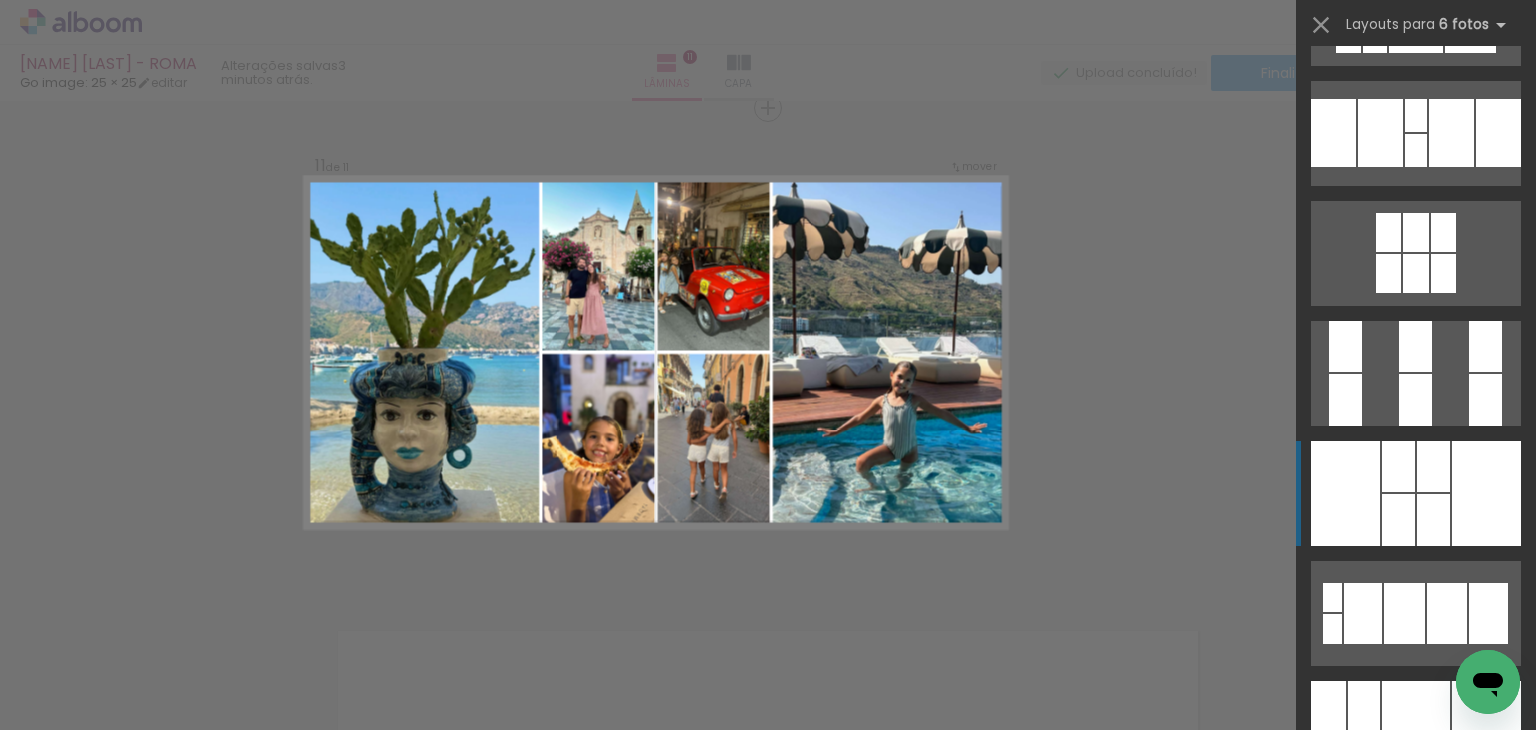 click at bounding box center [1346, -440] 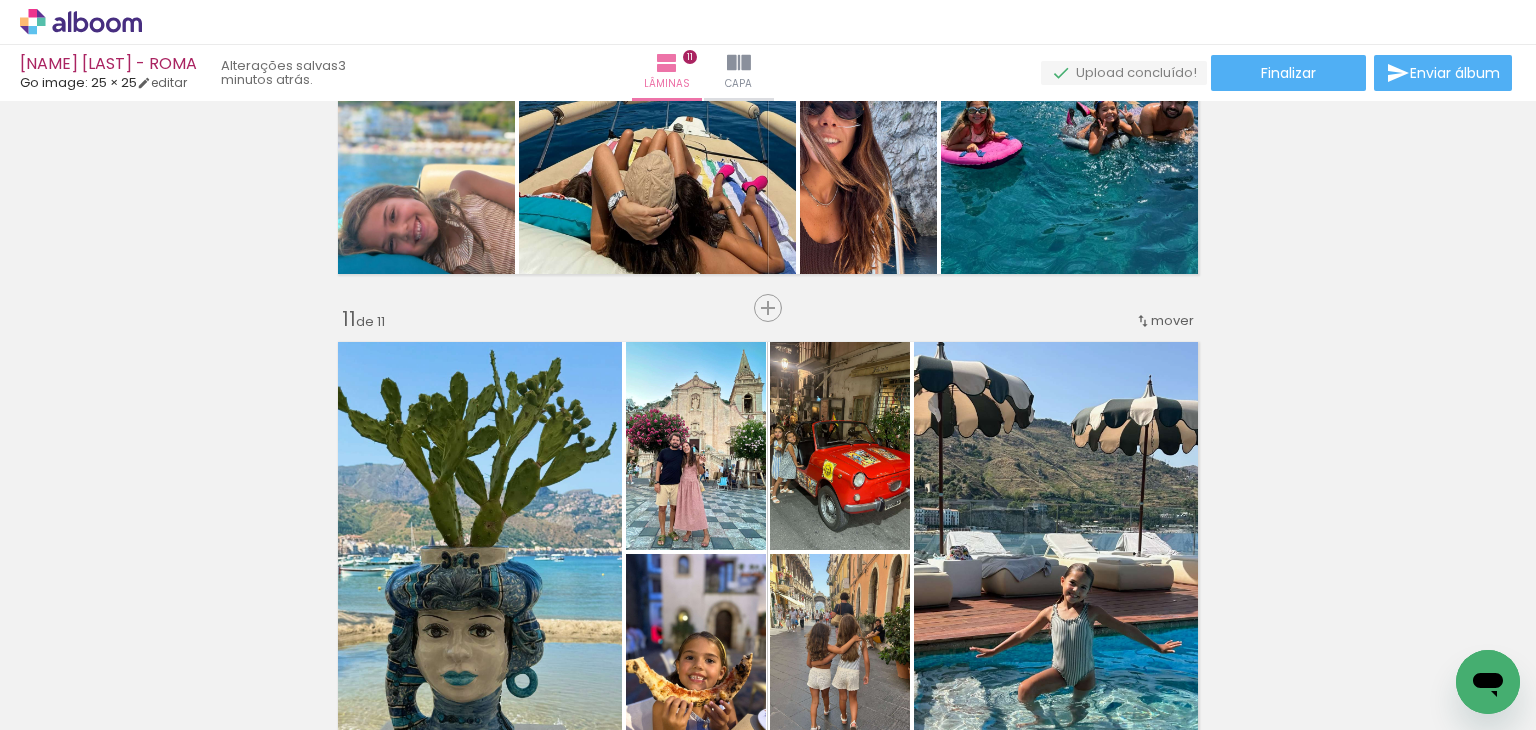 scroll, scrollTop: 4916, scrollLeft: 0, axis: vertical 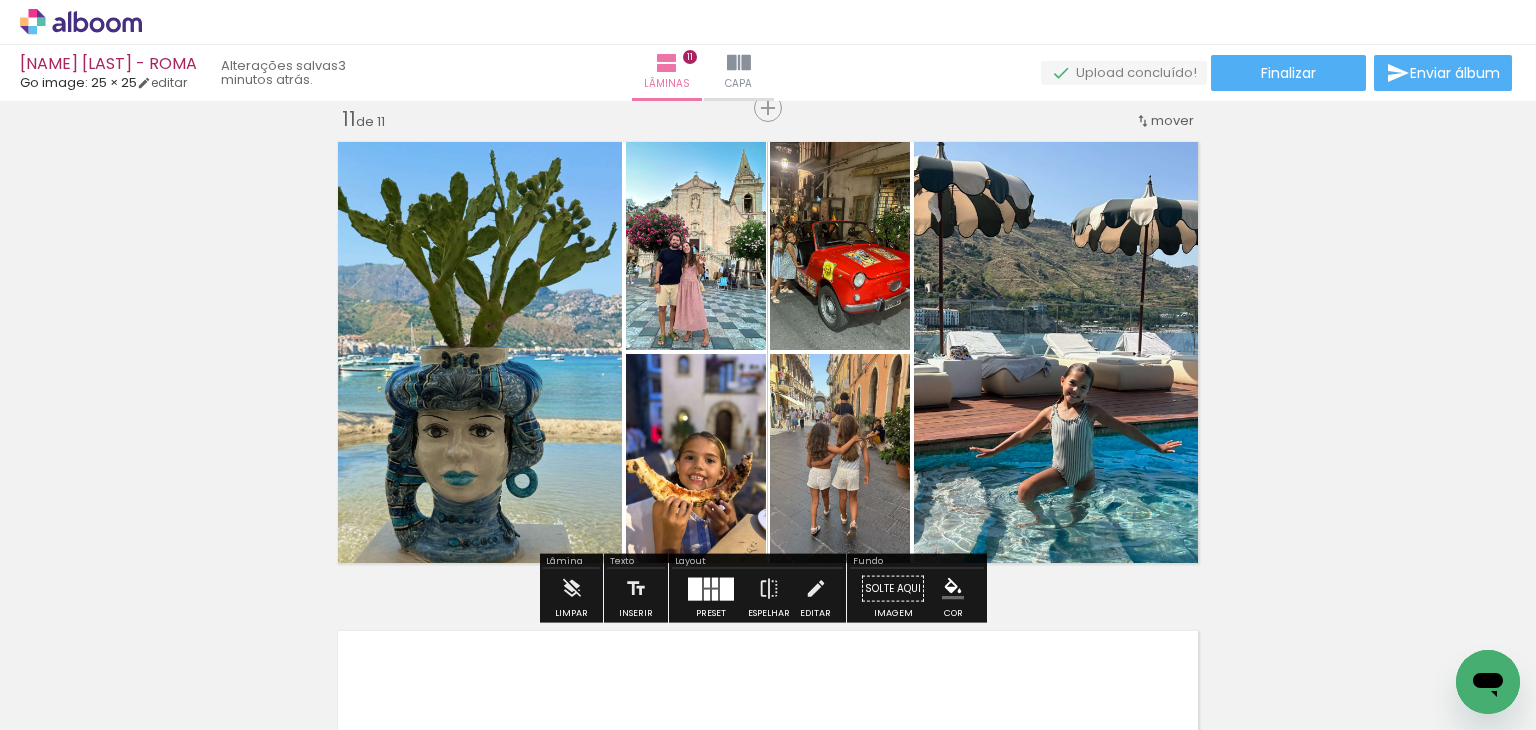 click at bounding box center [711, 589] 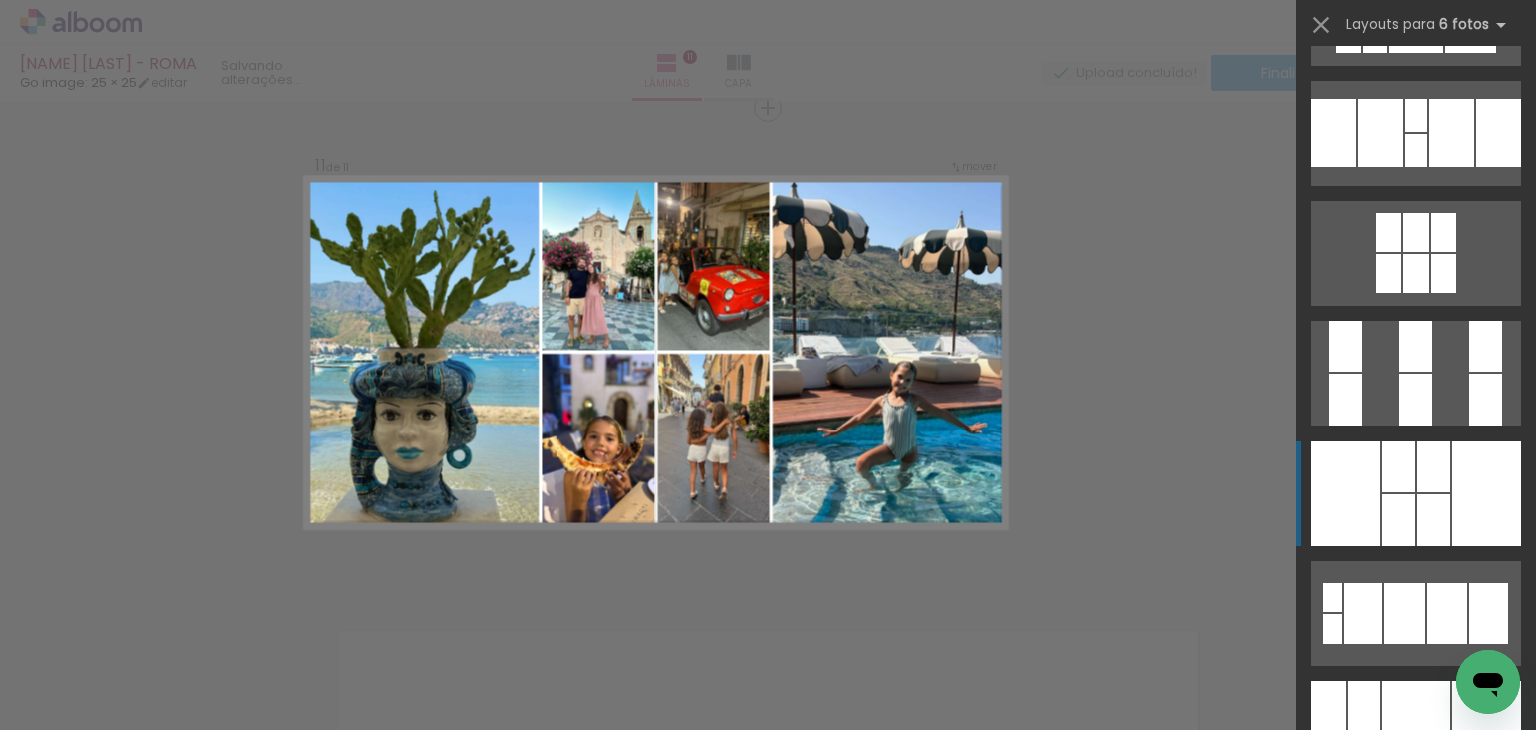 scroll, scrollTop: 1080, scrollLeft: 0, axis: vertical 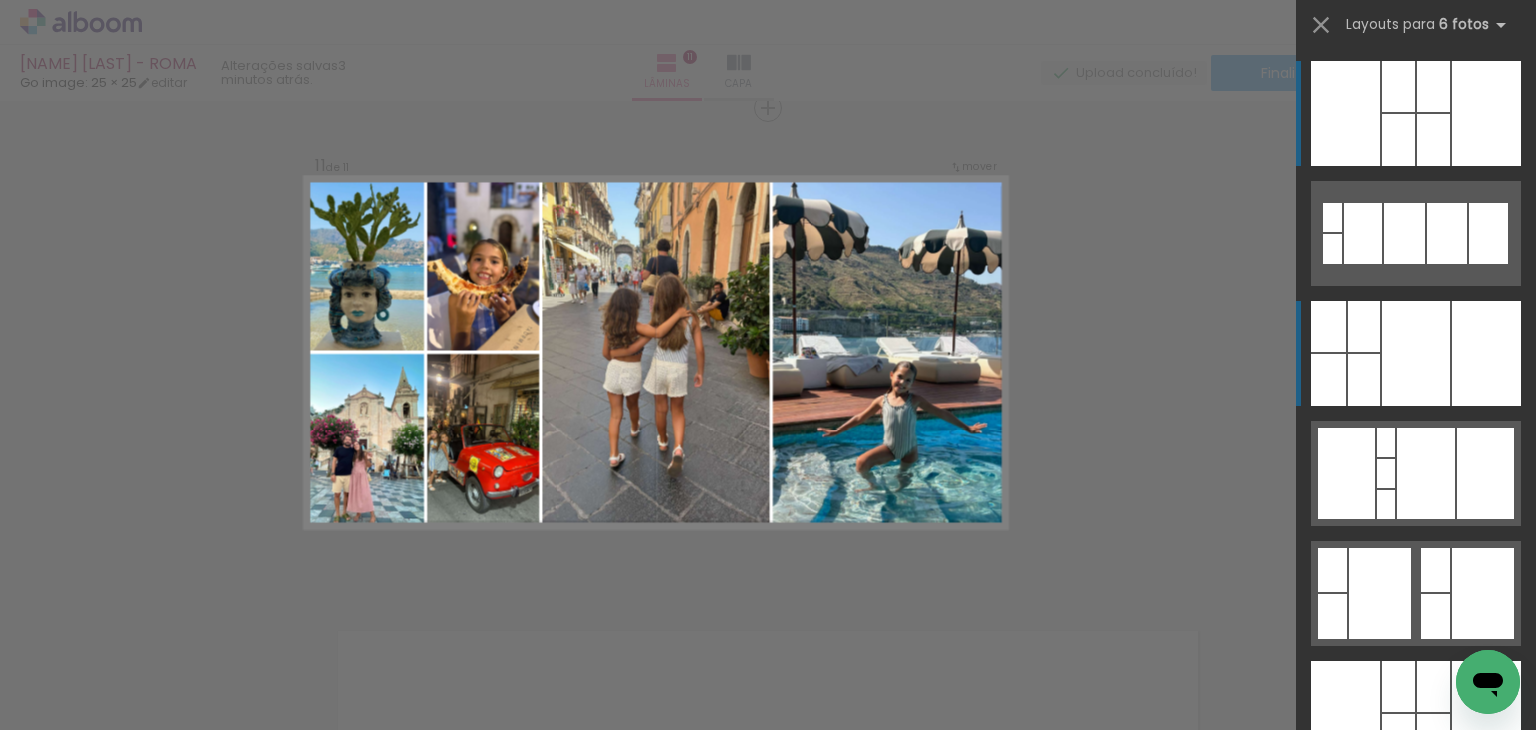 click at bounding box center (1398, -727) 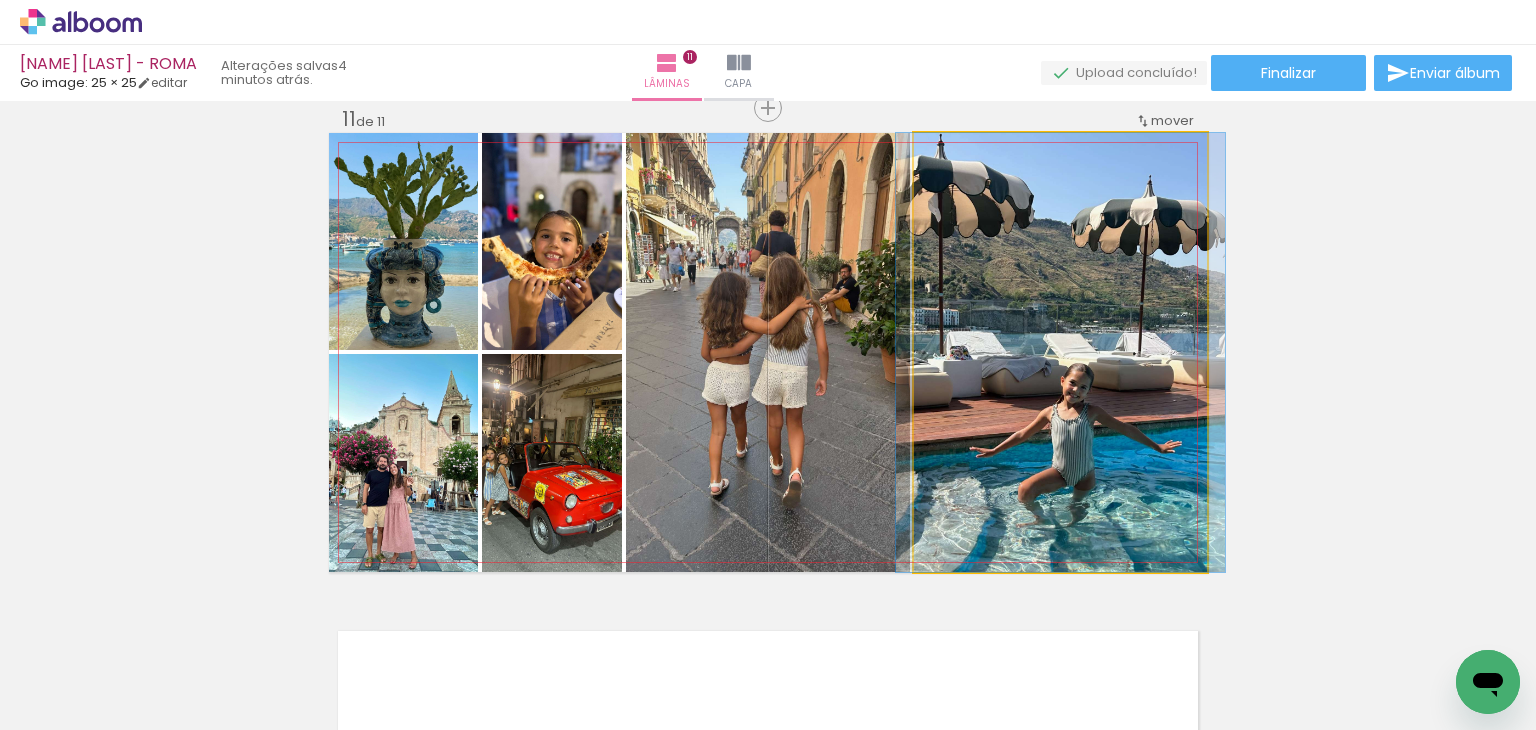 drag, startPoint x: 1002, startPoint y: 361, endPoint x: 392, endPoint y: 238, distance: 622.2773 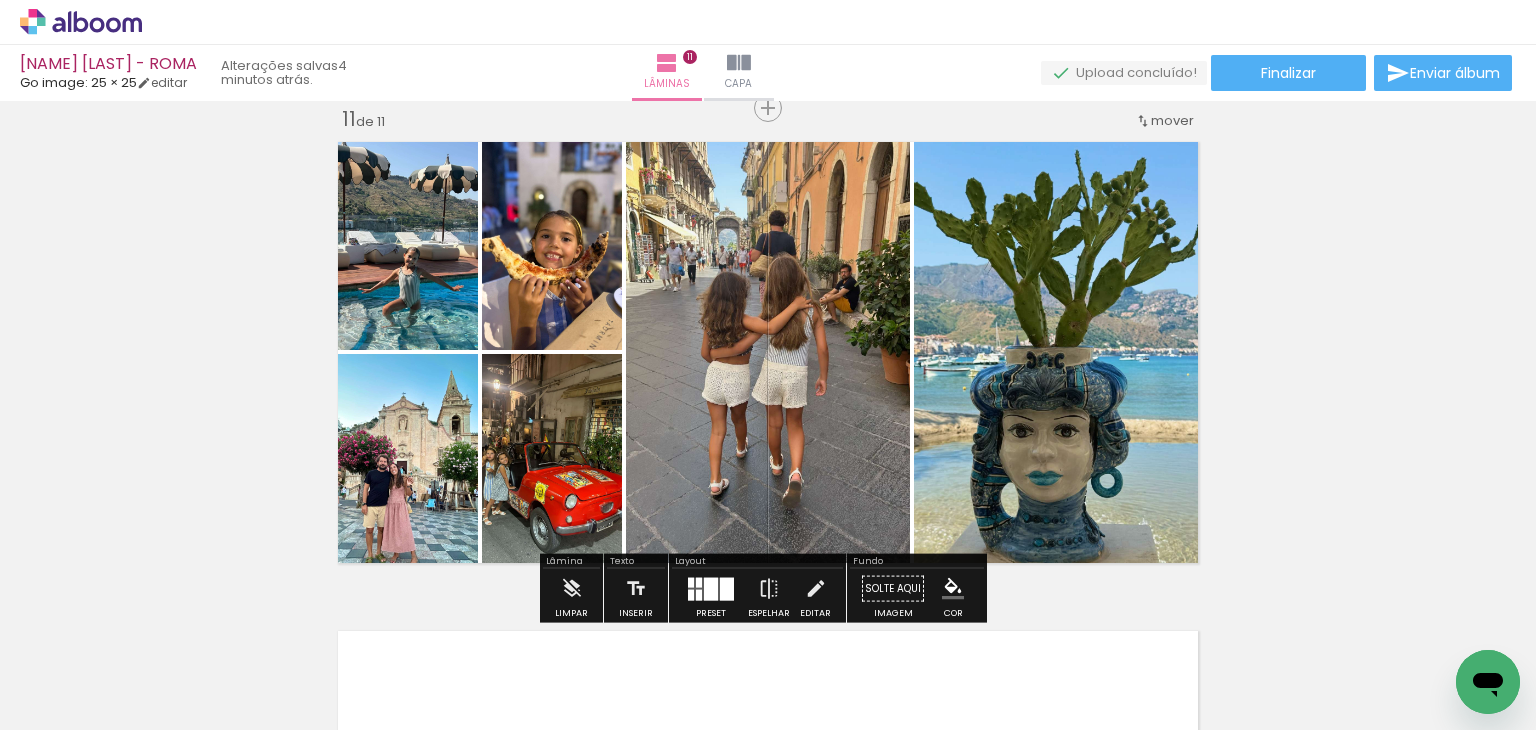 drag, startPoint x: 210, startPoint y: 264, endPoint x: 338, endPoint y: 287, distance: 130.04999 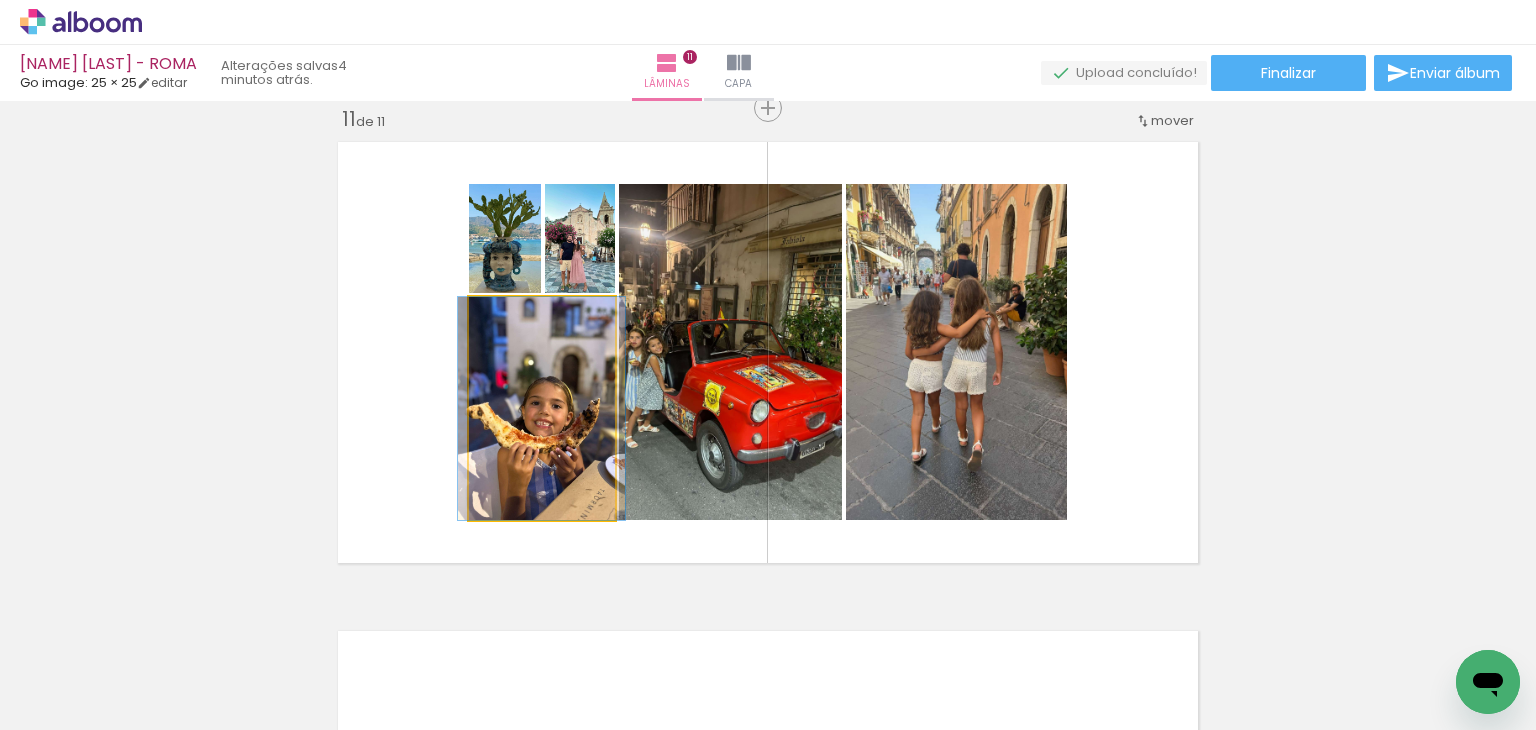 drag, startPoint x: 507, startPoint y: 381, endPoint x: 203, endPoint y: 326, distance: 308.93527 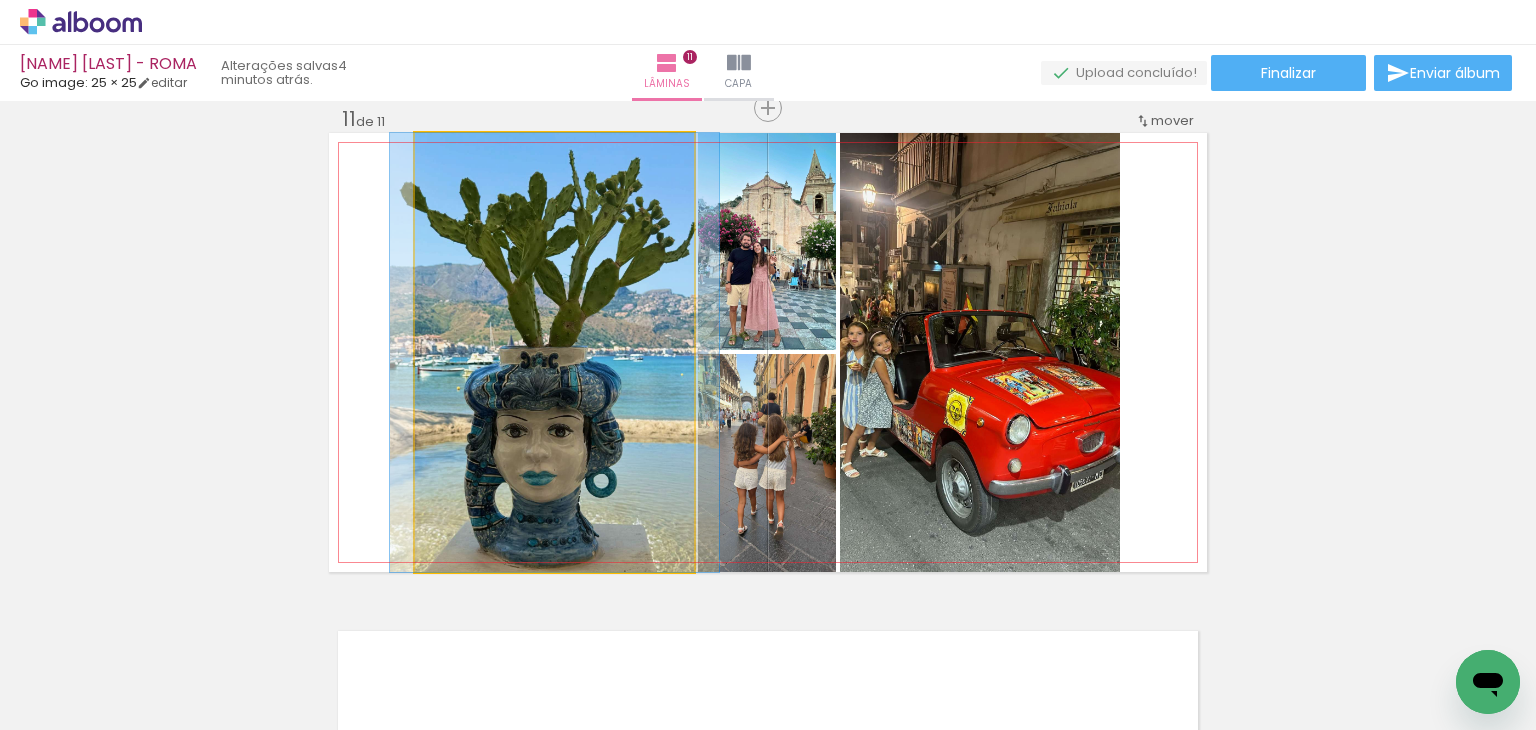 drag, startPoint x: 488, startPoint y: 267, endPoint x: 126, endPoint y: 336, distance: 368.5173 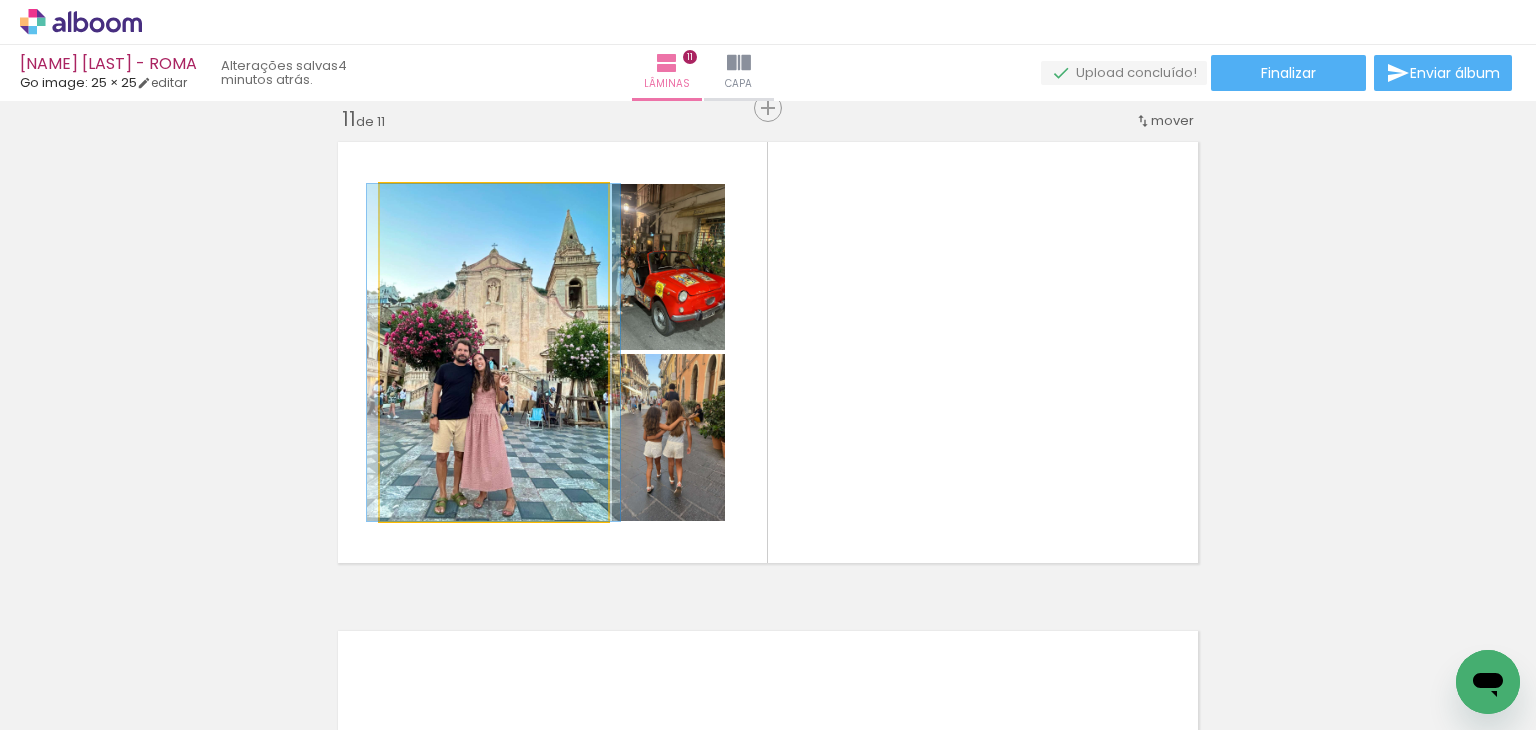 drag, startPoint x: 437, startPoint y: 328, endPoint x: 68, endPoint y: 351, distance: 369.7161 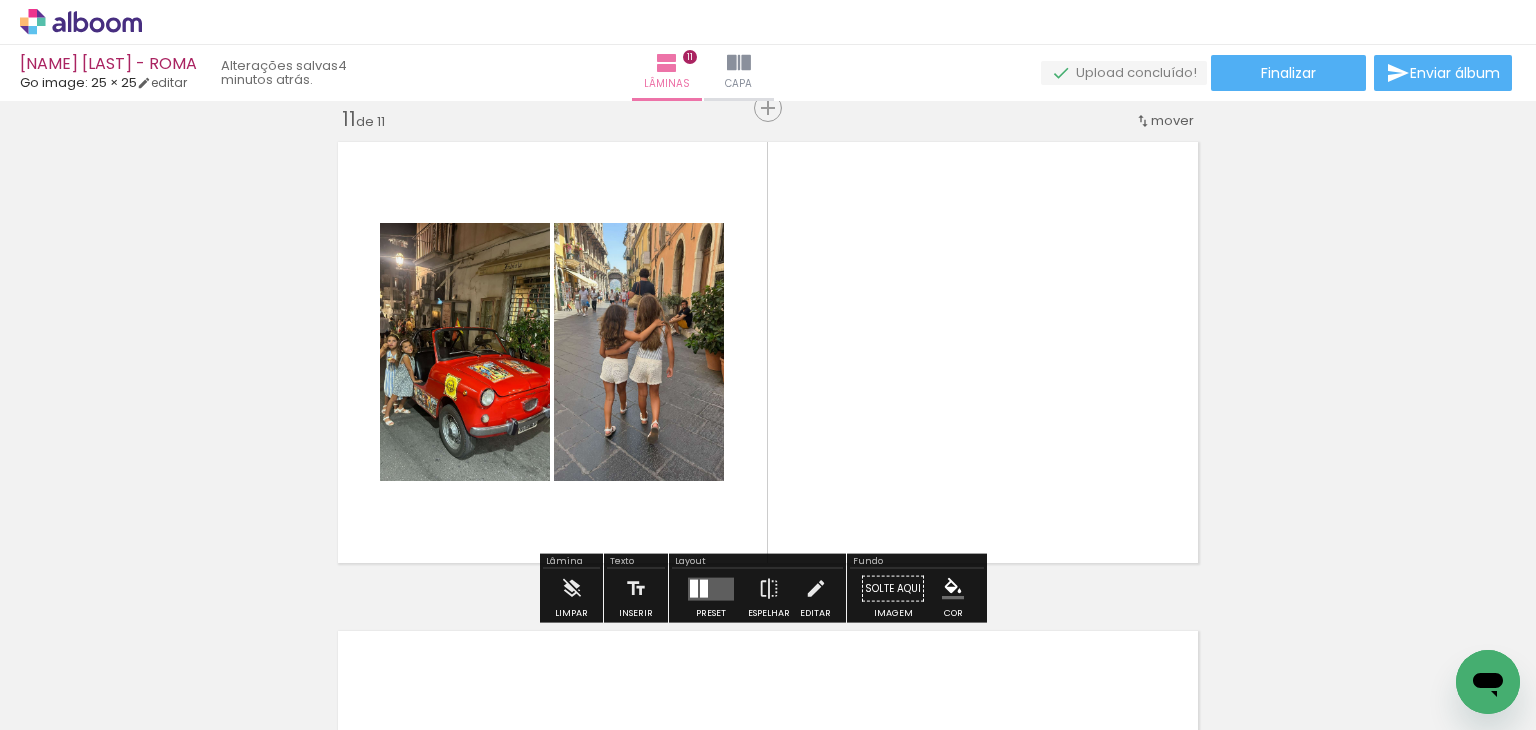 click on "Inserir lâmina 1  de 11  Inserir lâmina 2  de 11  Inserir lâmina 3  de 11  Inserir lâmina 4  de 11  Inserir lâmina 5  de 11  Inserir lâmina 6  de 11  Inserir lâmina 7  de 11  Inserir lâmina 8  de 11  Inserir lâmina 9  de 11  Inserir lâmina 10  de 11  Inserir lâmina 11  de 11" at bounding box center (768, -1874) 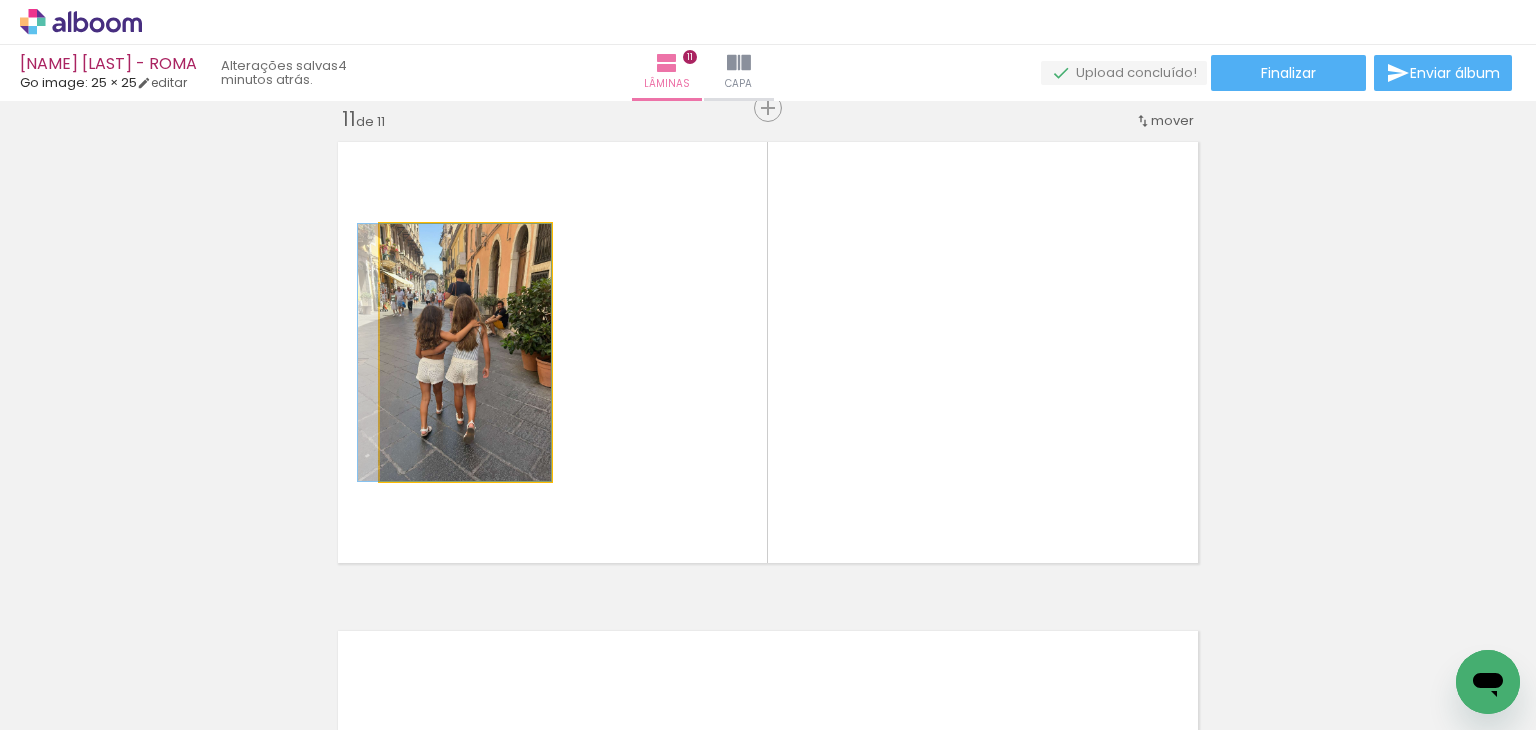 drag, startPoint x: 444, startPoint y: 339, endPoint x: 134, endPoint y: 317, distance: 310.77966 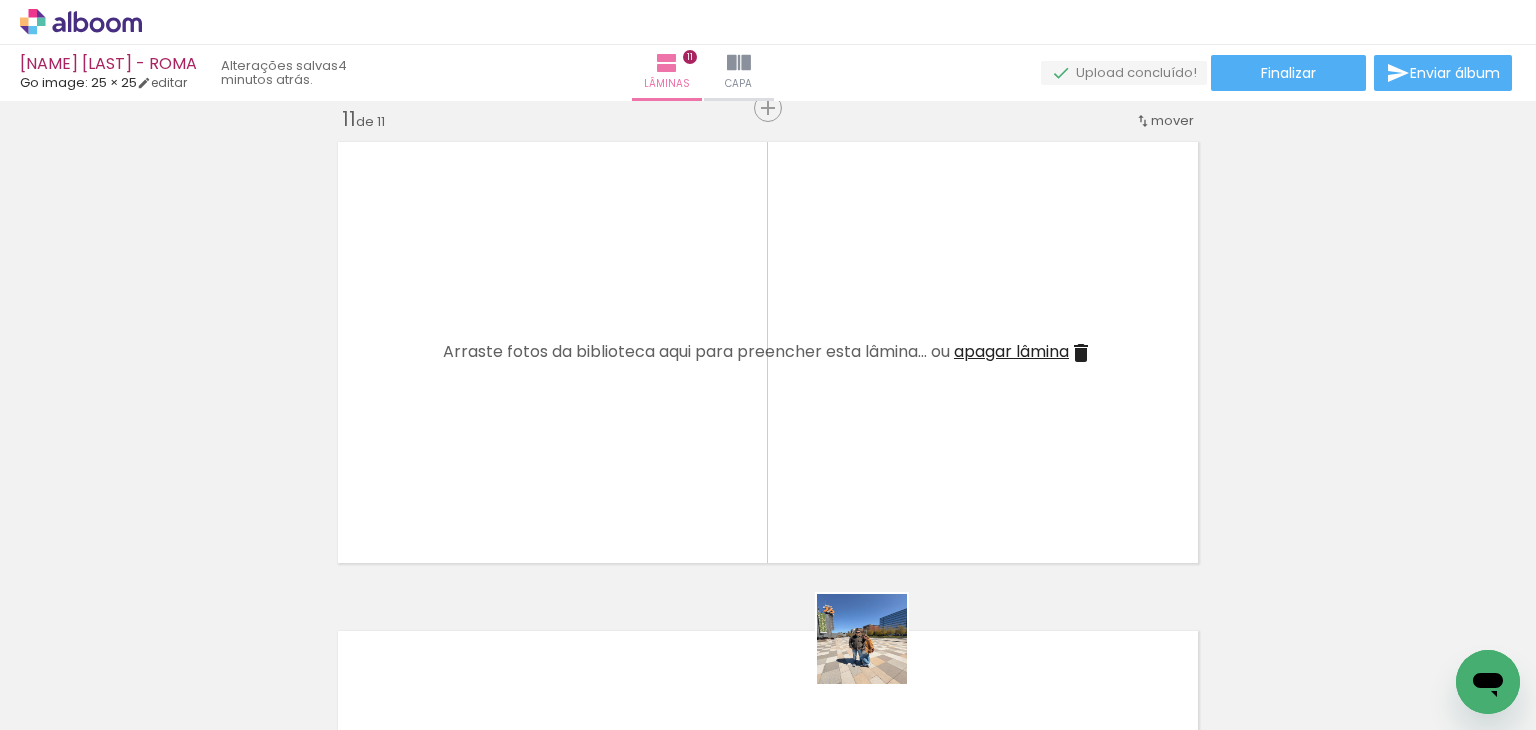 drag, startPoint x: 868, startPoint y: 669, endPoint x: 877, endPoint y: 654, distance: 17.492855 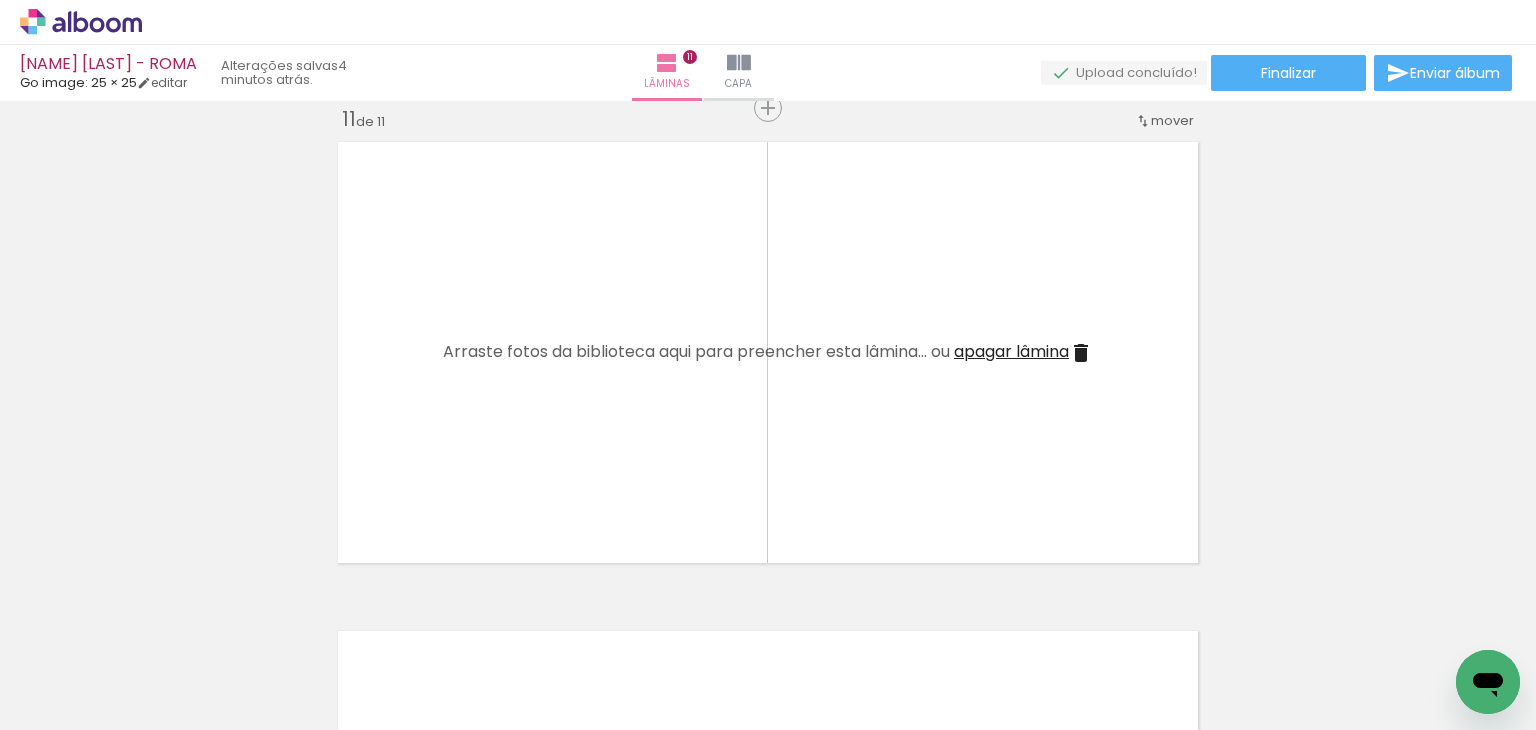 click at bounding box center (268, 622) 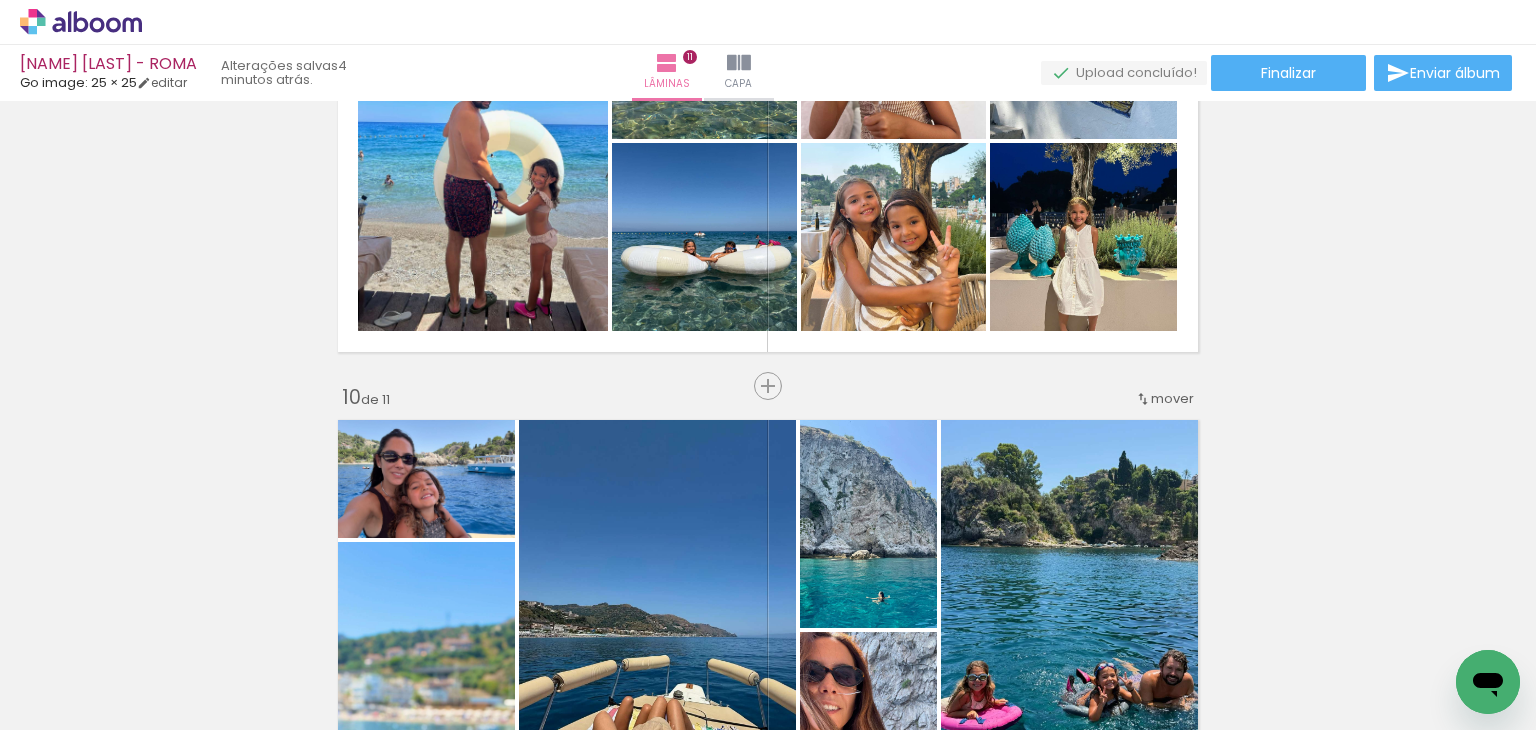scroll, scrollTop: 4116, scrollLeft: 0, axis: vertical 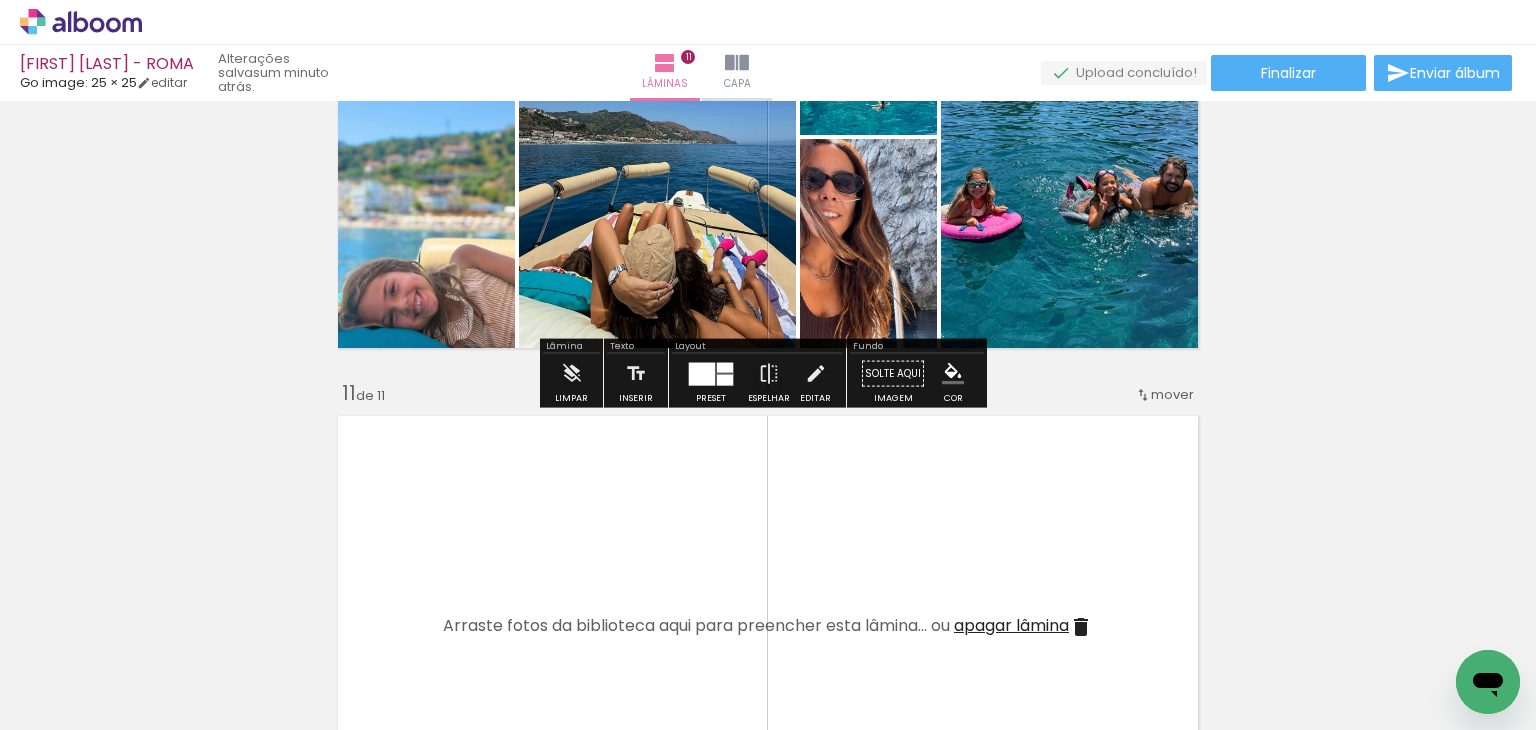 drag, startPoint x: 284, startPoint y: 266, endPoint x: 342, endPoint y: 277, distance: 59.03389 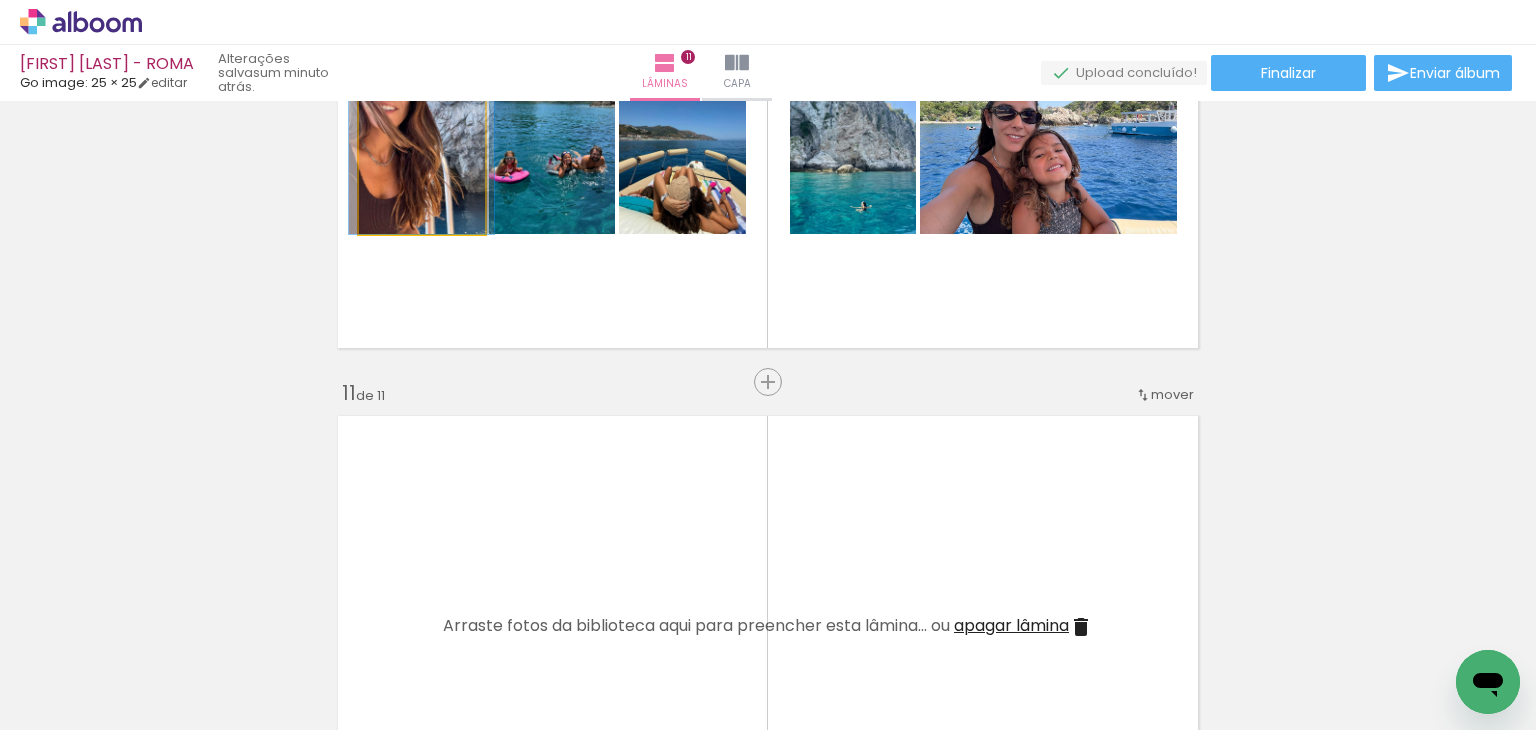 drag, startPoint x: 428, startPoint y: 189, endPoint x: 295, endPoint y: 261, distance: 151.23822 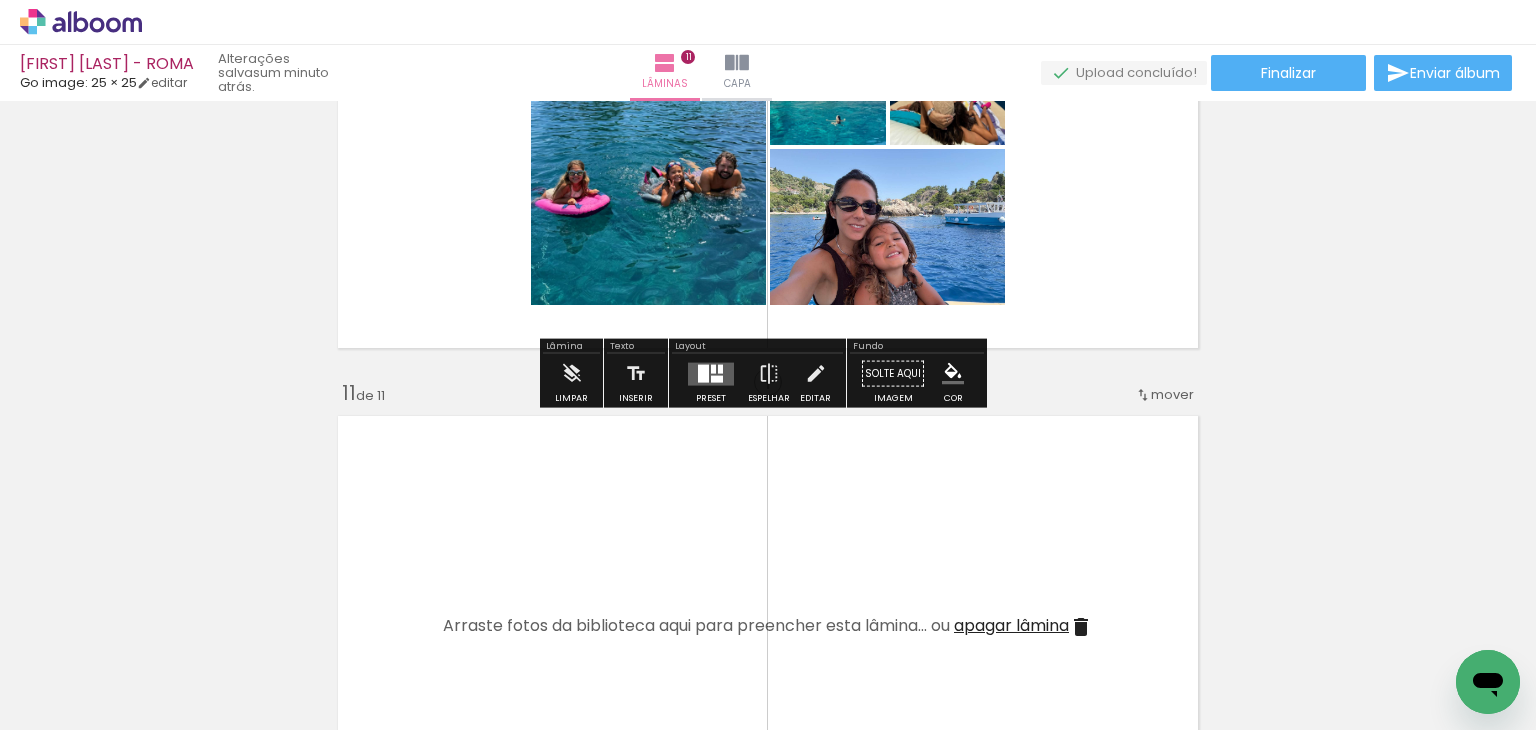 click on "Inserir lâmina 1  de 11  Inserir lâmina 2  de 11  Inserir lâmina 3  de 11  Inserir lâmina 4  de 11  Inserir lâmina 5  de 11  Inserir lâmina 6  de 11  Inserir lâmina 7  de 11  Inserir lâmina 8  de 11  Inserir lâmina 9  de 11  Inserir lâmina 10  de 11  Inserir lâmina 11  de 11" at bounding box center (768, -1600) 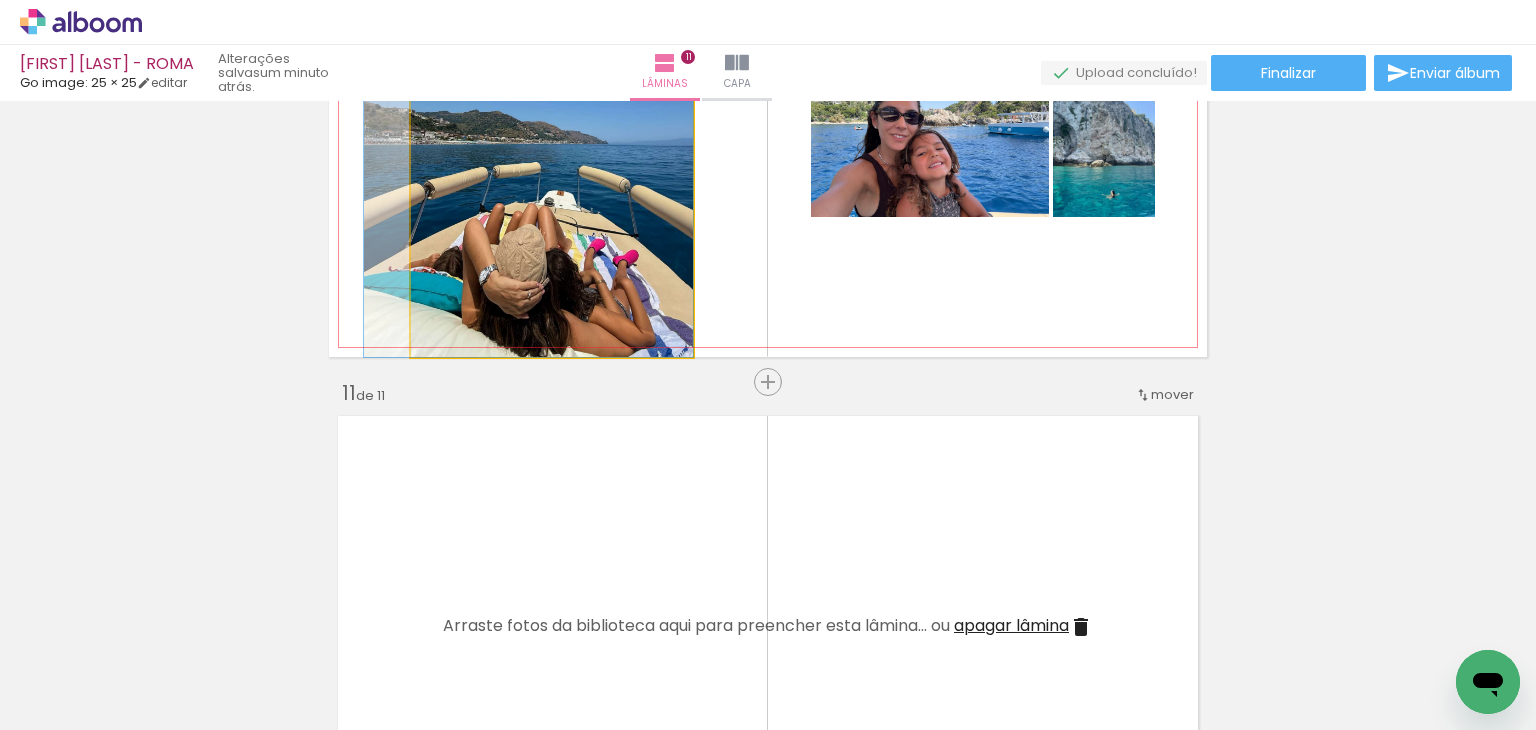drag, startPoint x: 488, startPoint y: 261, endPoint x: 572, endPoint y: 240, distance: 86.58522 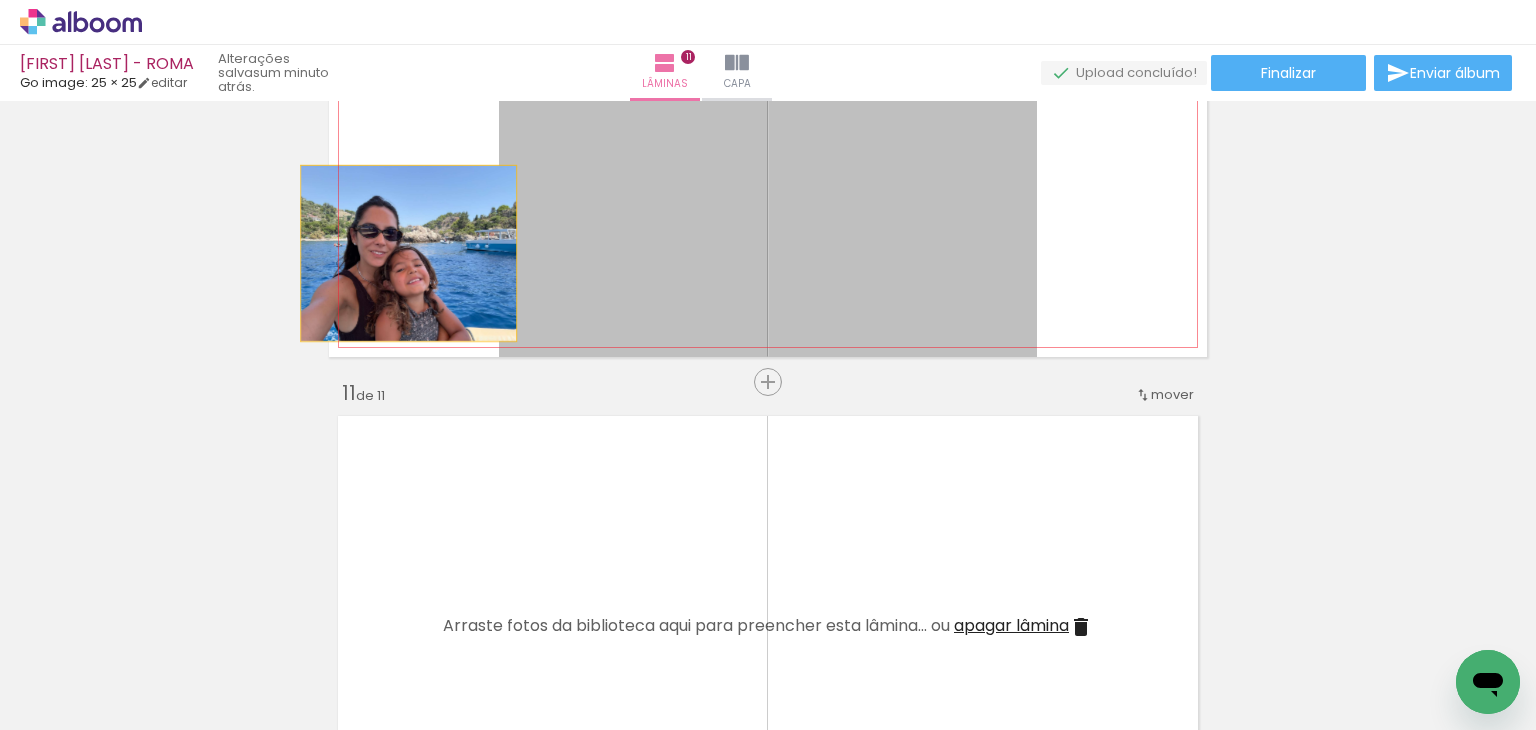 drag, startPoint x: 401, startPoint y: 253, endPoint x: 141, endPoint y: 310, distance: 266.17474 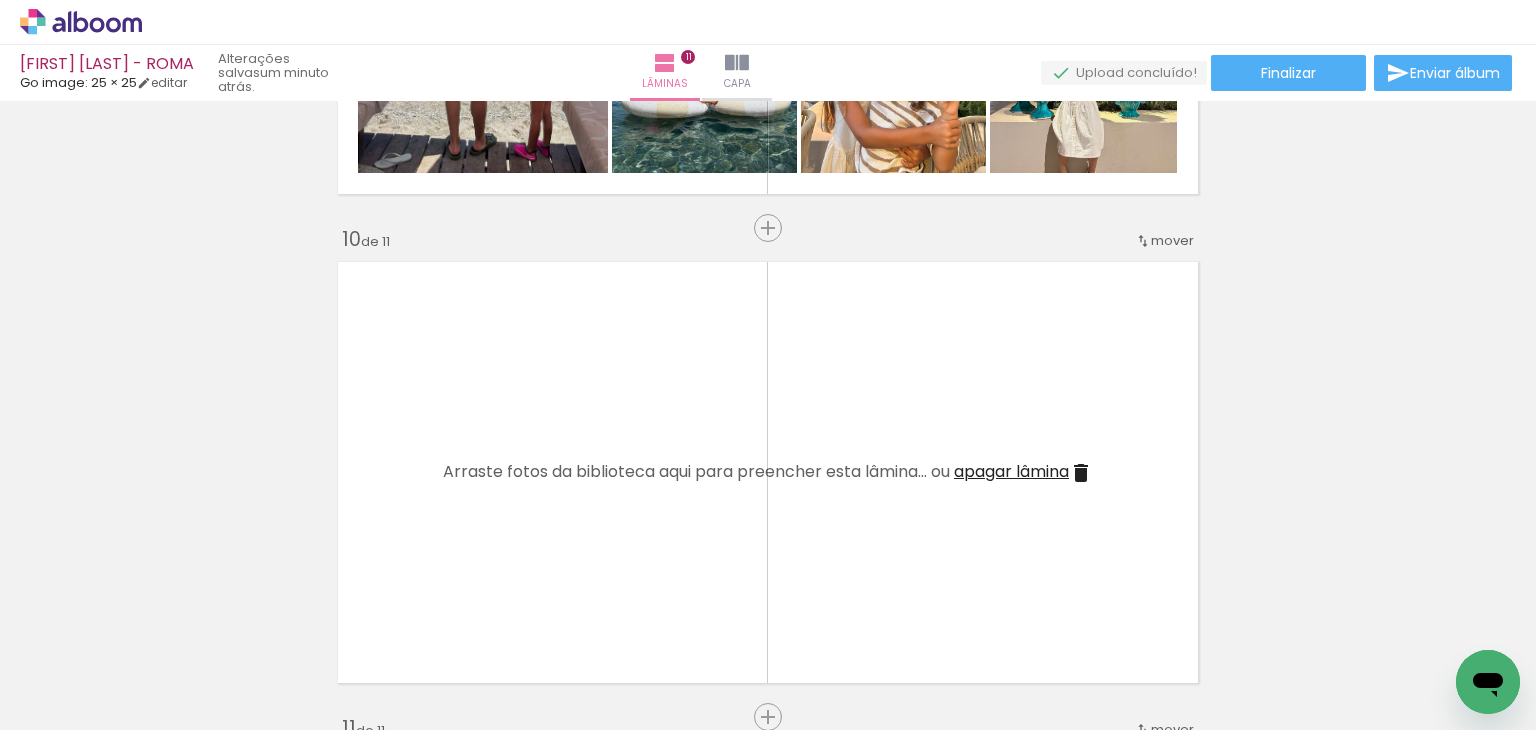 scroll, scrollTop: 4342, scrollLeft: 0, axis: vertical 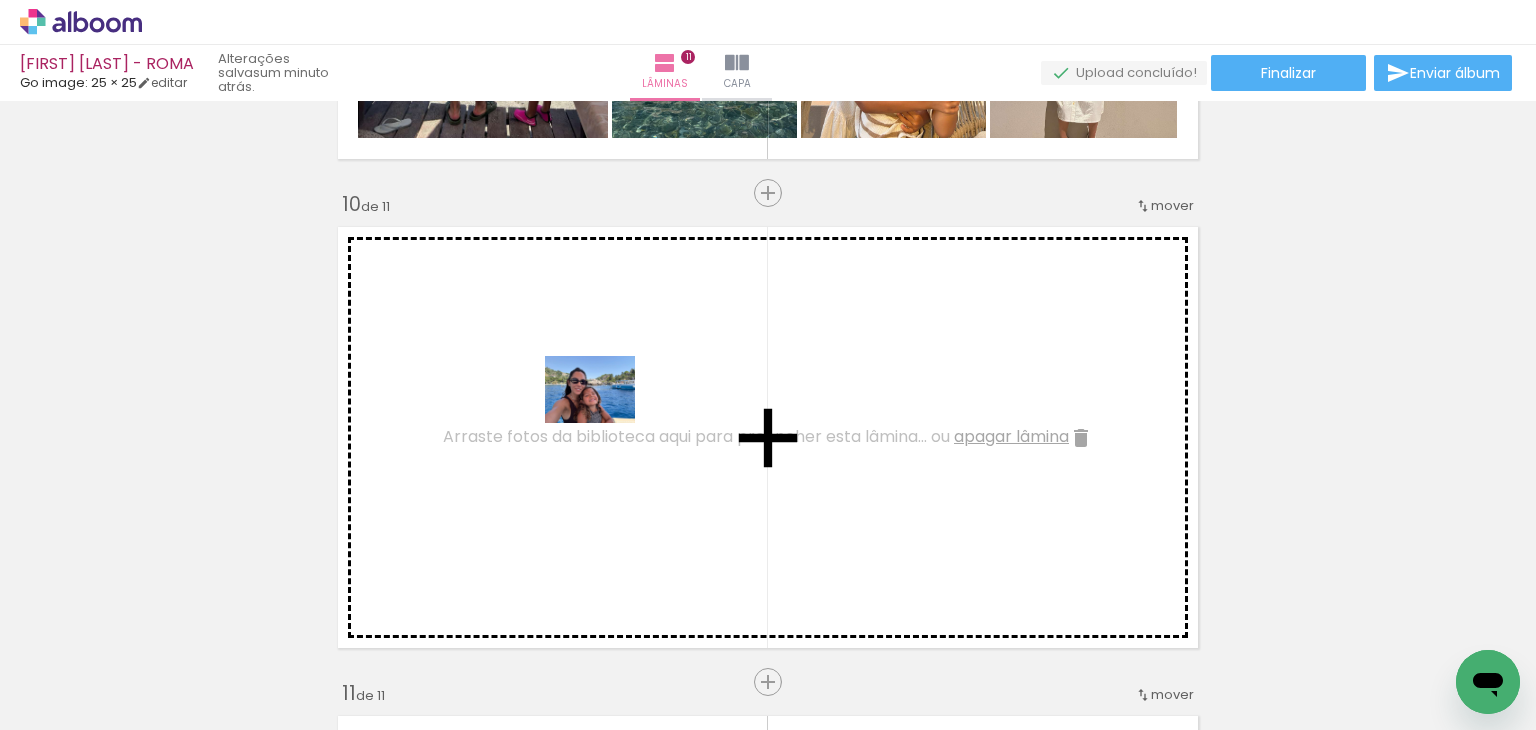 drag, startPoint x: 213, startPoint y: 677, endPoint x: 605, endPoint y: 416, distance: 470.94055 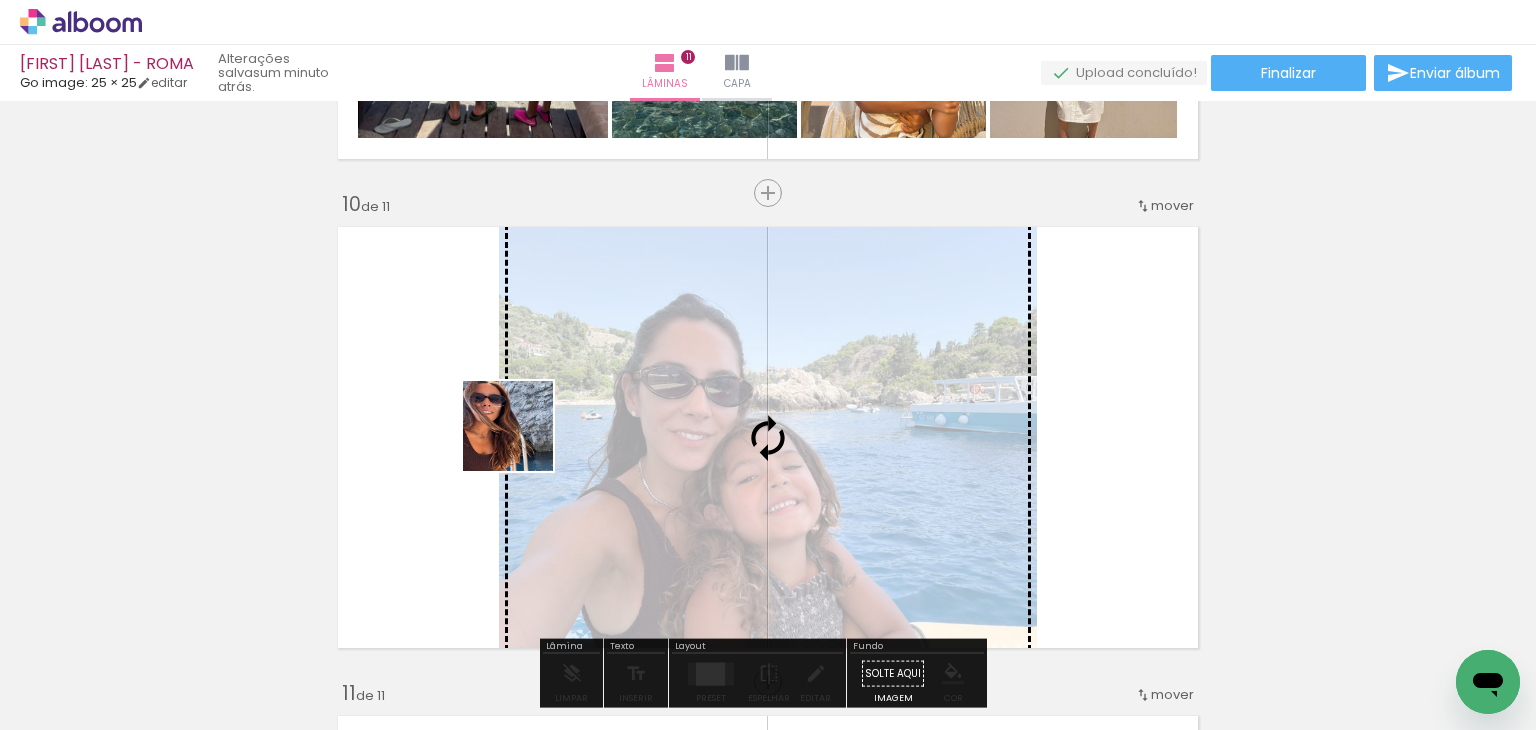 drag, startPoint x: 230, startPoint y: 665, endPoint x: 523, endPoint y: 441, distance: 368.81567 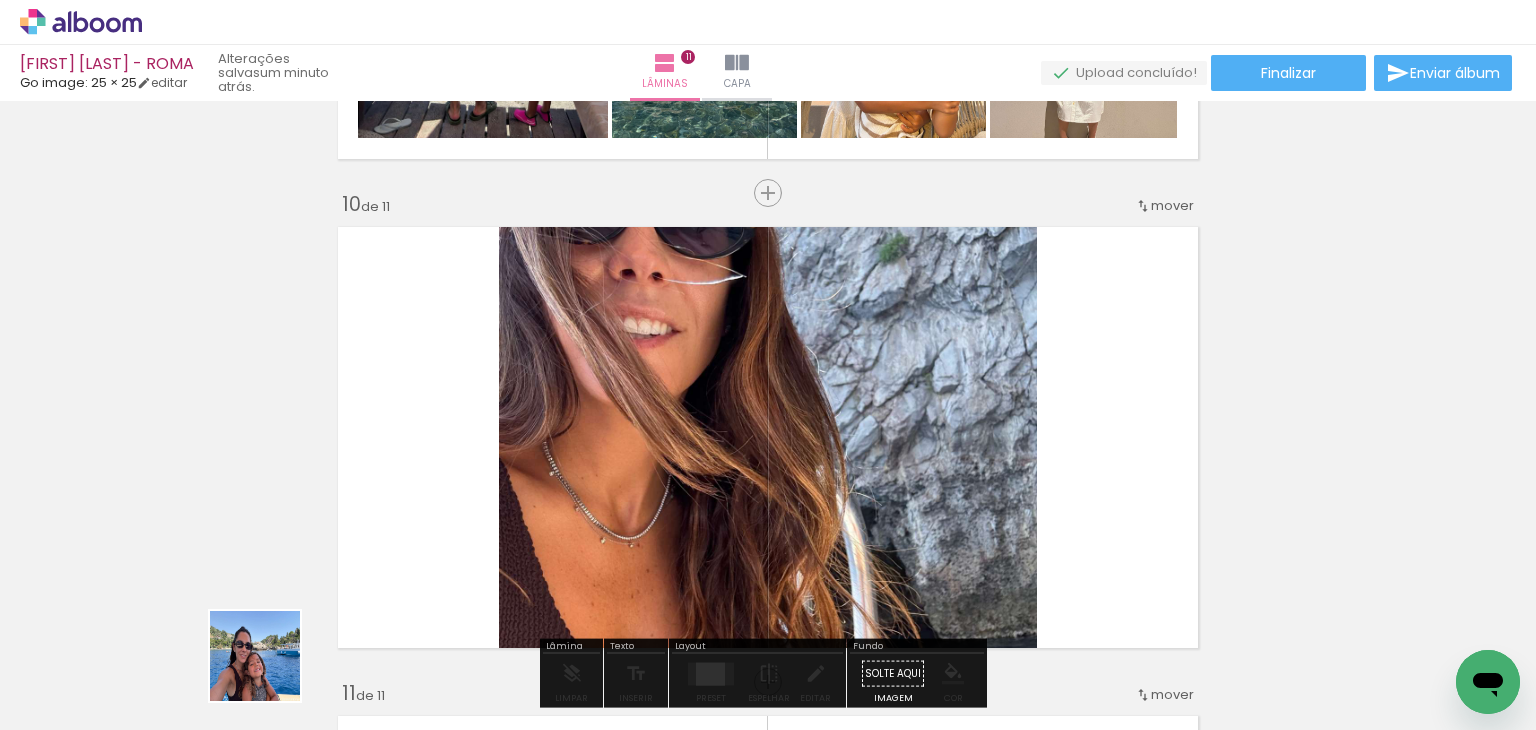 drag, startPoint x: 204, startPoint y: 695, endPoint x: 489, endPoint y: 547, distance: 321.13705 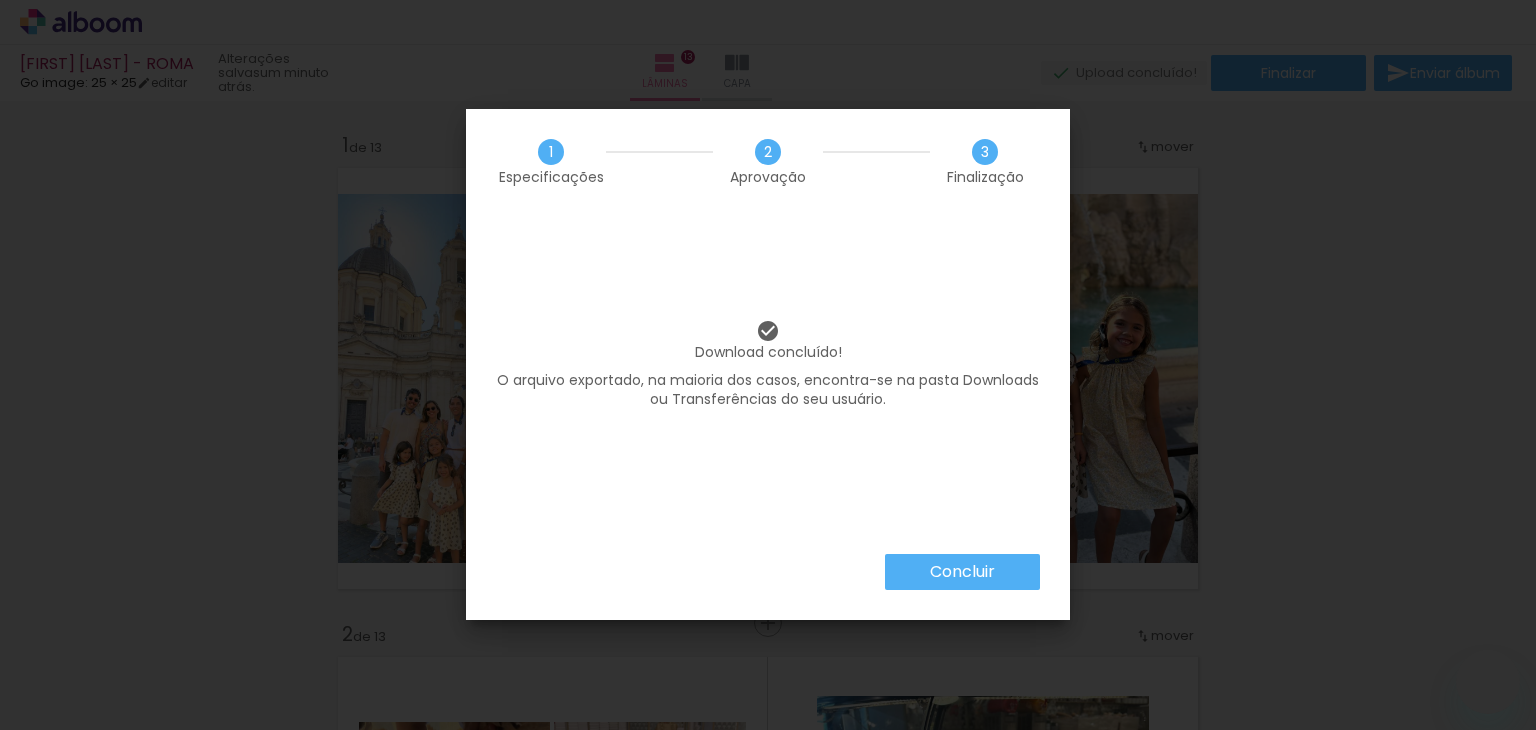 scroll, scrollTop: 0, scrollLeft: 0, axis: both 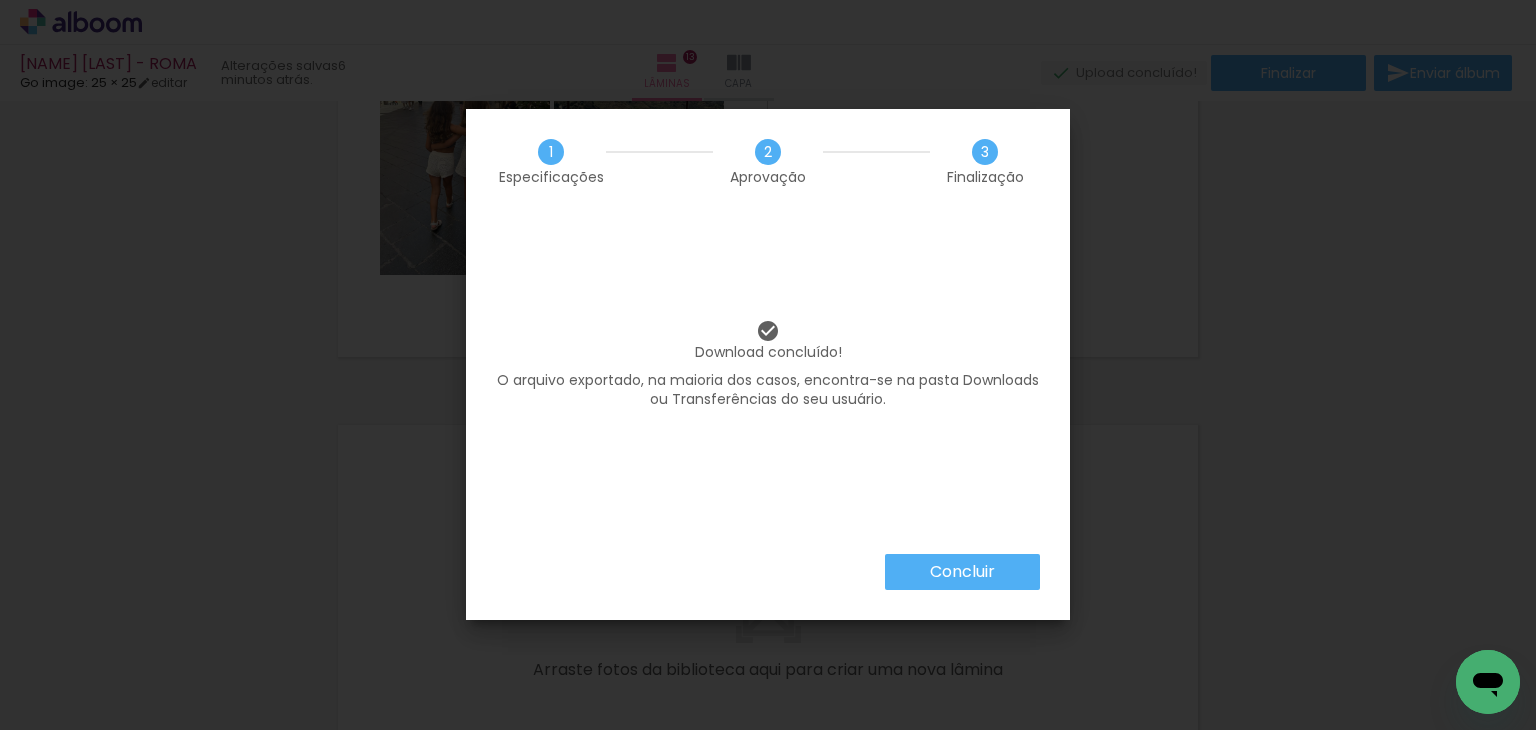 click on "Concluir" at bounding box center (962, 572) 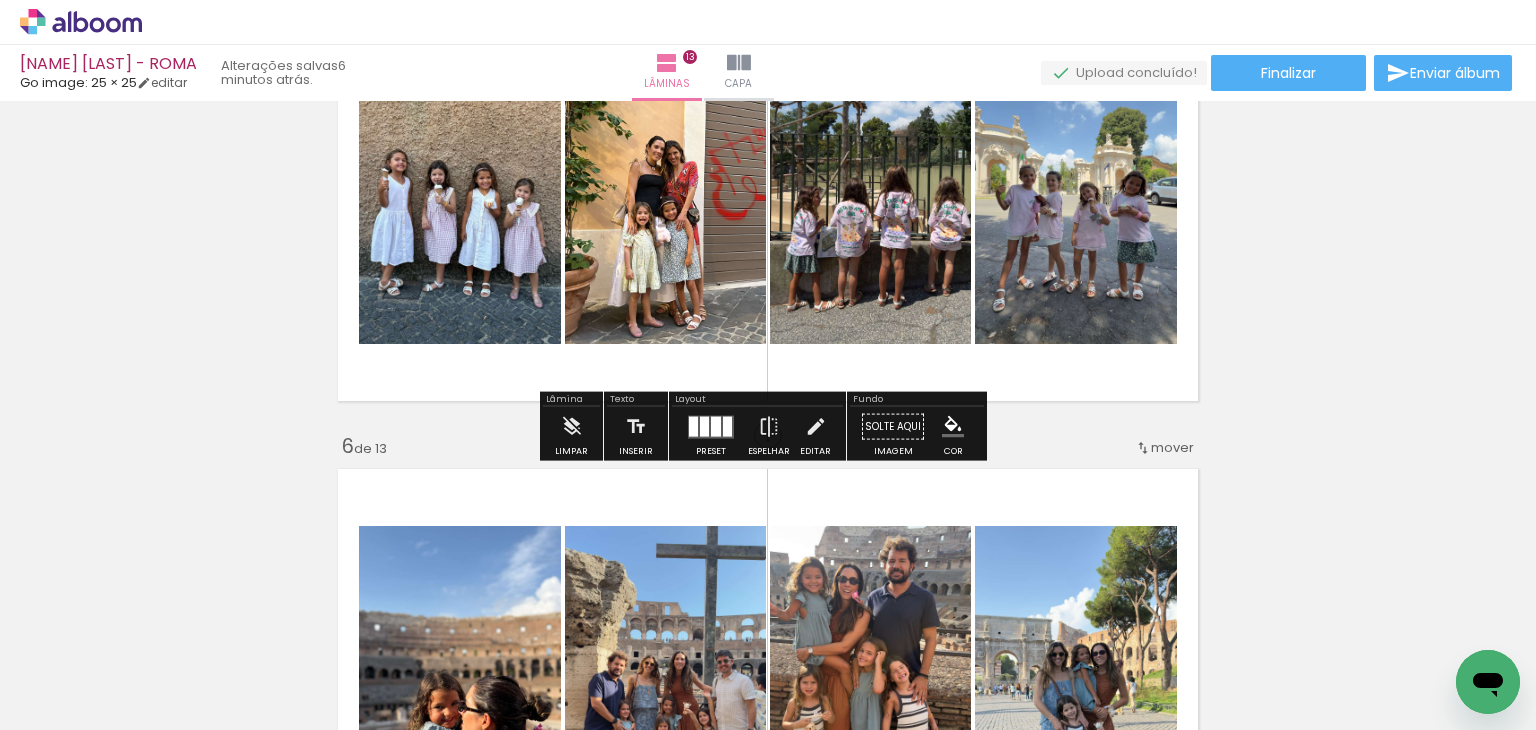 scroll, scrollTop: 2000, scrollLeft: 0, axis: vertical 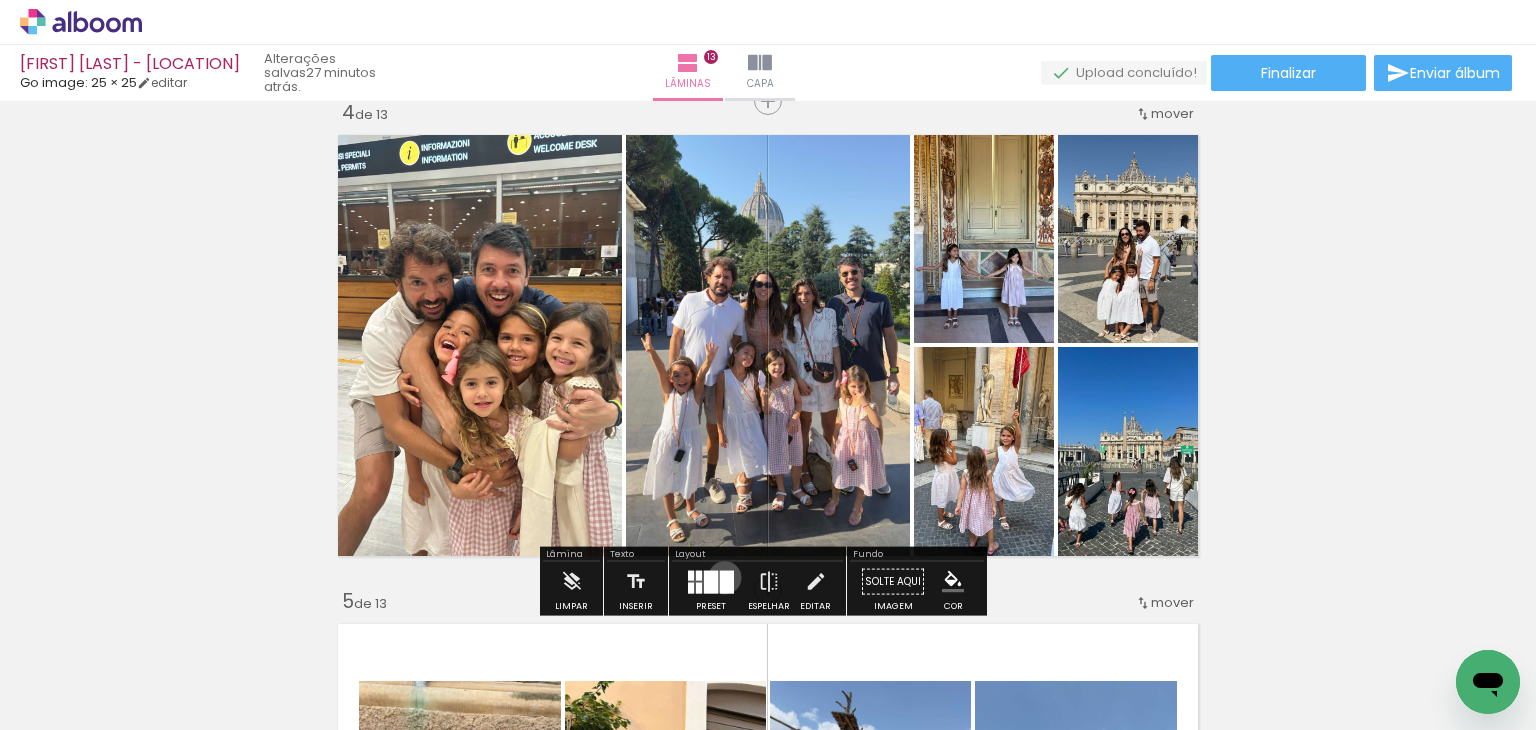 click at bounding box center (727, 581) 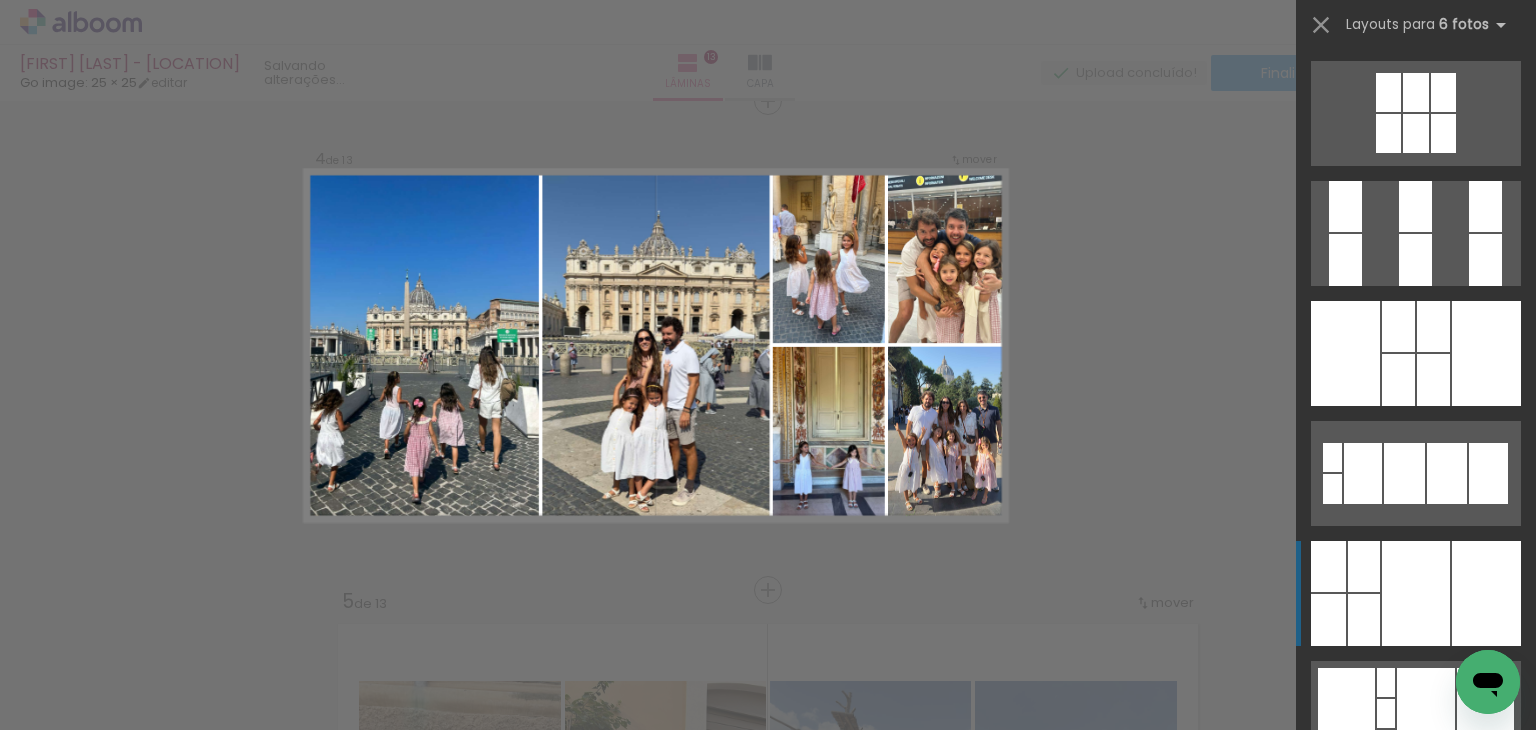 scroll, scrollTop: 1080, scrollLeft: 0, axis: vertical 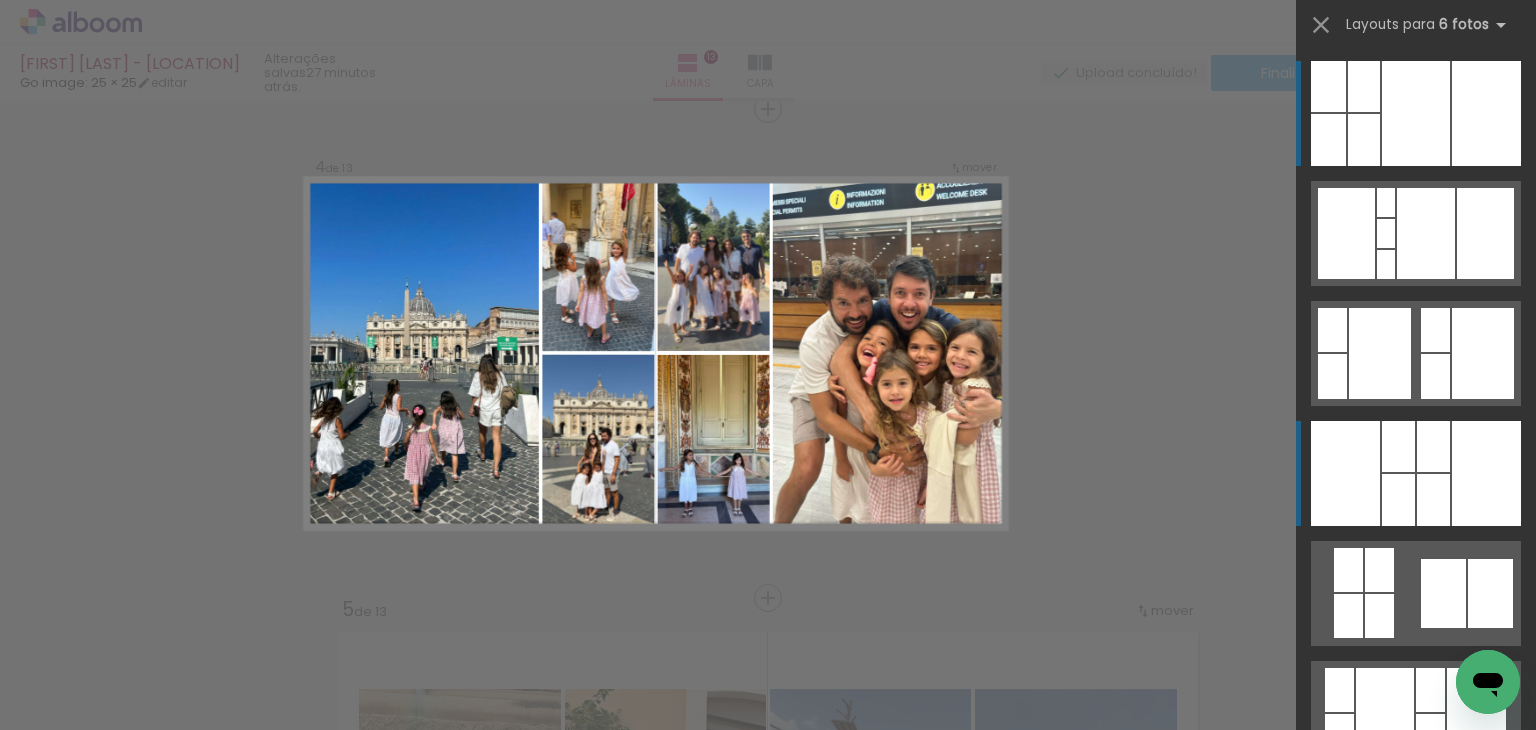 click at bounding box center [1345, -274] 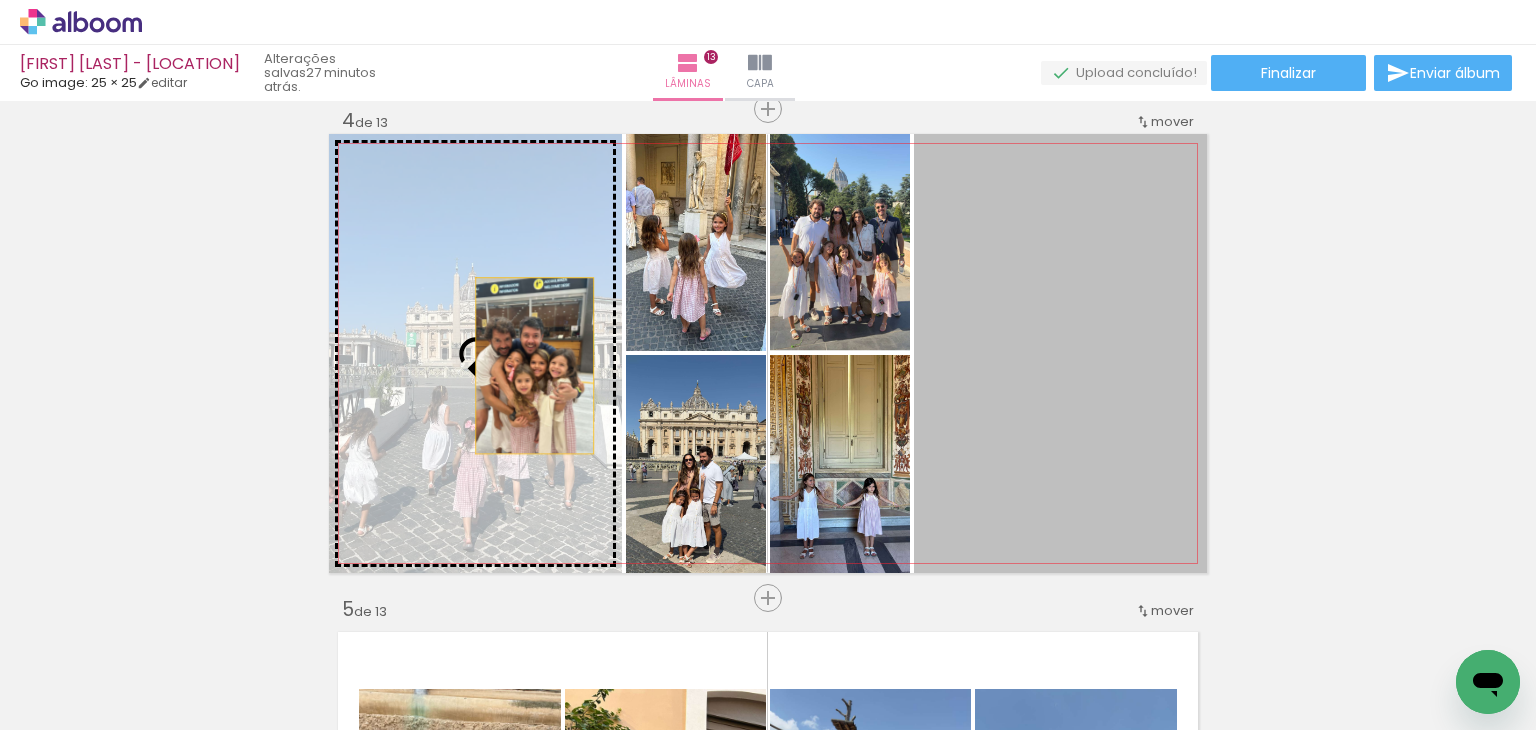 drag, startPoint x: 1058, startPoint y: 343, endPoint x: 527, endPoint y: 365, distance: 531.45557 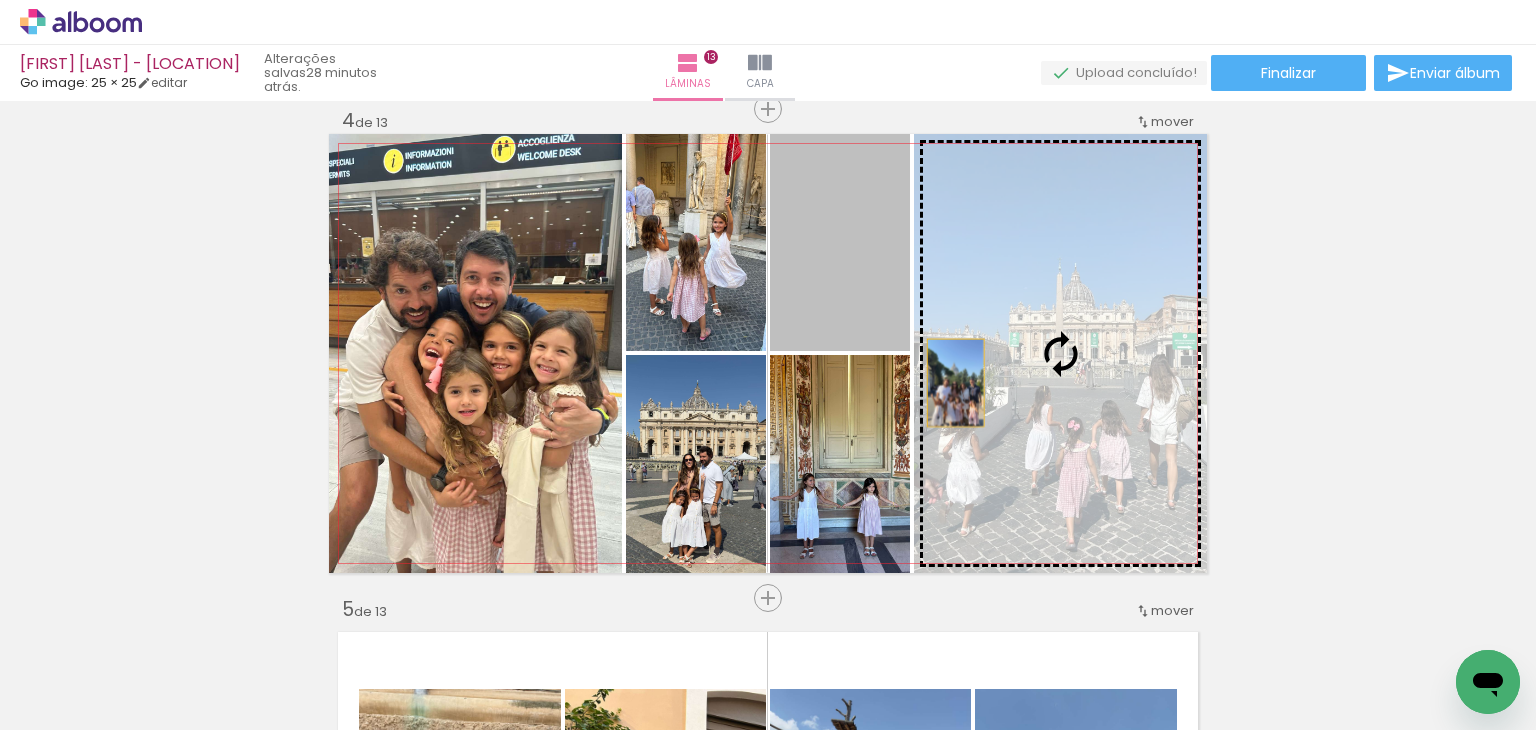 drag, startPoint x: 839, startPoint y: 289, endPoint x: 967, endPoint y: 389, distance: 162.43152 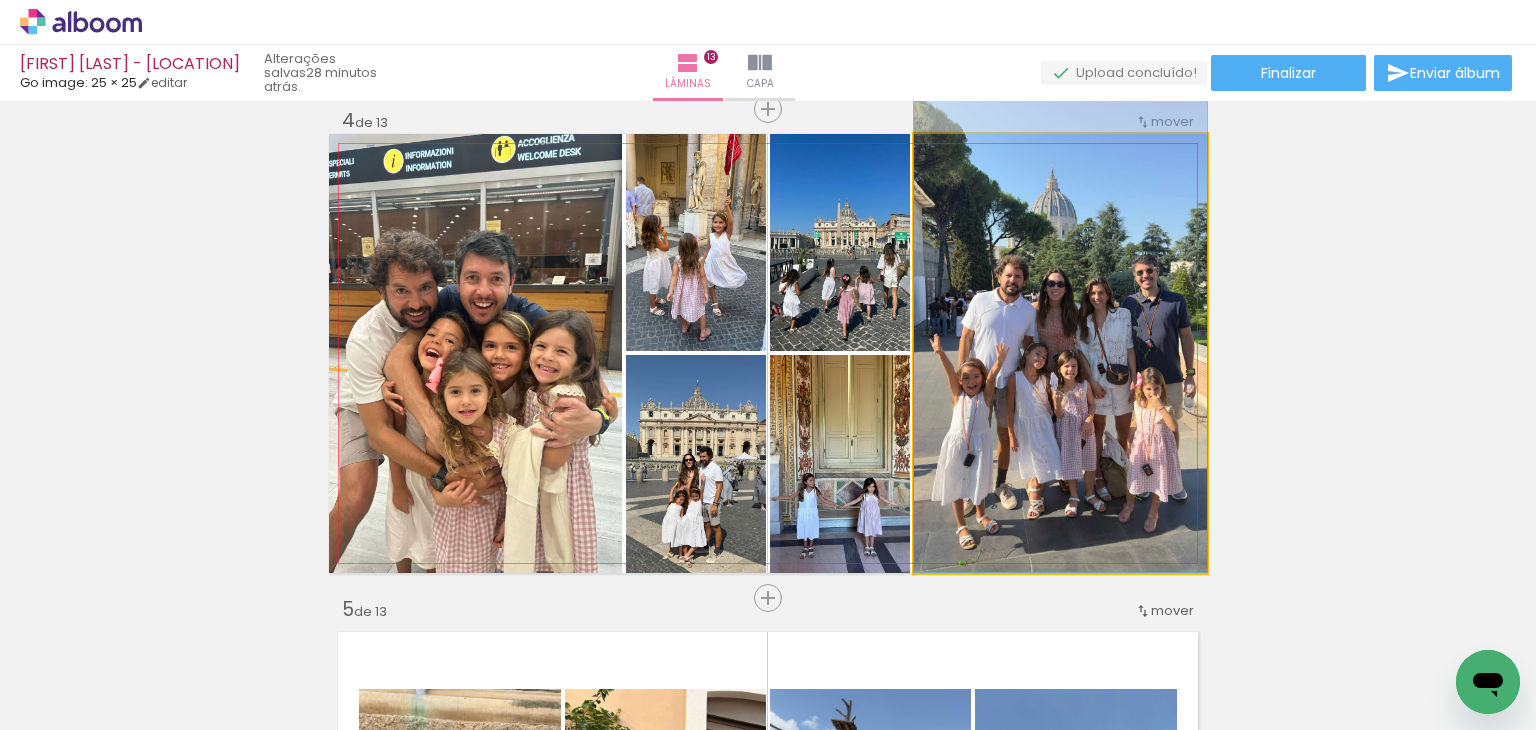 drag, startPoint x: 1079, startPoint y: 389, endPoint x: 1069, endPoint y: 317, distance: 72.691124 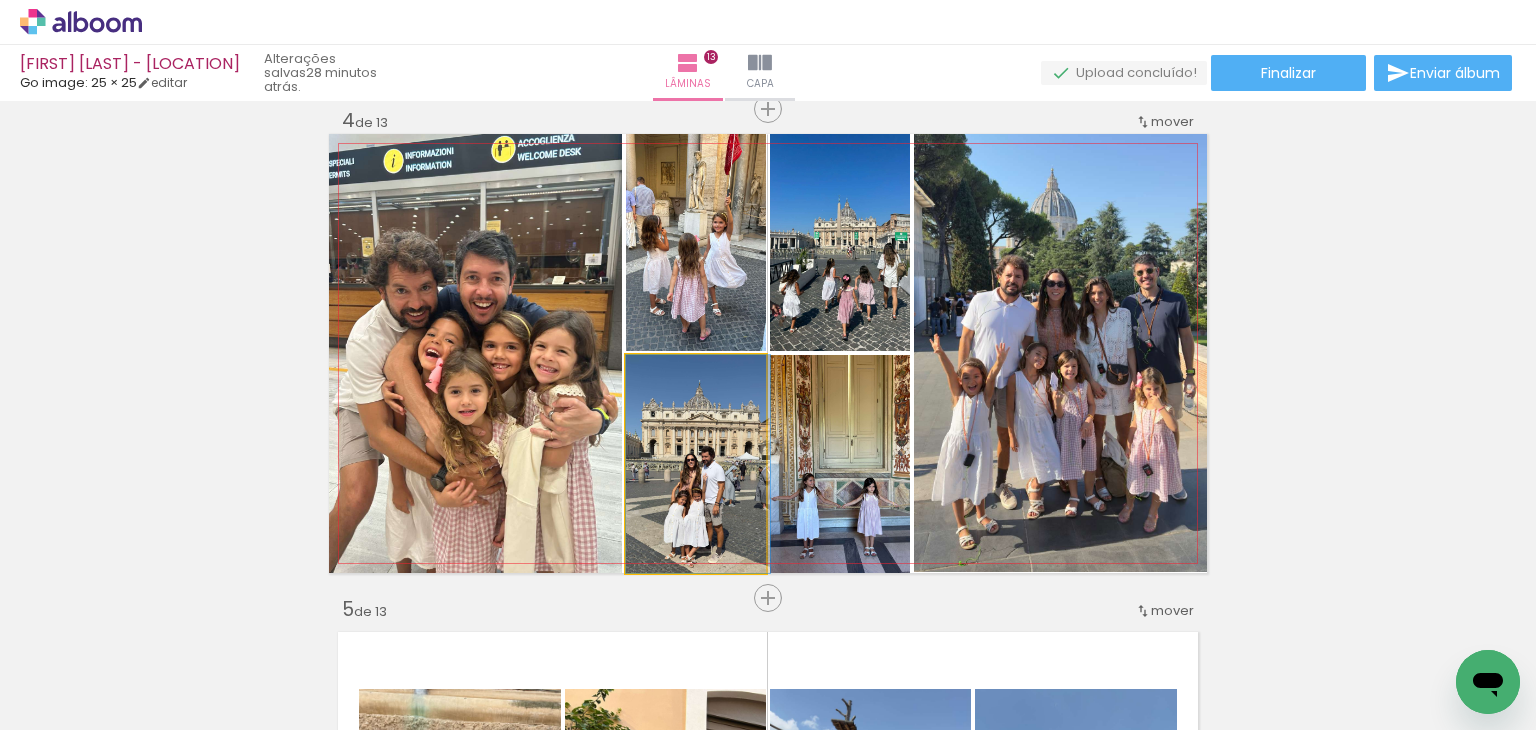 drag, startPoint x: 677, startPoint y: 468, endPoint x: 812, endPoint y: 441, distance: 137.67352 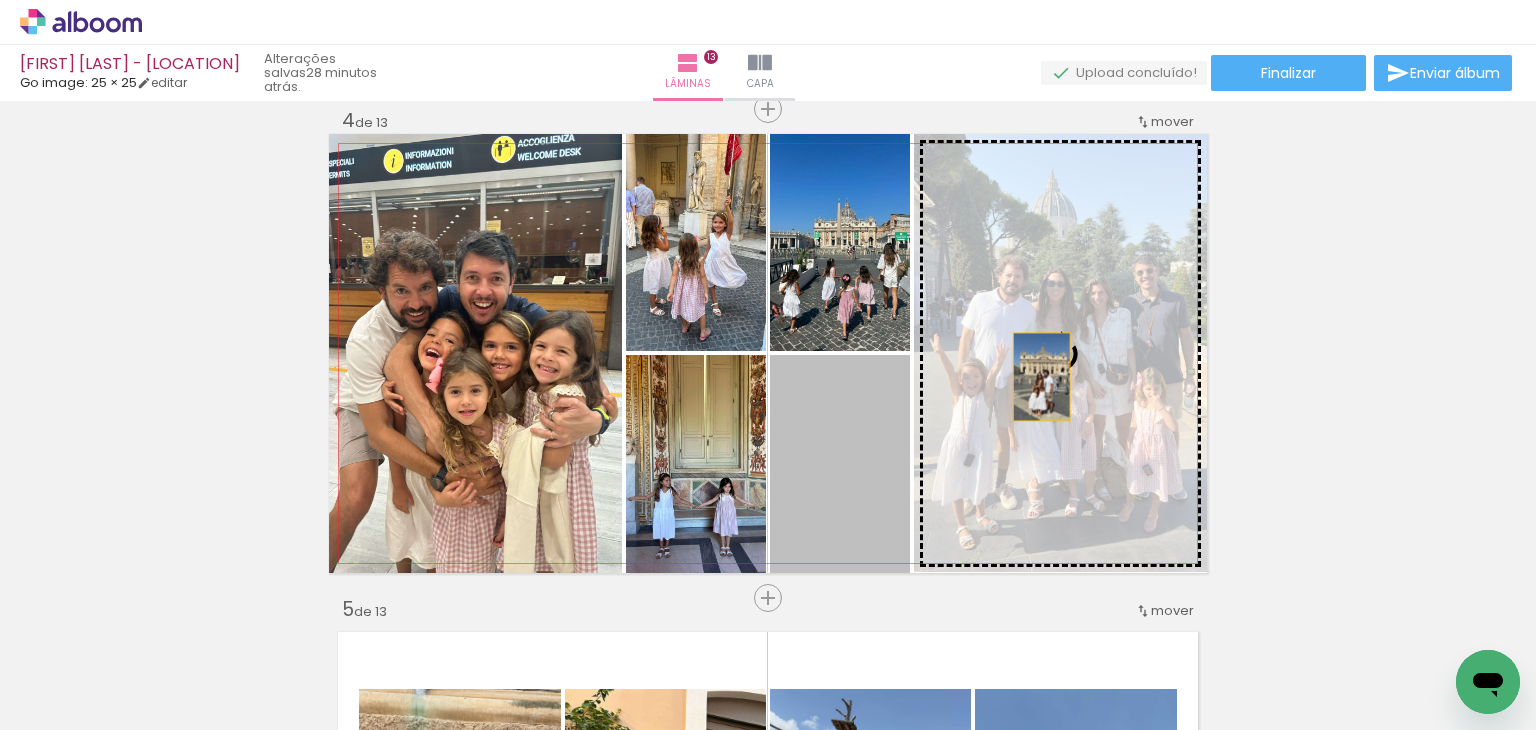 drag, startPoint x: 845, startPoint y: 473, endPoint x: 1034, endPoint y: 376, distance: 212.43823 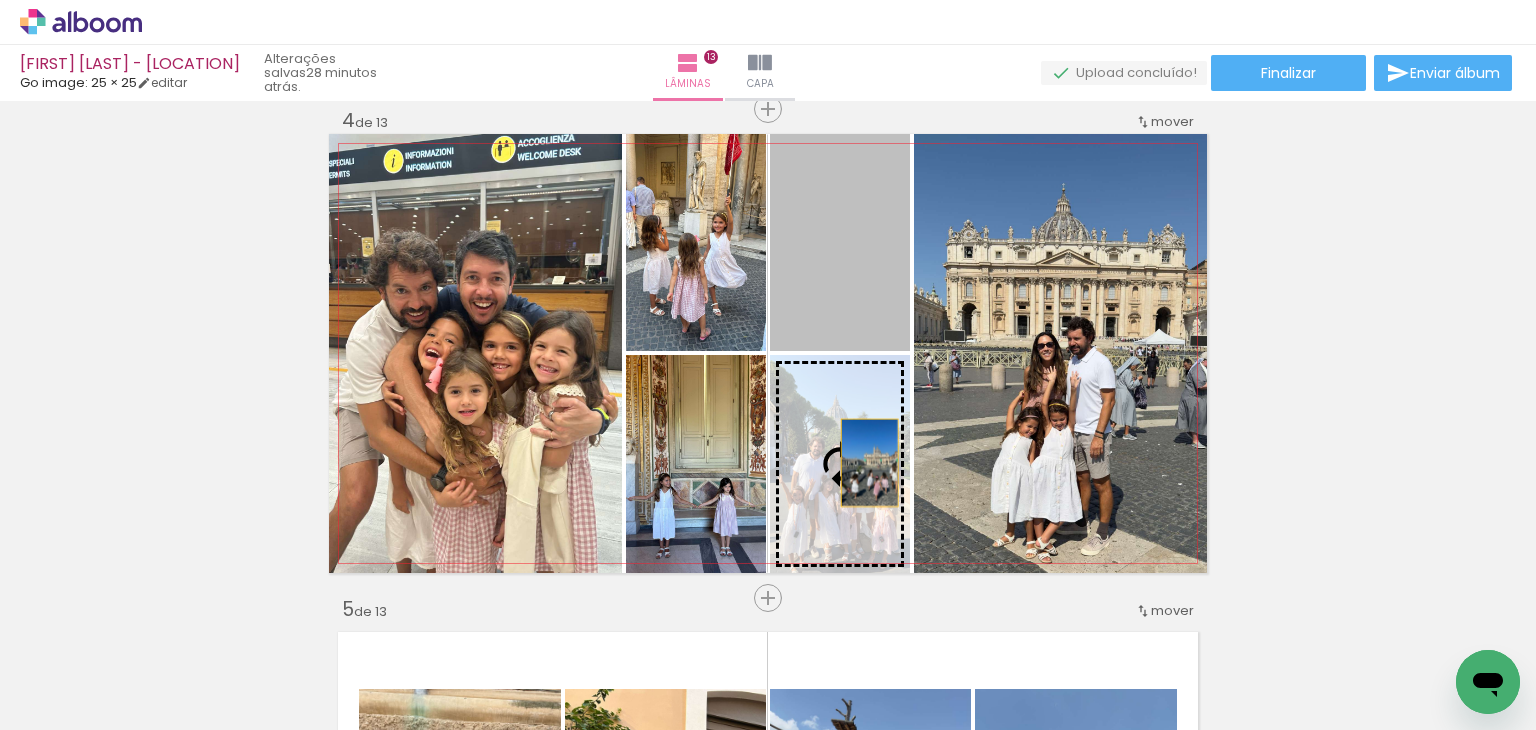 drag, startPoint x: 849, startPoint y: 293, endPoint x: 862, endPoint y: 462, distance: 169.49927 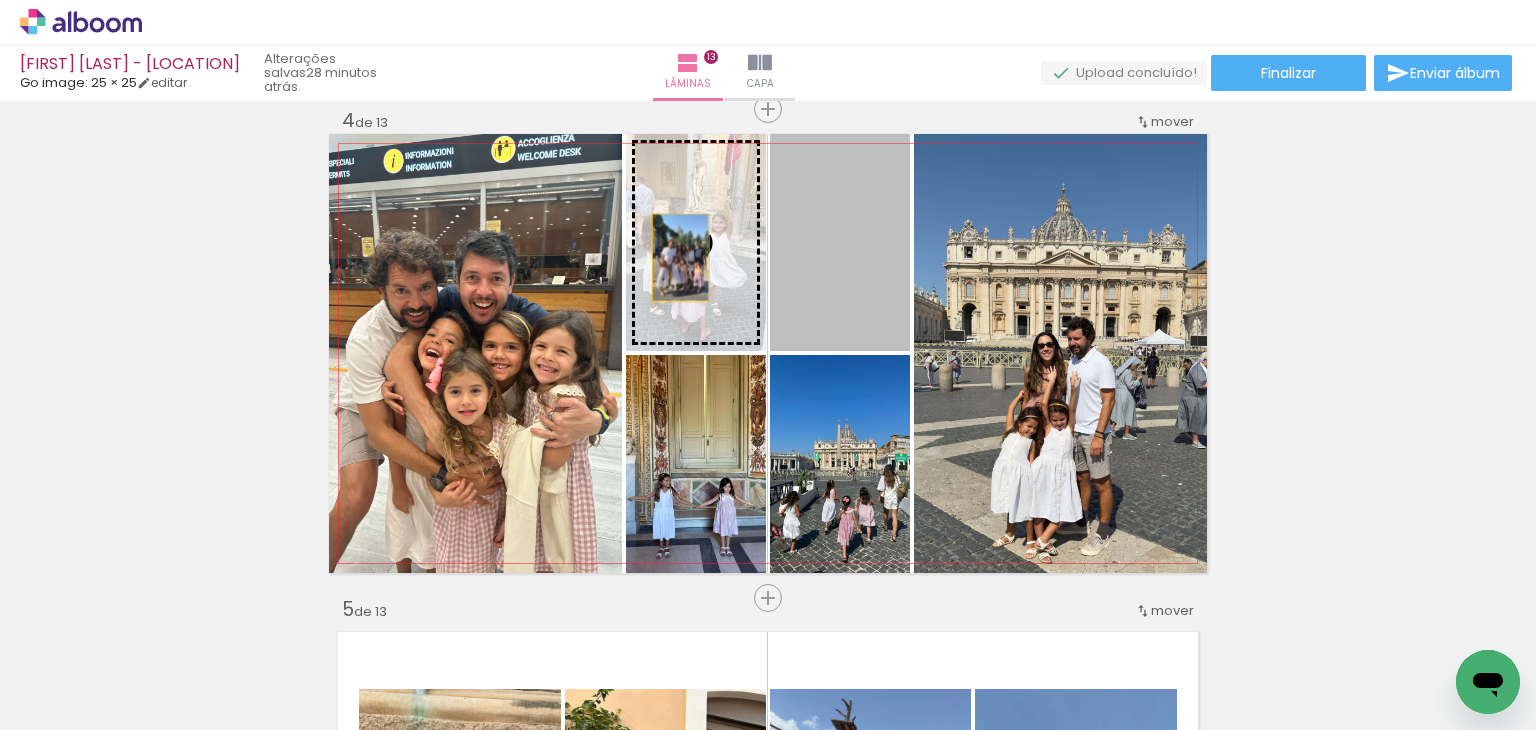drag, startPoint x: 844, startPoint y: 273, endPoint x: 677, endPoint y: 263, distance: 167.29913 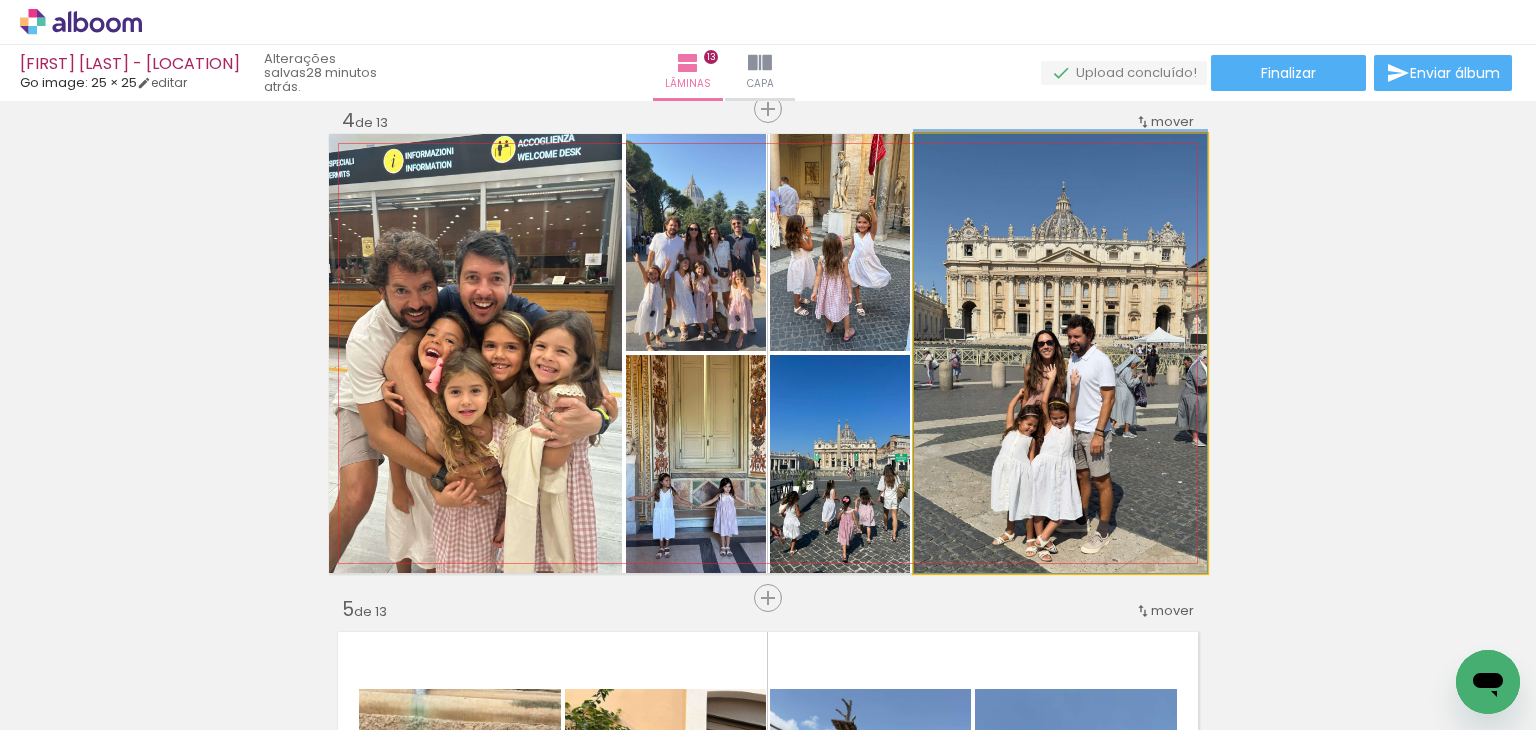 drag, startPoint x: 1100, startPoint y: 439, endPoint x: 1093, endPoint y: 404, distance: 35.69314 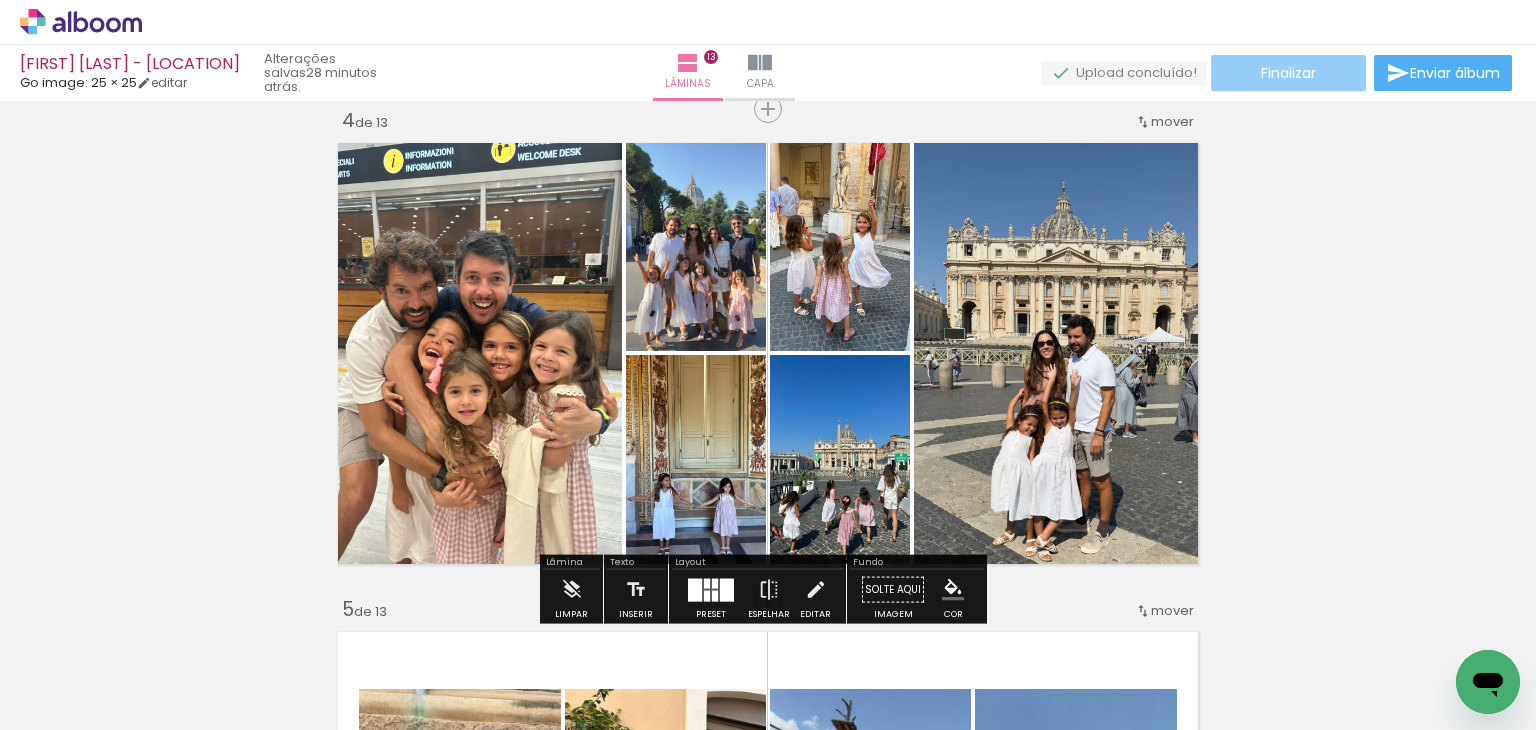 click on "Finalizar" 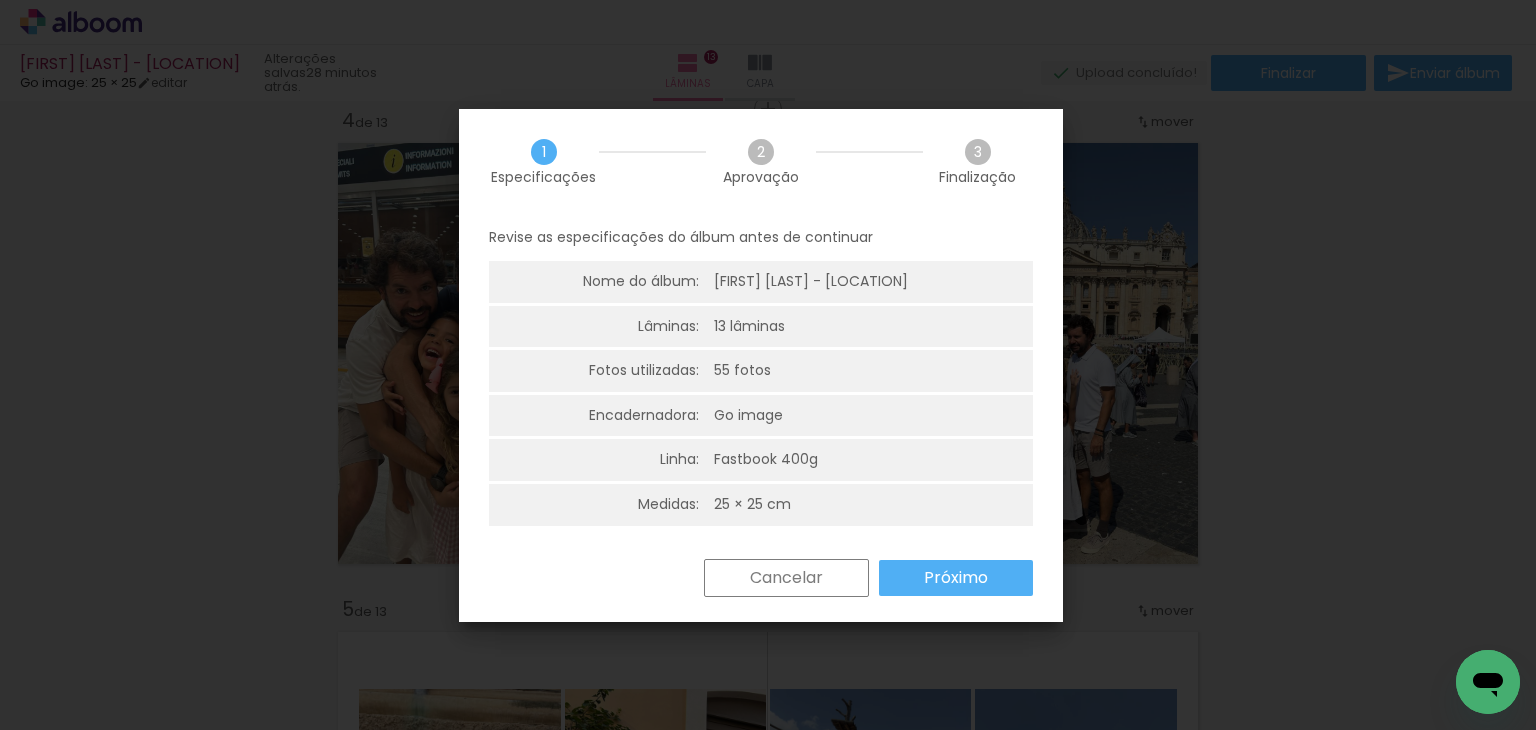 click on "Próximo" at bounding box center (0, 0) 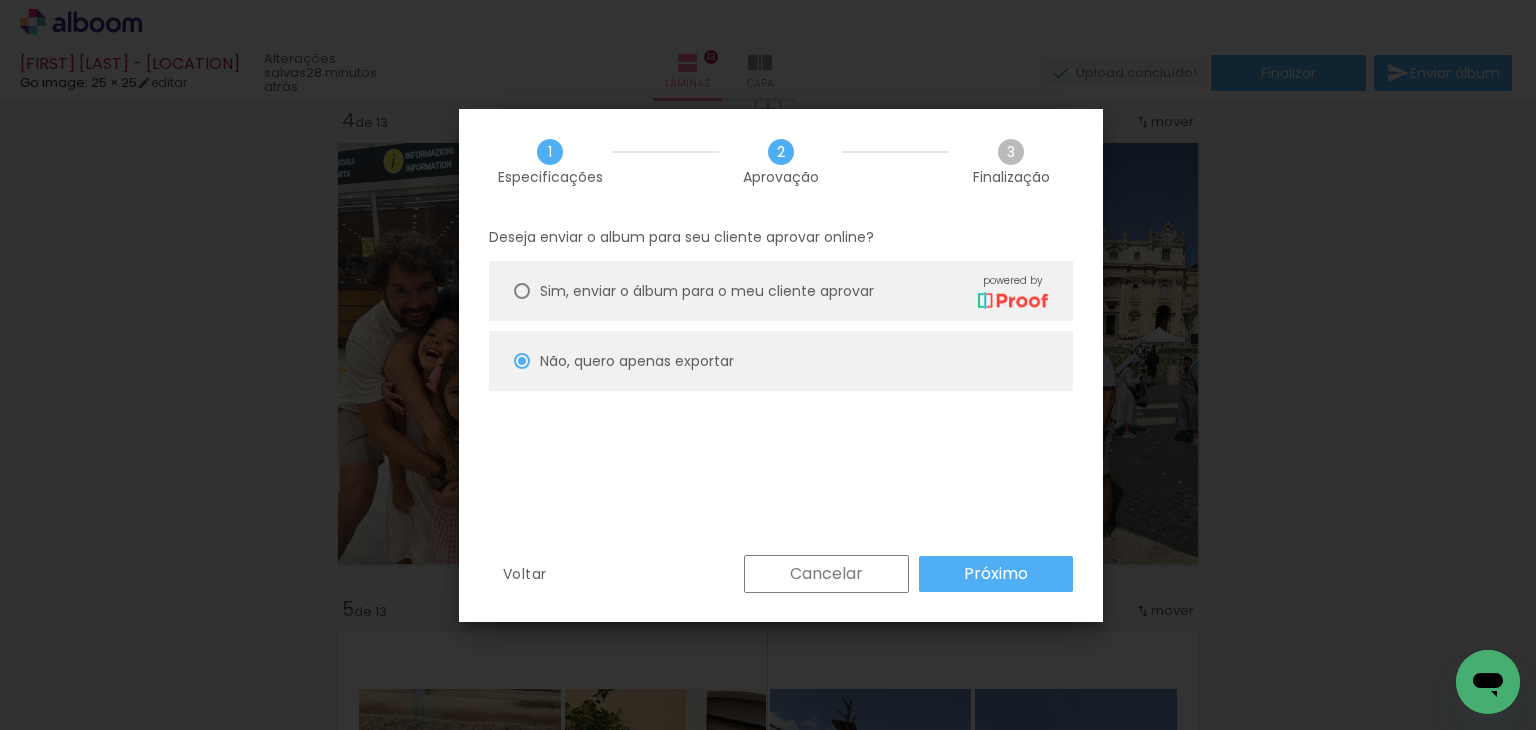 click on "Próximo" at bounding box center (0, 0) 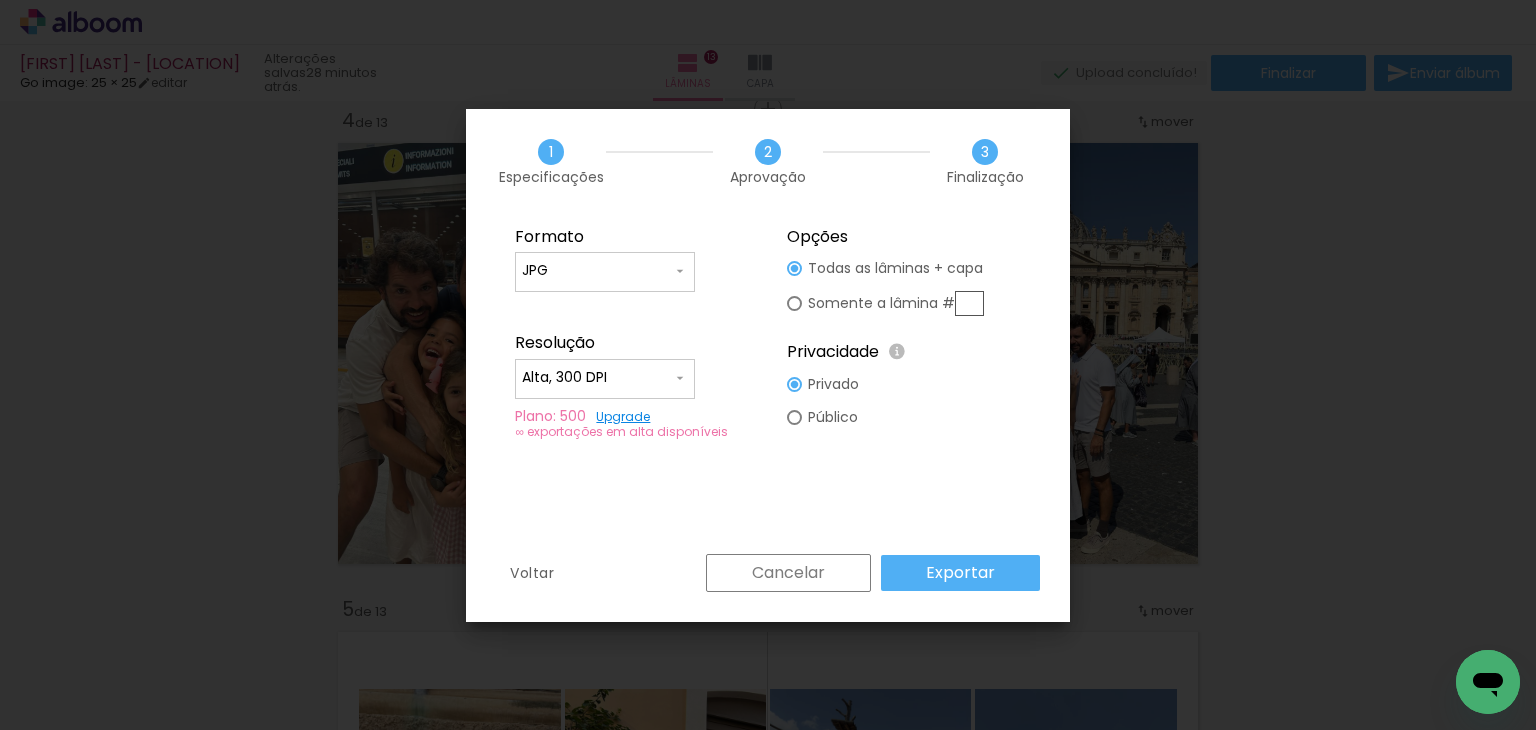 click at bounding box center [969, 303] 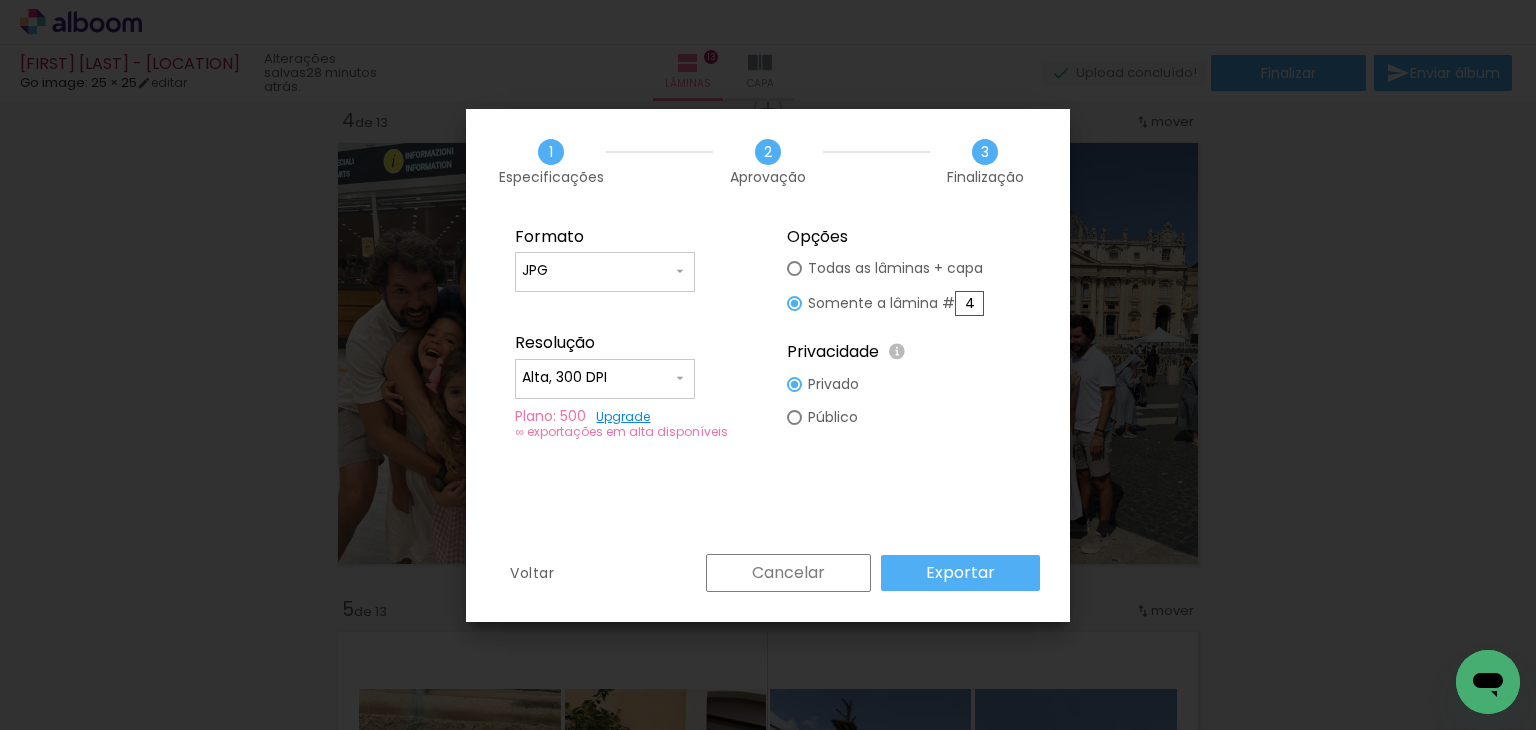 type on "4" 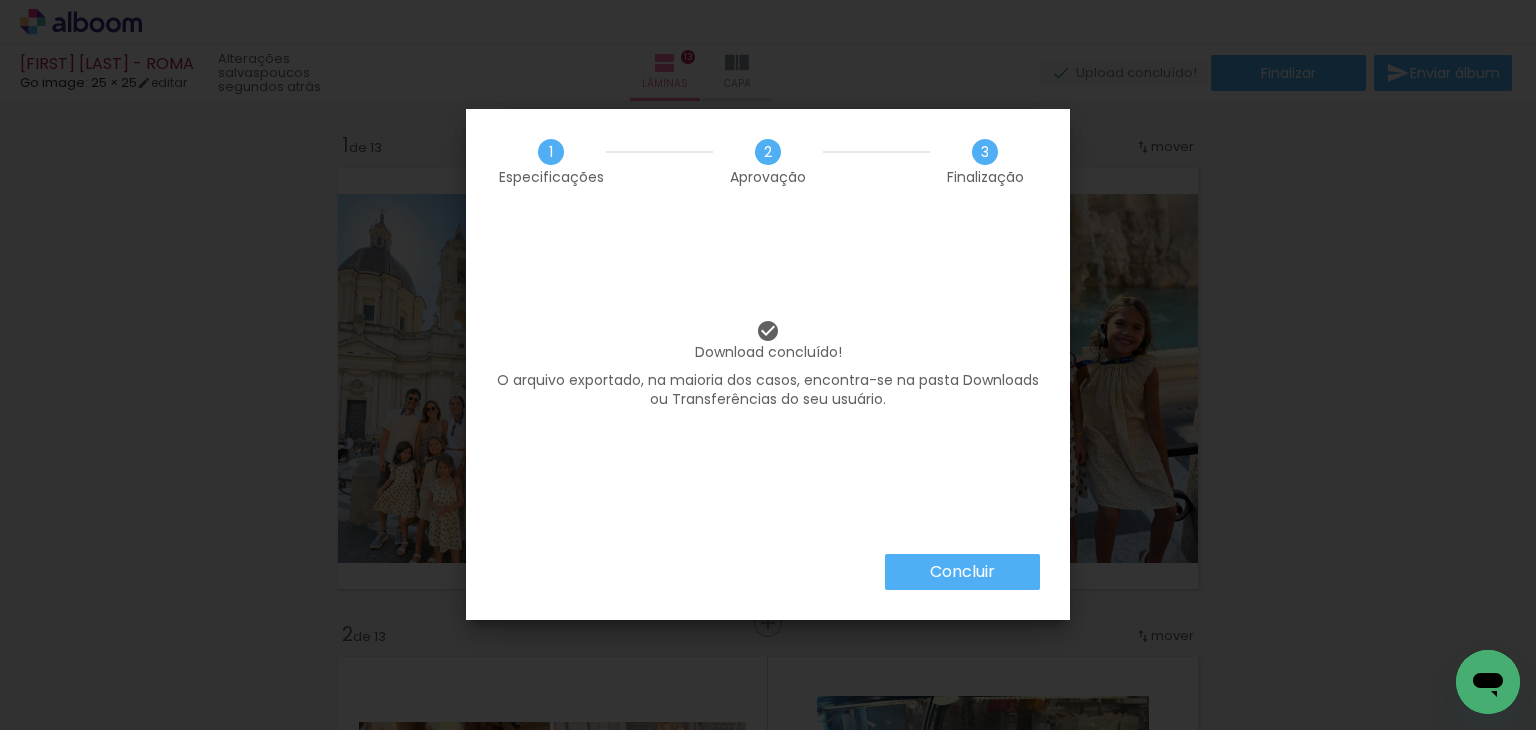 scroll, scrollTop: 0, scrollLeft: 0, axis: both 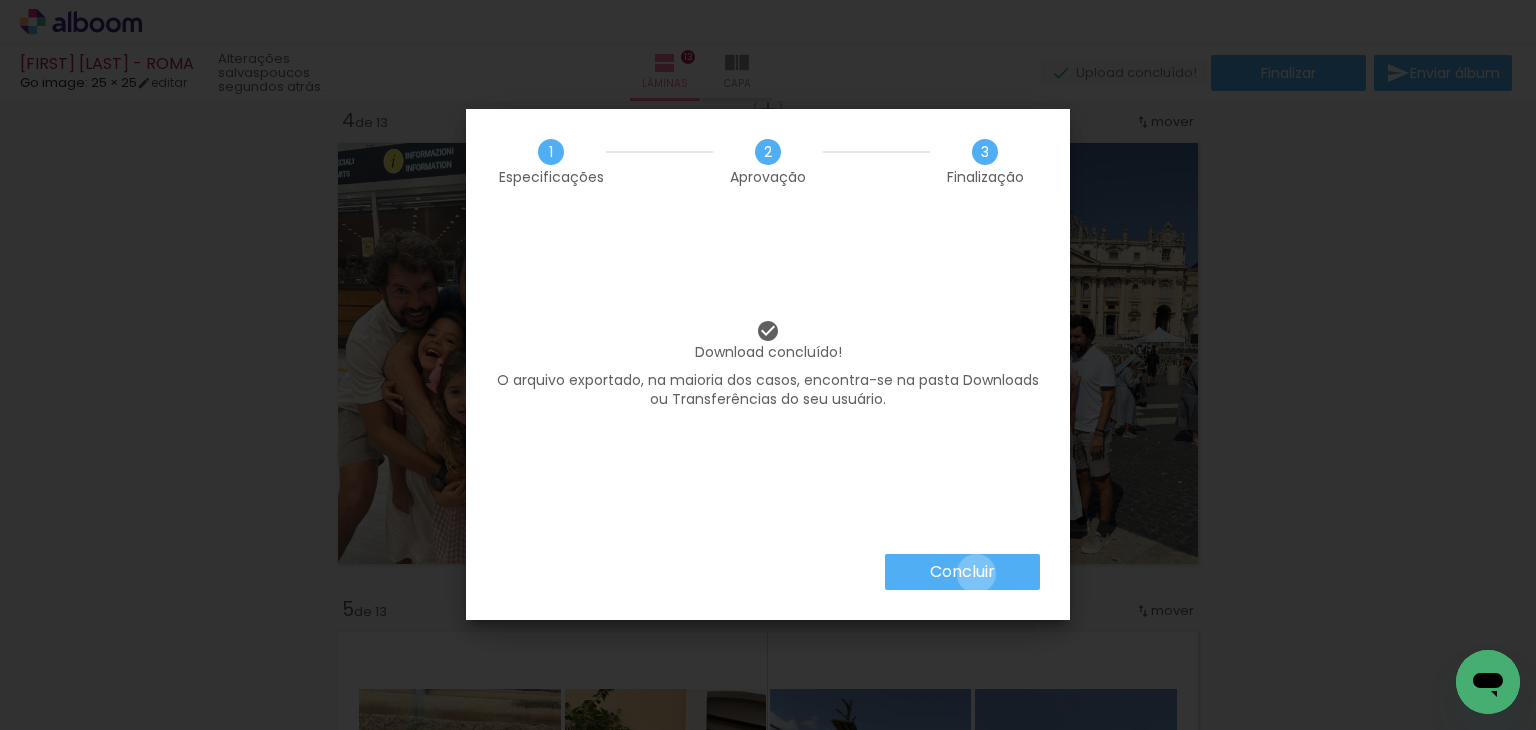click on "Concluir" at bounding box center (0, 0) 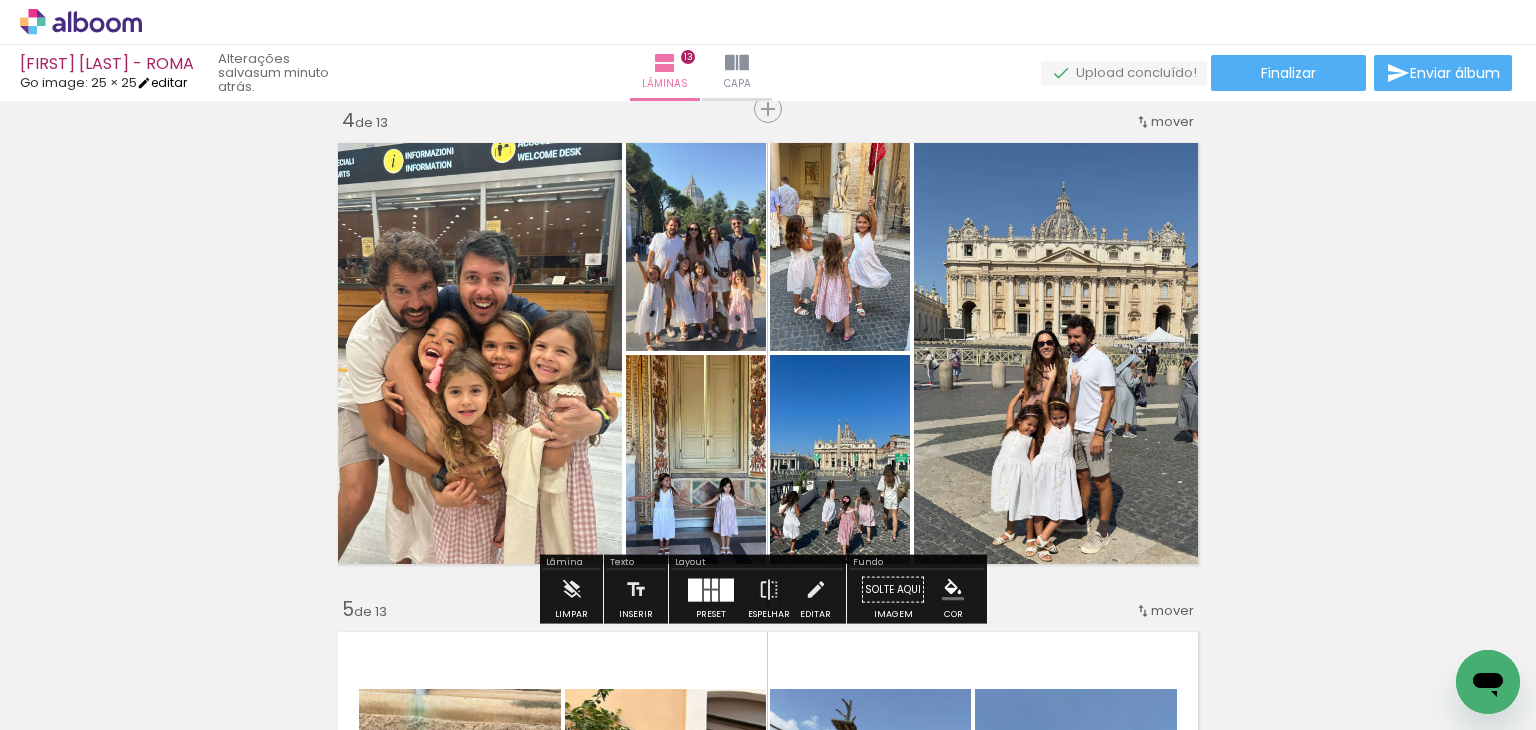 click on "editar" at bounding box center (162, 82) 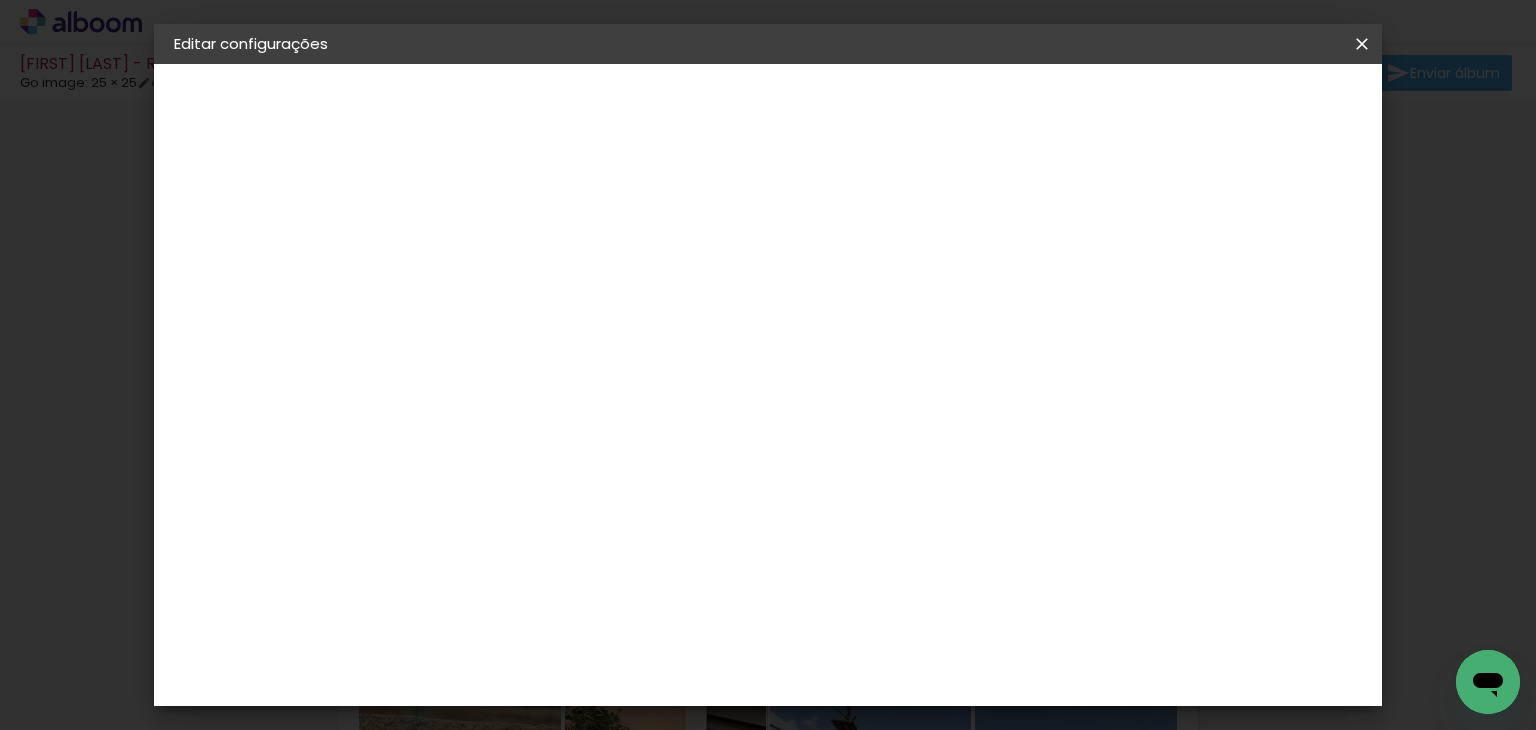 type on "3" 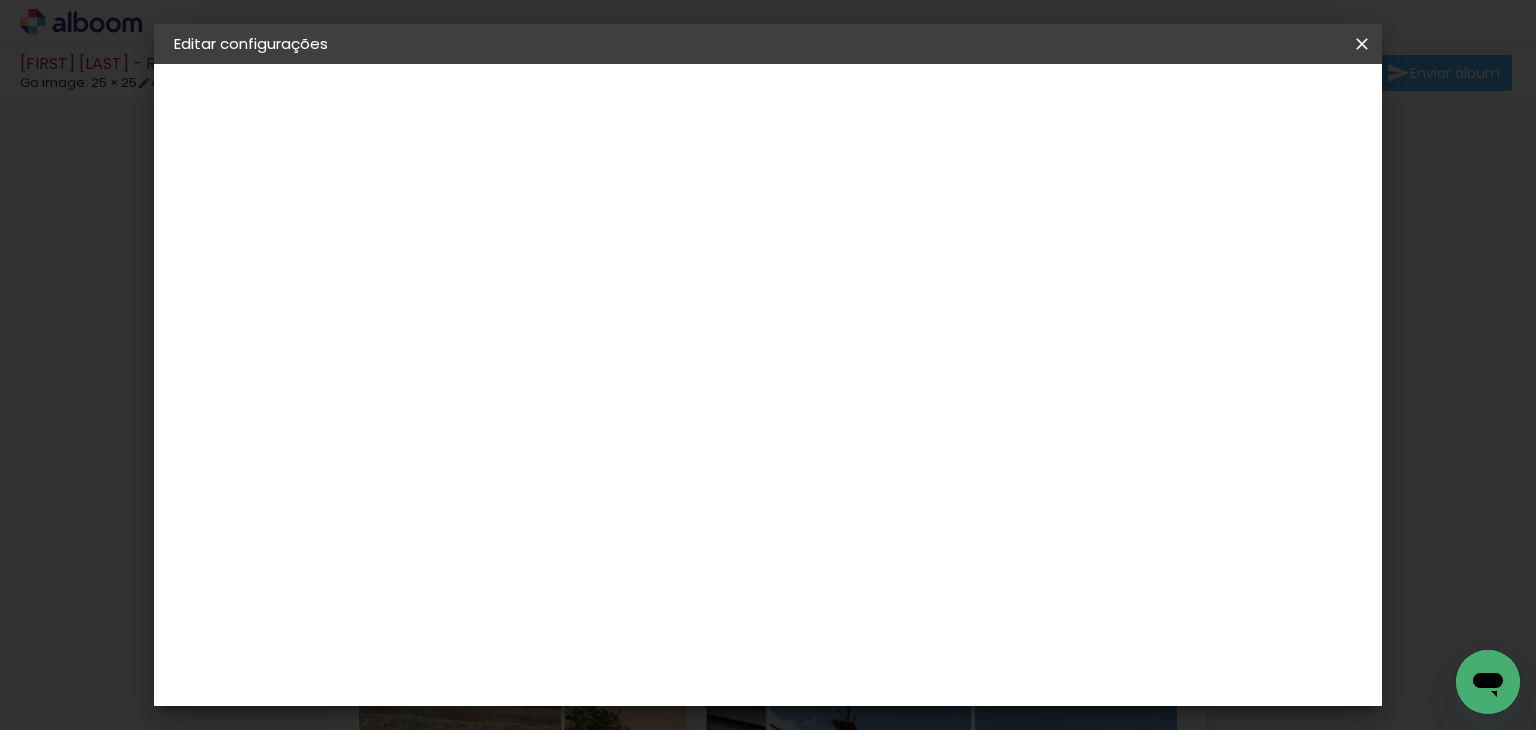 click on "Salvar configurações" at bounding box center (974, 106) 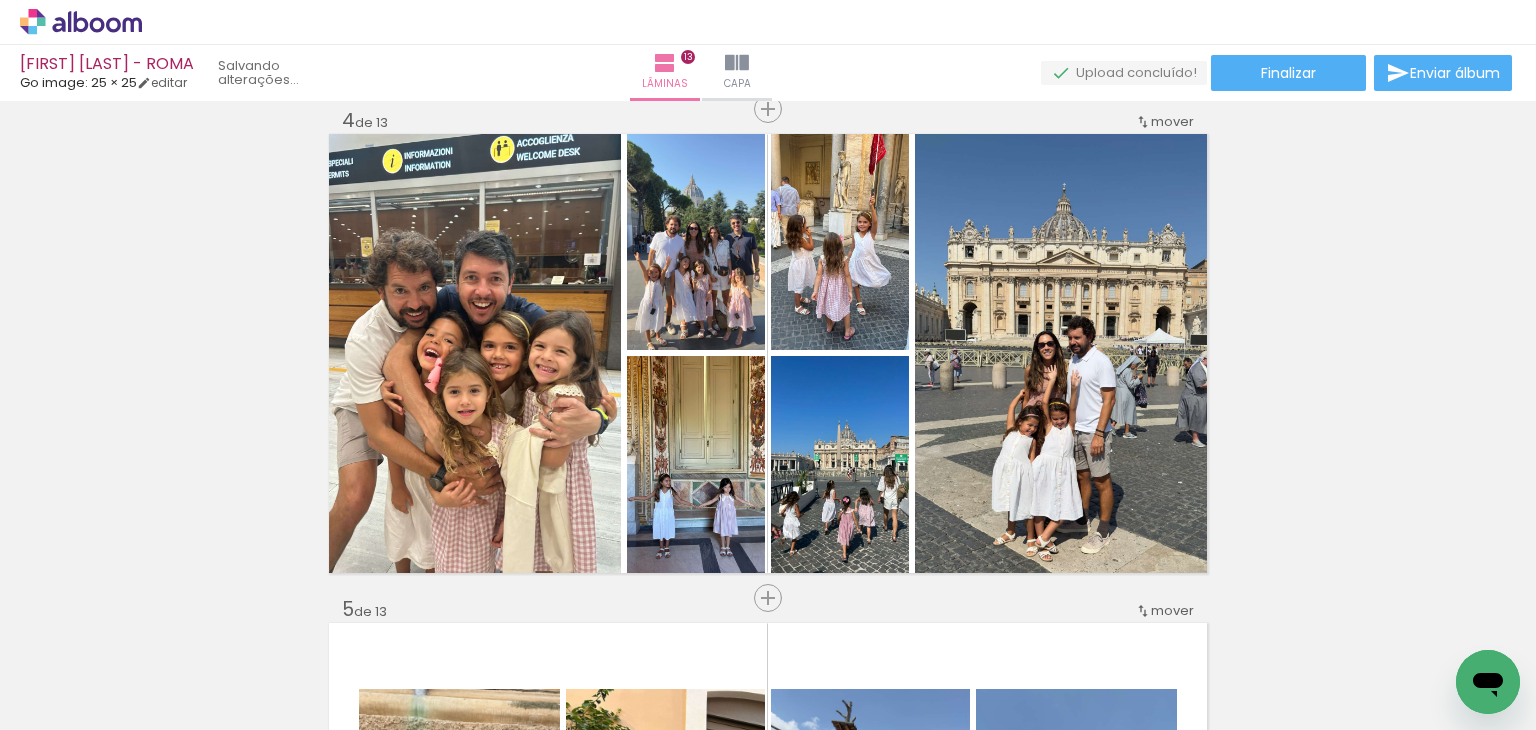 scroll, scrollTop: 0, scrollLeft: 0, axis: both 